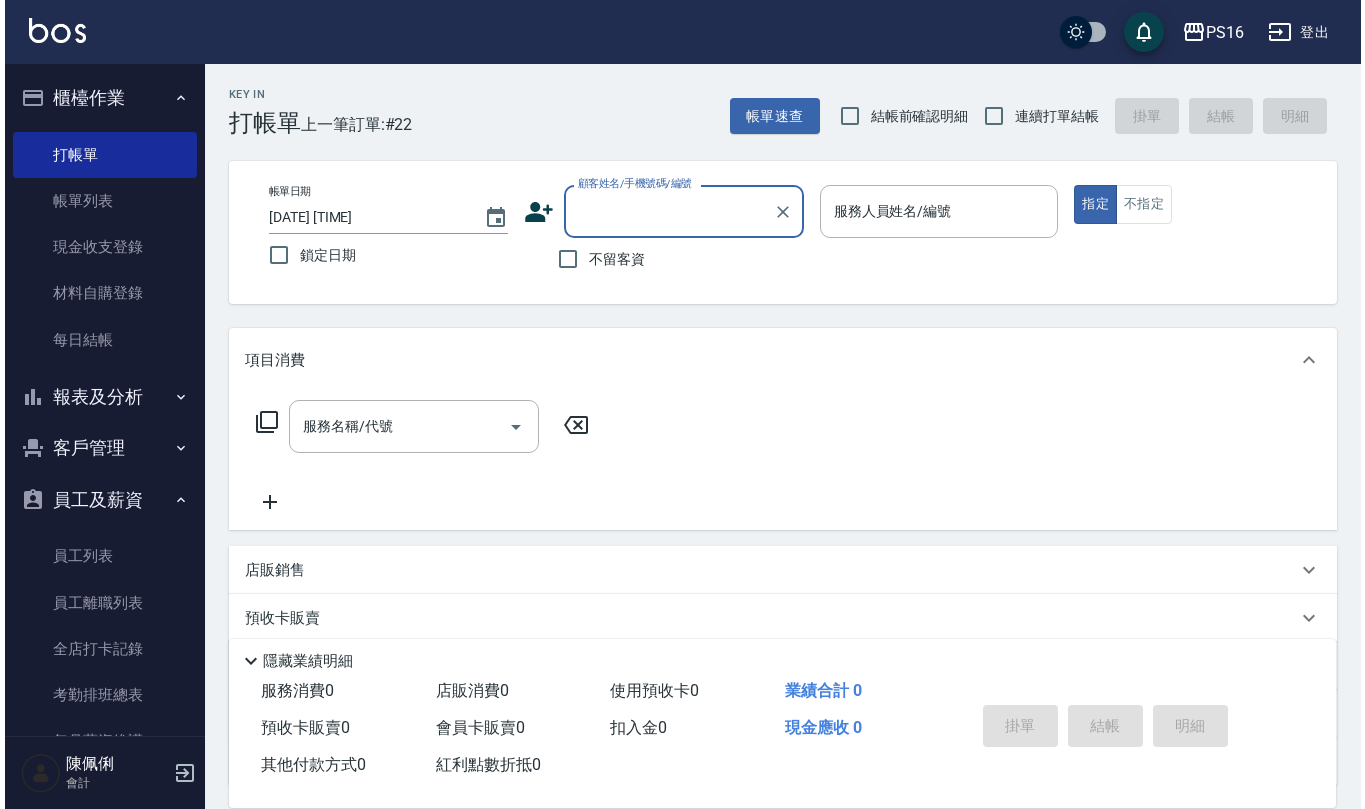 scroll, scrollTop: 0, scrollLeft: 0, axis: both 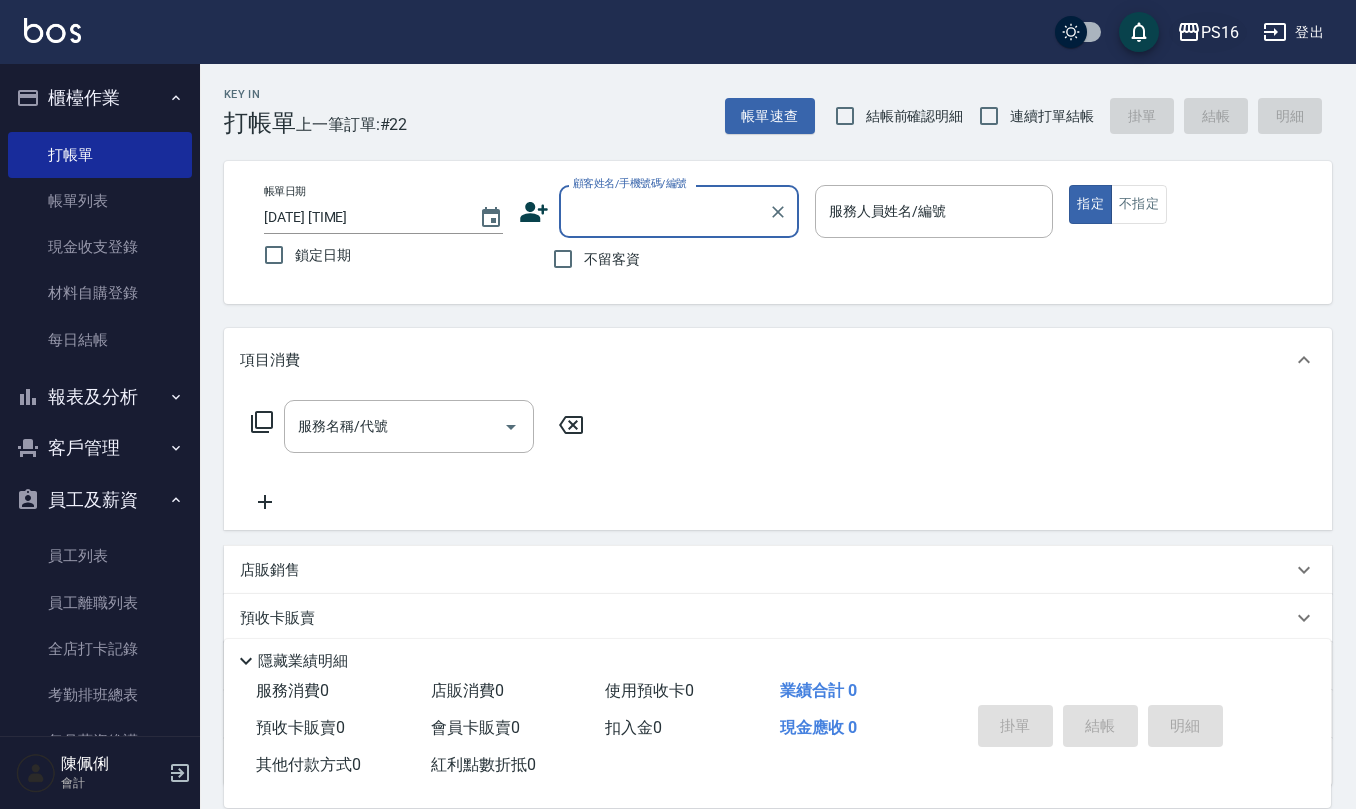 click on "PS16" at bounding box center (1208, 32) 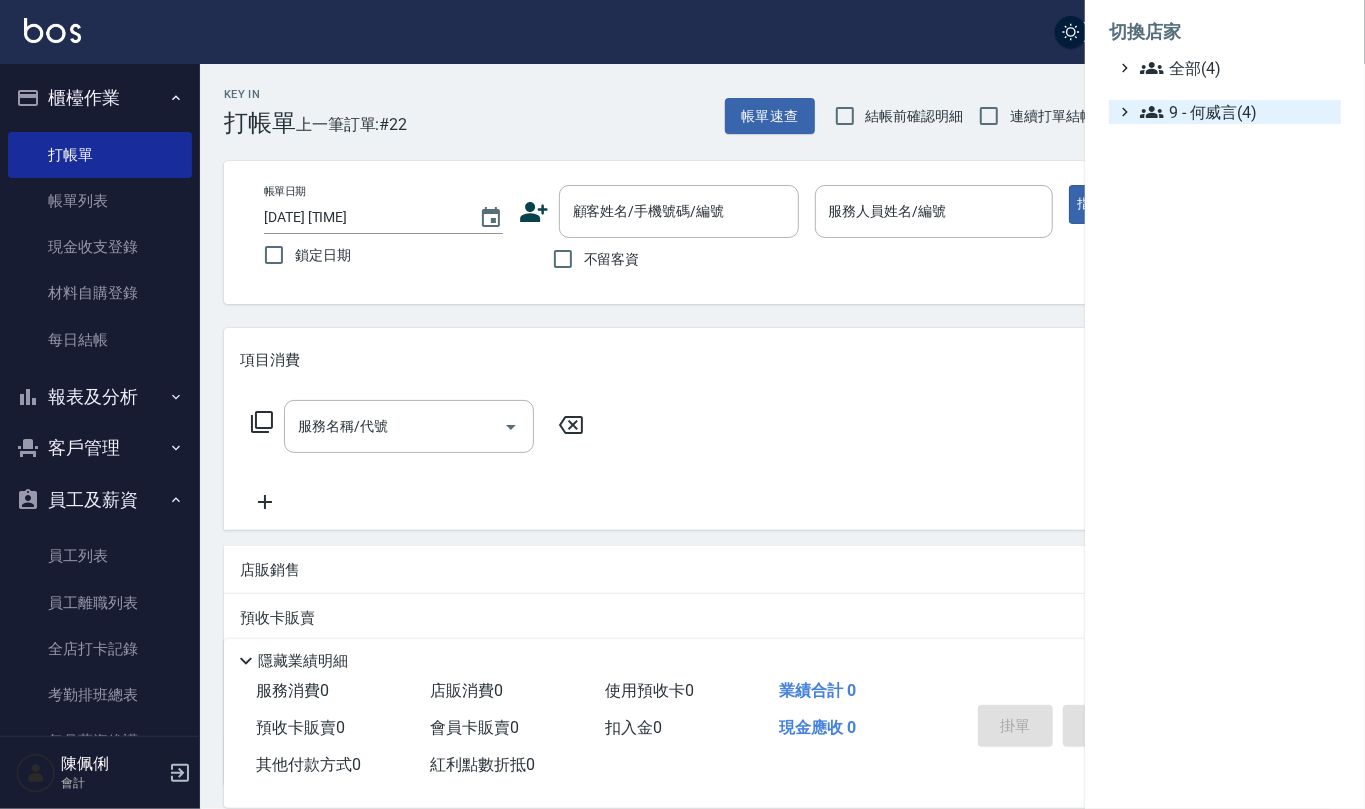 click on "9 - 何威言(4)" at bounding box center (1236, 112) 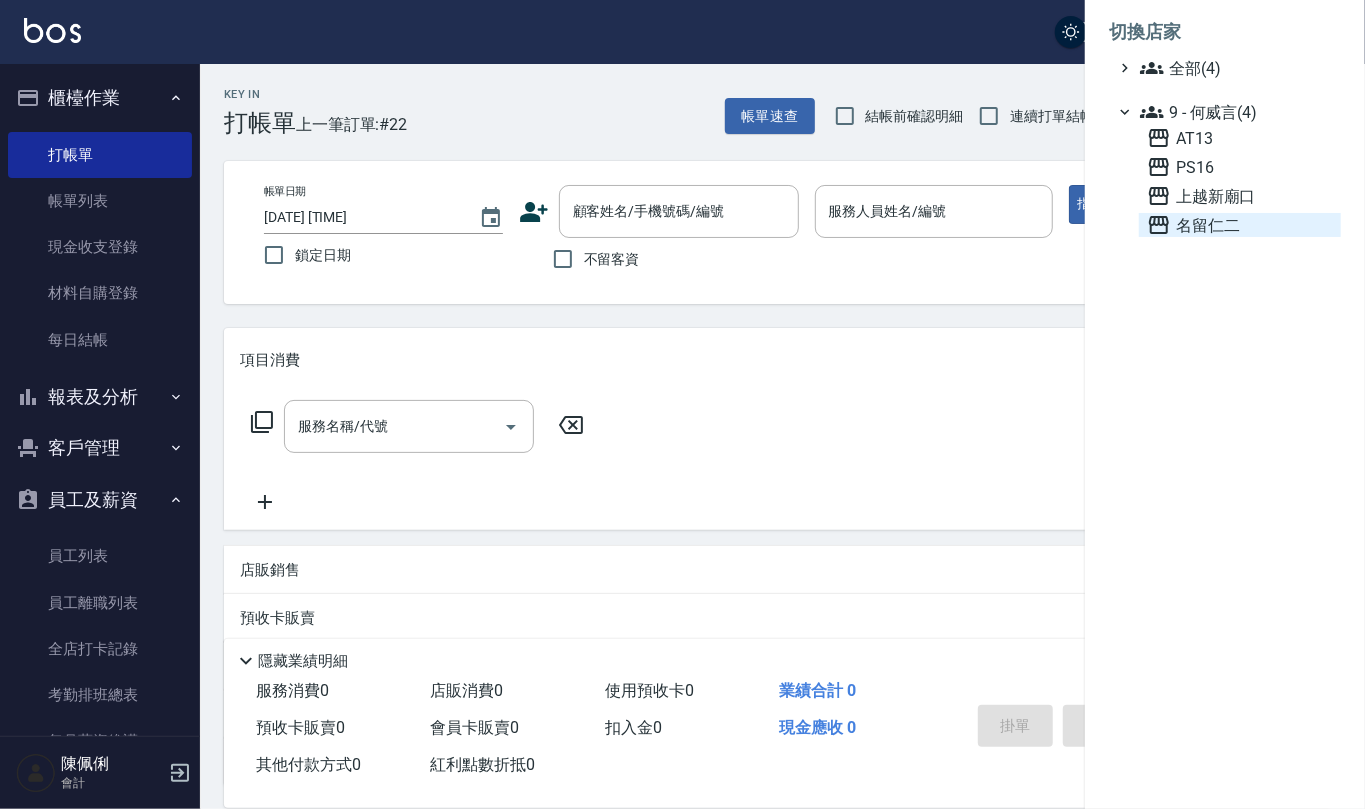 click on "名留仁二" at bounding box center [1240, 225] 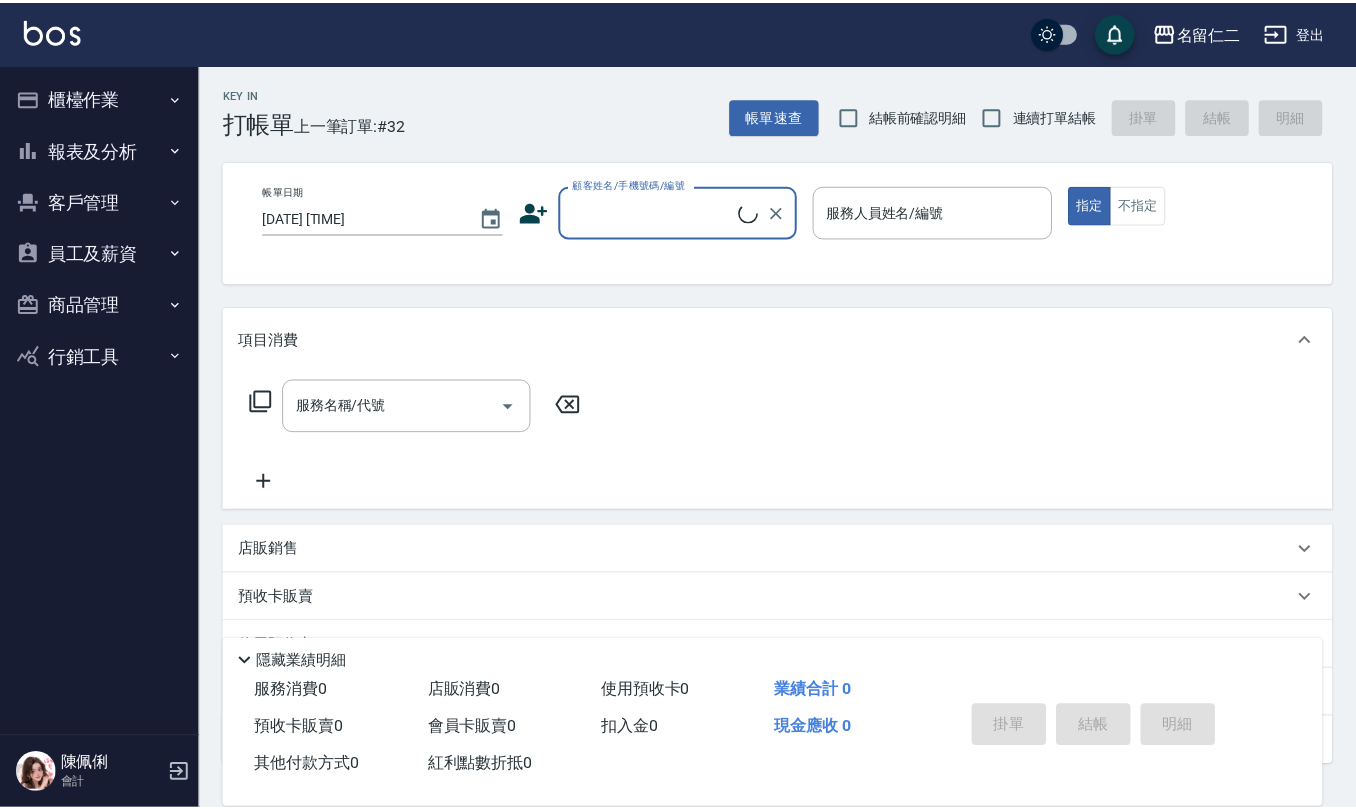 scroll, scrollTop: 0, scrollLeft: 0, axis: both 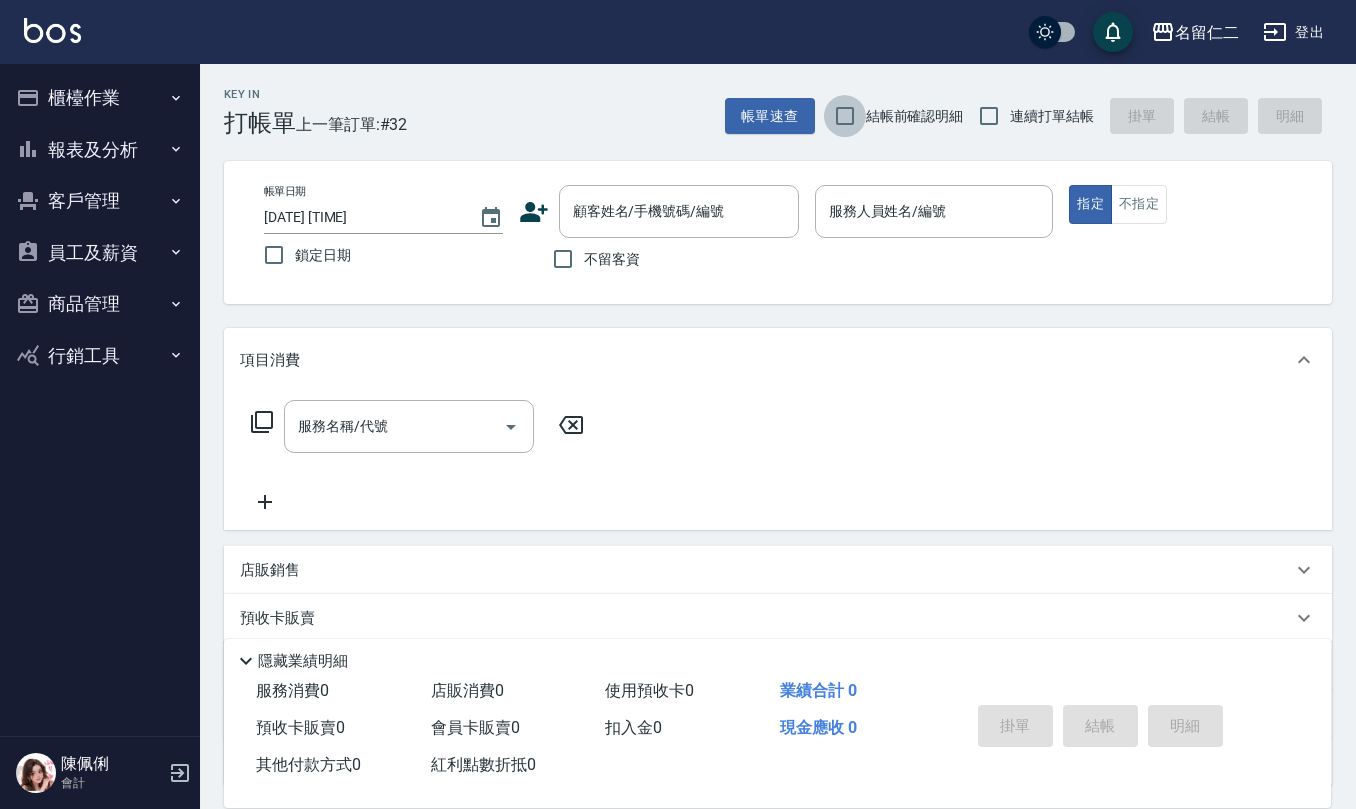 drag, startPoint x: 844, startPoint y: 121, endPoint x: 898, endPoint y: 124, distance: 54.08327 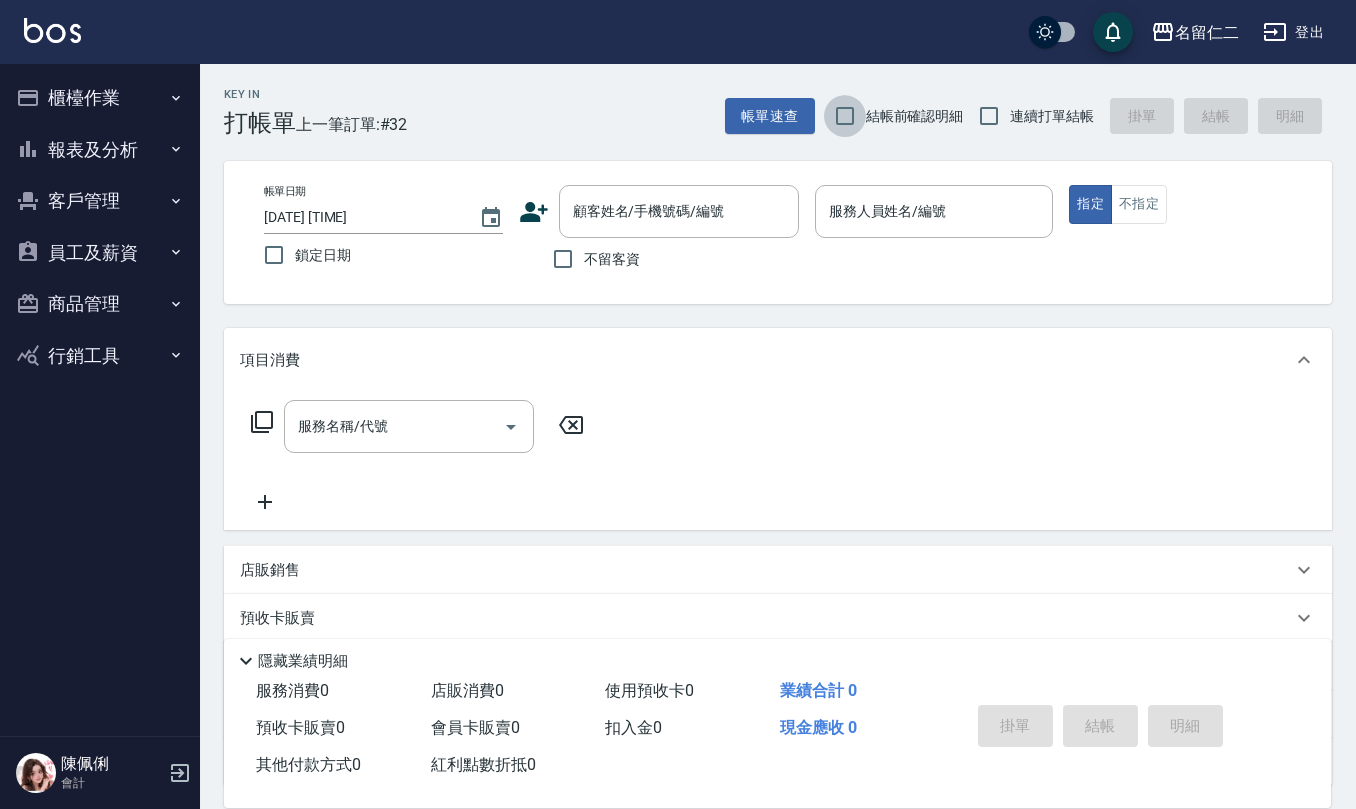 click on "結帳前確認明細" at bounding box center [845, 116] 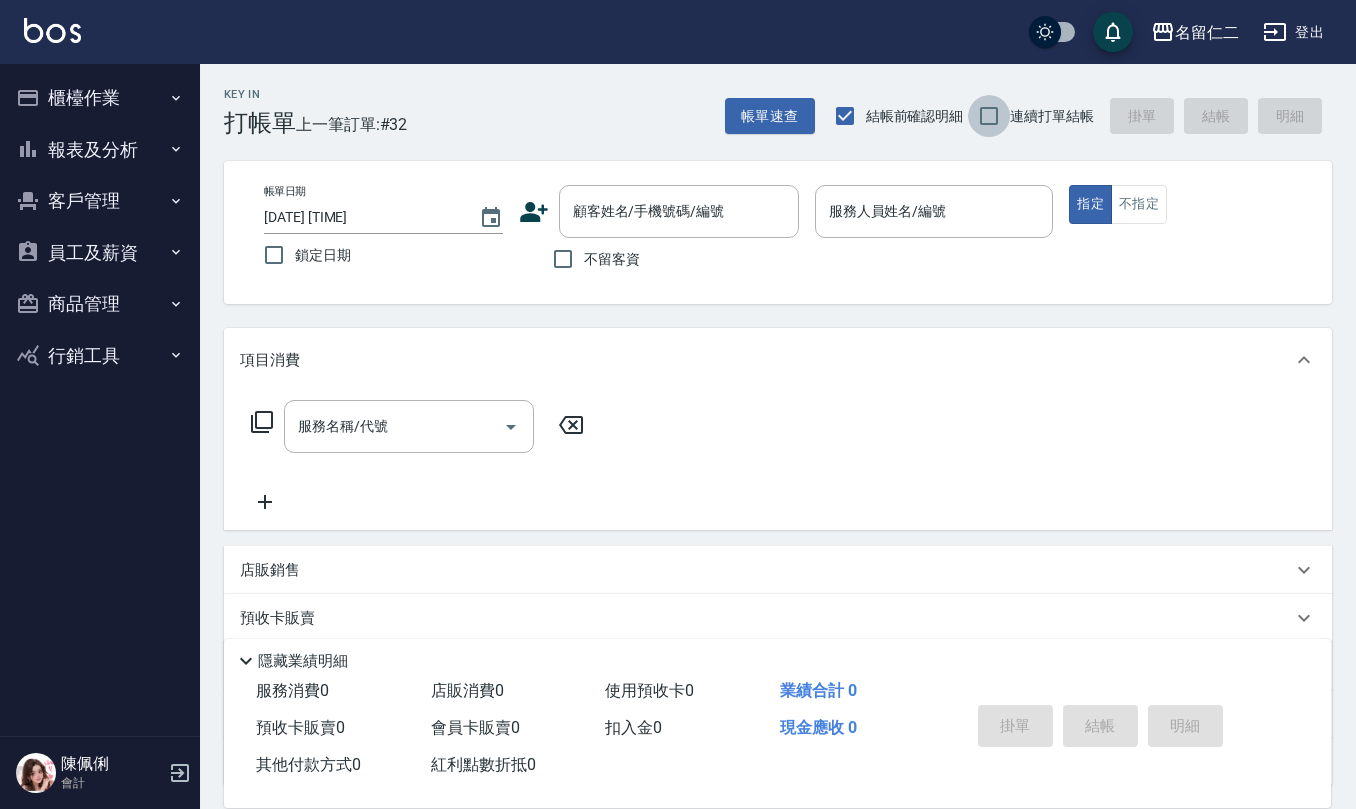 drag, startPoint x: 984, startPoint y: 120, endPoint x: 810, endPoint y: 216, distance: 198.72594 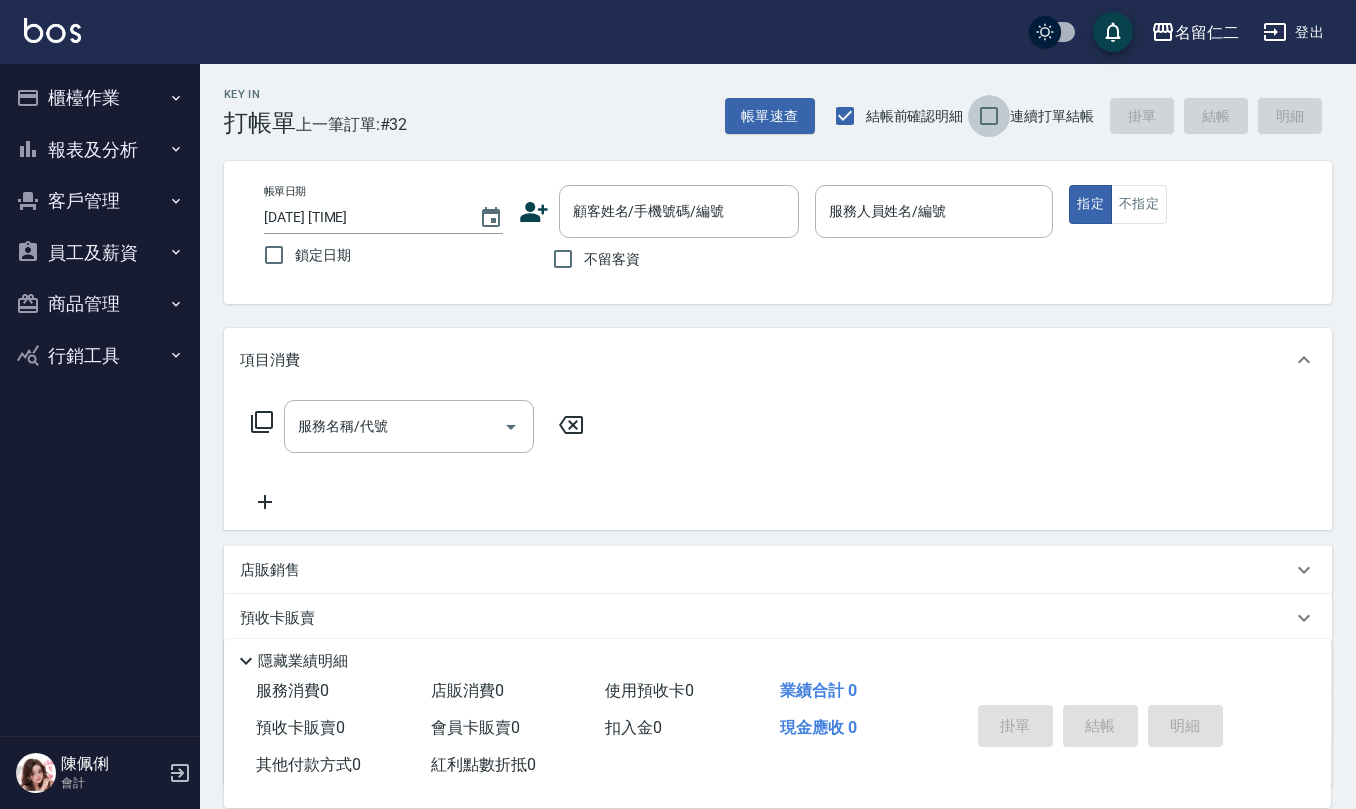click on "連續打單結帳" at bounding box center [989, 116] 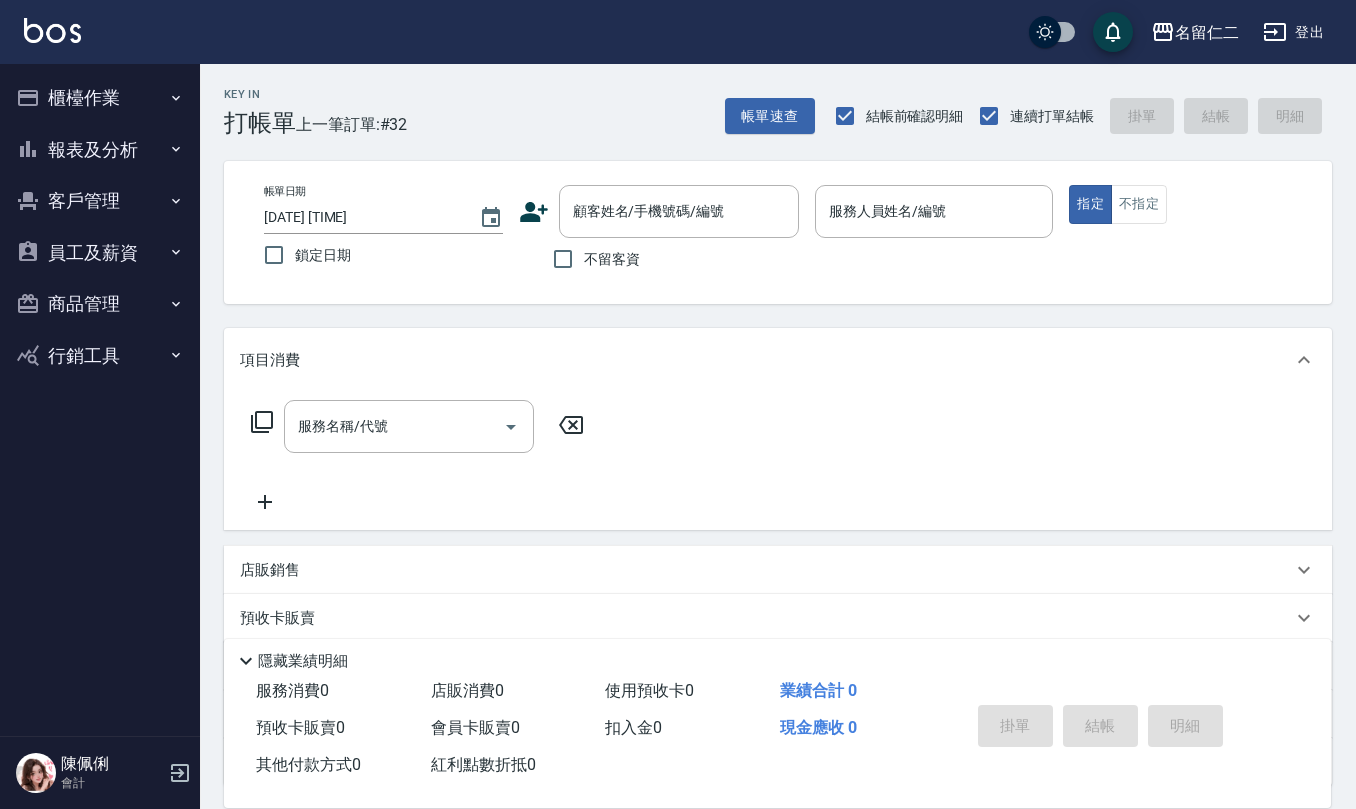 drag, startPoint x: 570, startPoint y: 262, endPoint x: 700, endPoint y: 262, distance: 130 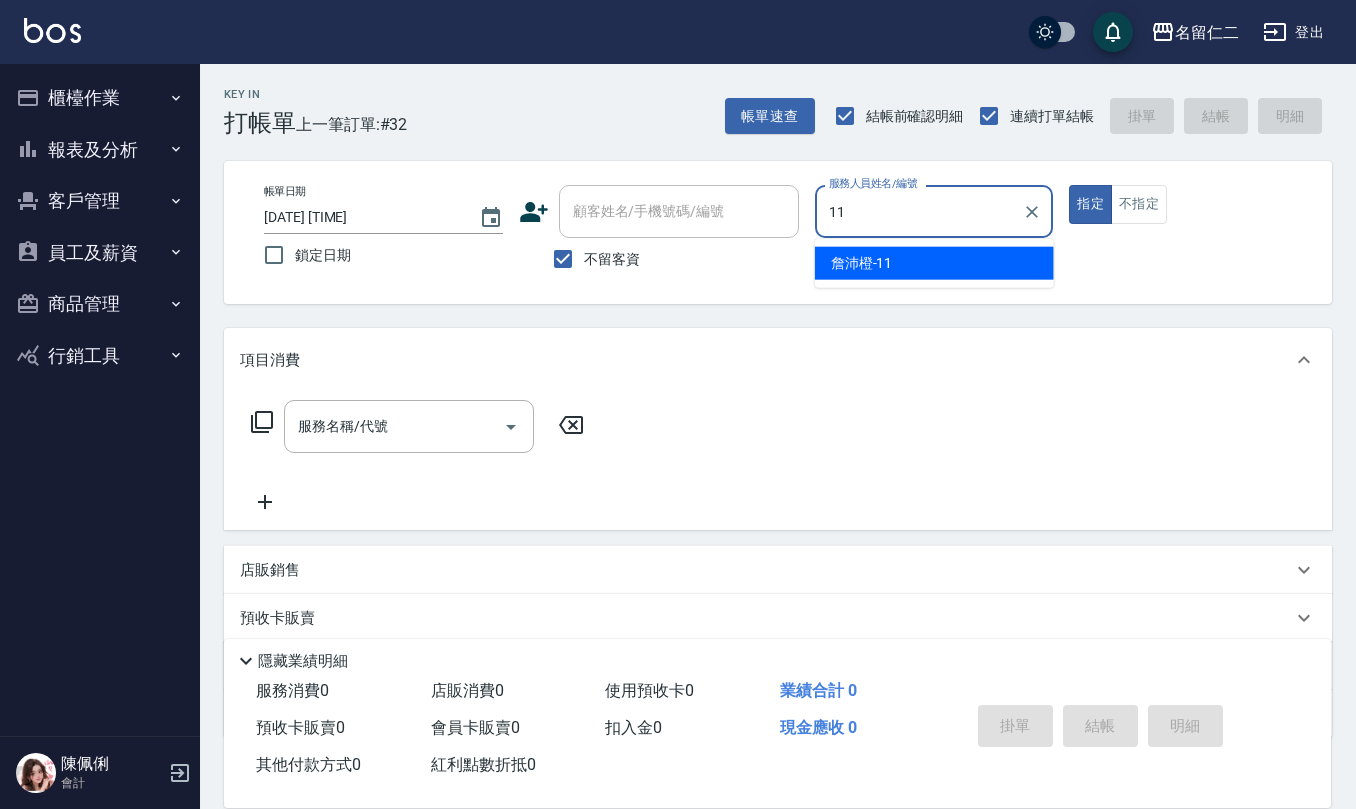 type on "詹沛橙-11" 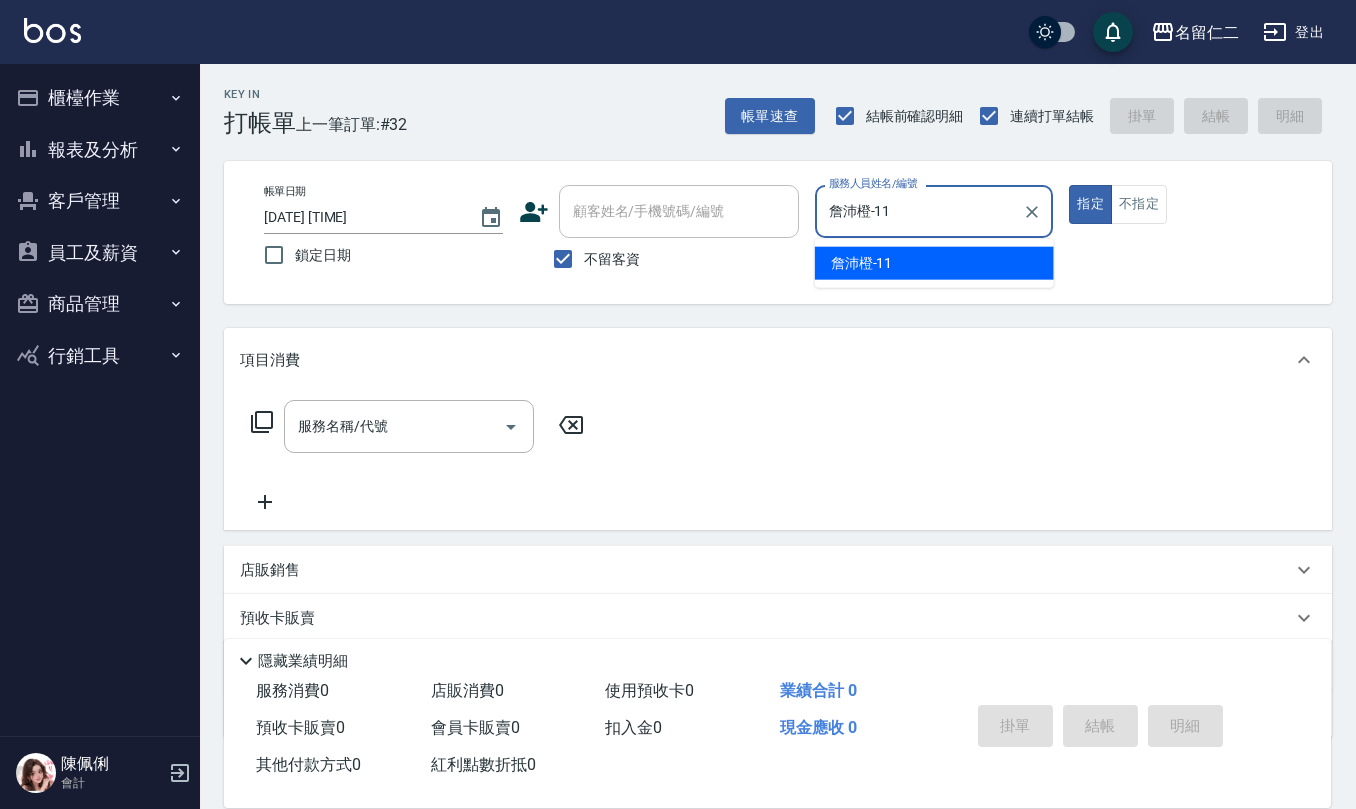 type on "true" 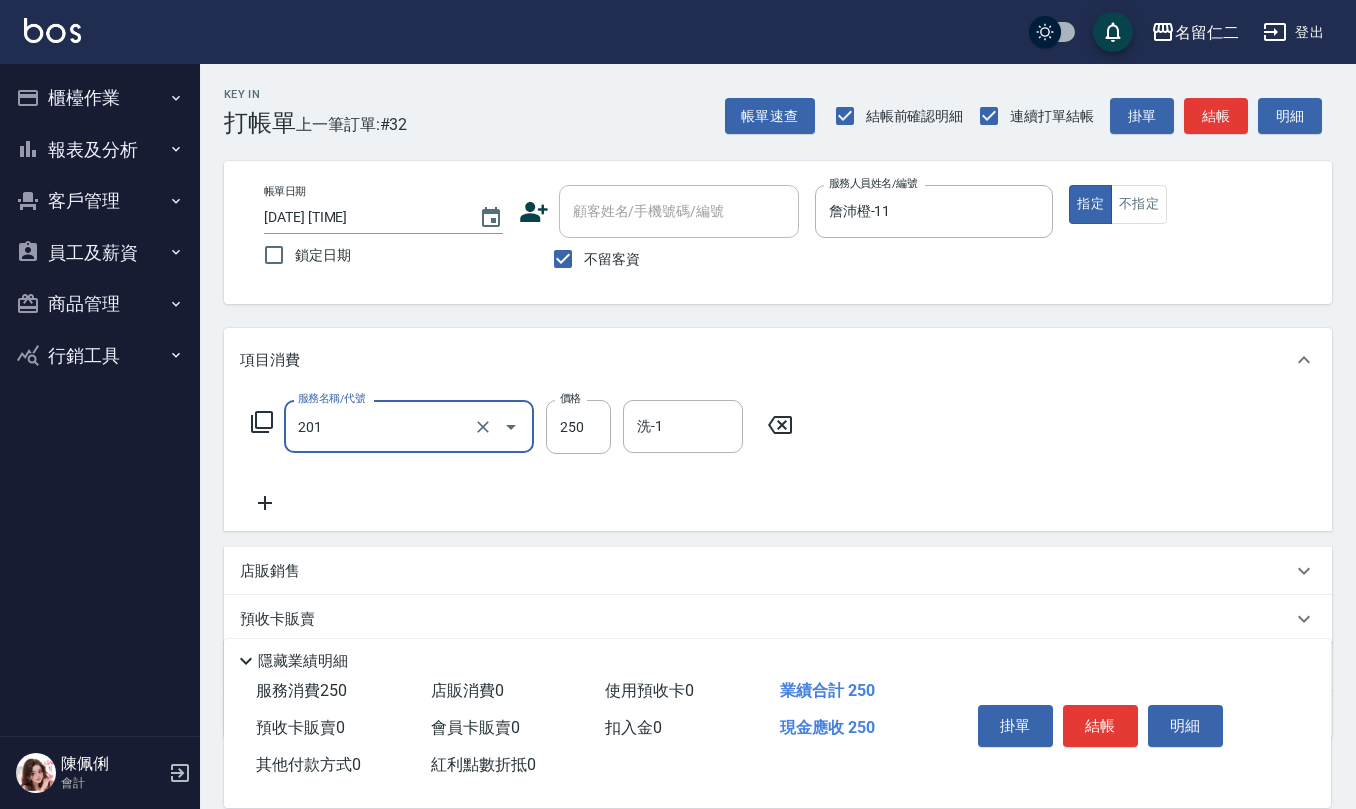 type on "洗髮(201)" 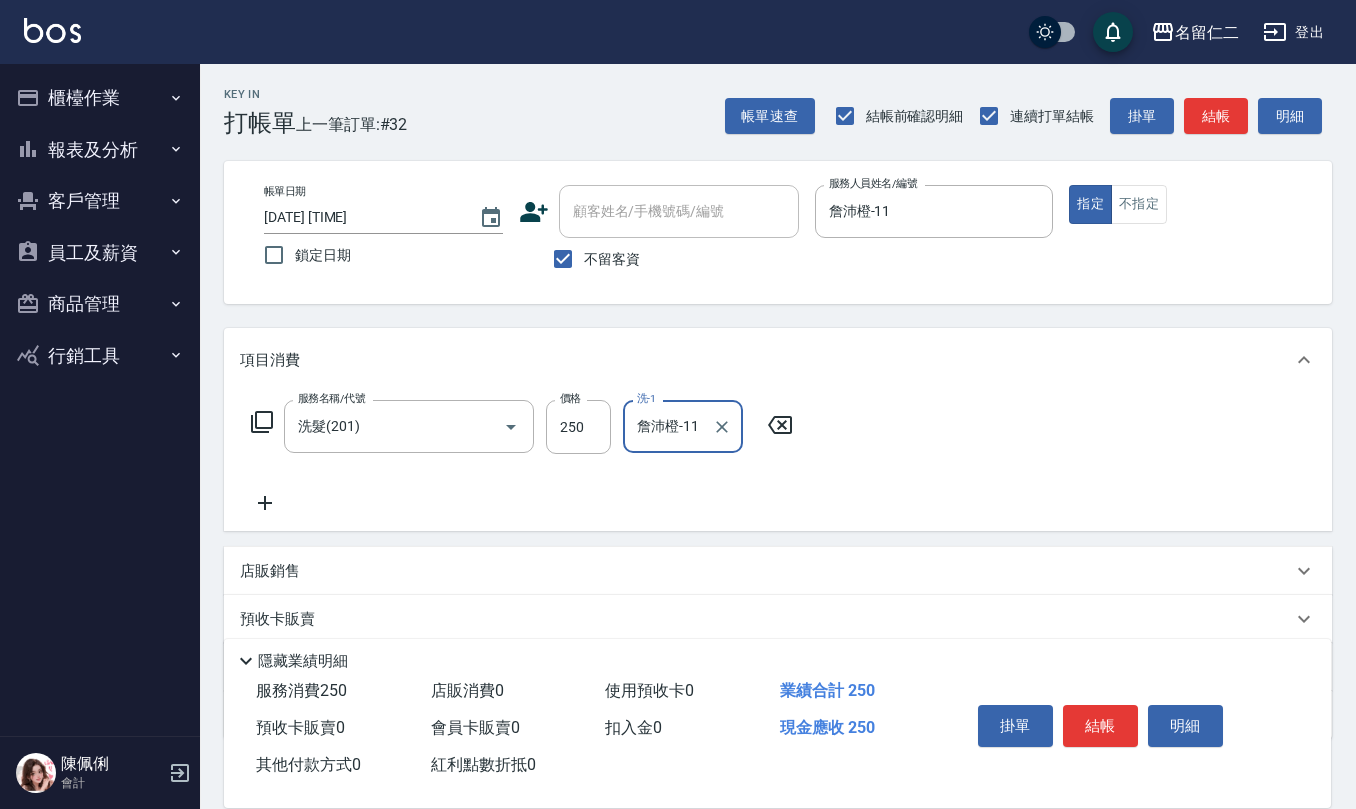 type on "詹沛橙-11" 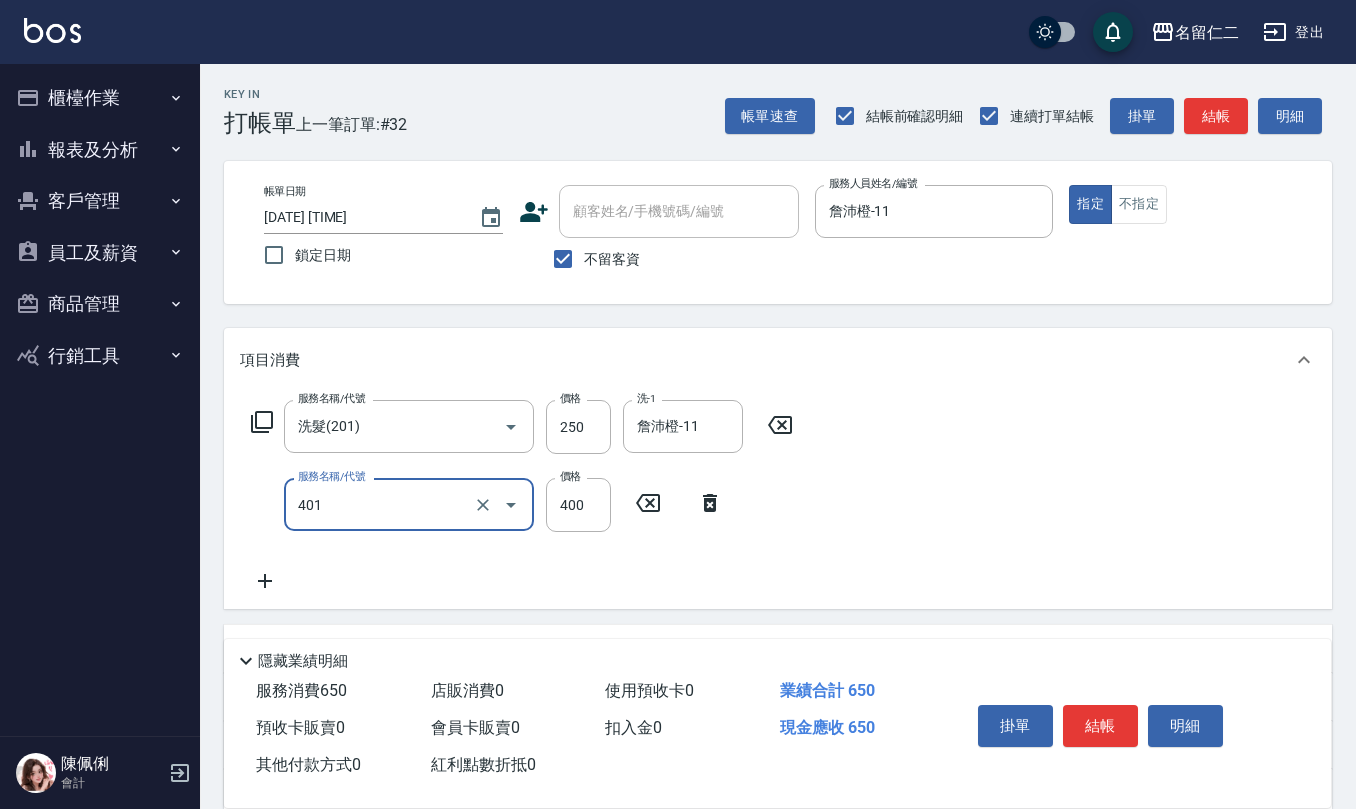 type on "剪髮(401)" 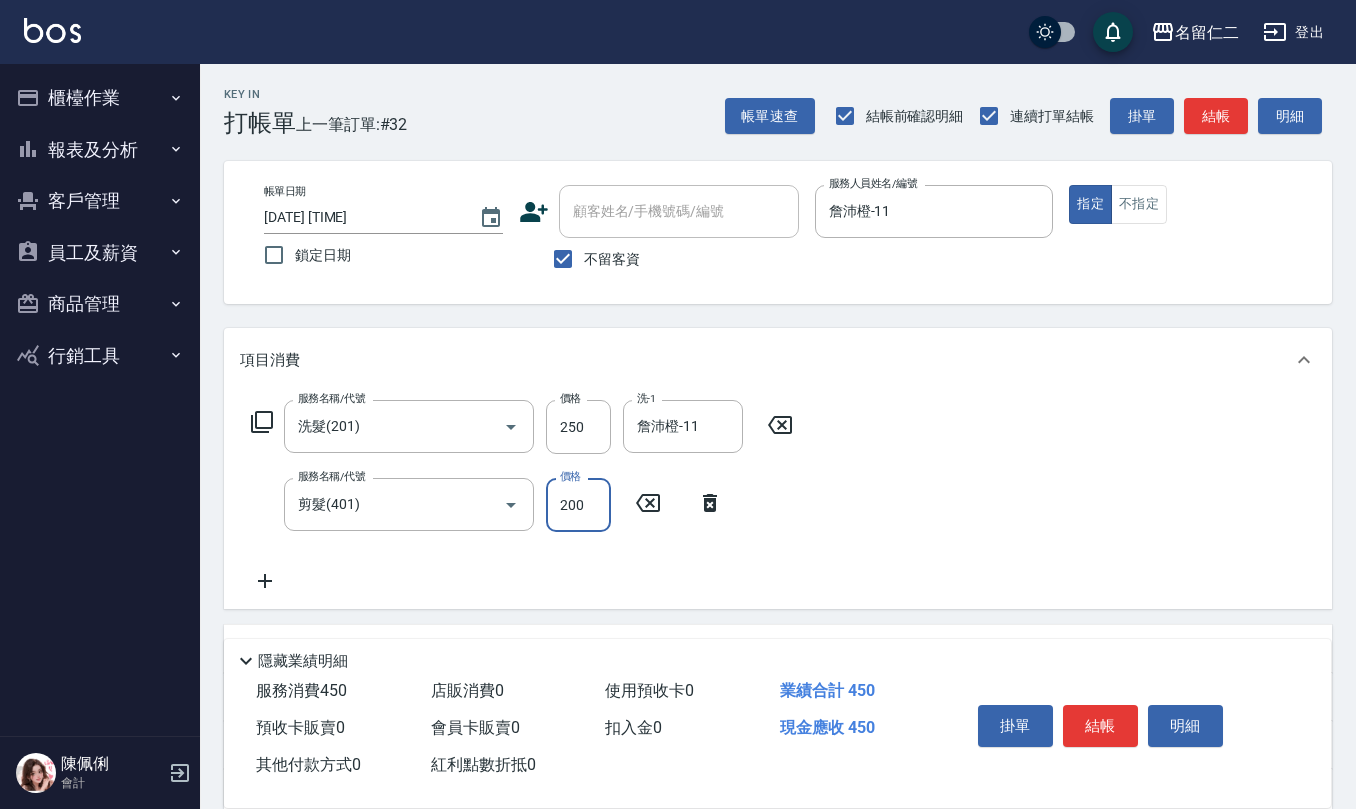 type on "200" 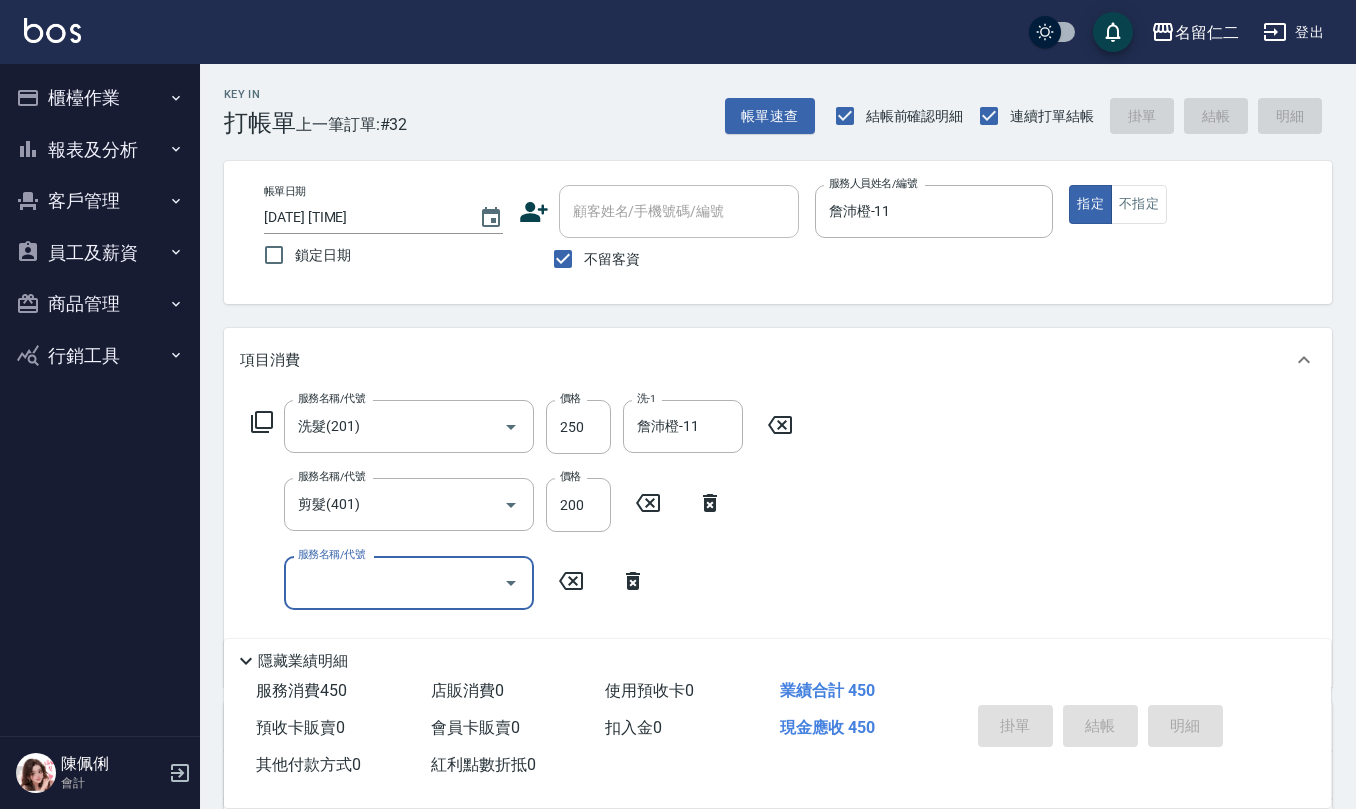 type 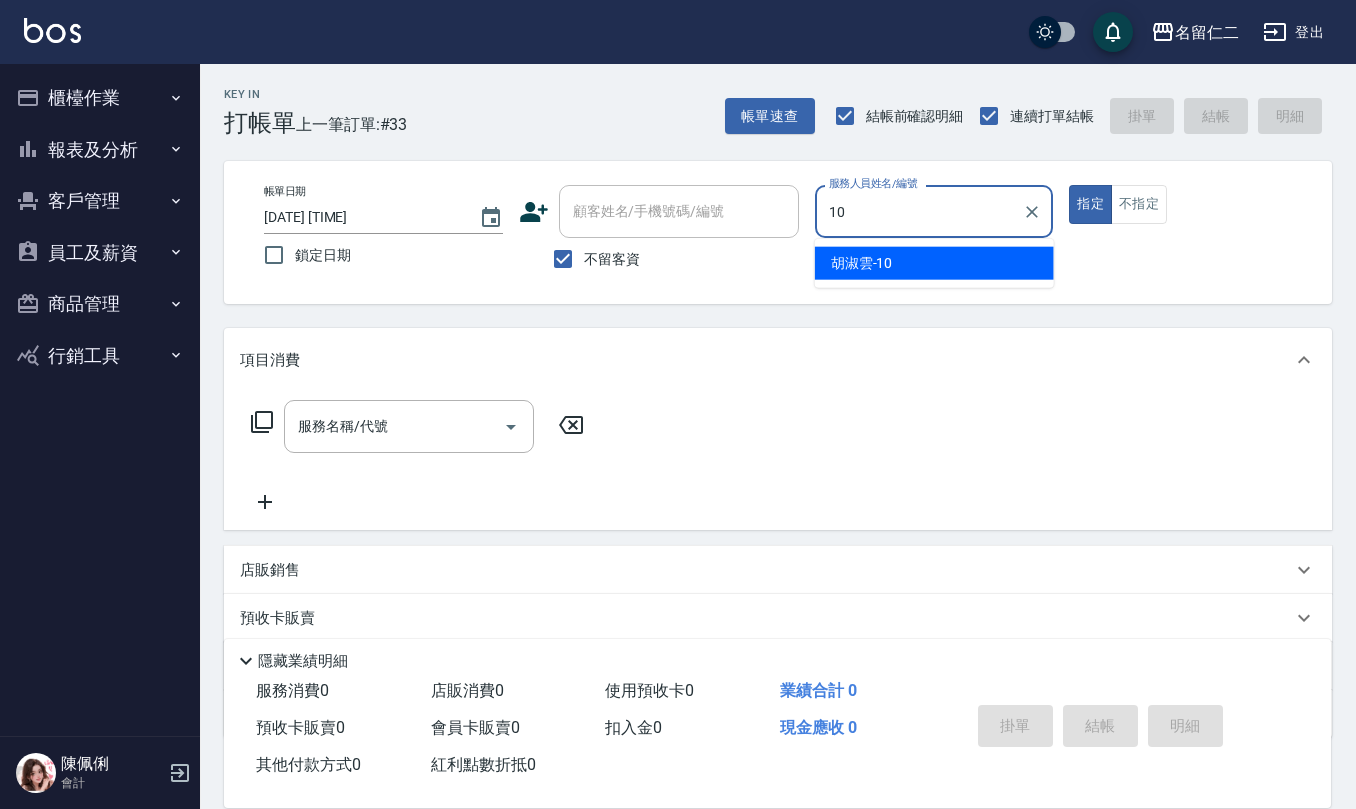 type on "胡淑雲-10" 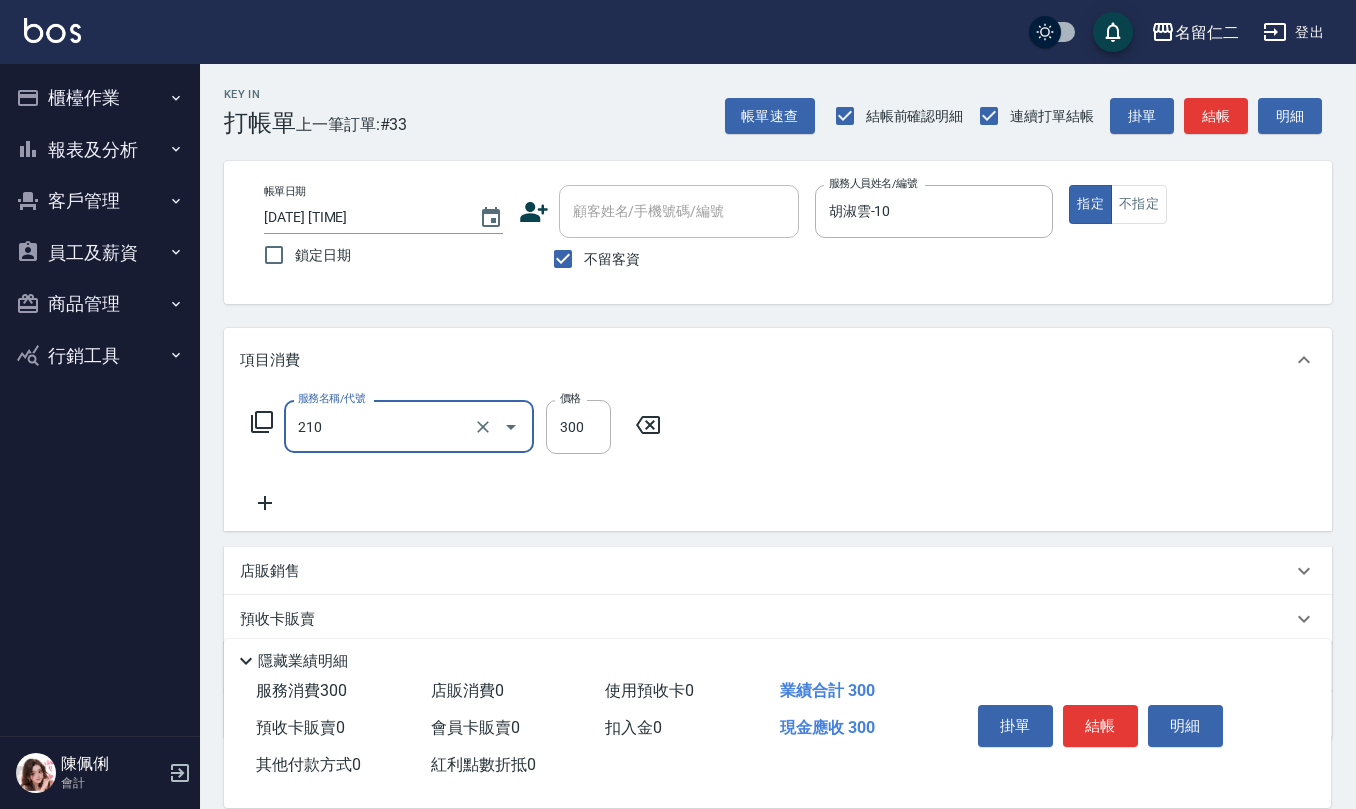 type on "歐娜洗髮精(210)" 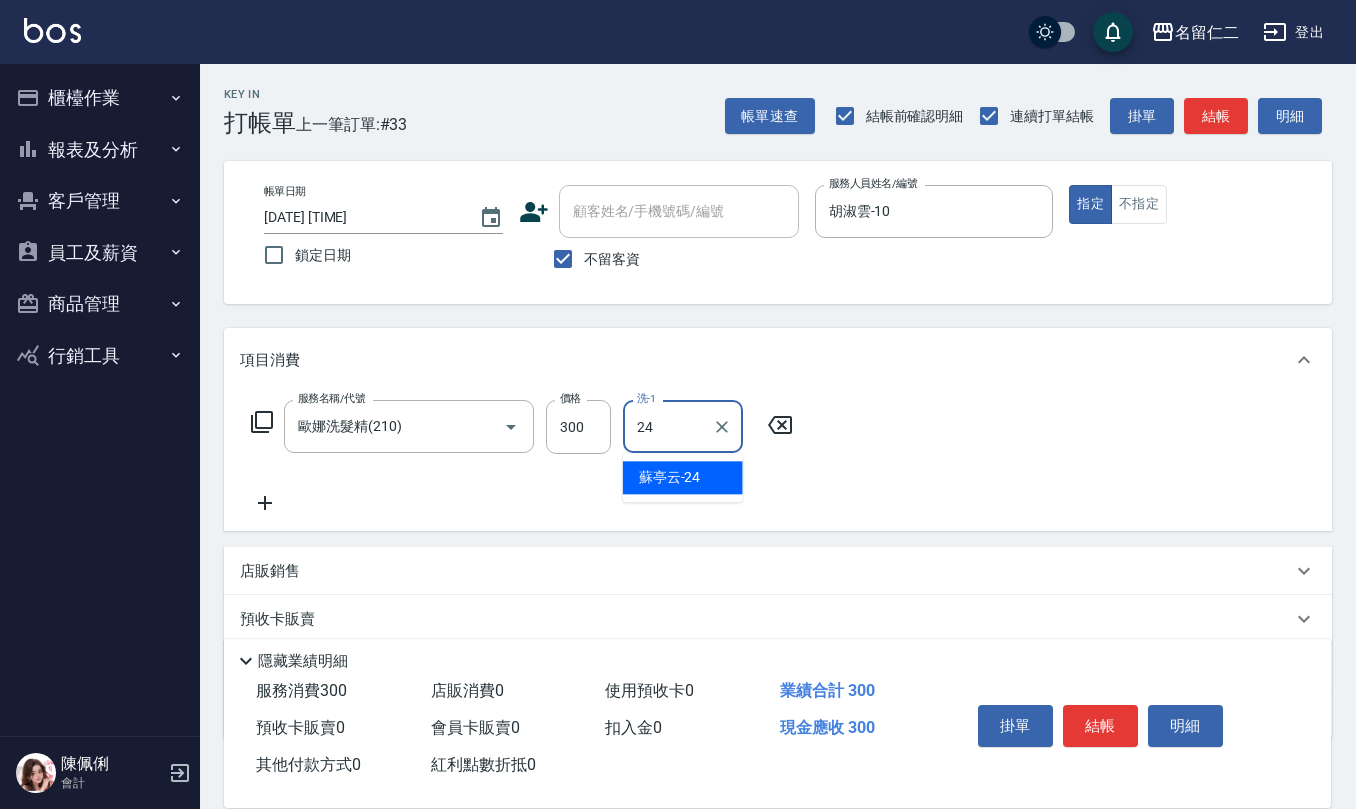 type on "蘇亭云-24" 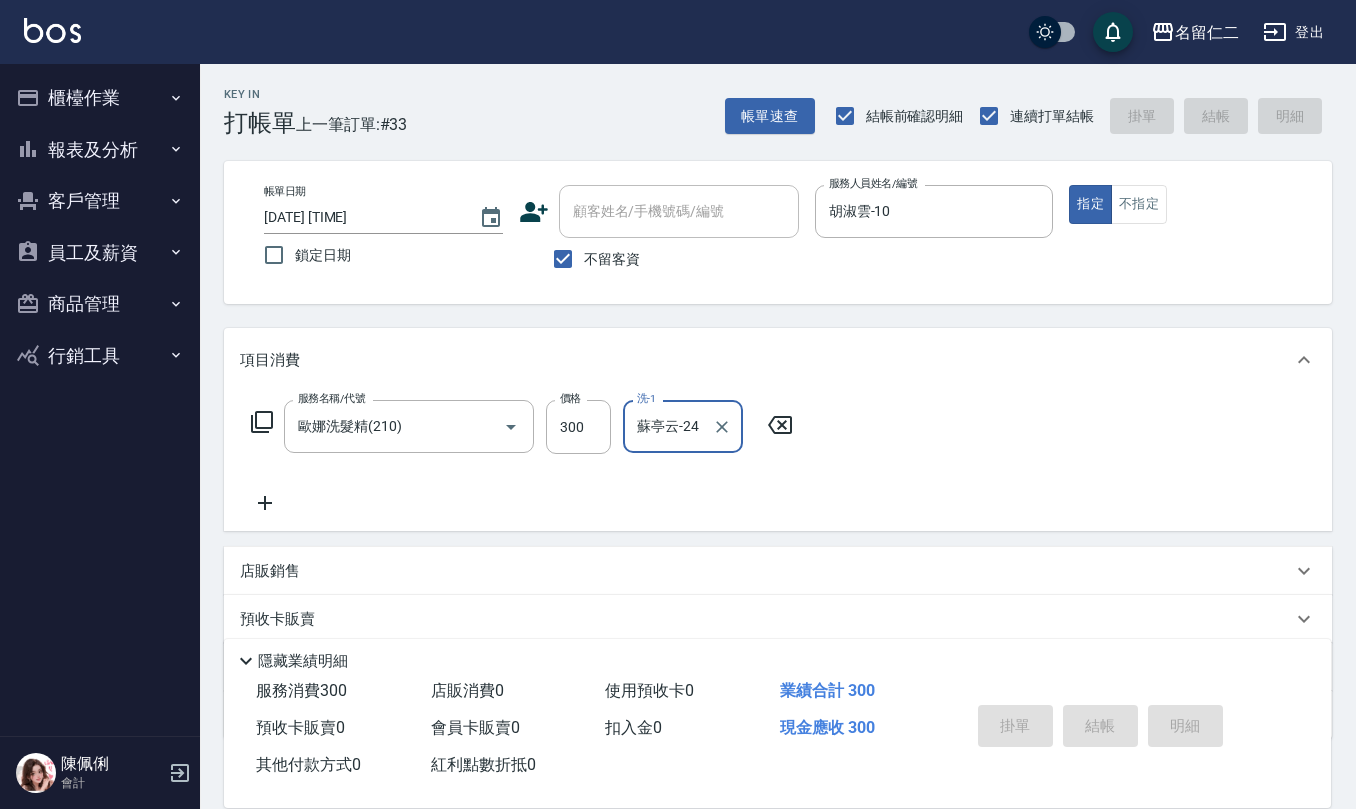 type 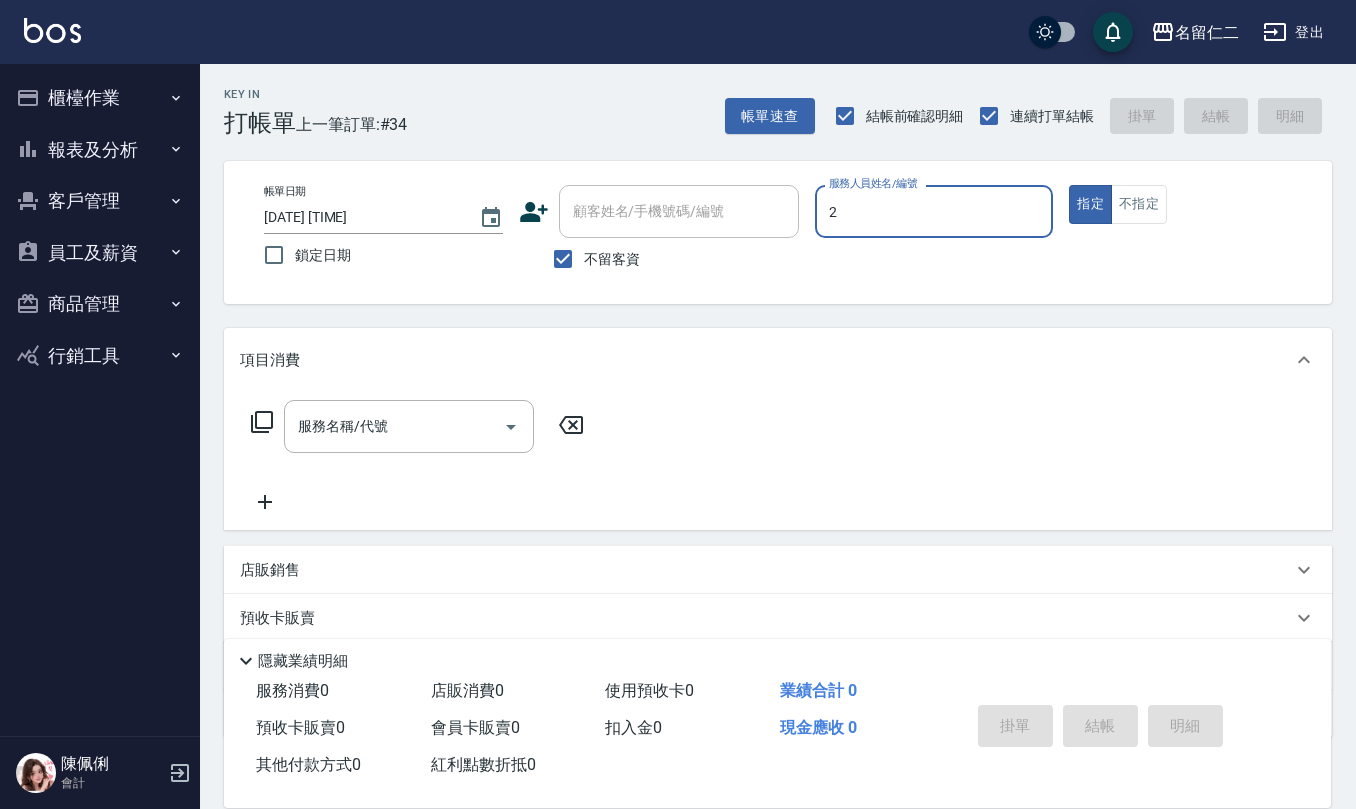 type on "黃慧敏-2" 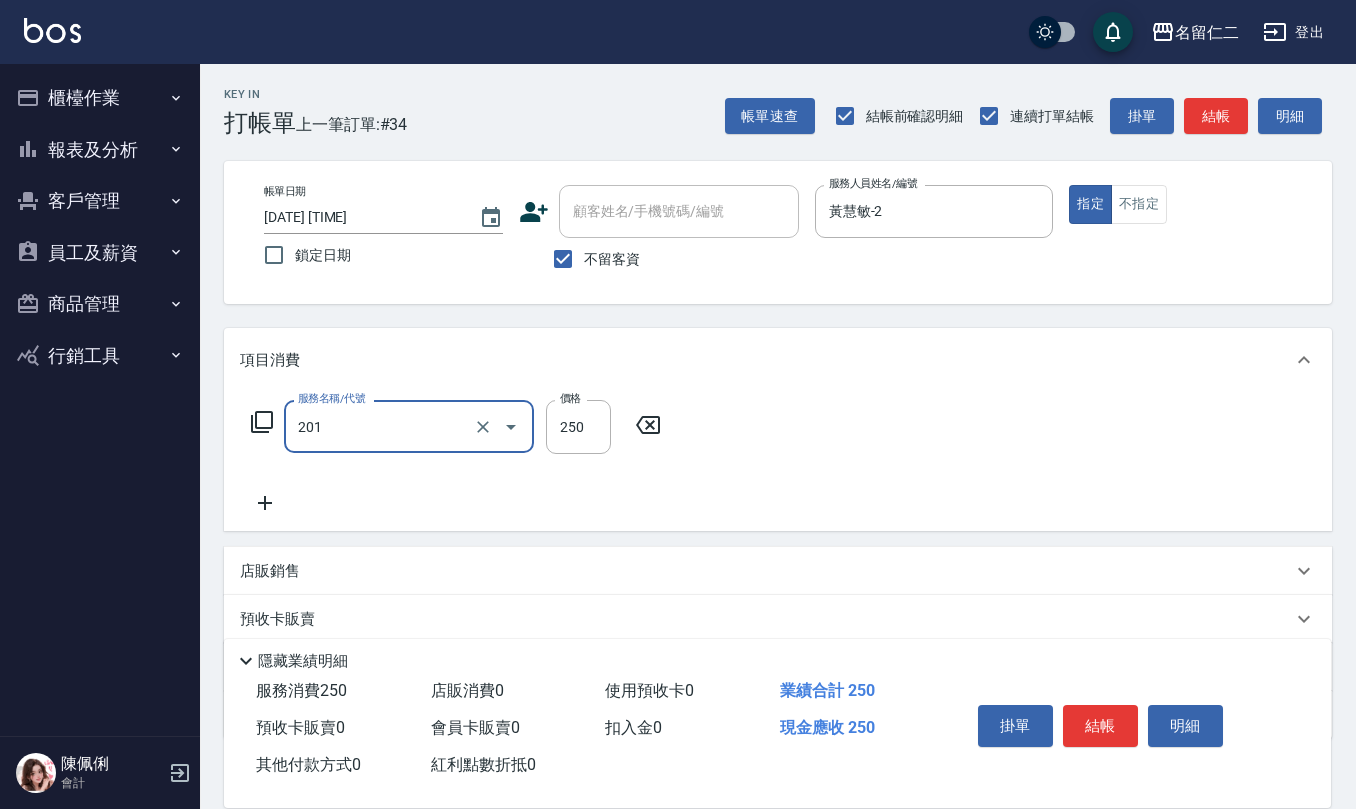 type on "洗髮(201)" 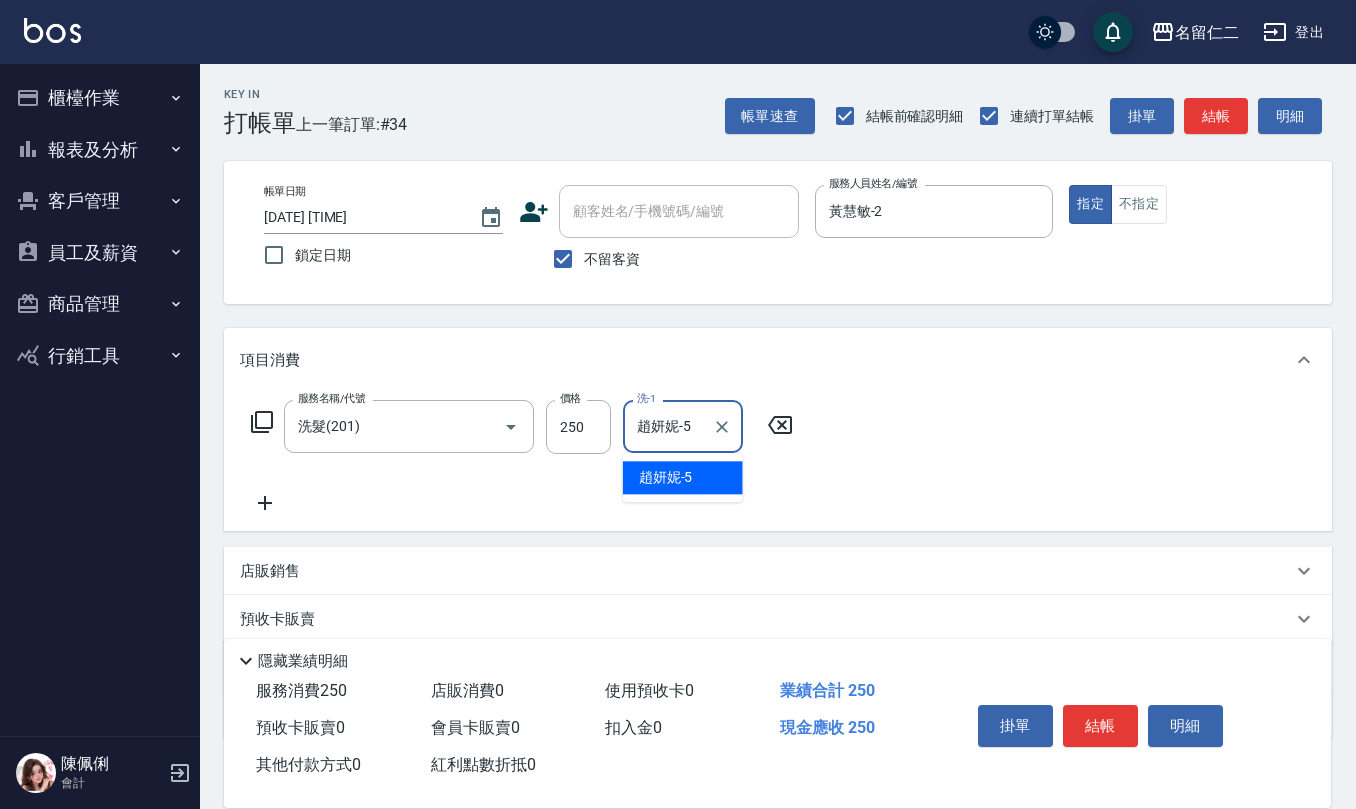 type on "趙妍妮-5" 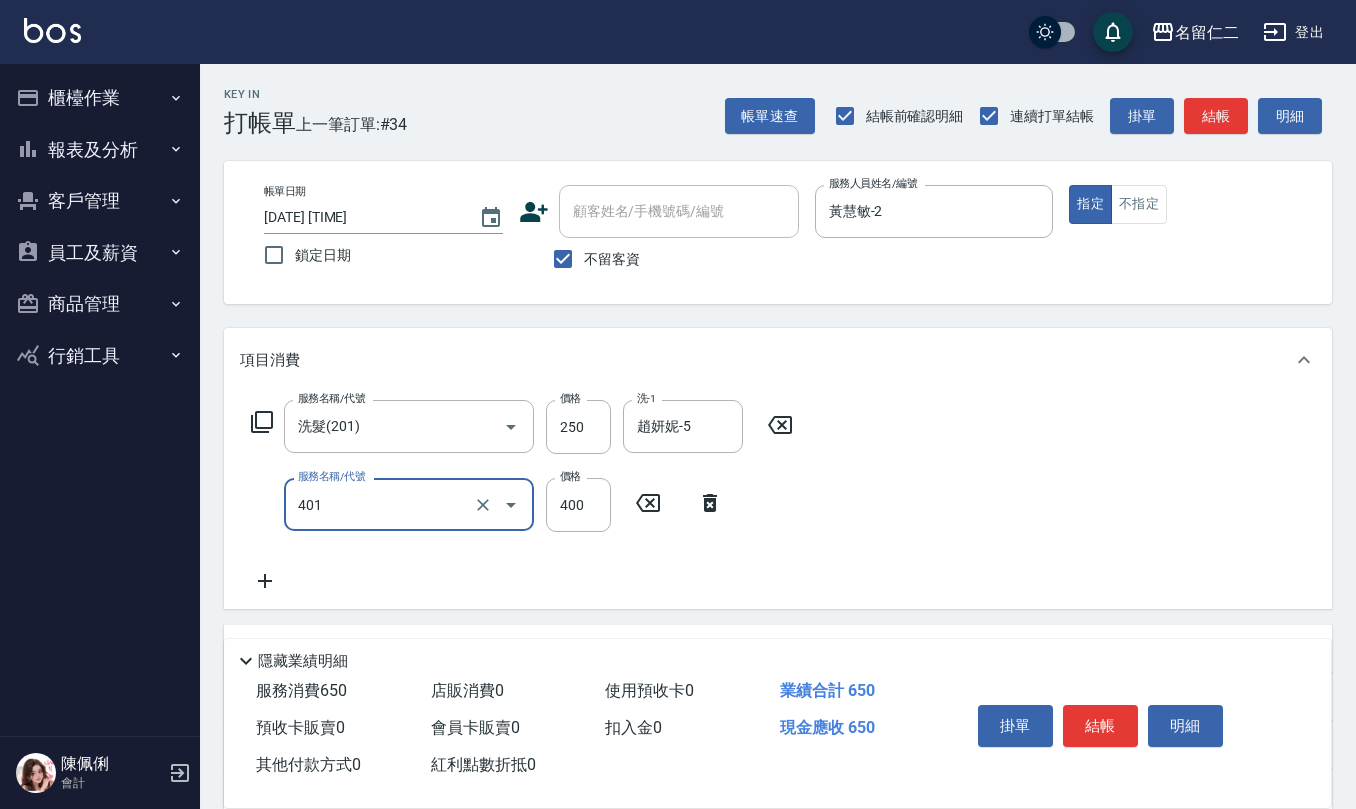 type on "剪髮(401)" 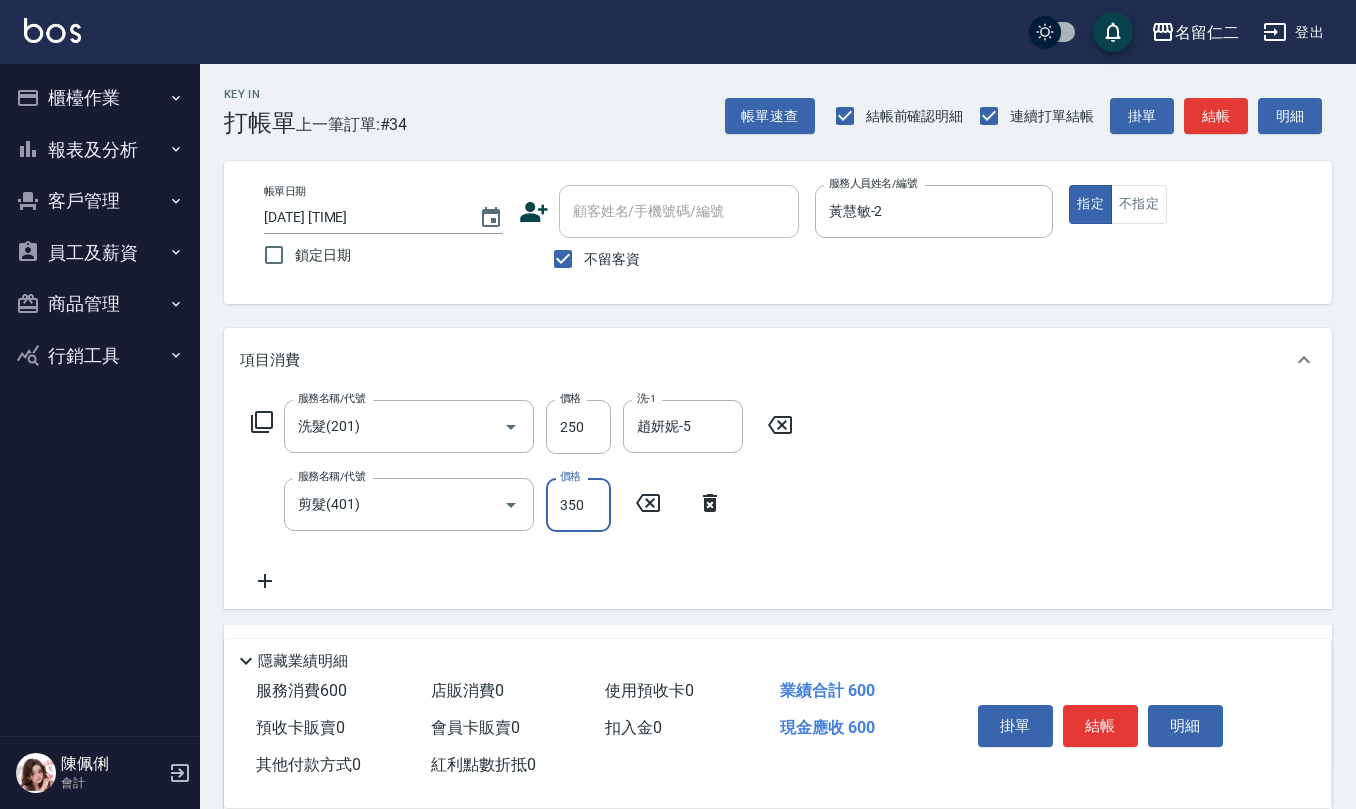 type on "350" 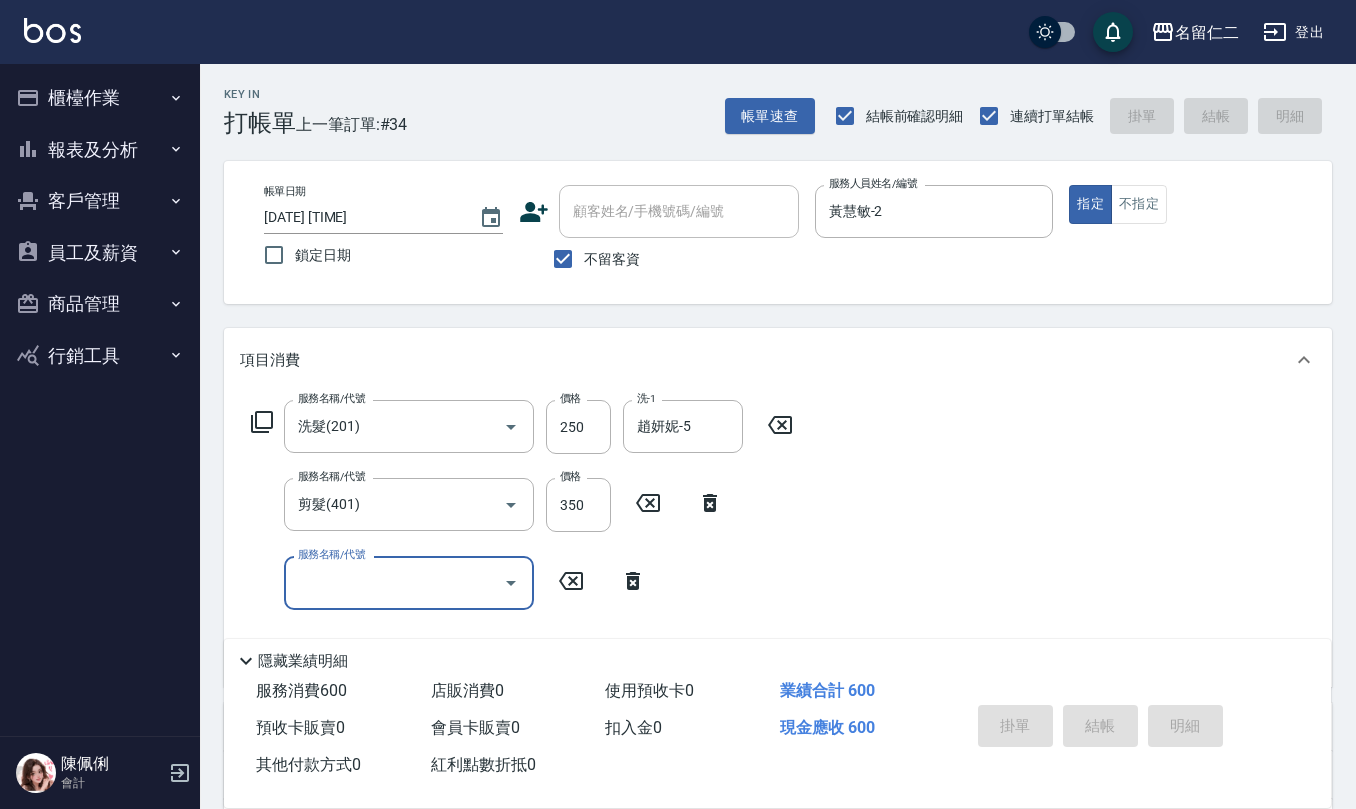 type on "[DATE] [TIME]" 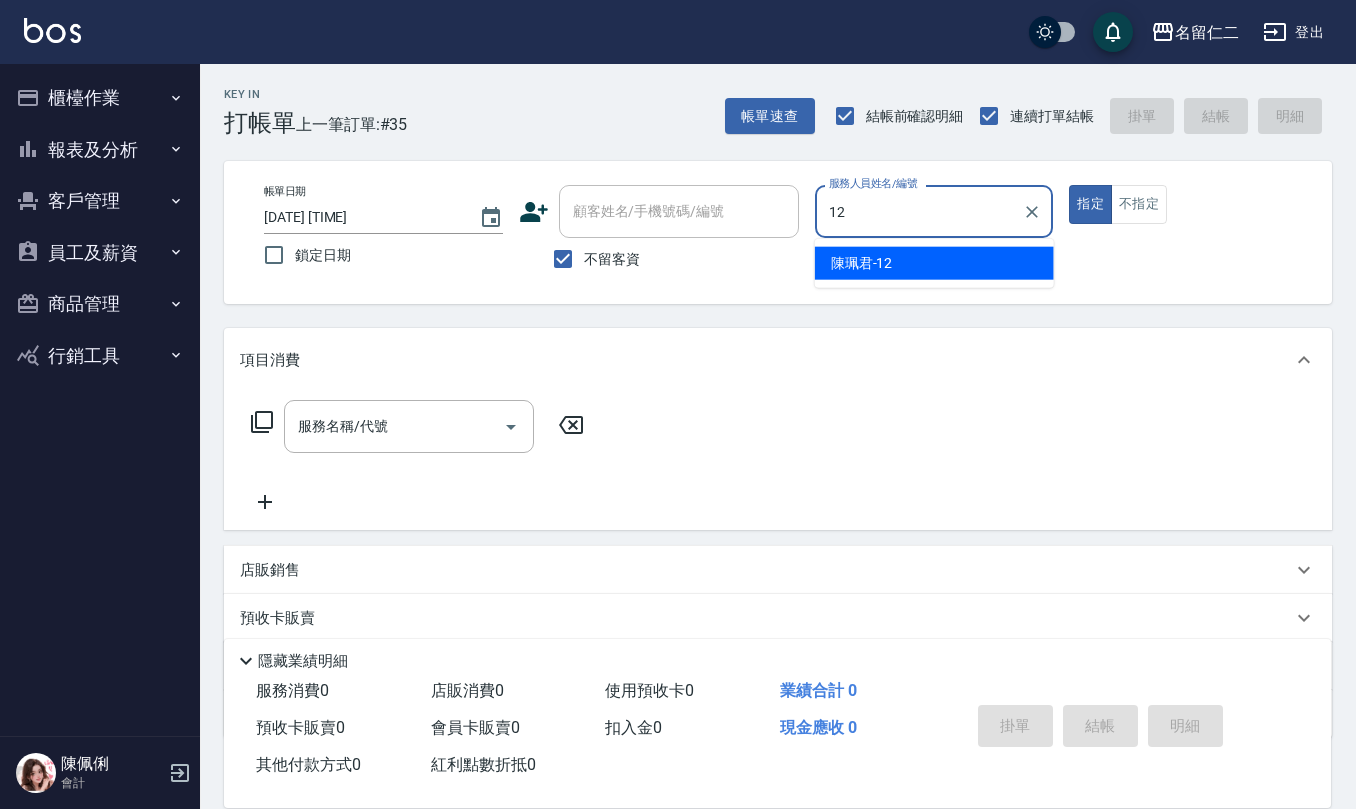 type on "[LAST]-[NUMBER]" 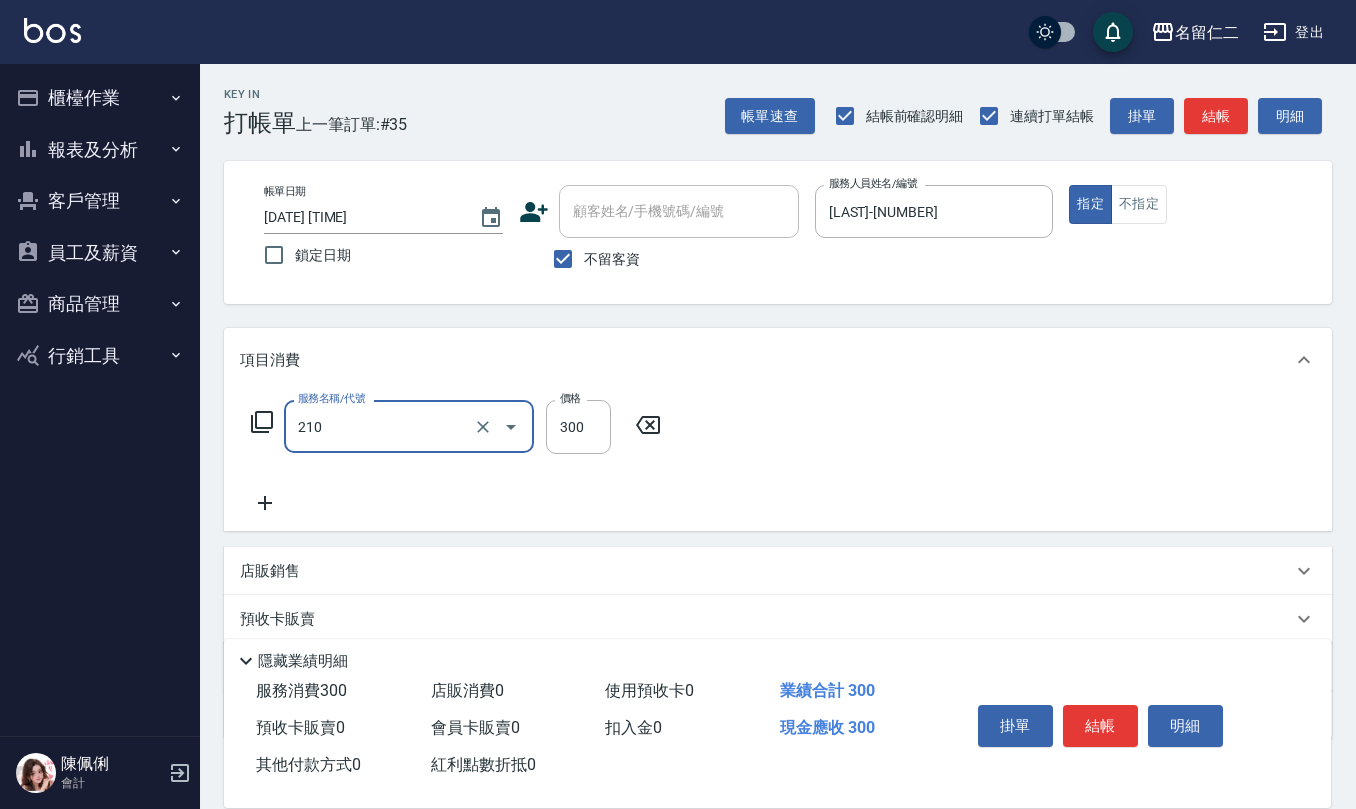 type on "歐娜洗髮精(210)" 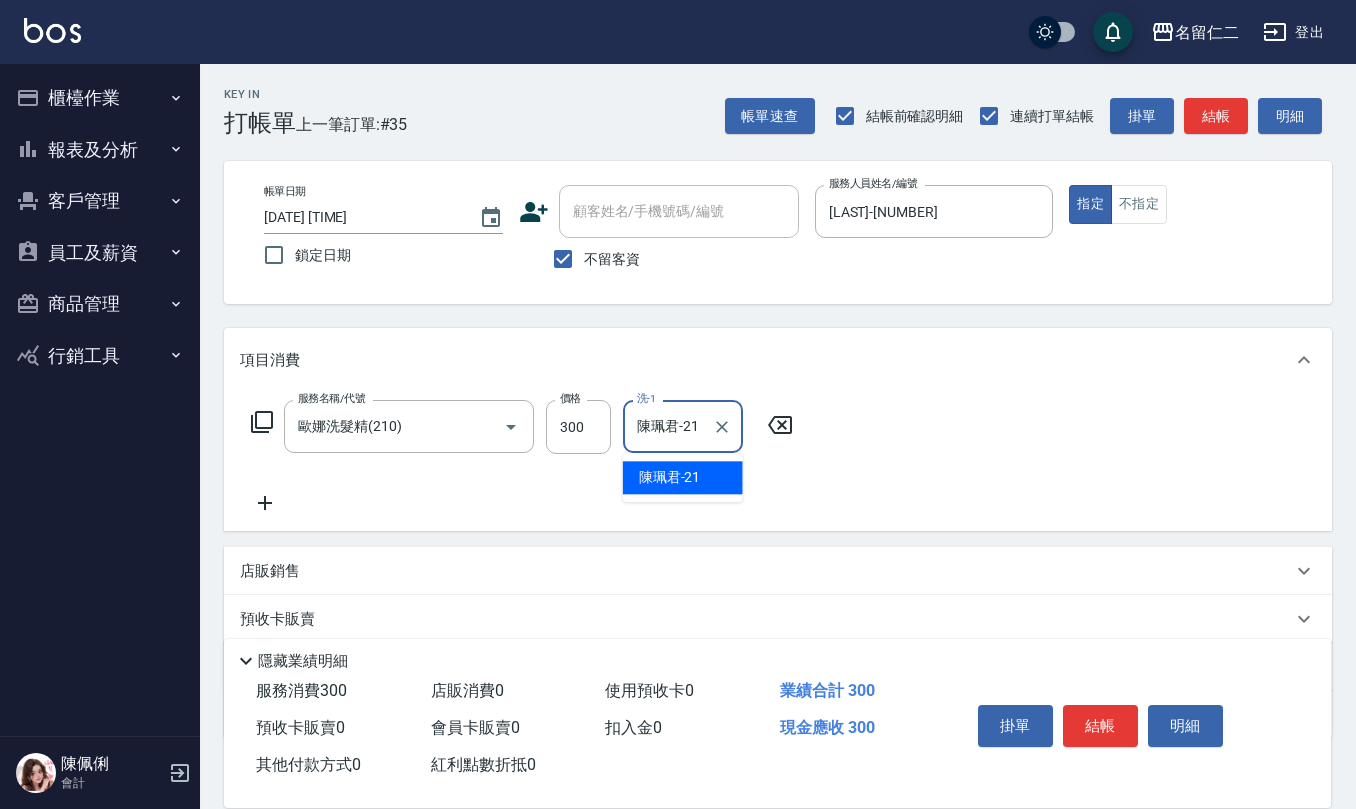 type on "陳珮君-21" 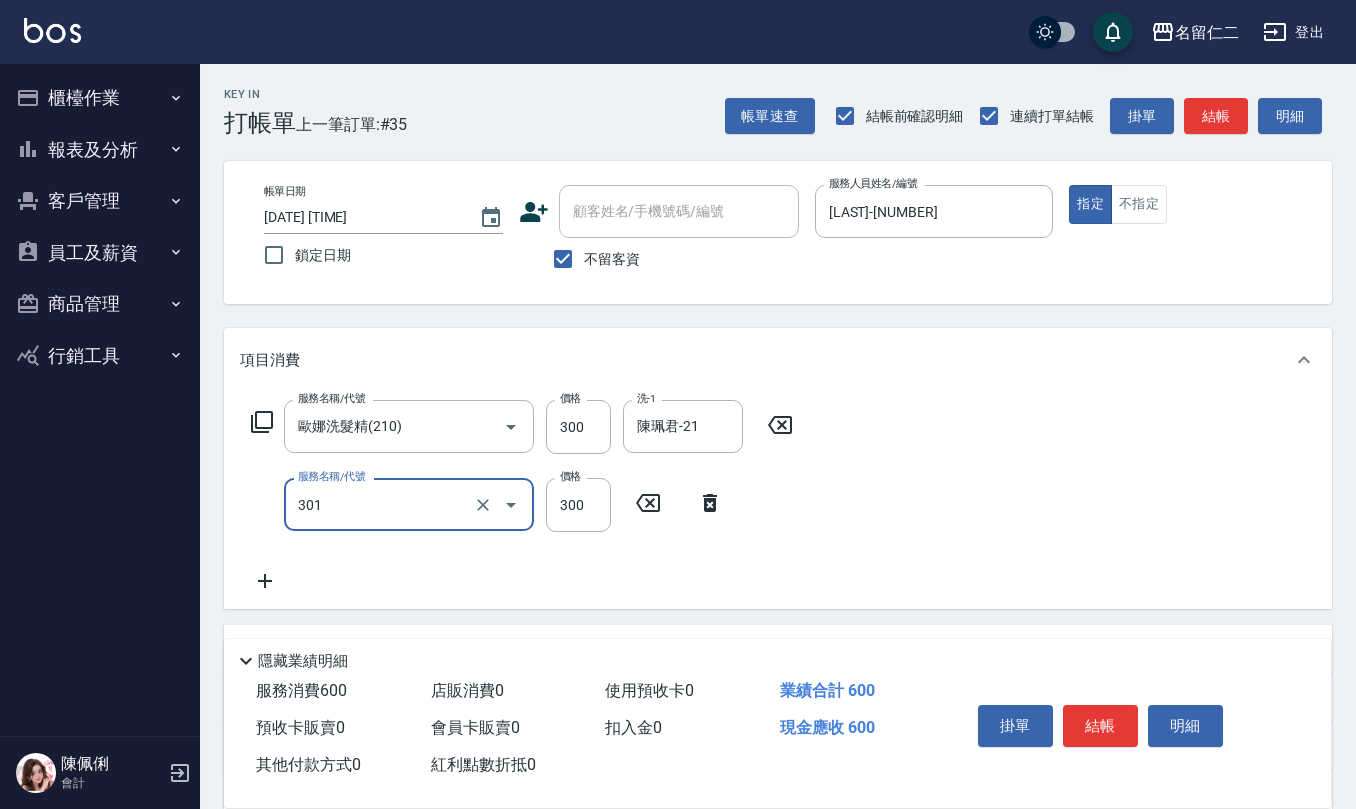 type on "補燙599以下(301)" 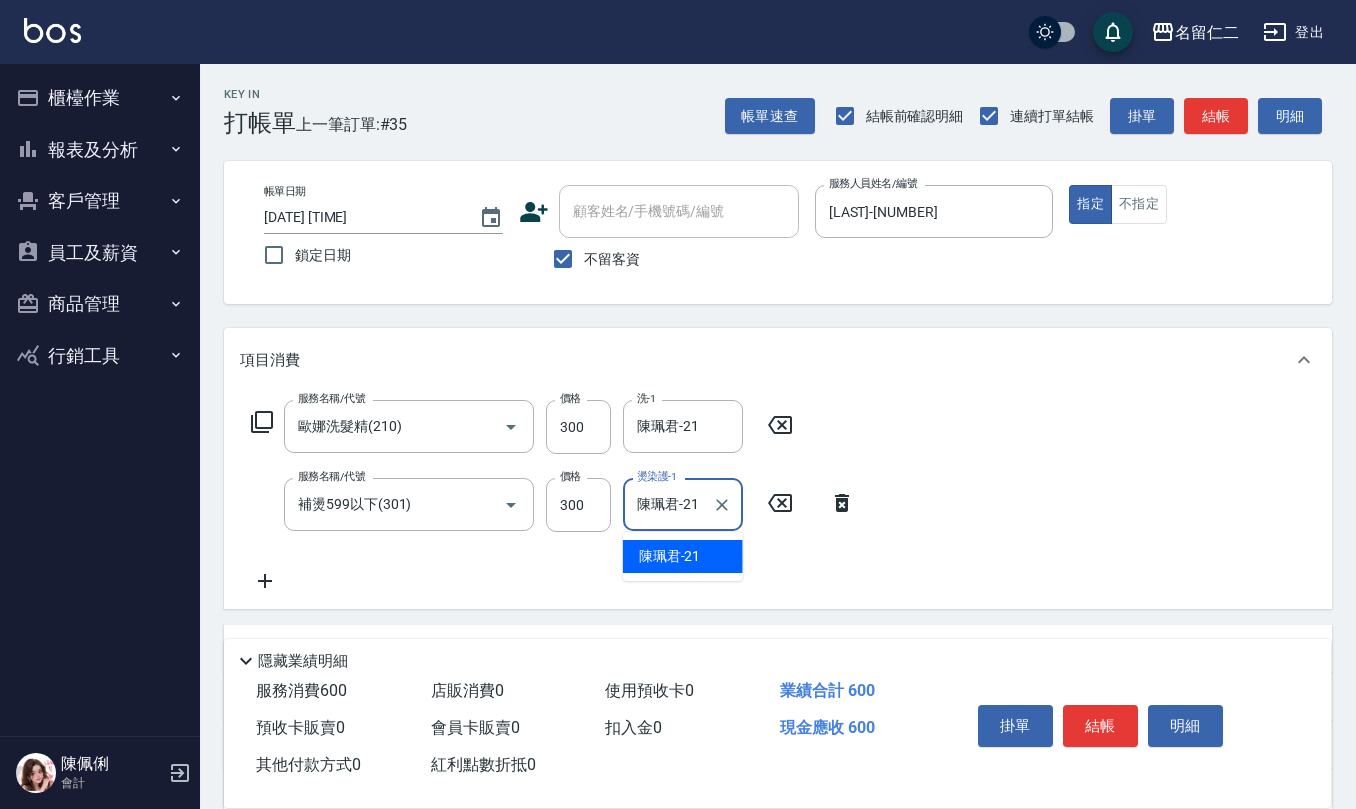 type on "陳珮君-21" 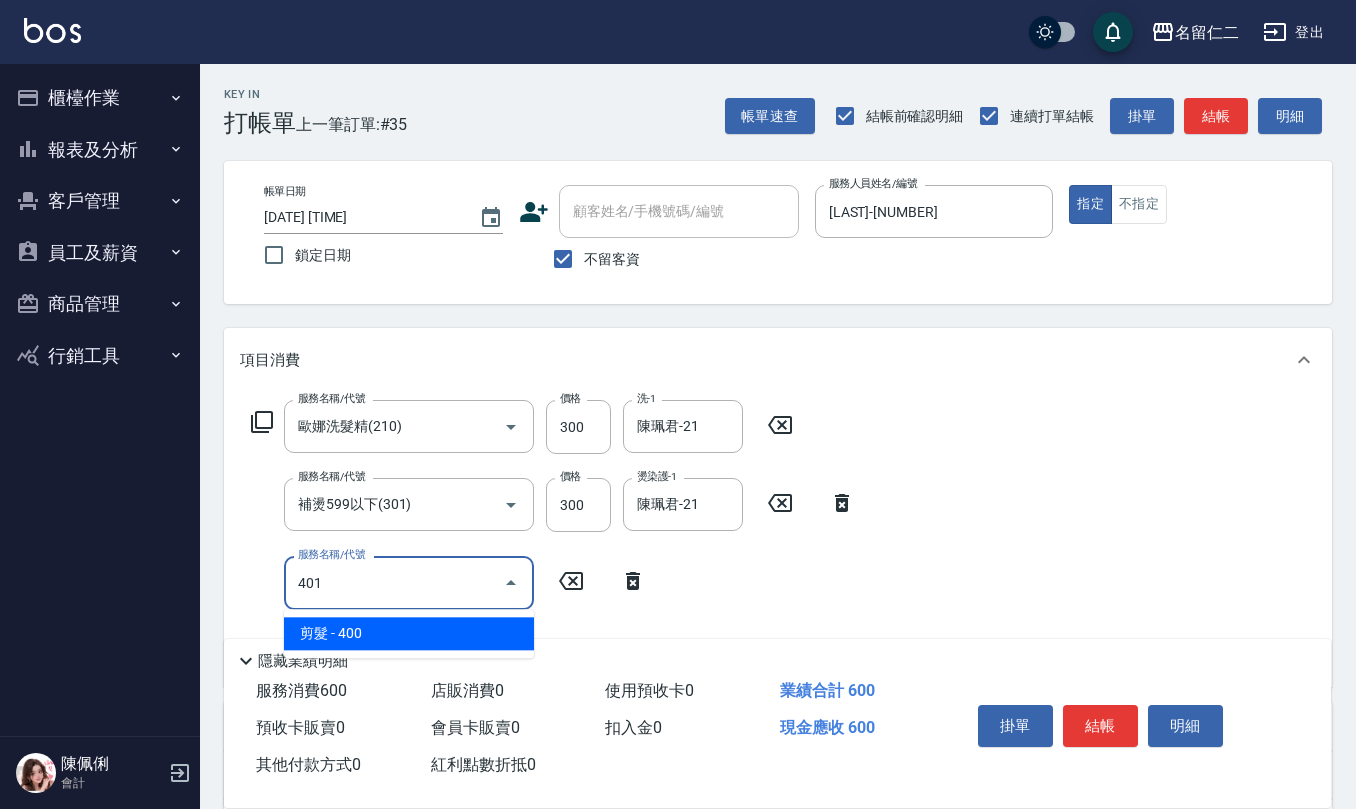 type on "剪髮(401)" 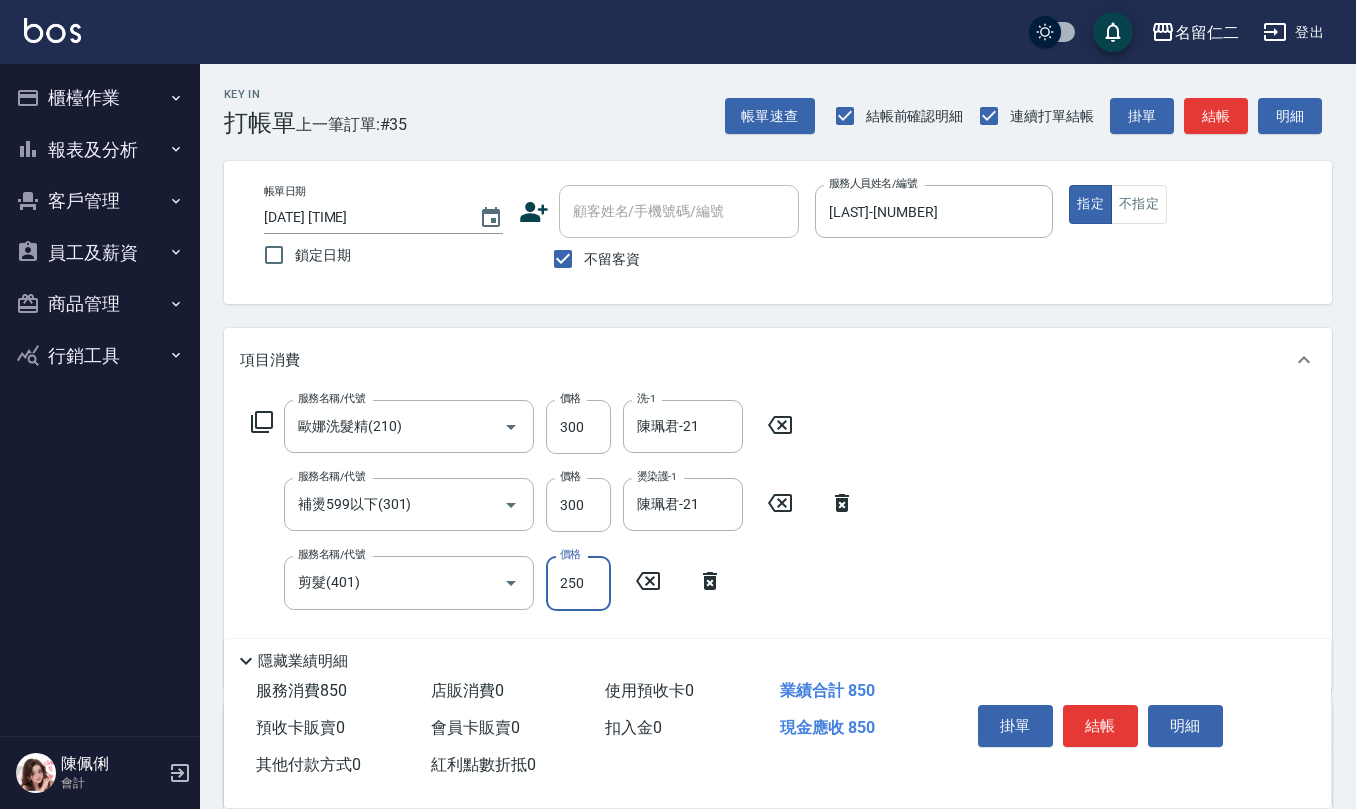 type on "250" 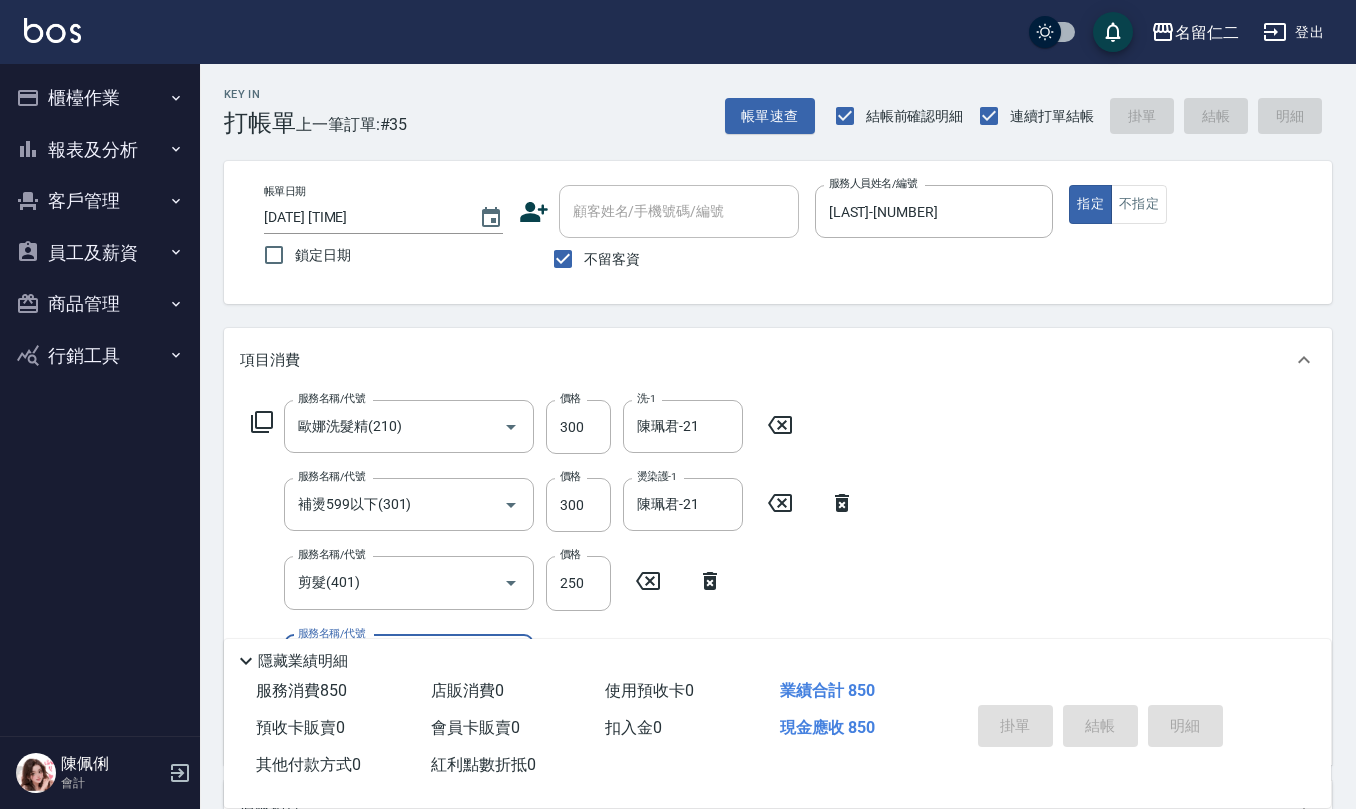 type 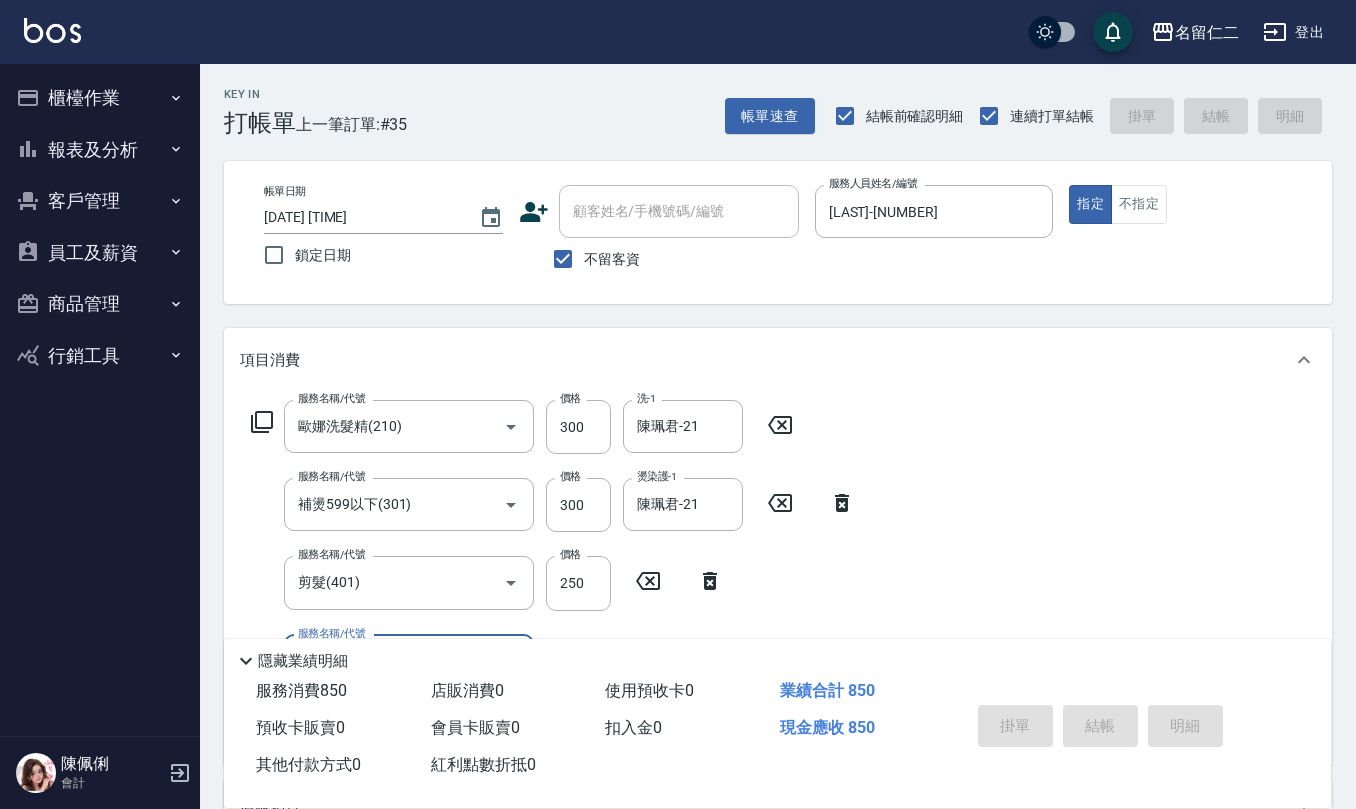 type 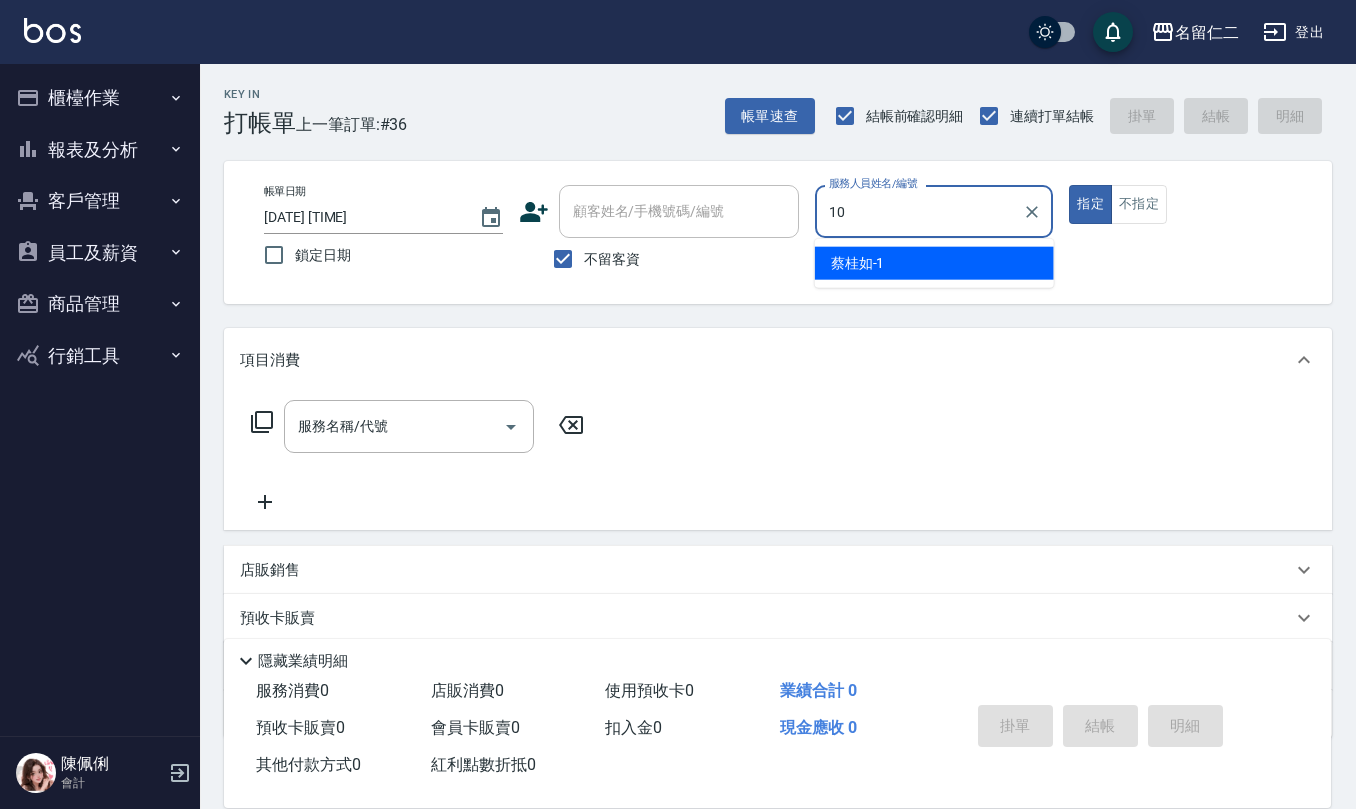 type on "胡淑雲-10" 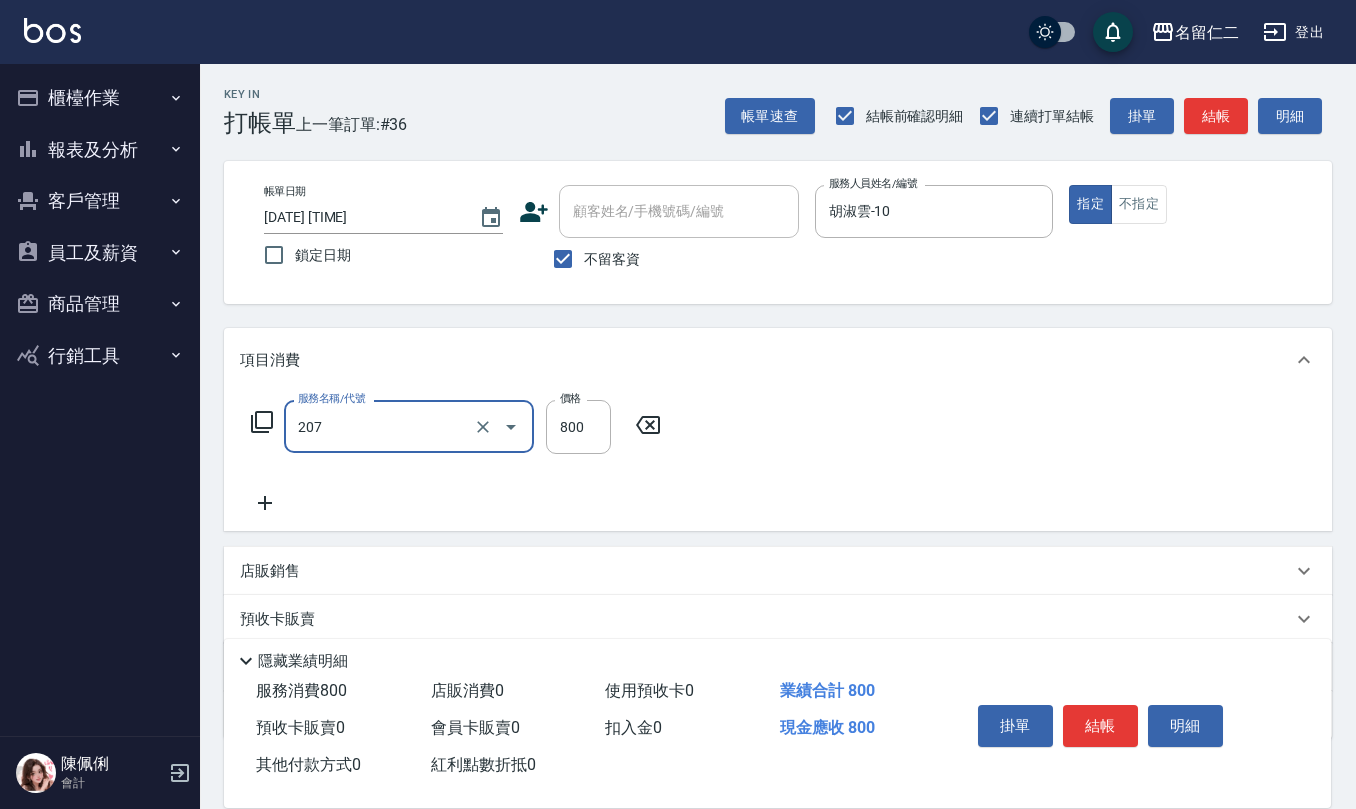 type on "清潔洗(207)" 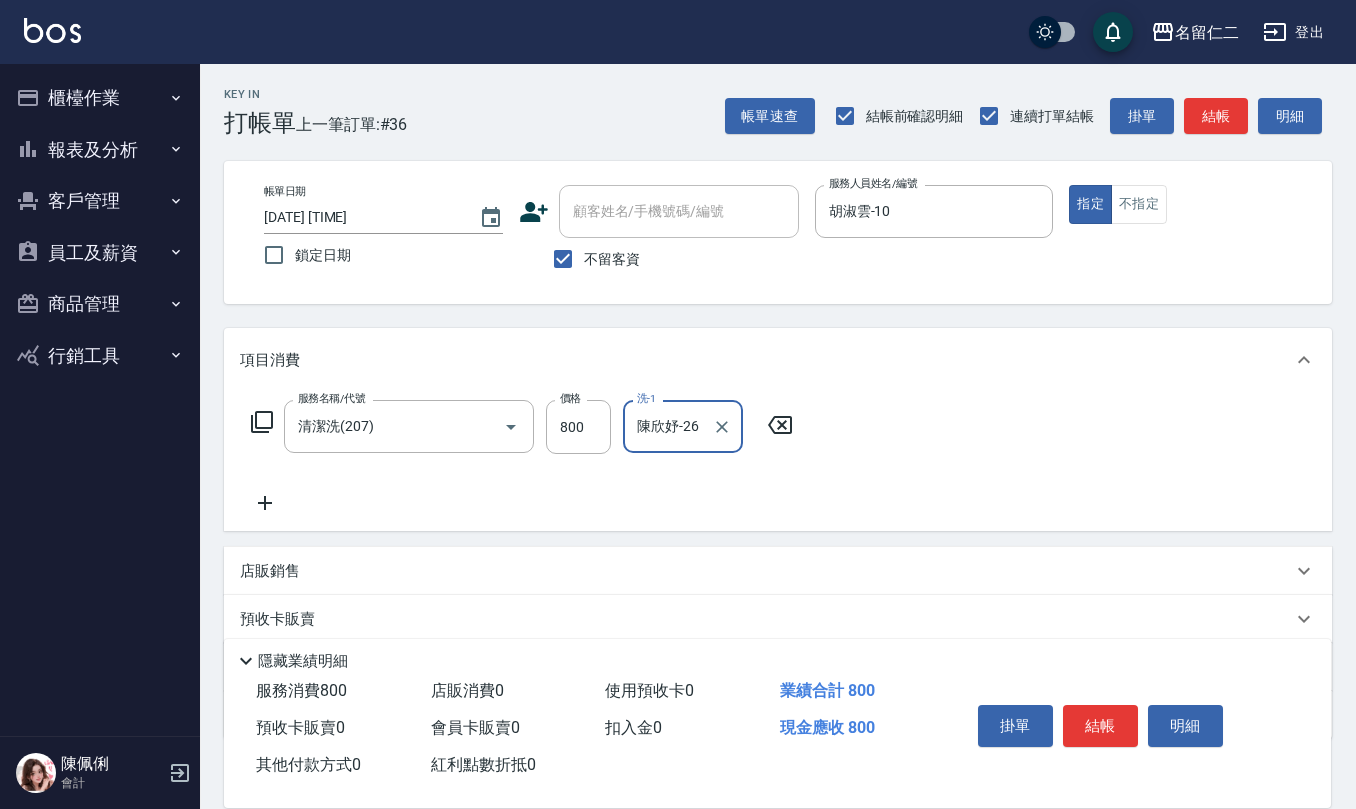 type on "陳欣妤-26" 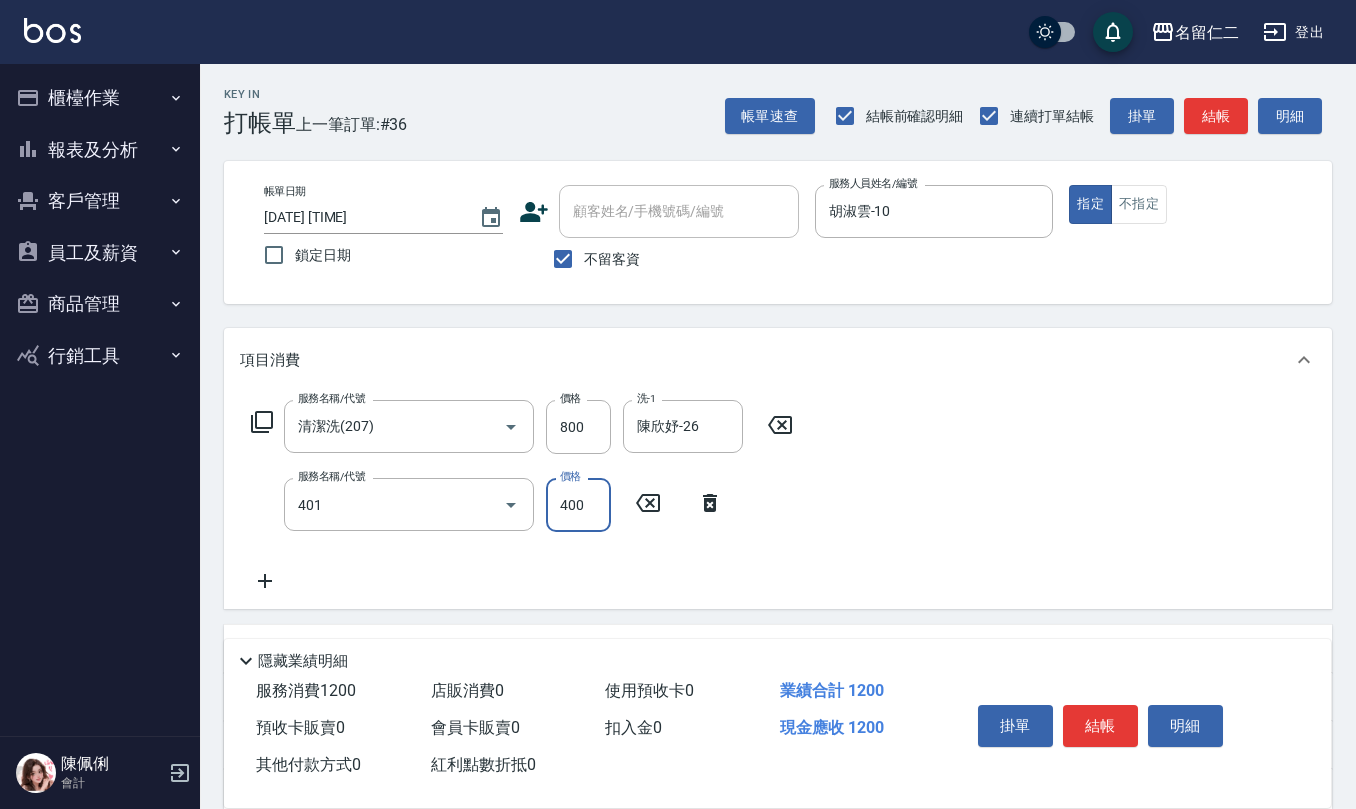type on "剪髮(401)" 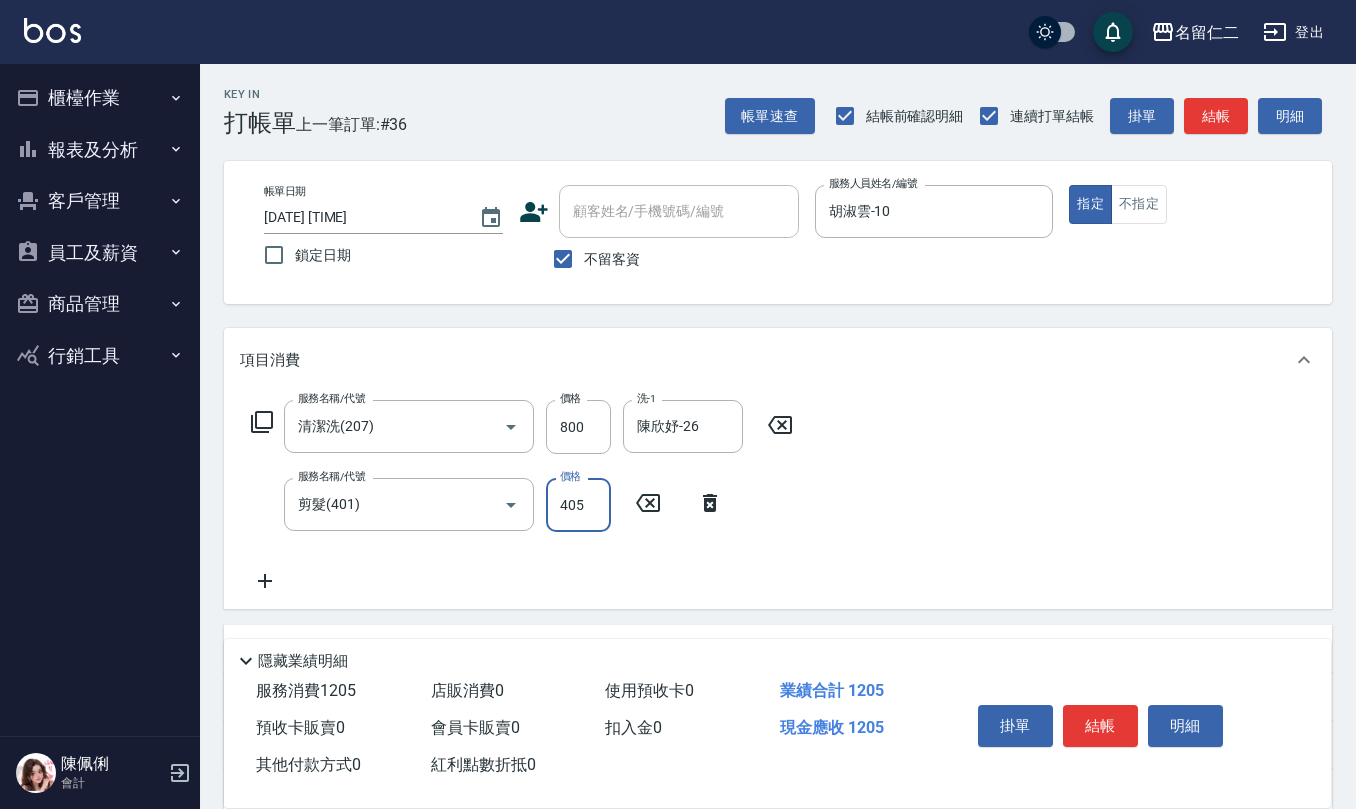 type on "405" 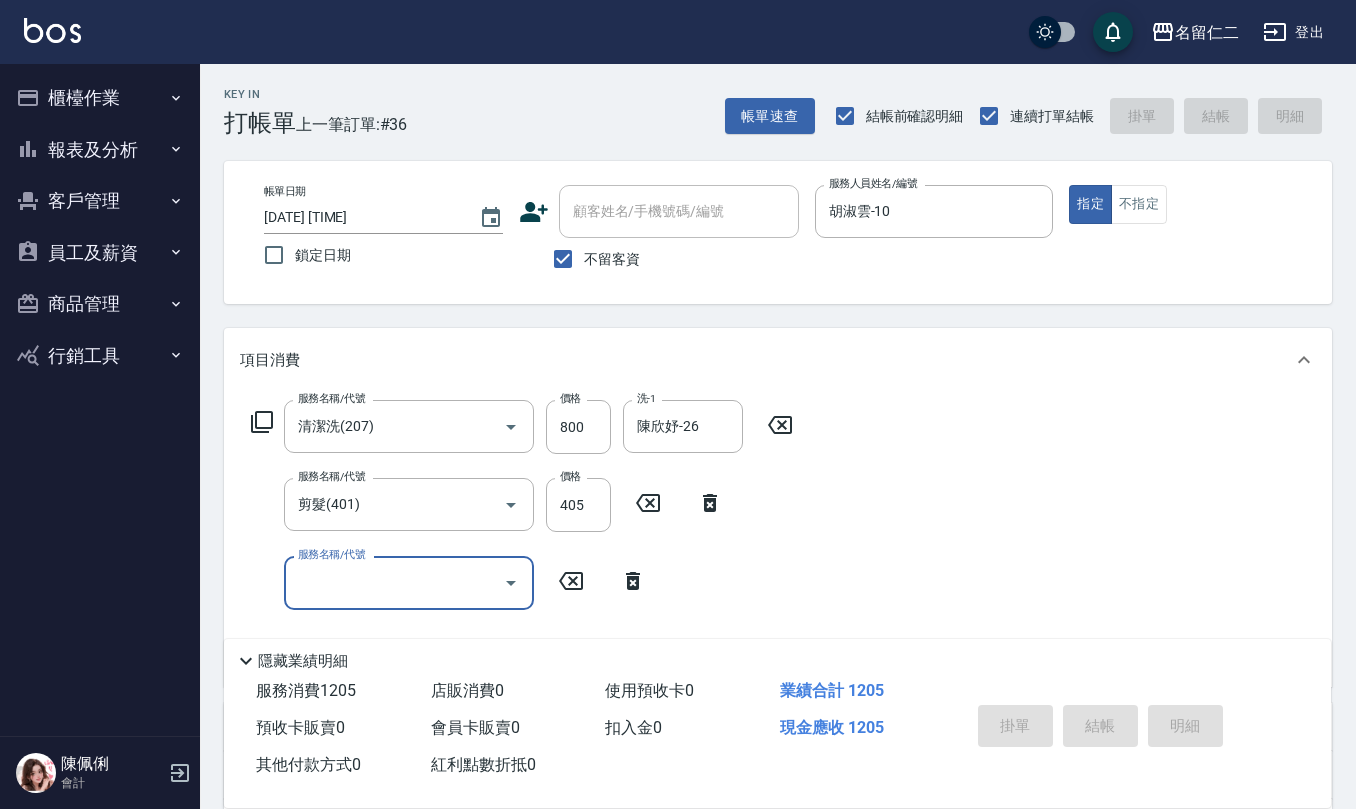 type 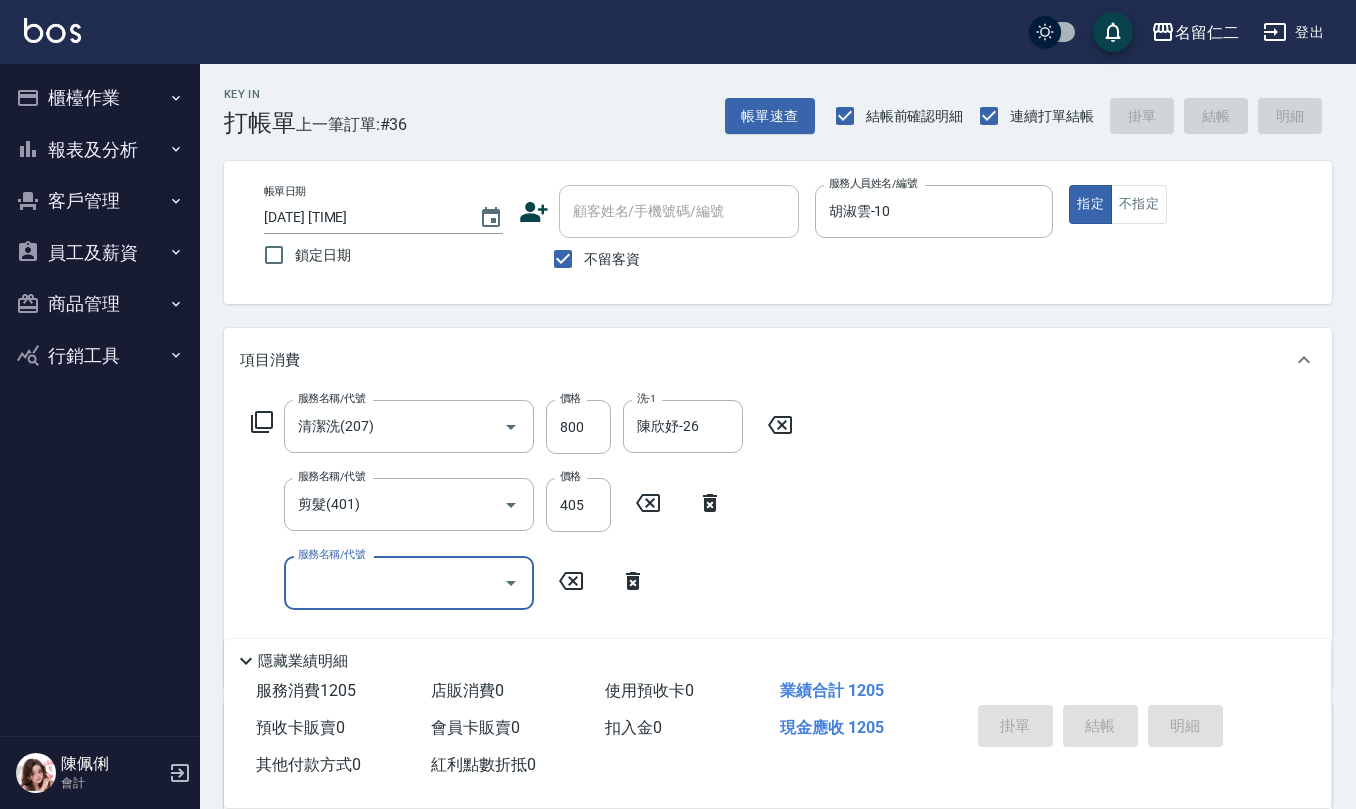 type 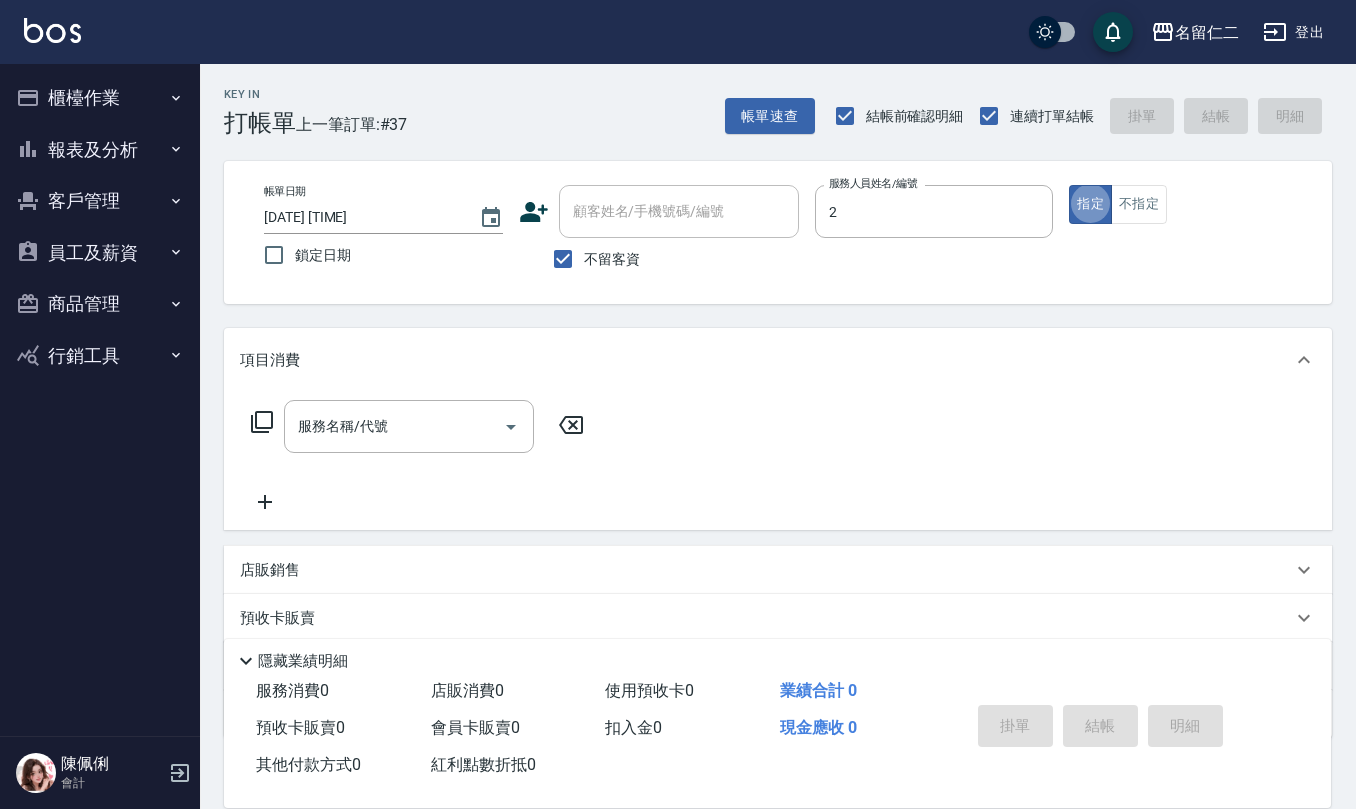 type on "黃慧敏-2" 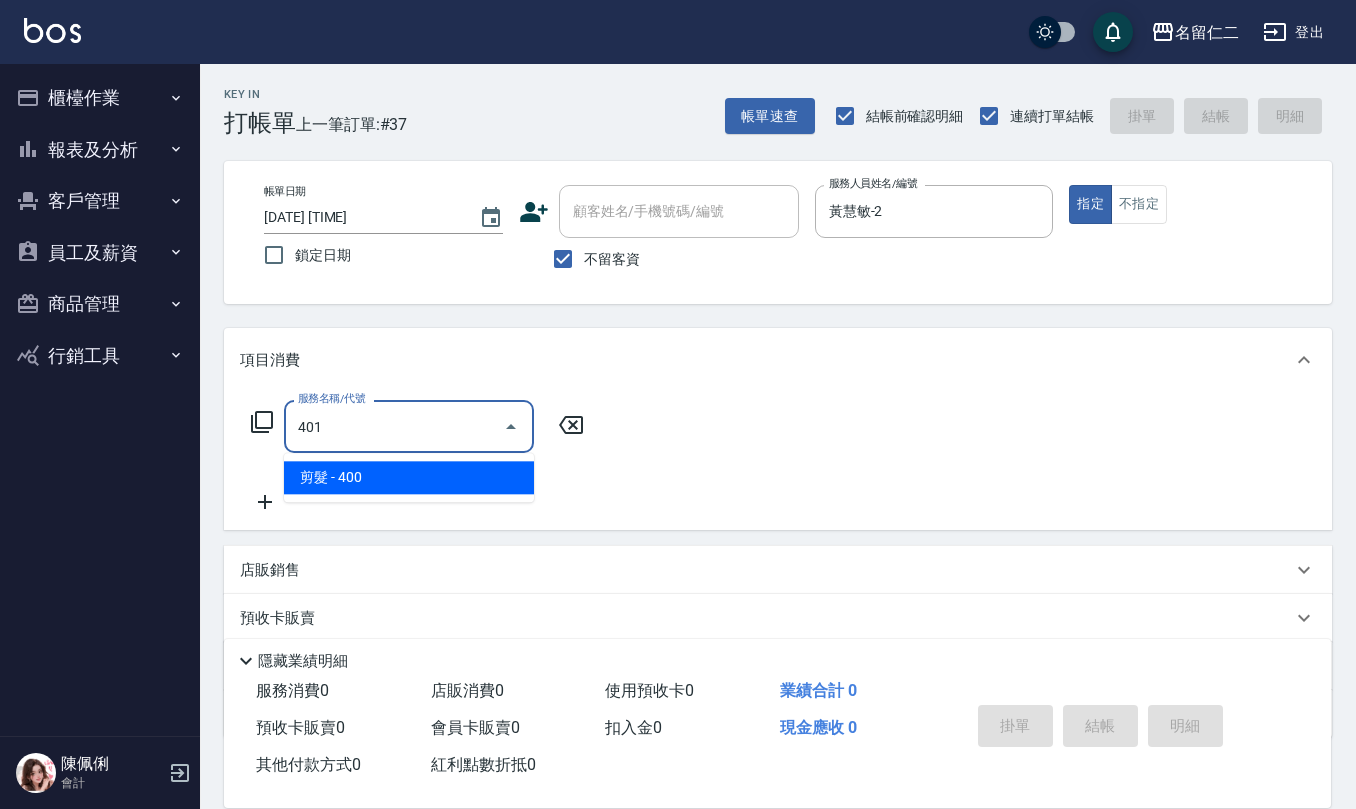 type on "剪髮(401)" 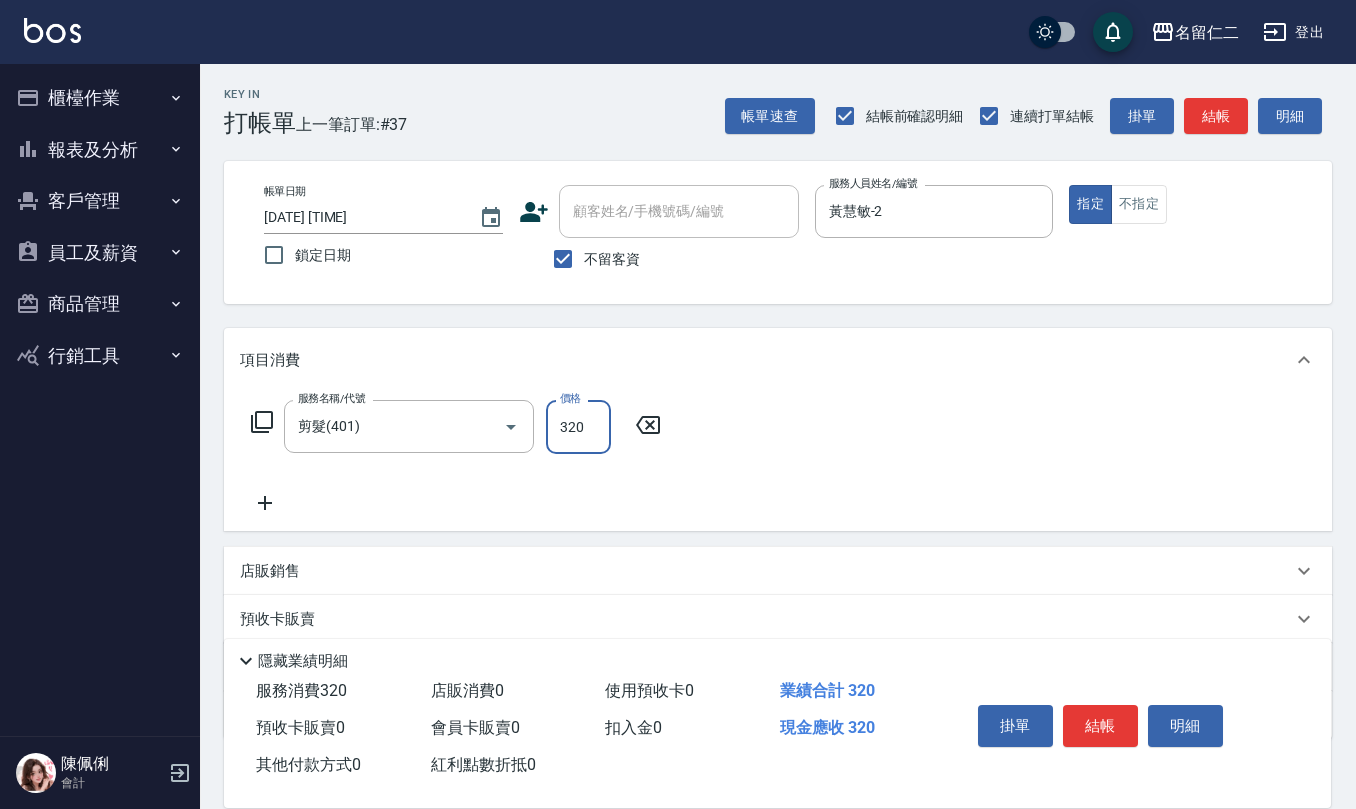 type on "320" 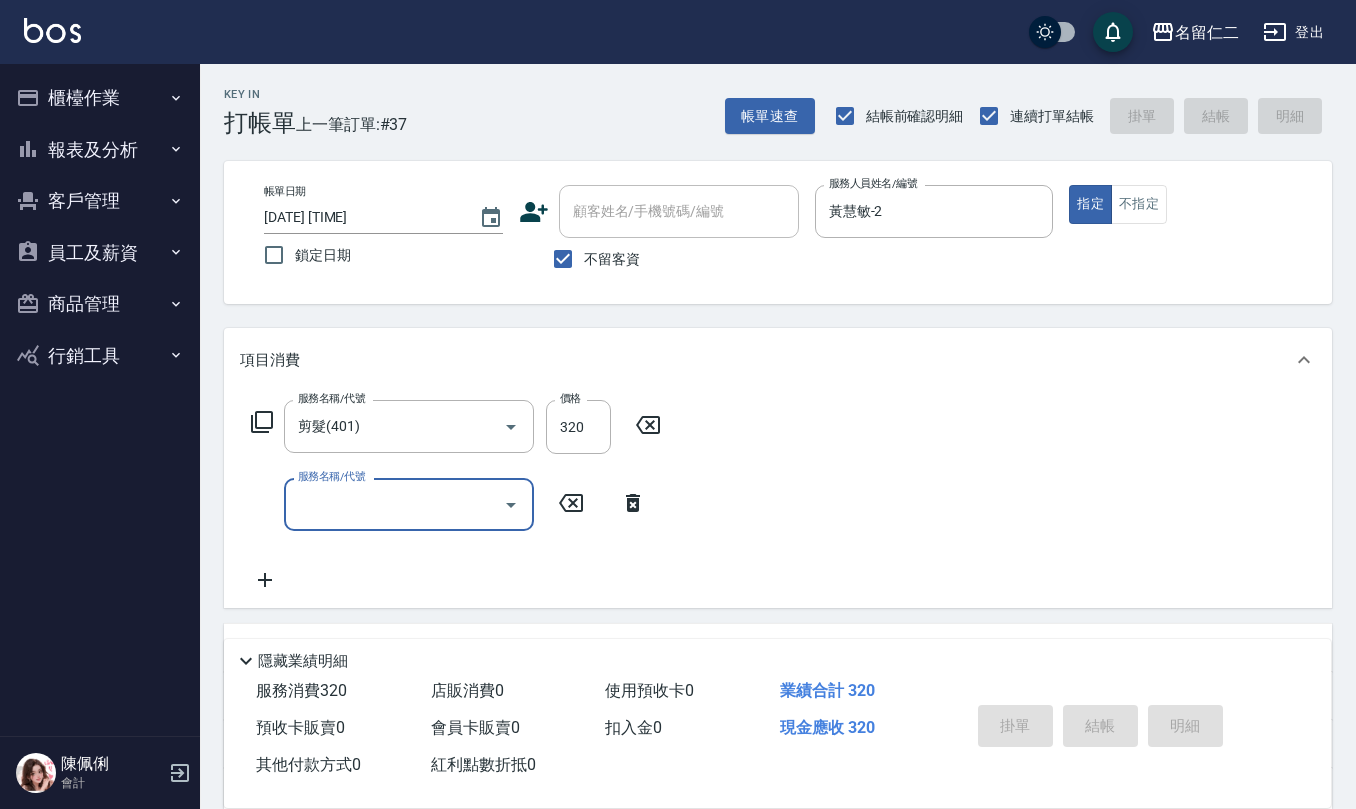 type 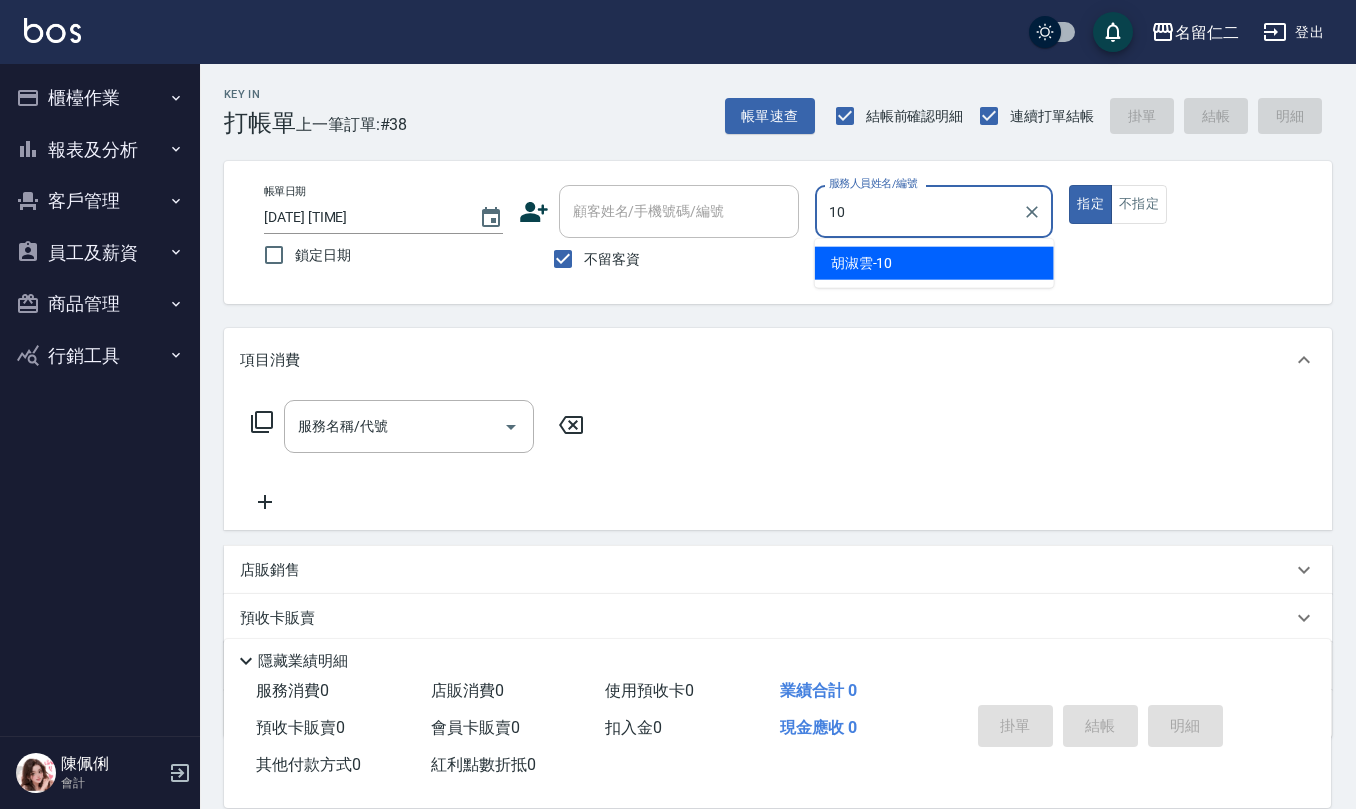 type on "胡淑雲-10" 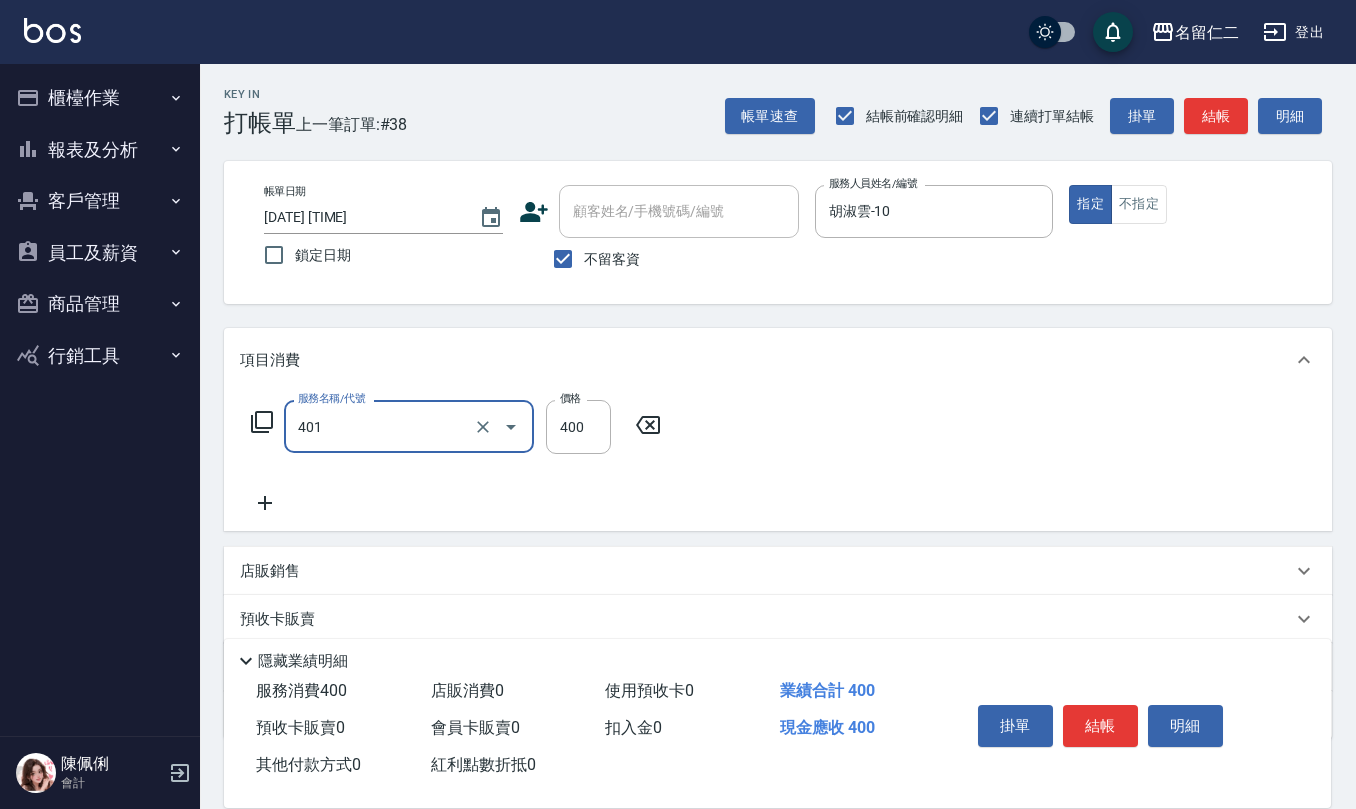 type on "剪髮(401)" 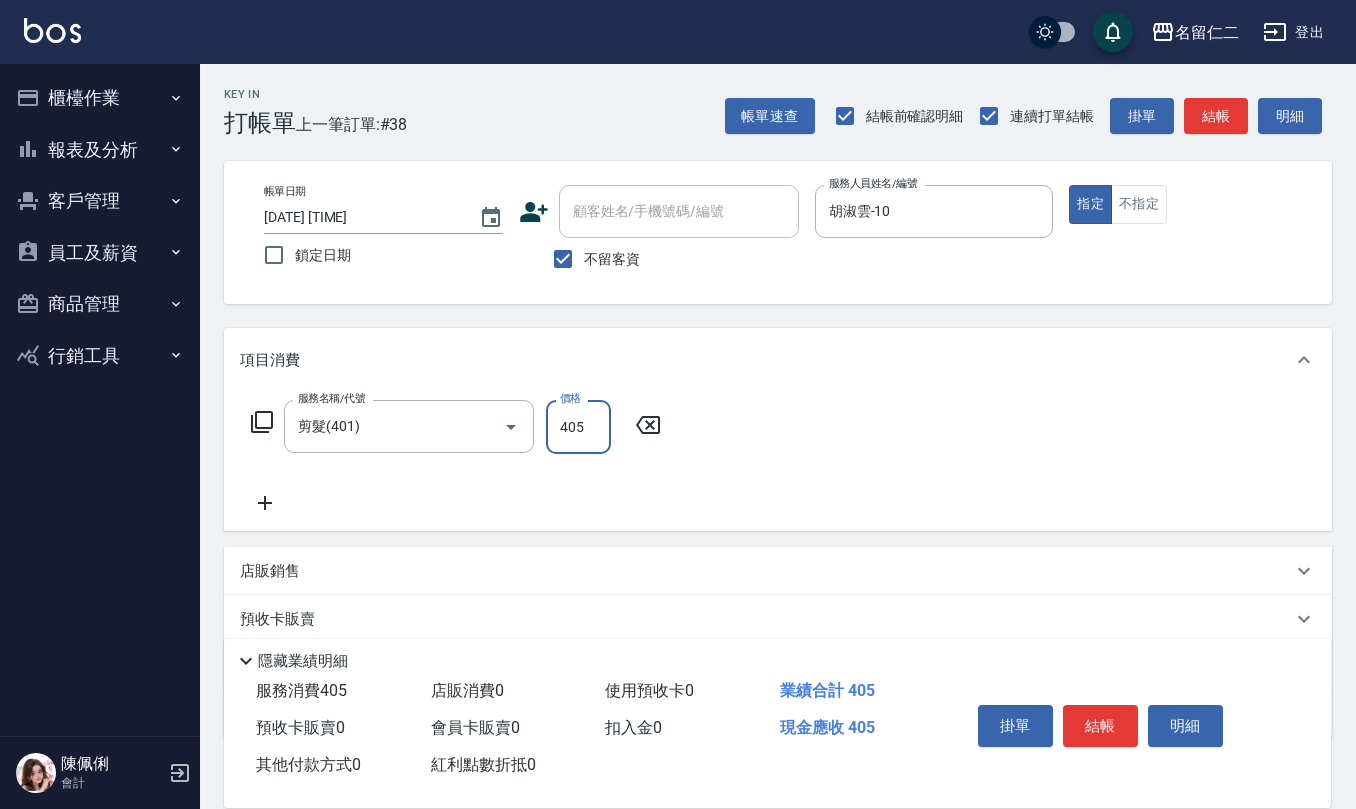 type on "405" 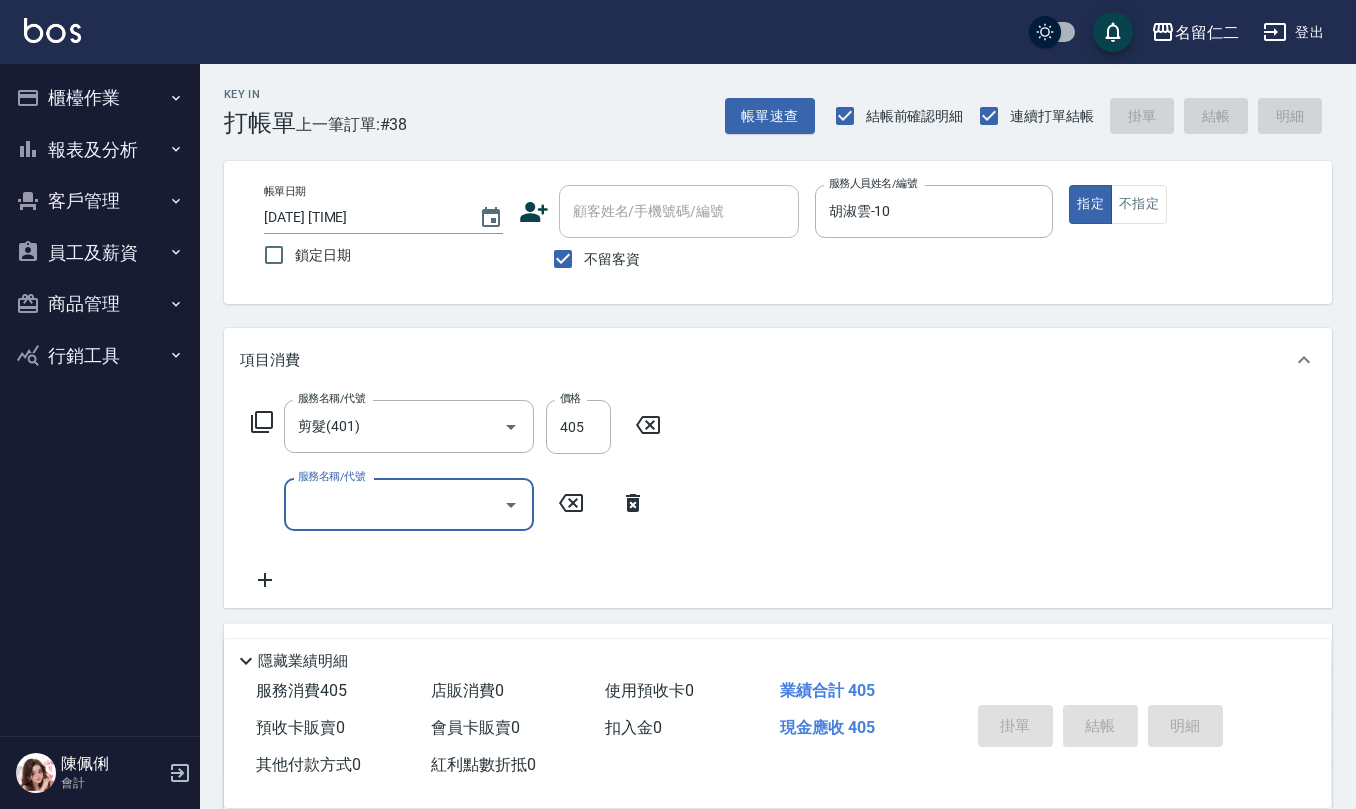 type 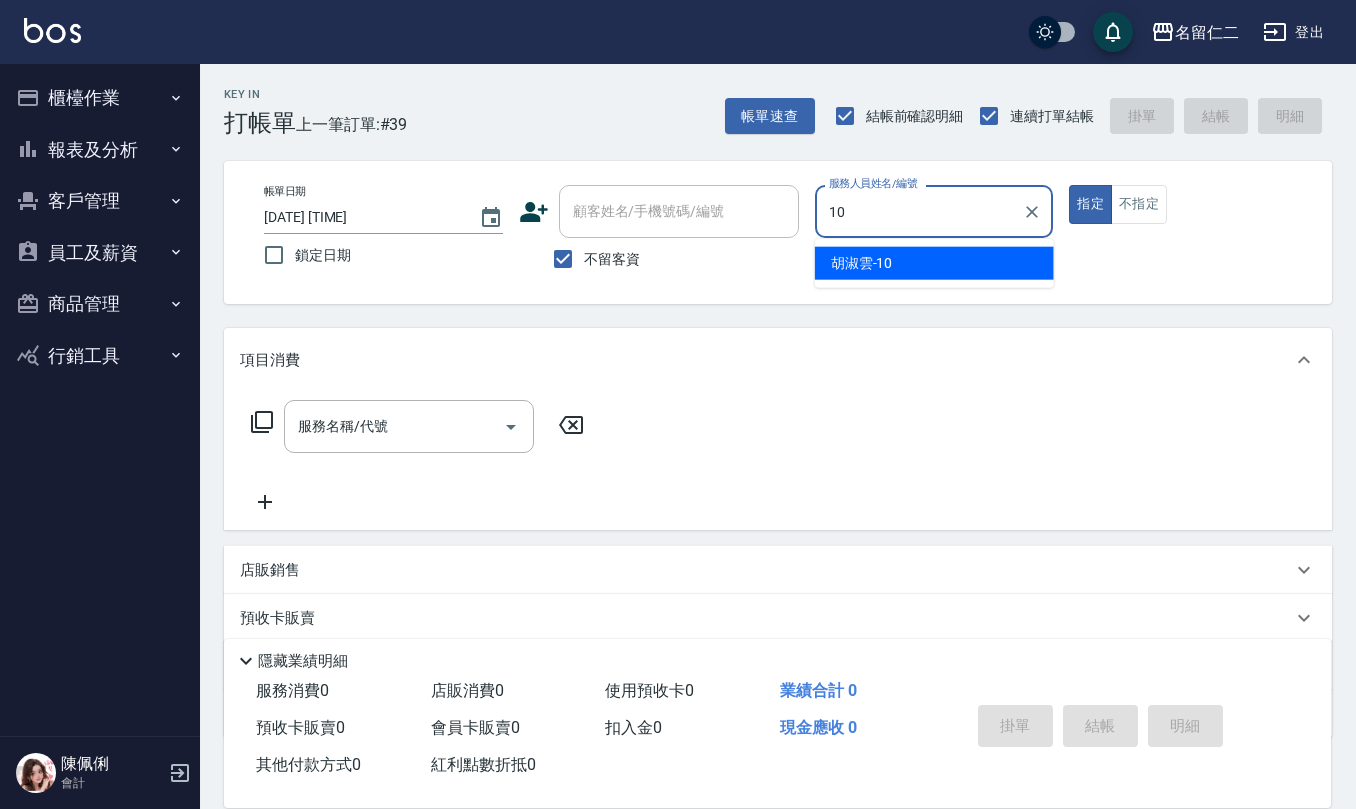 type on "胡淑雲-10" 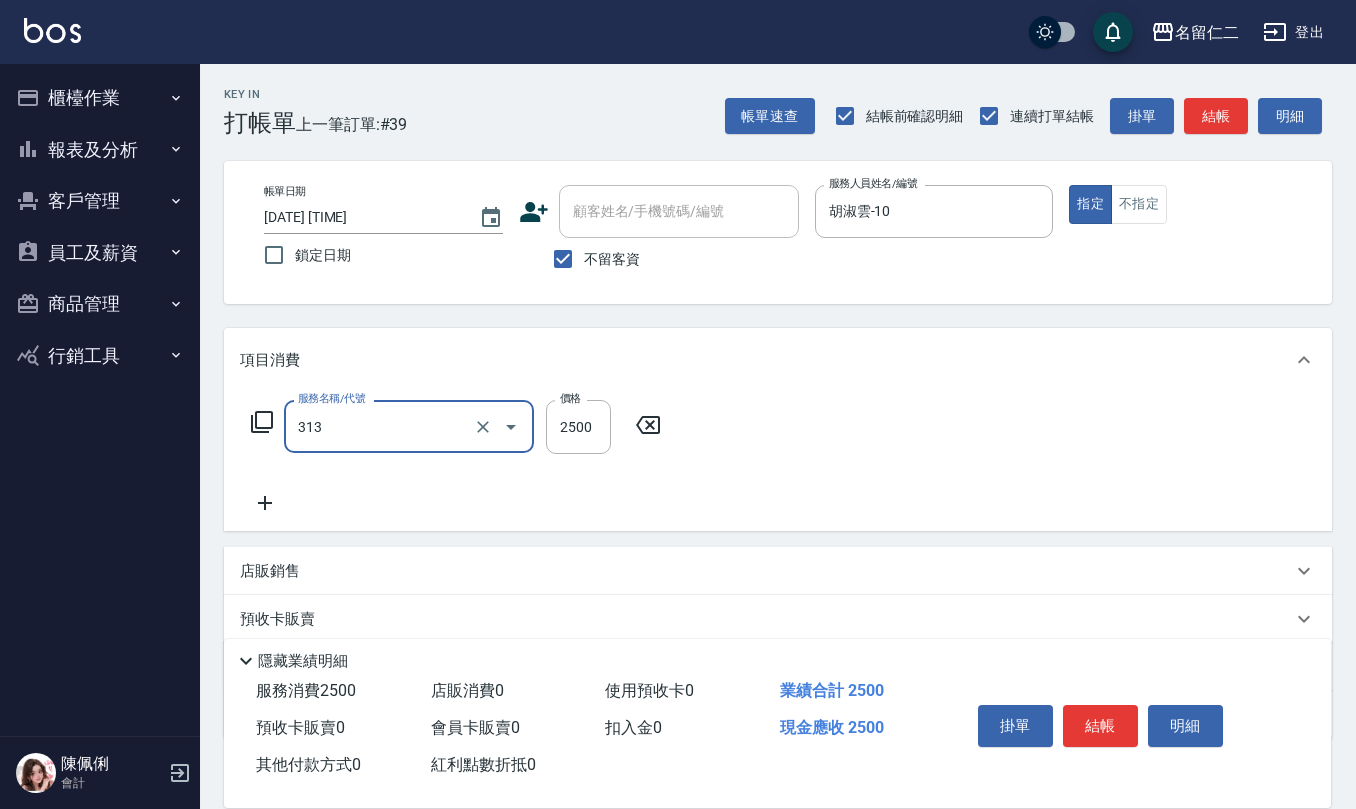 type on "生化還原2500(313)" 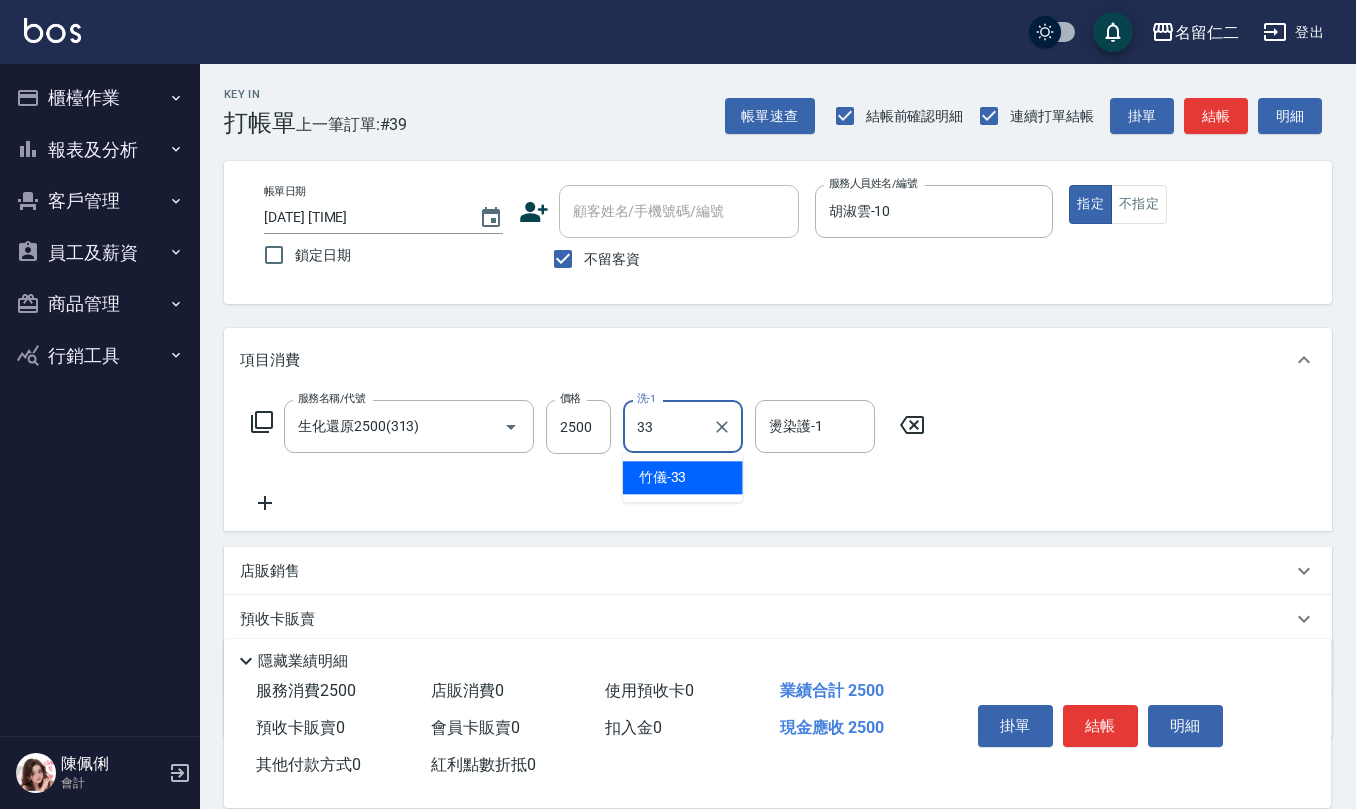 type on "竹儀-33" 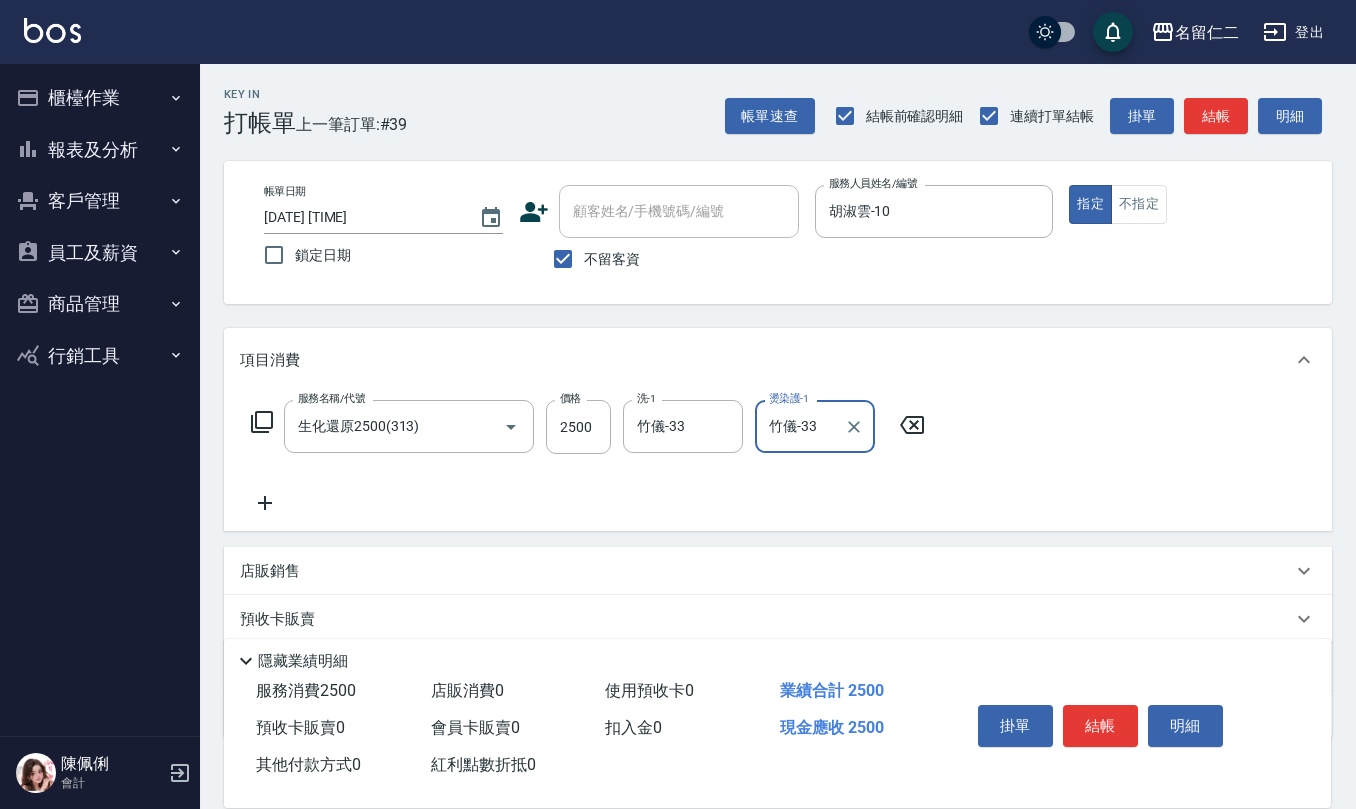 type on "竹儀-33" 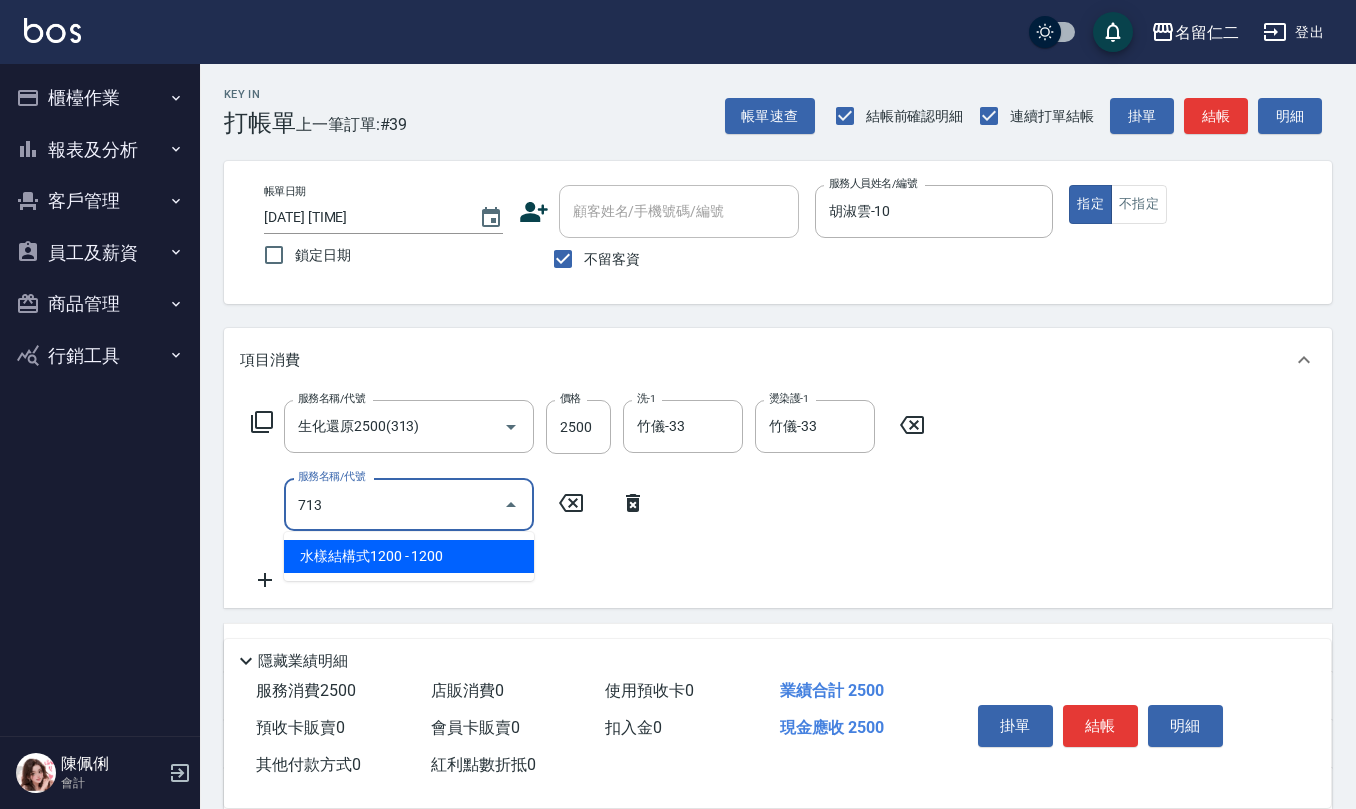 type on "水樣結構式1200(713)" 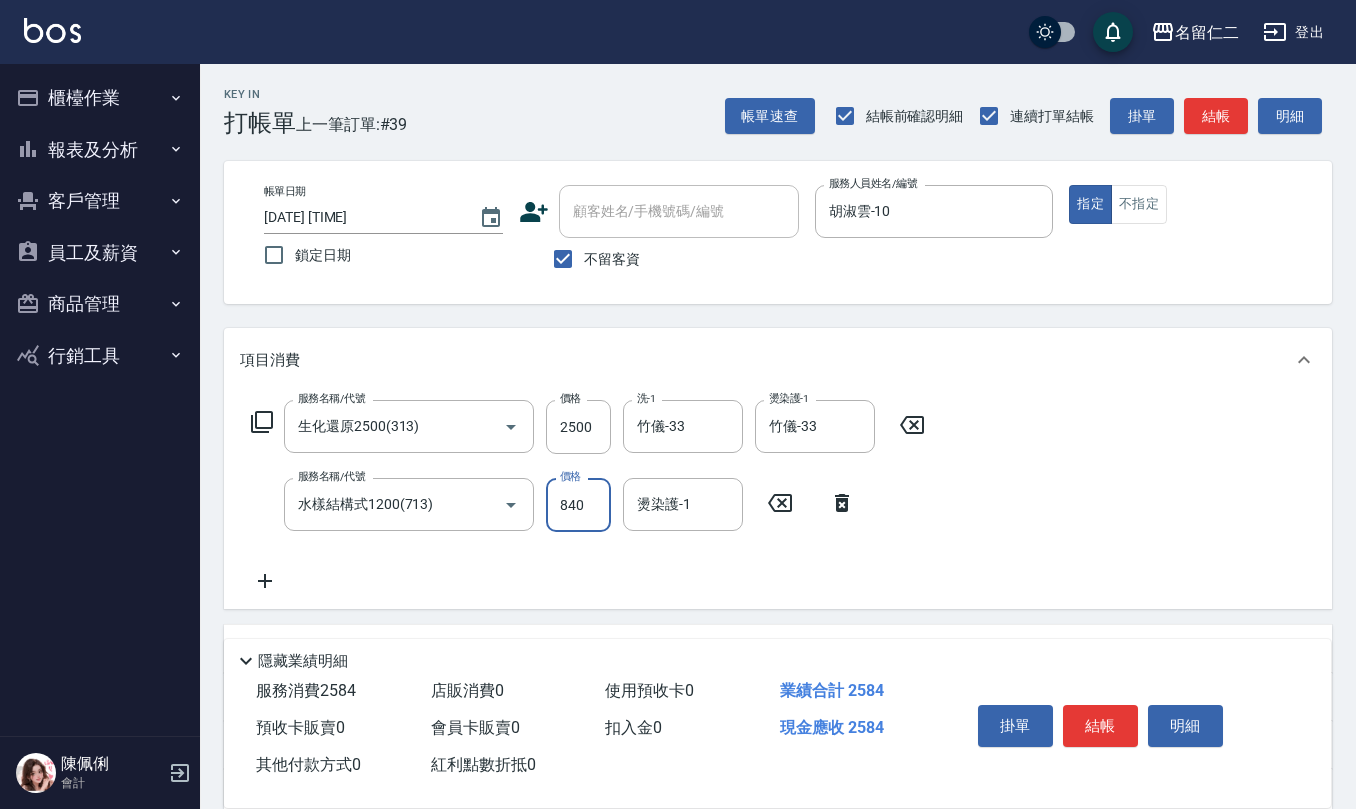 type on "840" 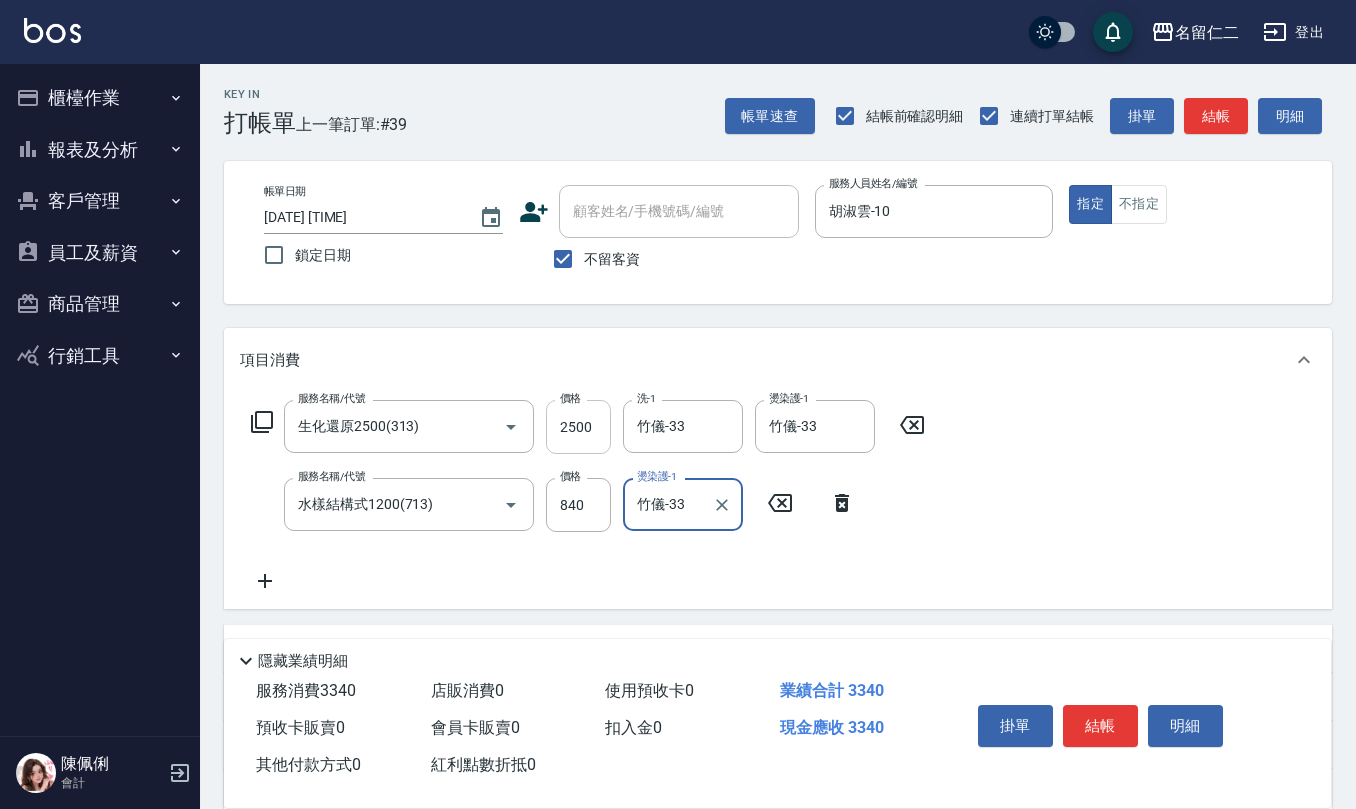type on "竹儀-33" 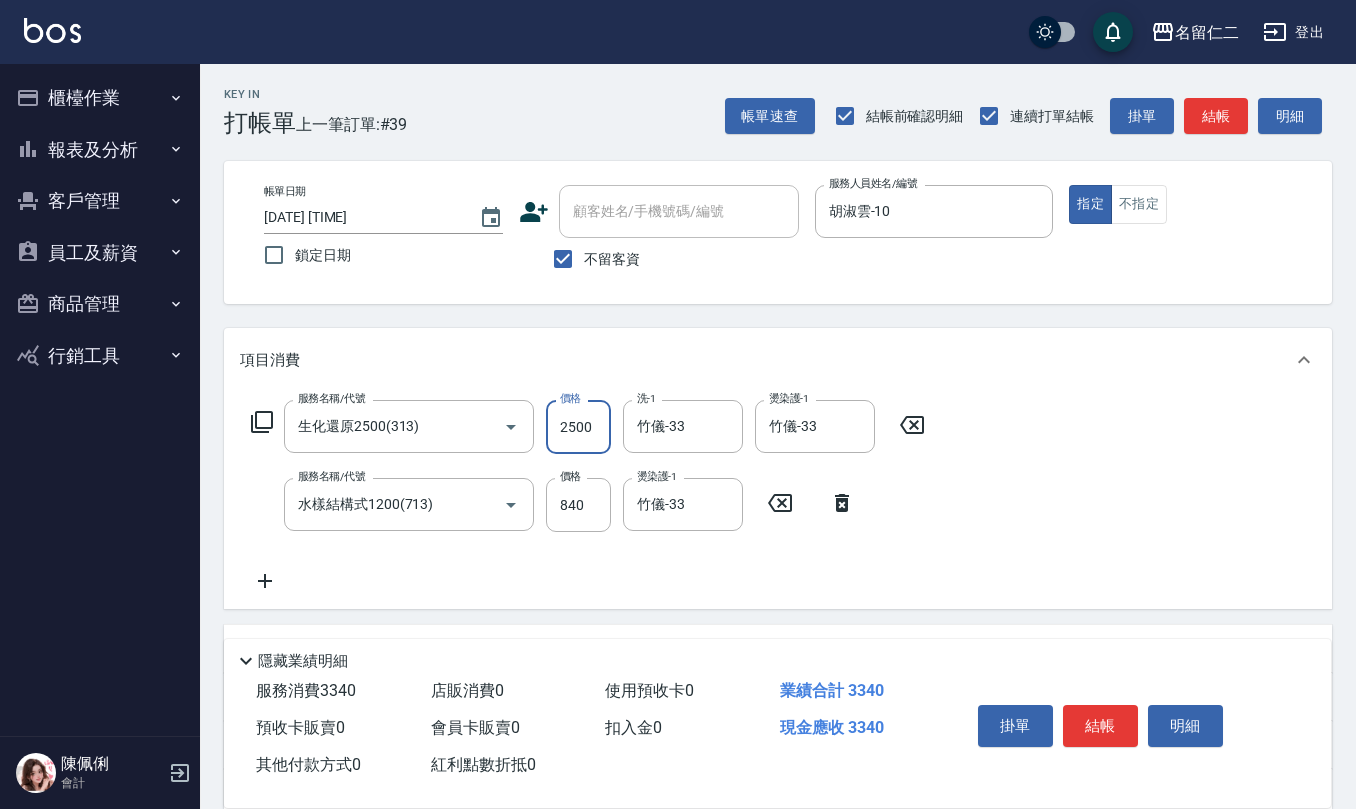 click on "2500" at bounding box center [578, 427] 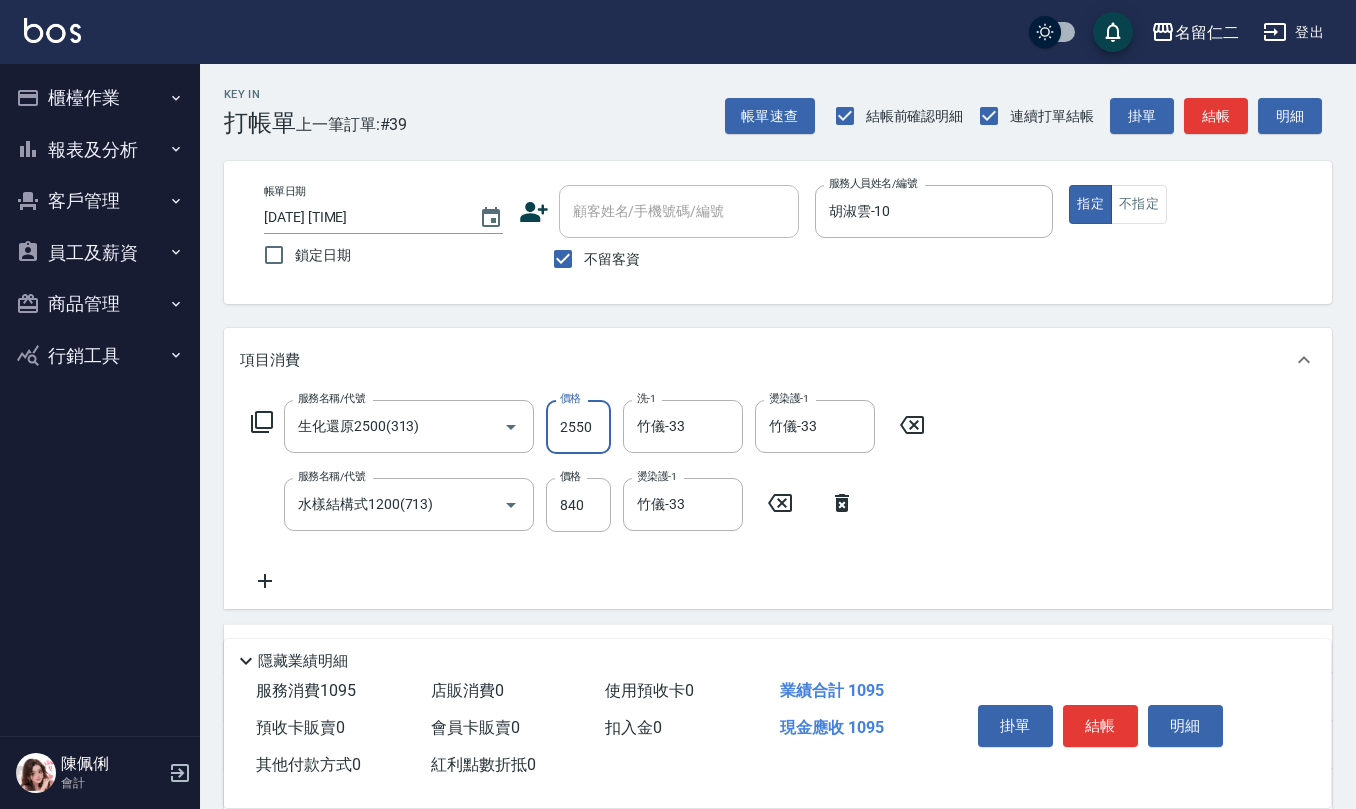 type on "2550" 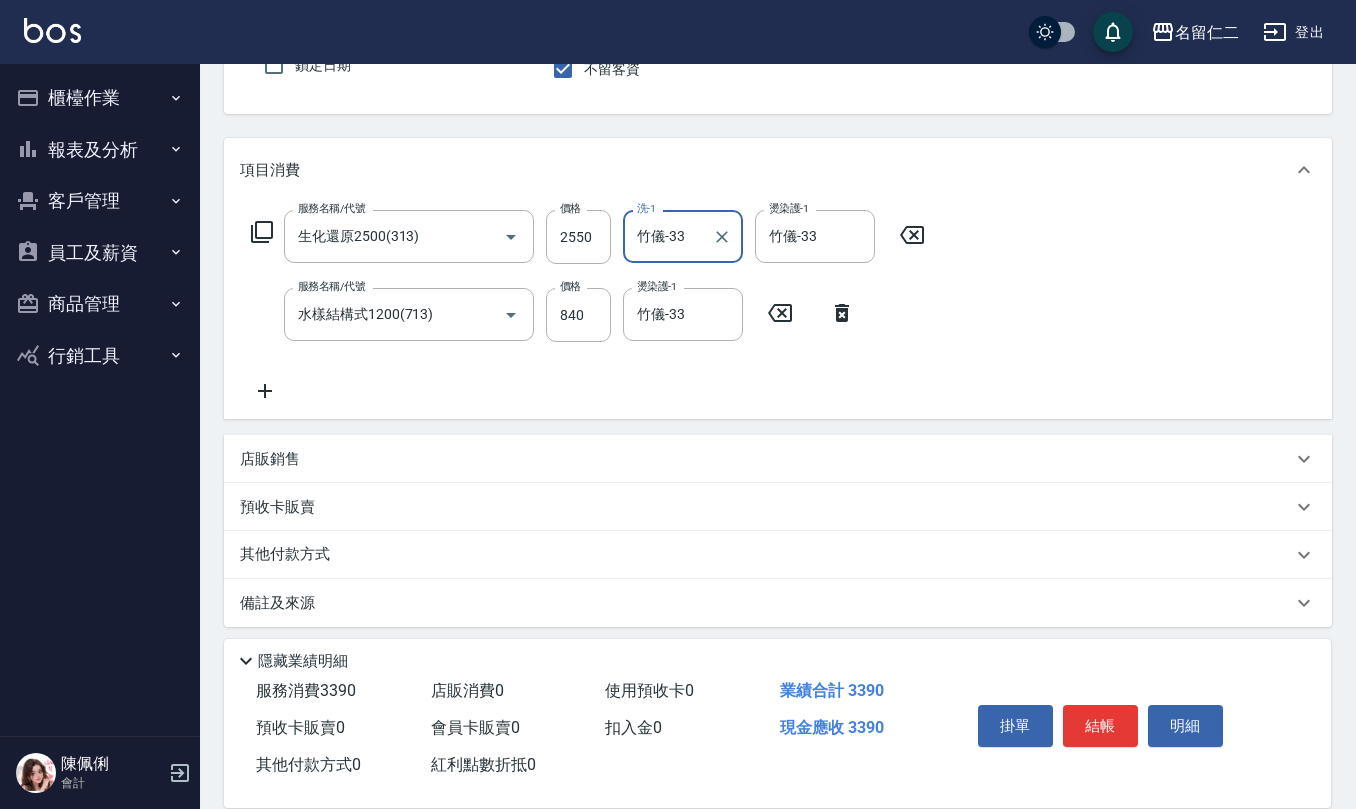 scroll, scrollTop: 196, scrollLeft: 0, axis: vertical 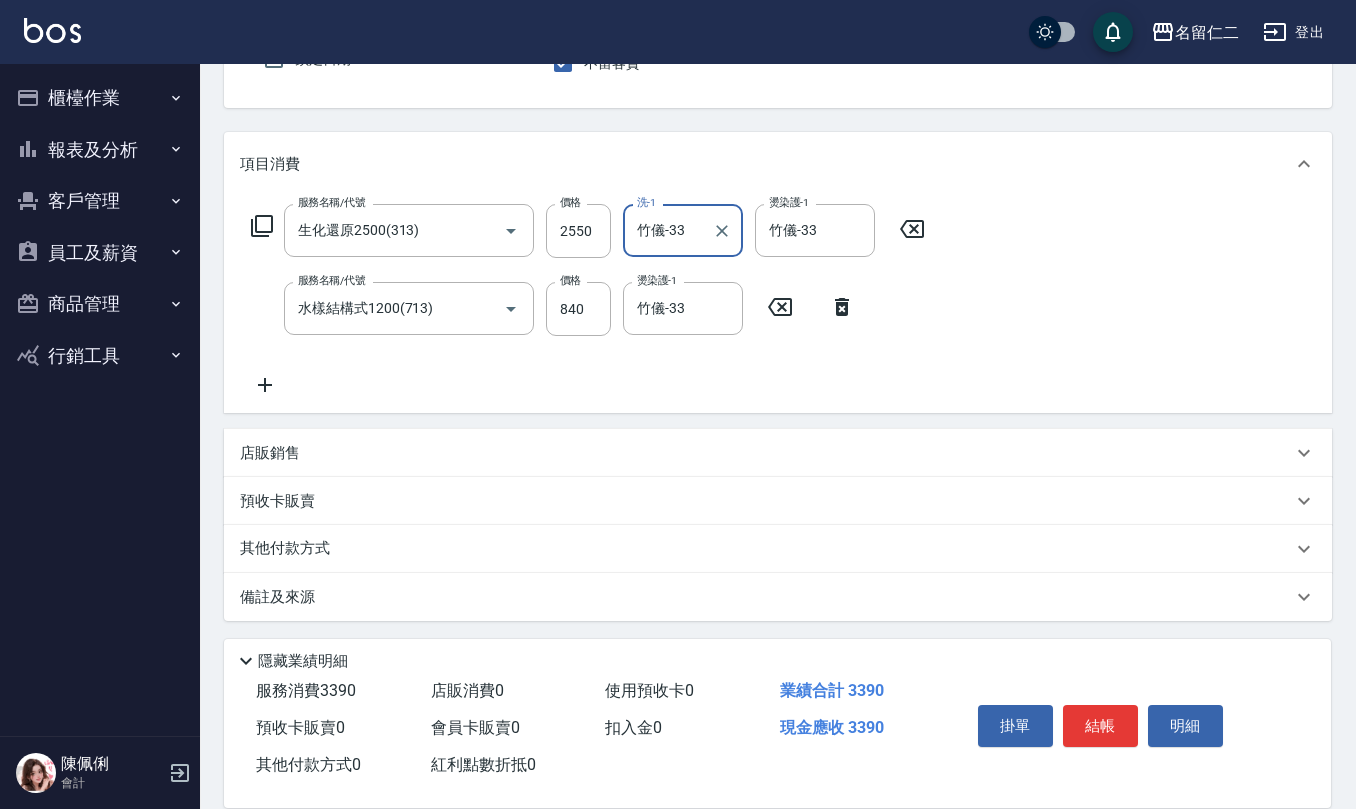 click on "備註及來源" at bounding box center (766, 597) 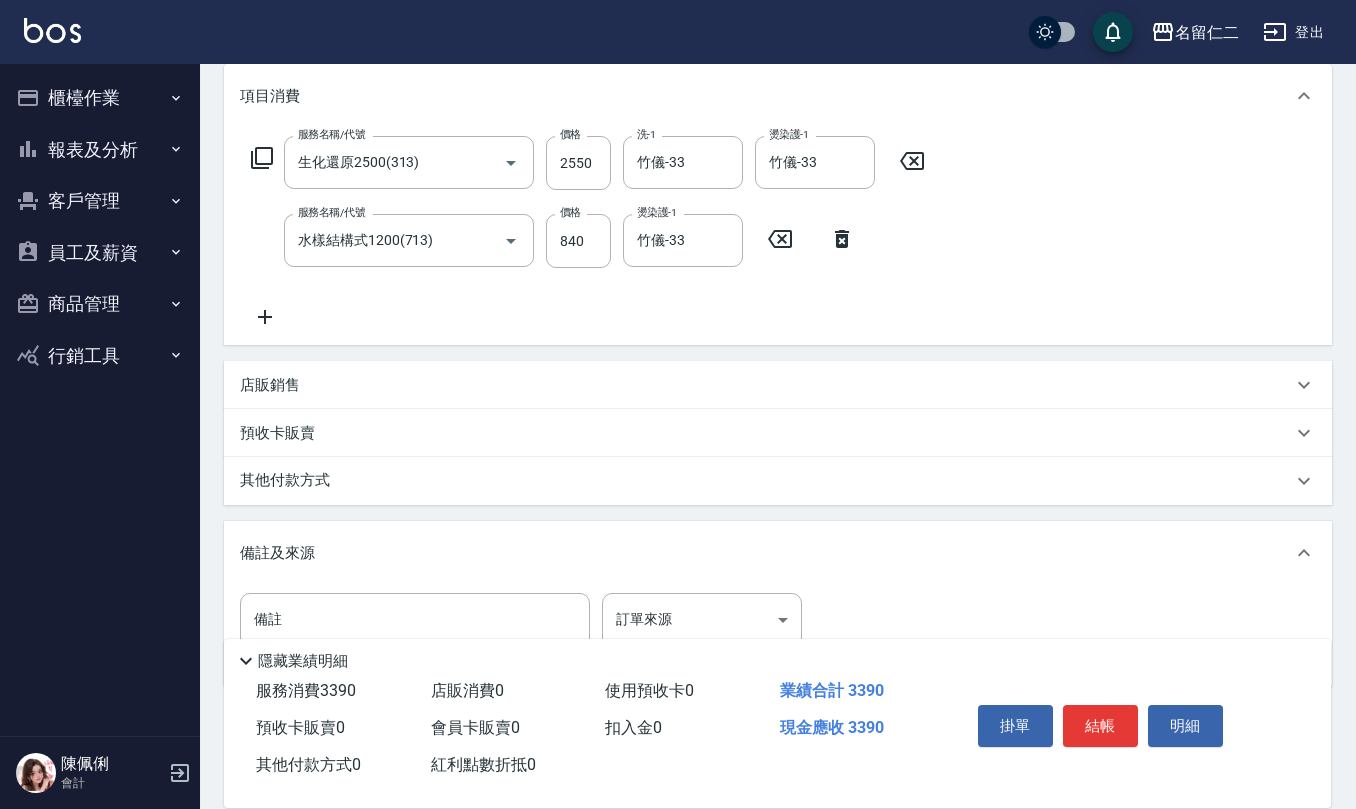 scroll, scrollTop: 330, scrollLeft: 0, axis: vertical 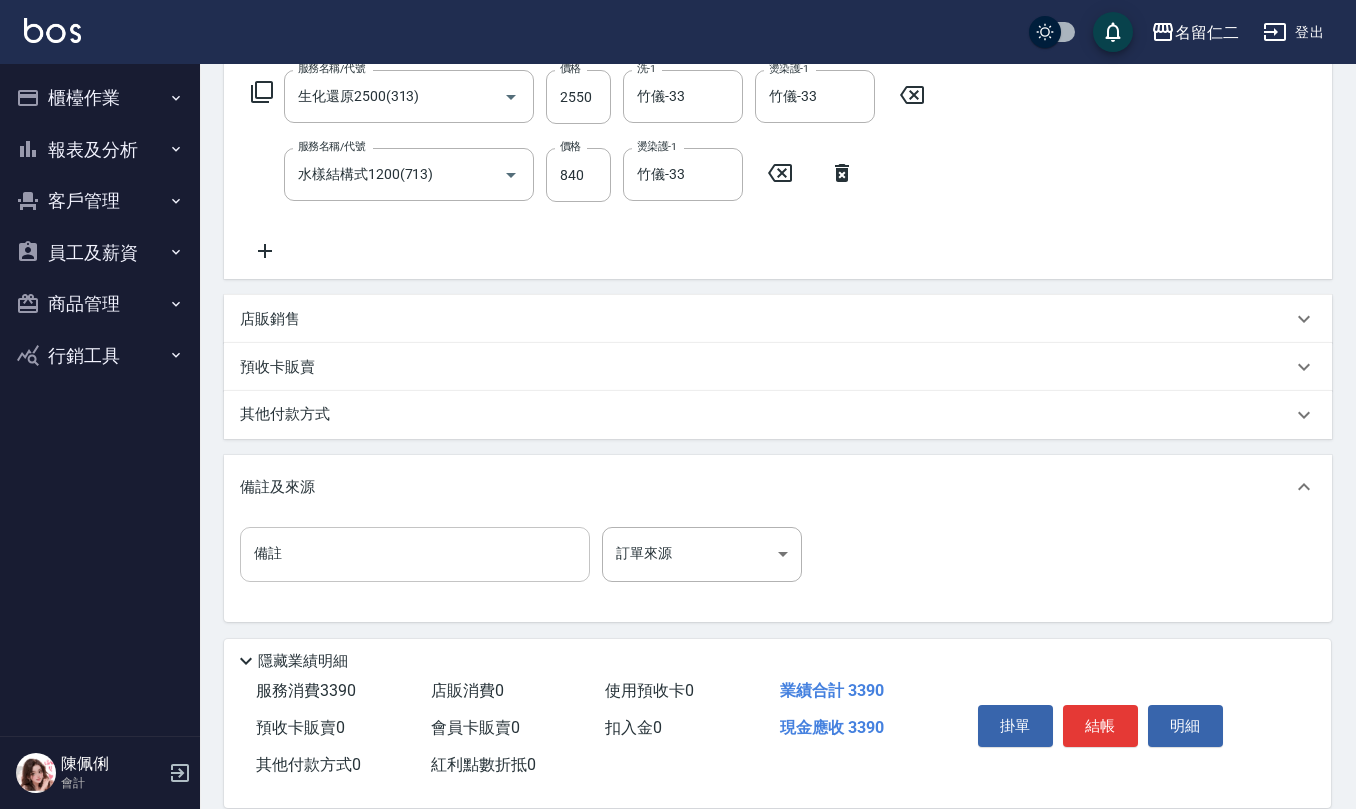 click on "備註" at bounding box center [415, 554] 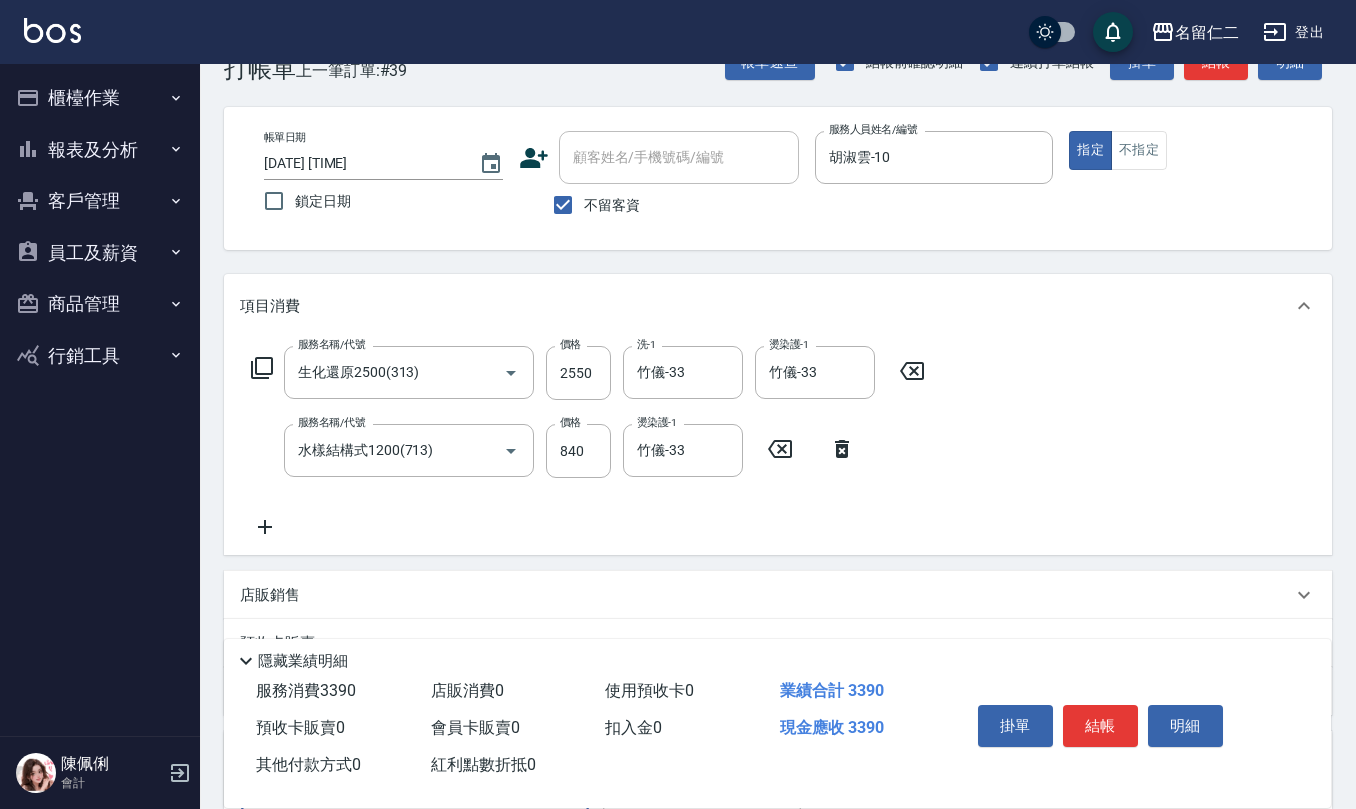 scroll, scrollTop: 0, scrollLeft: 0, axis: both 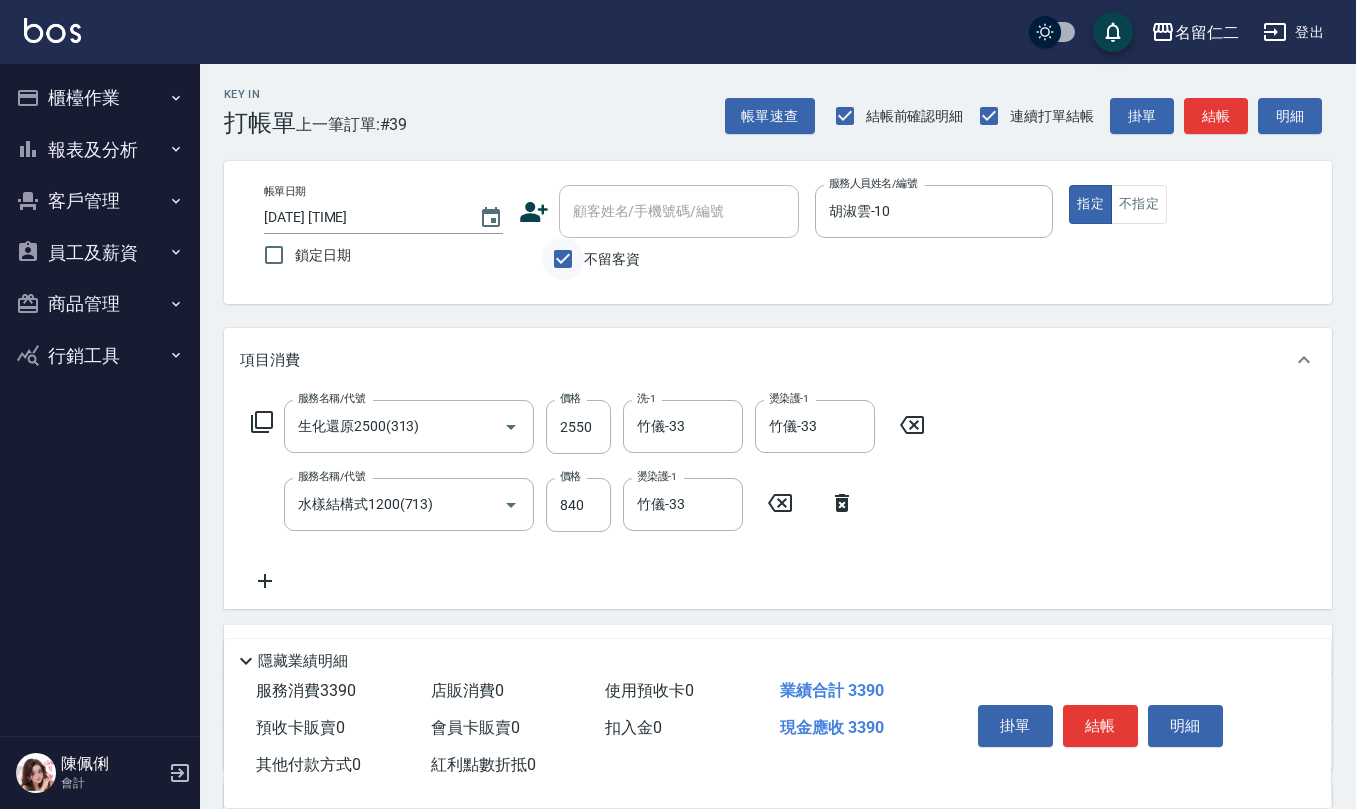 type on "生日面膜" 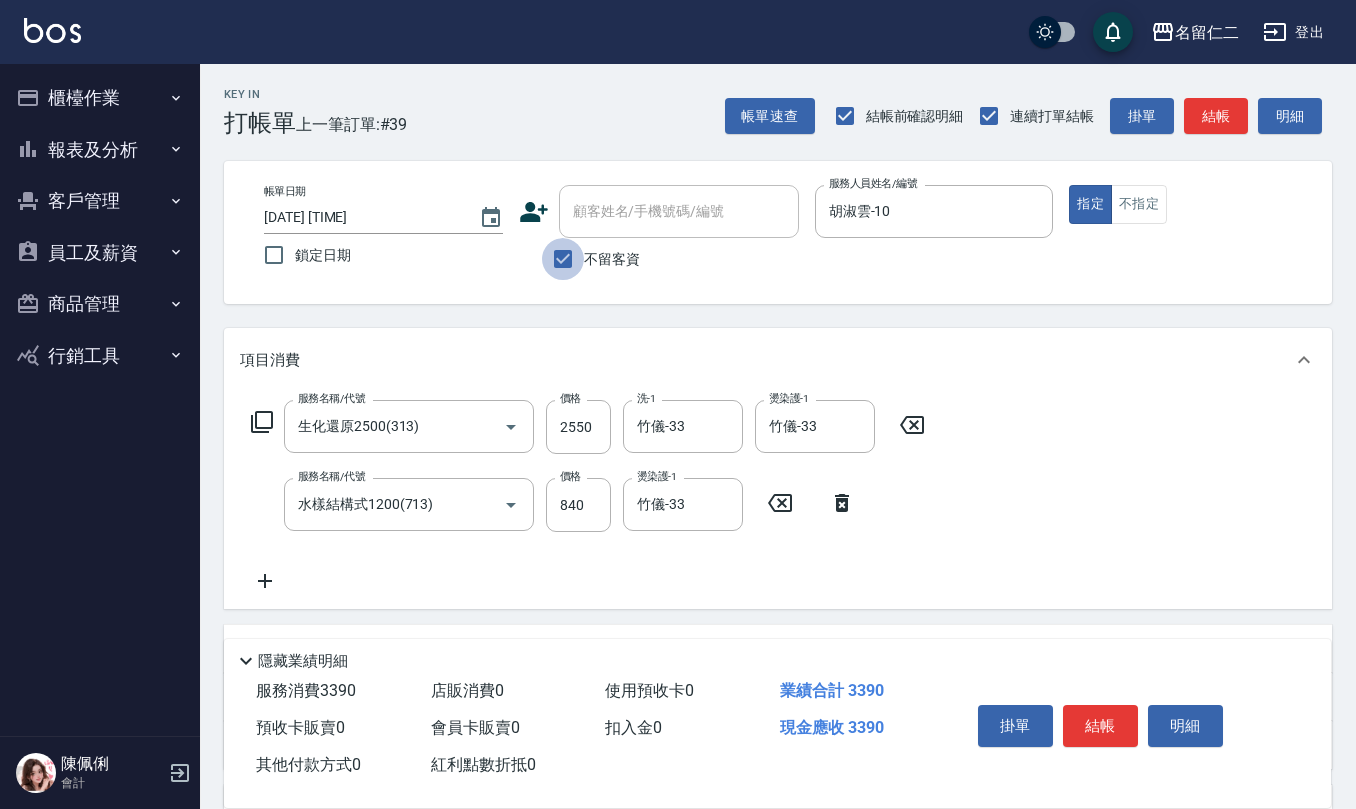 click on "不留客資" at bounding box center [563, 259] 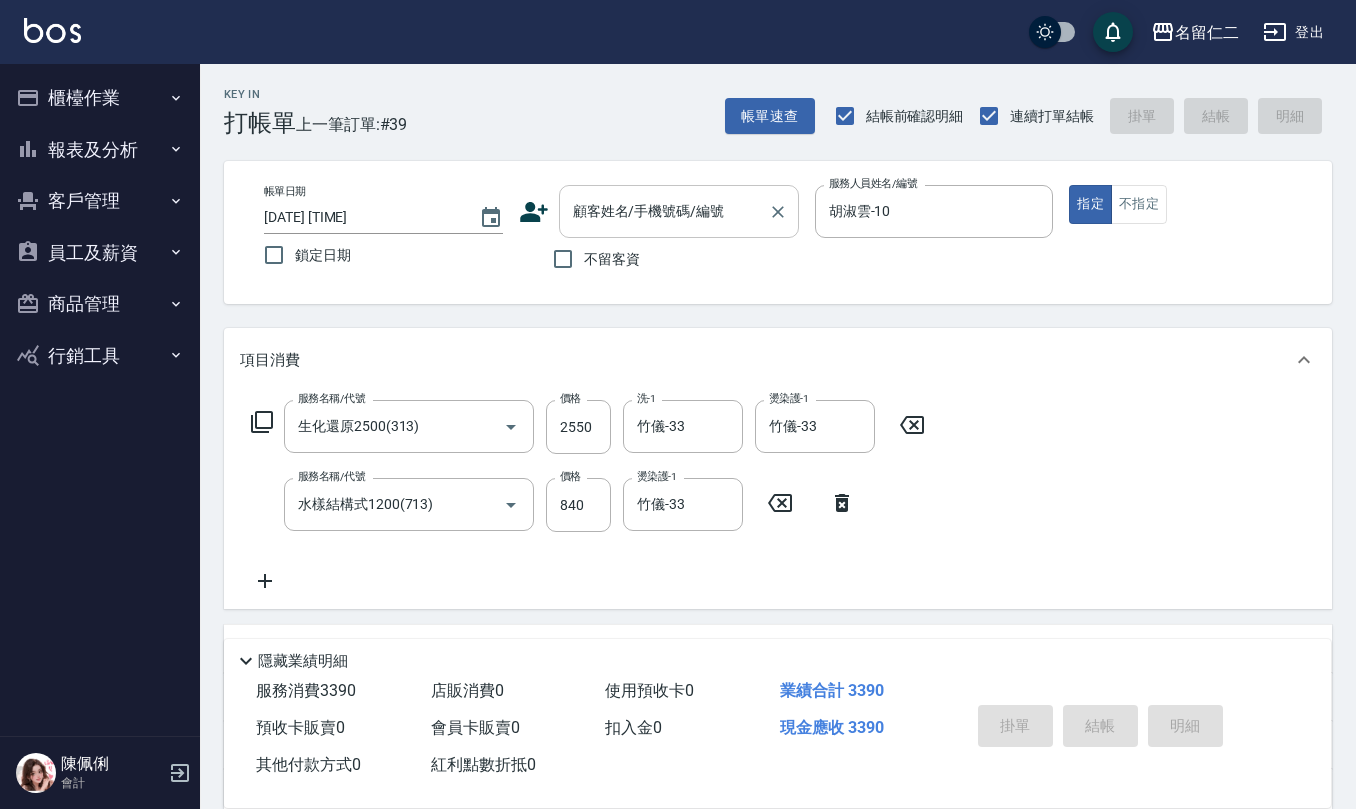click on "顧客姓名/手機號碼/編號" at bounding box center [664, 211] 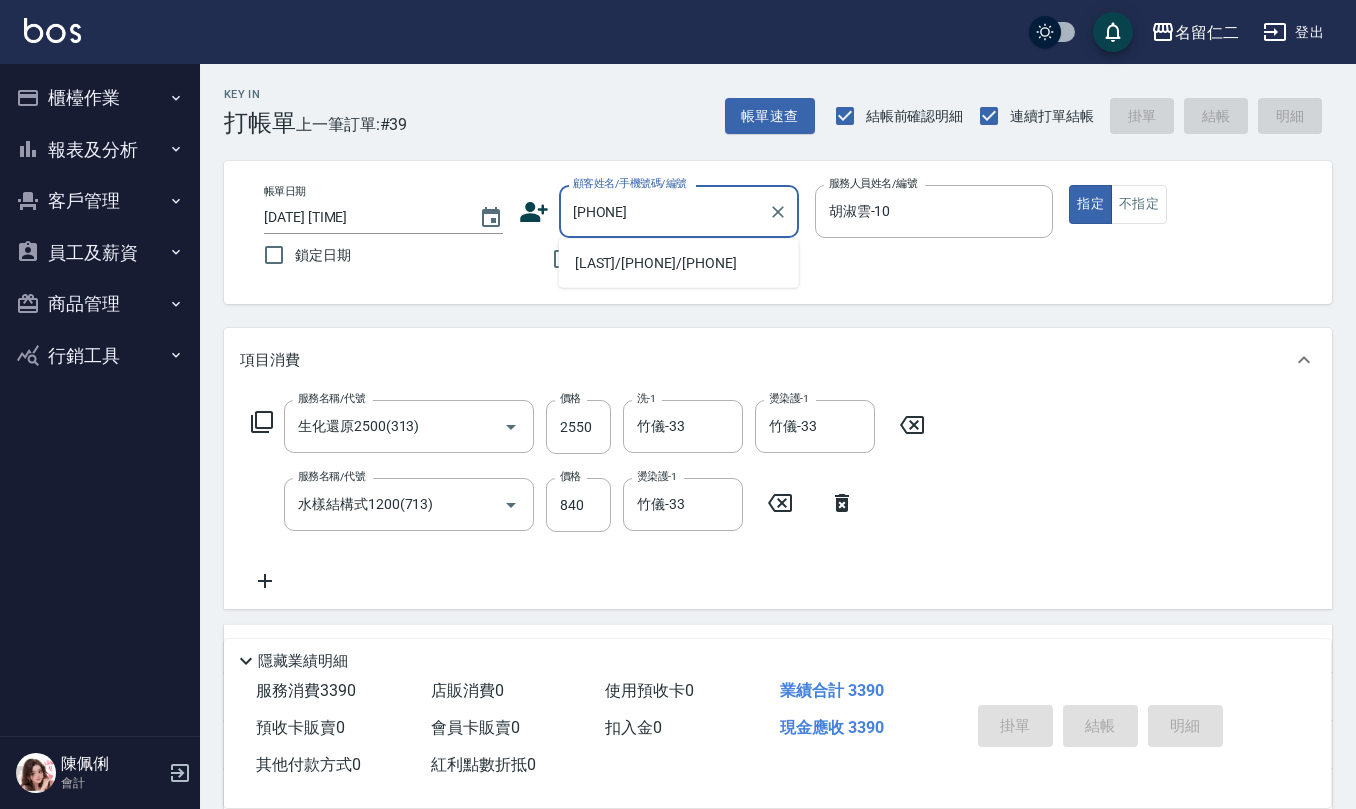 click on "[LAST]/[PHONE]/[PHONE]" at bounding box center (679, 263) 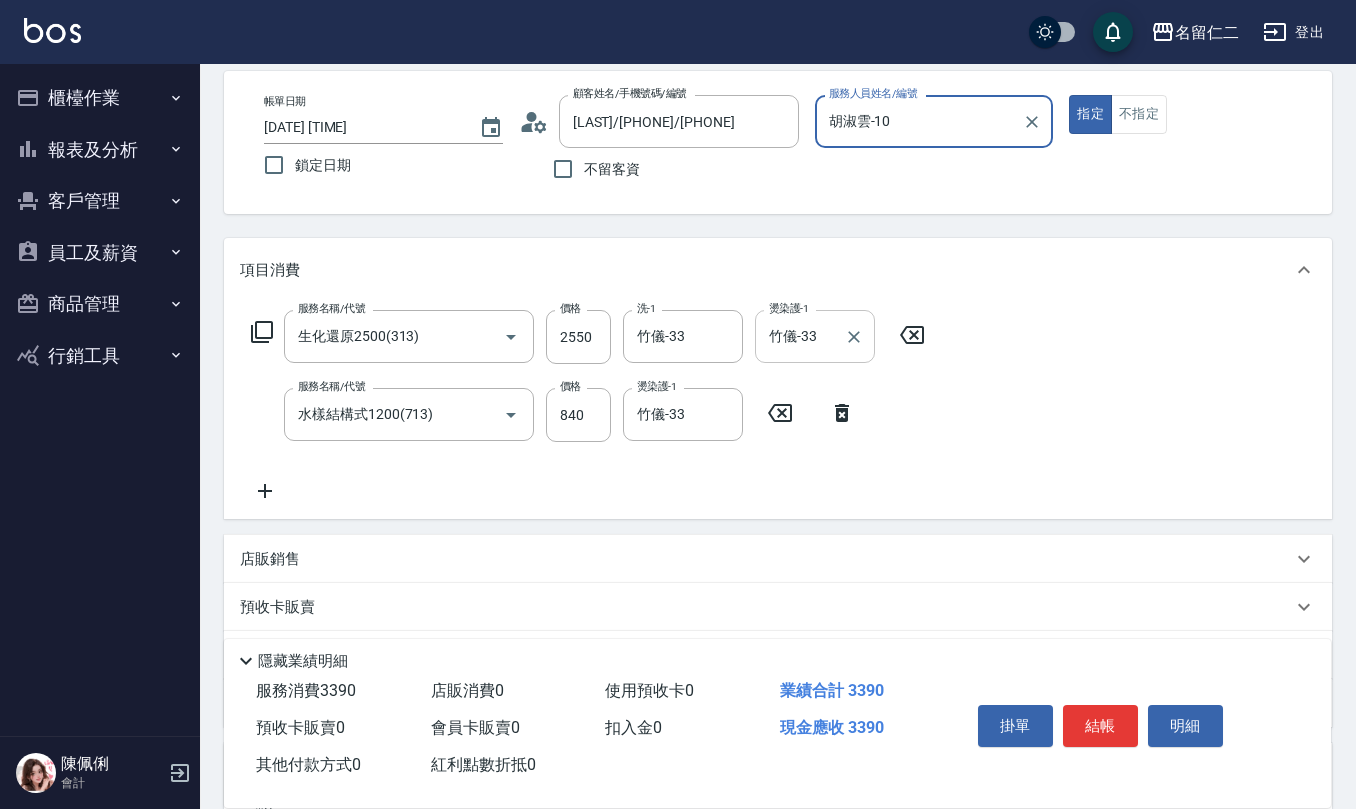 scroll, scrollTop: 133, scrollLeft: 0, axis: vertical 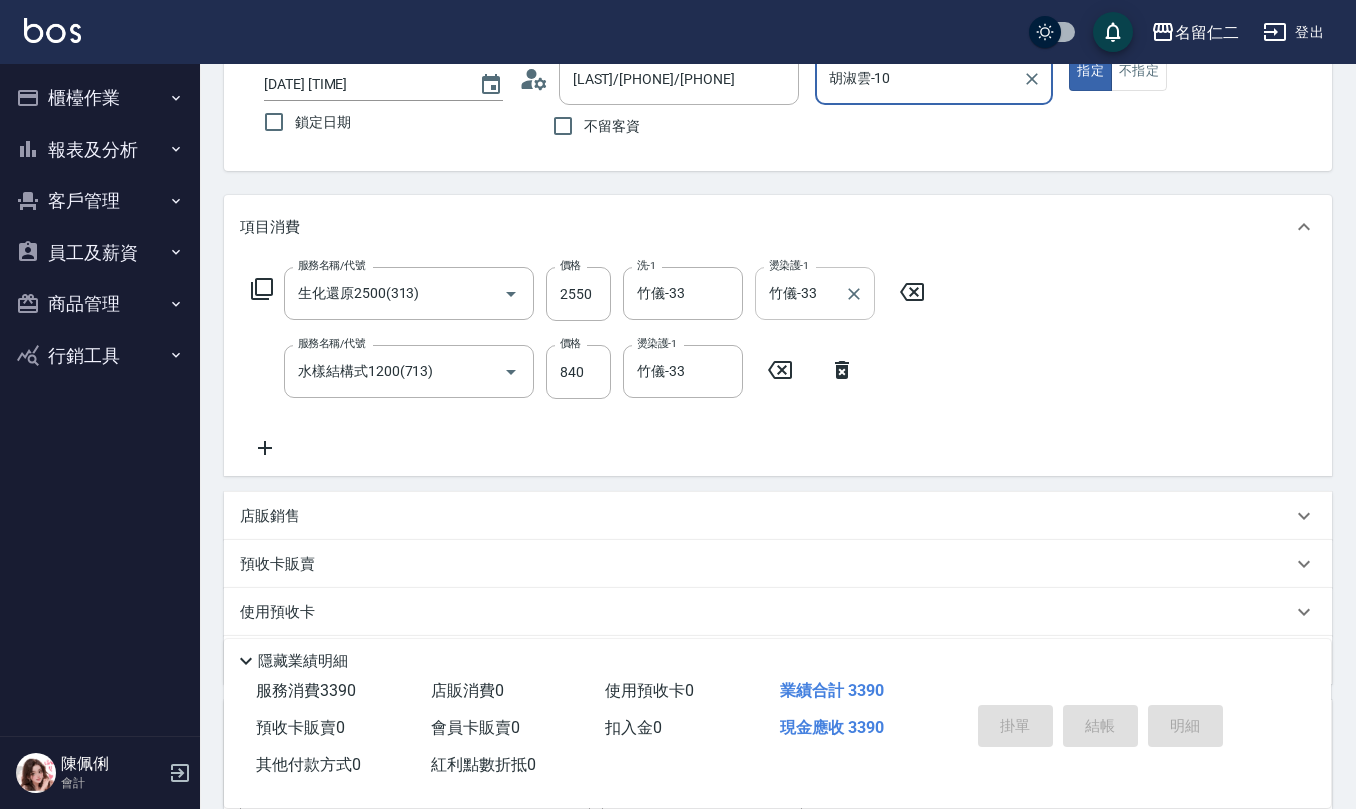 type on "2025/08/07 20:08" 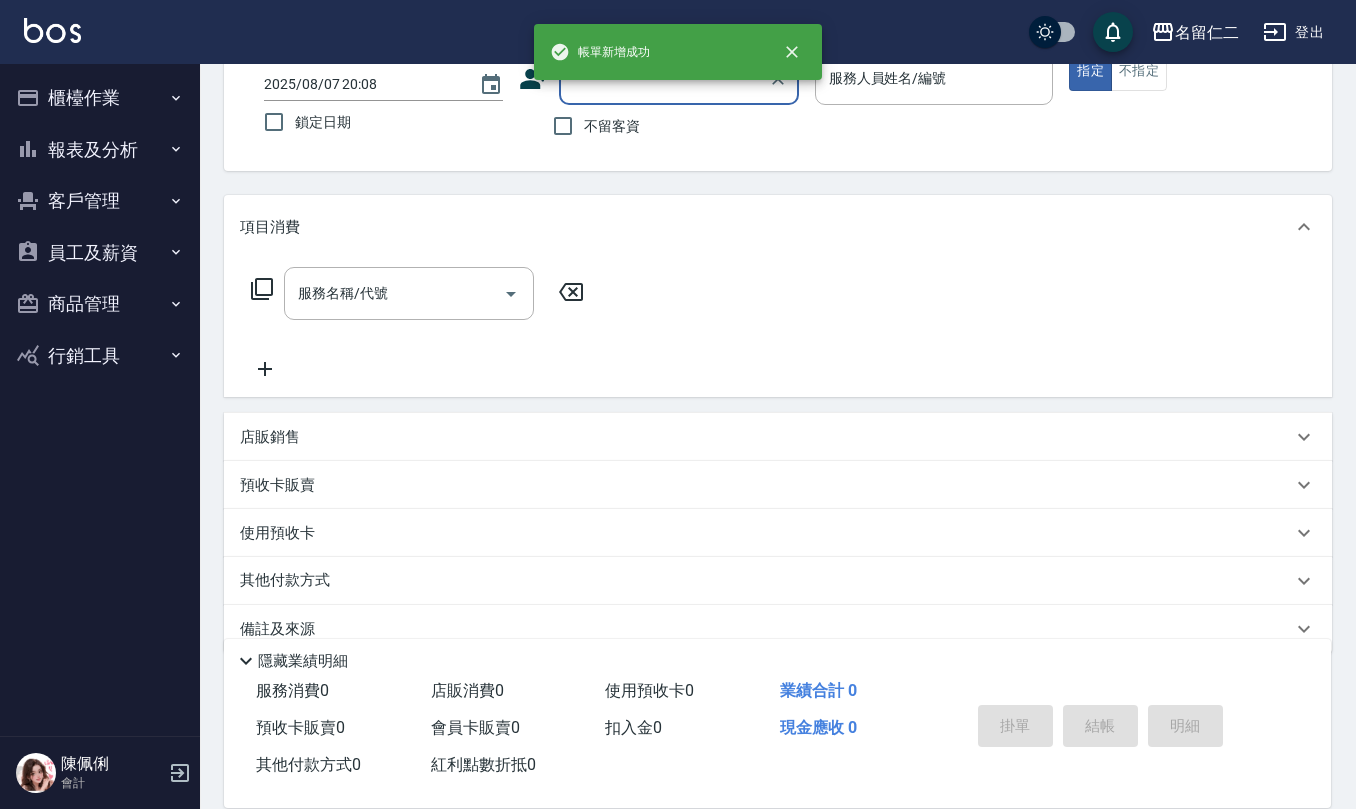 scroll, scrollTop: 0, scrollLeft: 0, axis: both 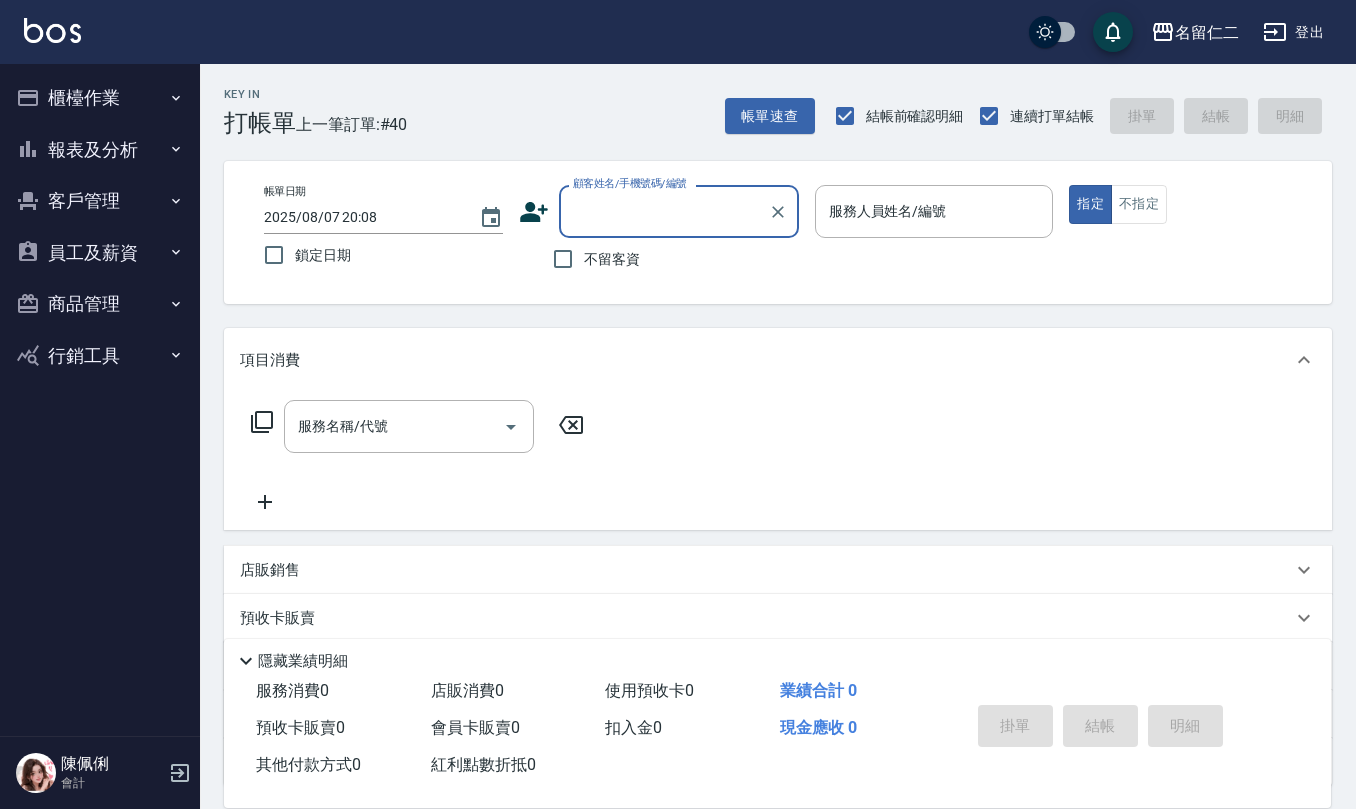 click on "不留客資" at bounding box center [612, 259] 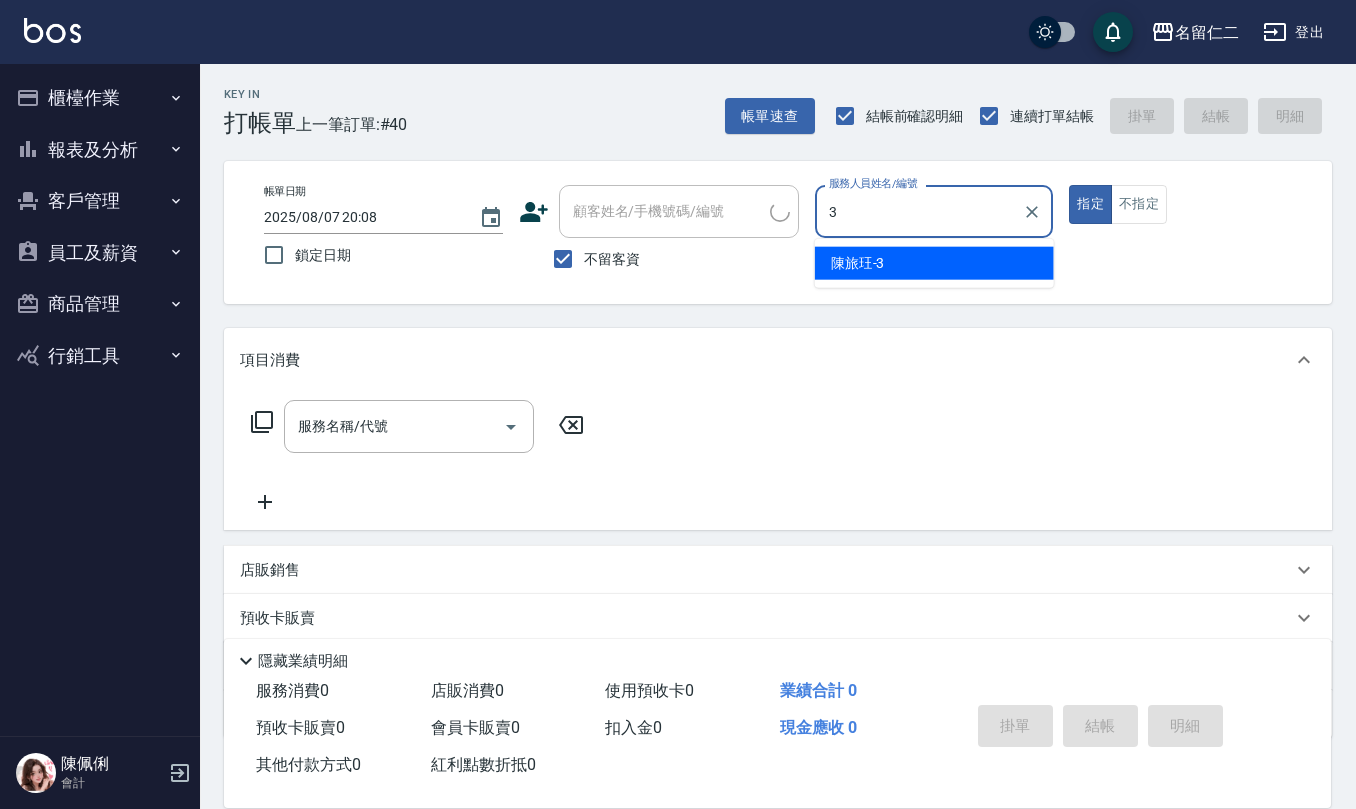 type on "陳旅玨-3" 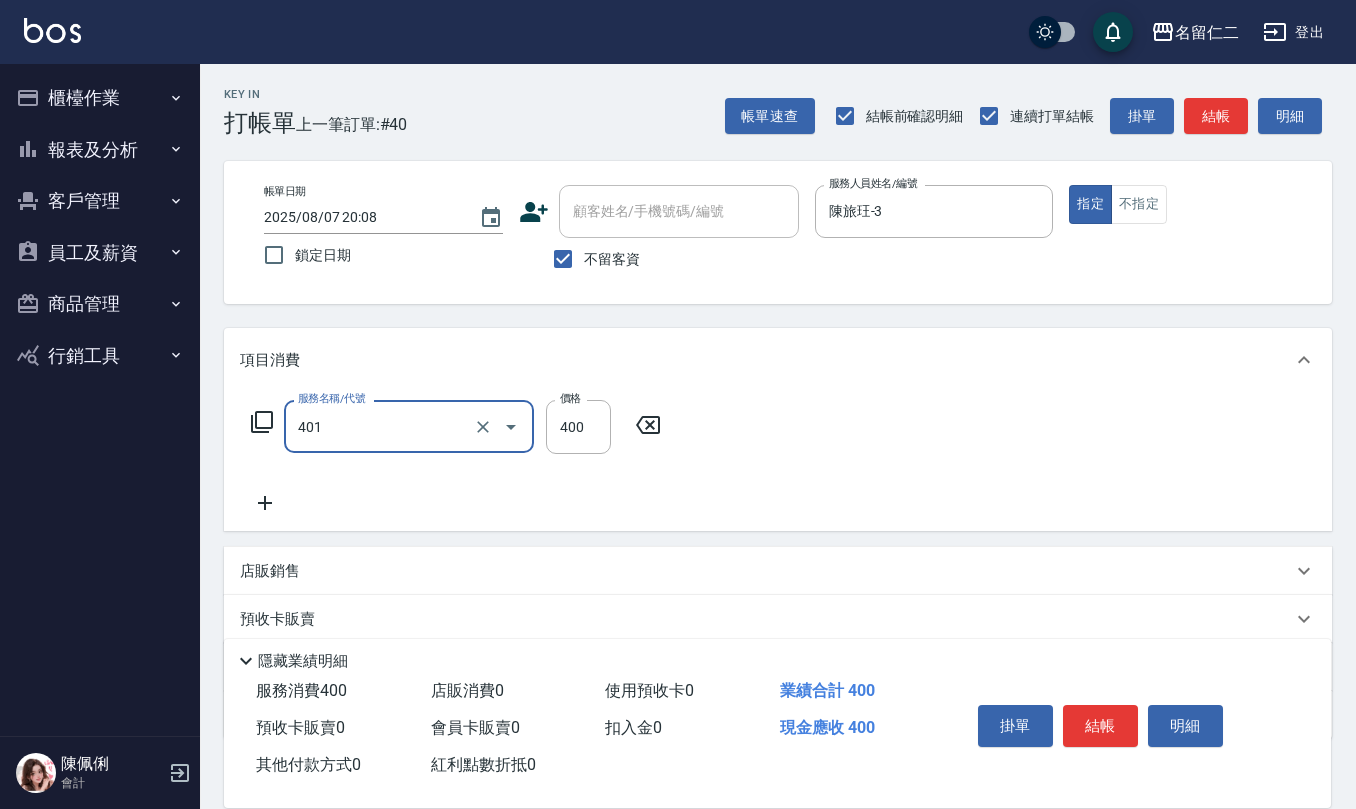 type on "剪髮(401)" 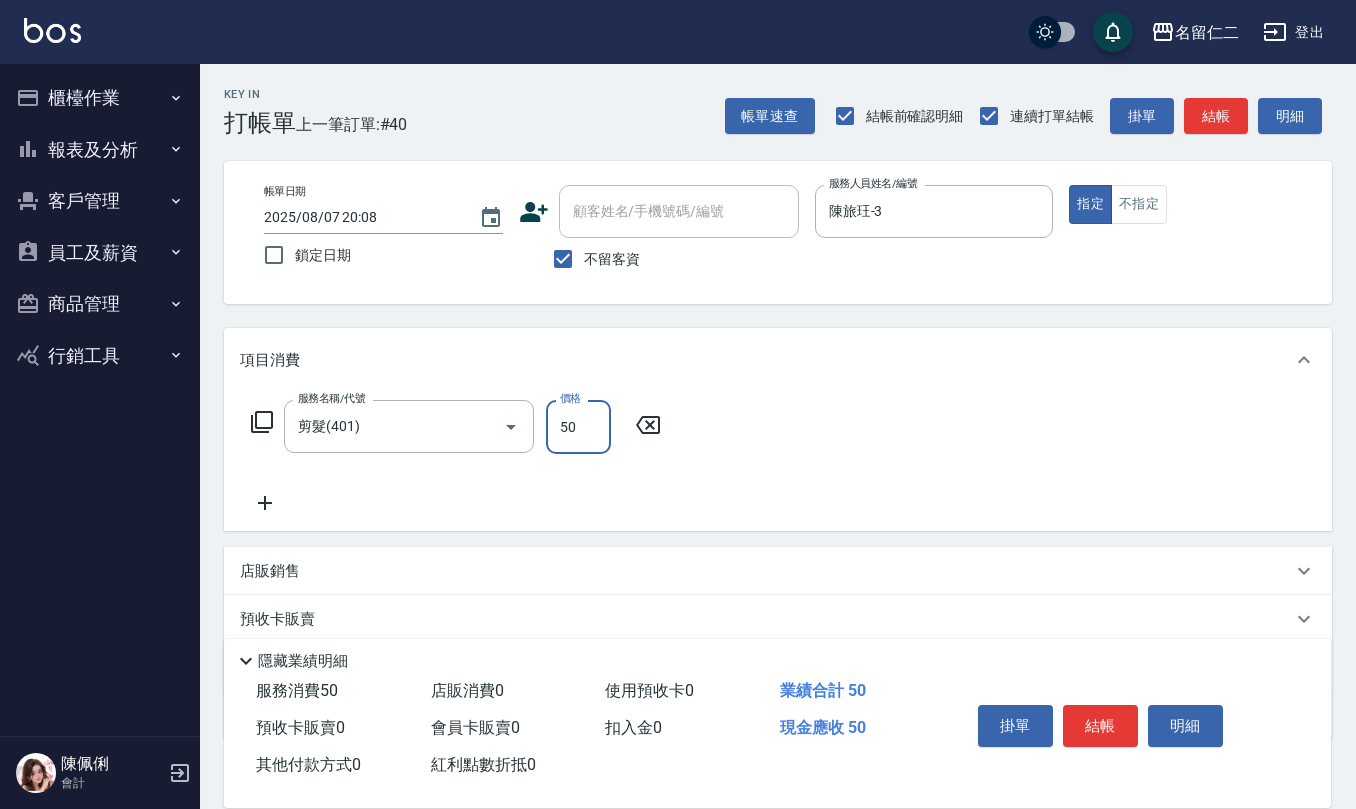 type on "50" 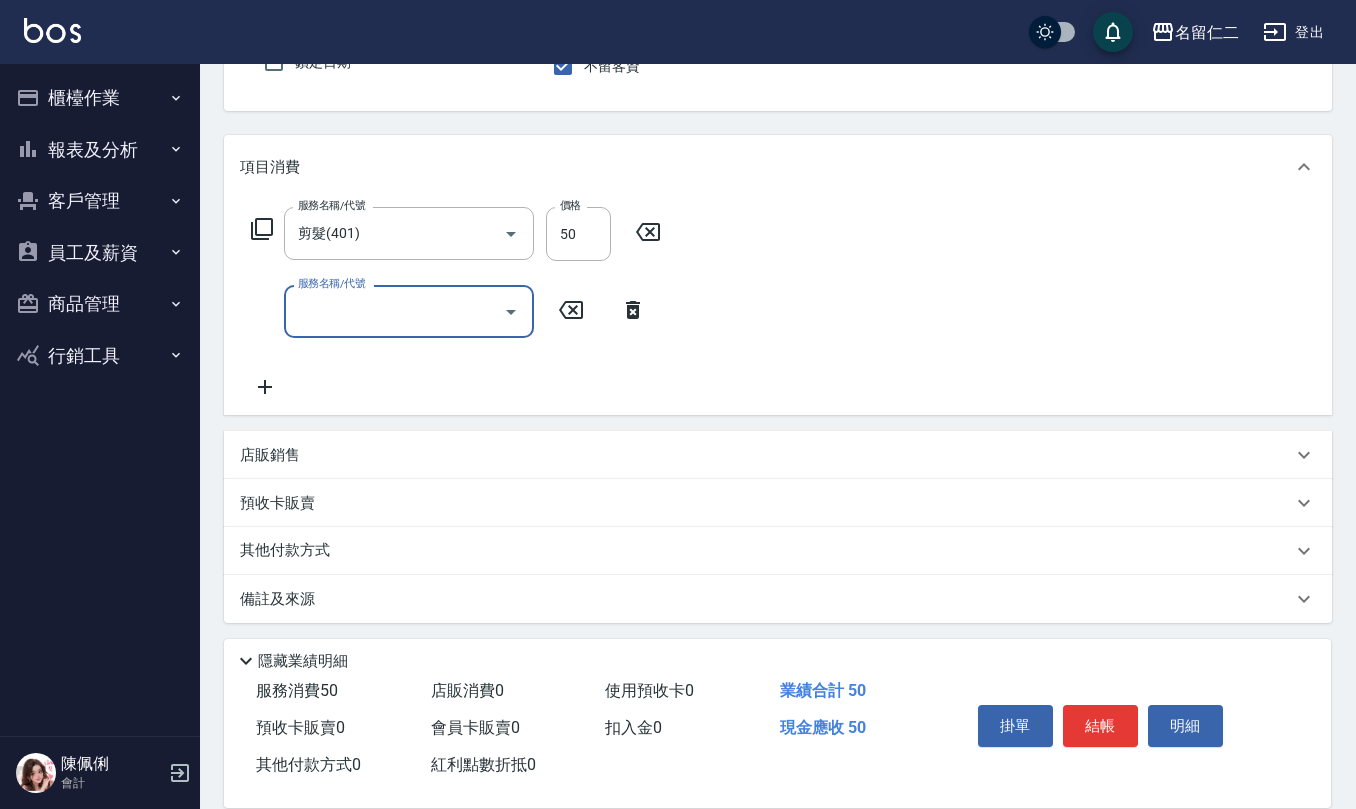 scroll, scrollTop: 194, scrollLeft: 0, axis: vertical 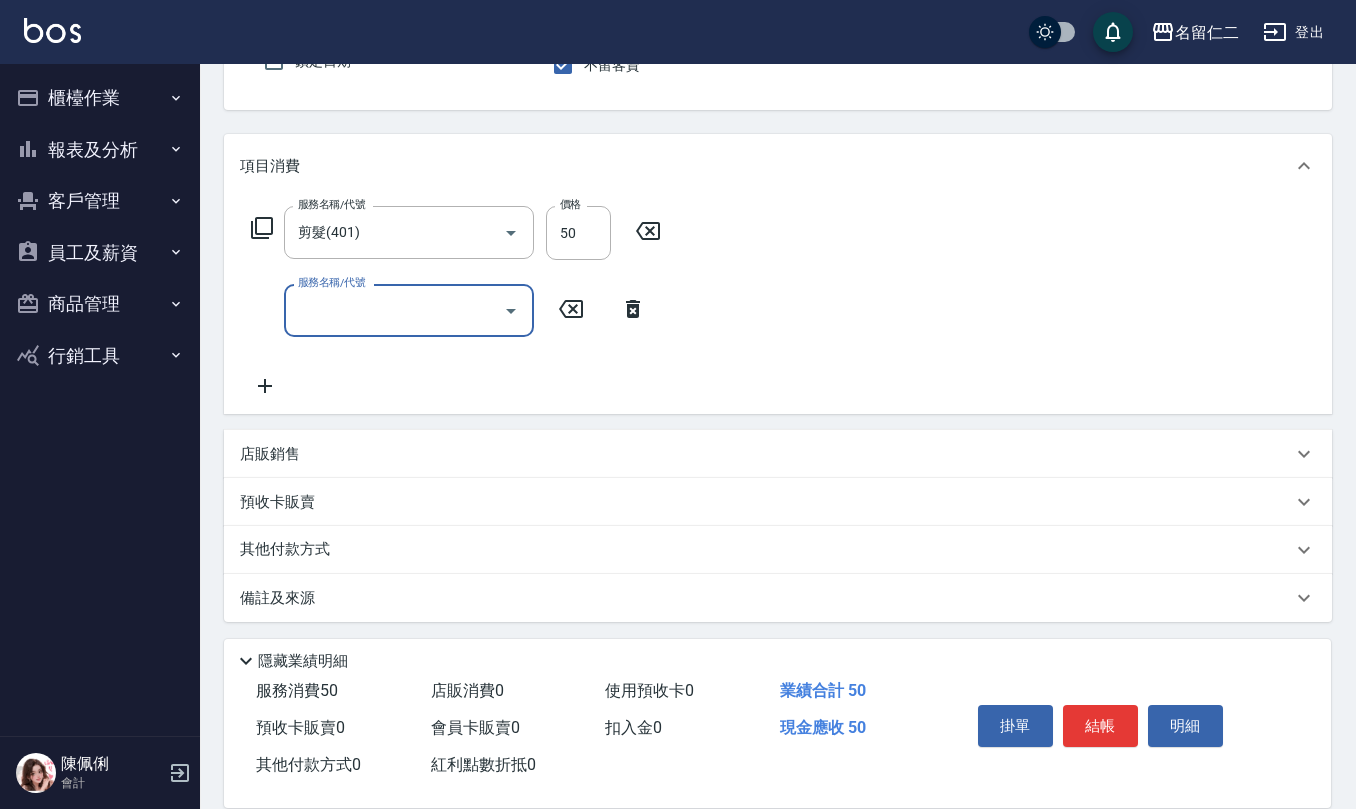 click on "店販銷售" at bounding box center [766, 454] 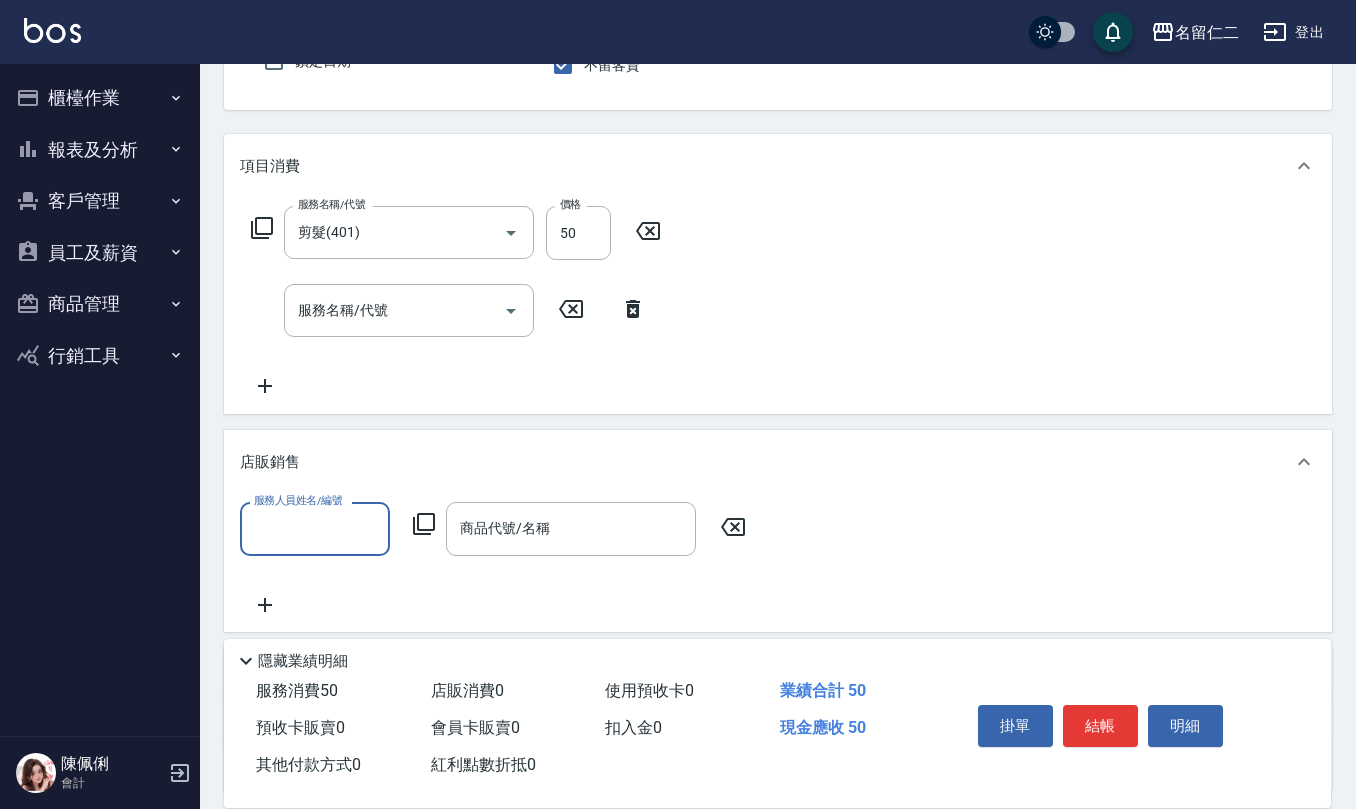scroll, scrollTop: 1, scrollLeft: 0, axis: vertical 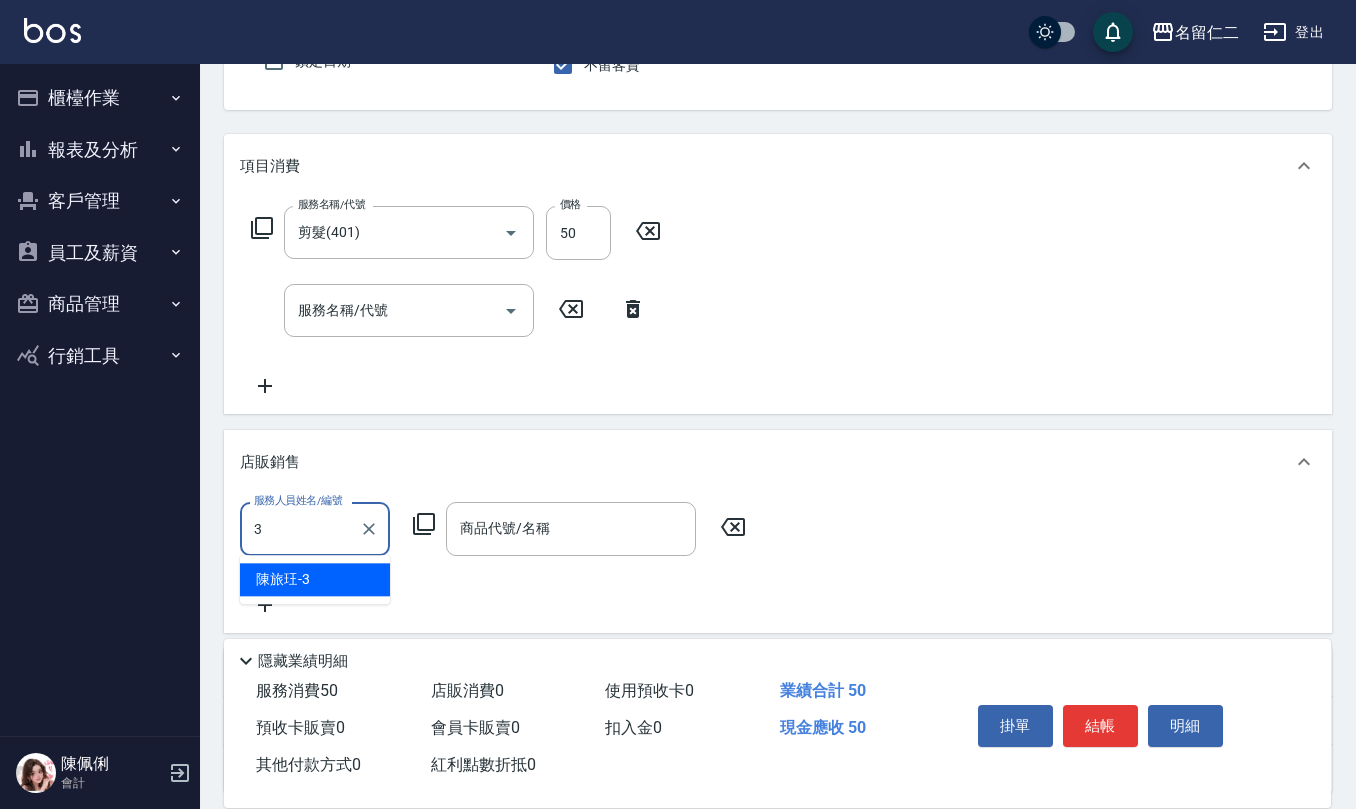 type on "陳旅玨-3" 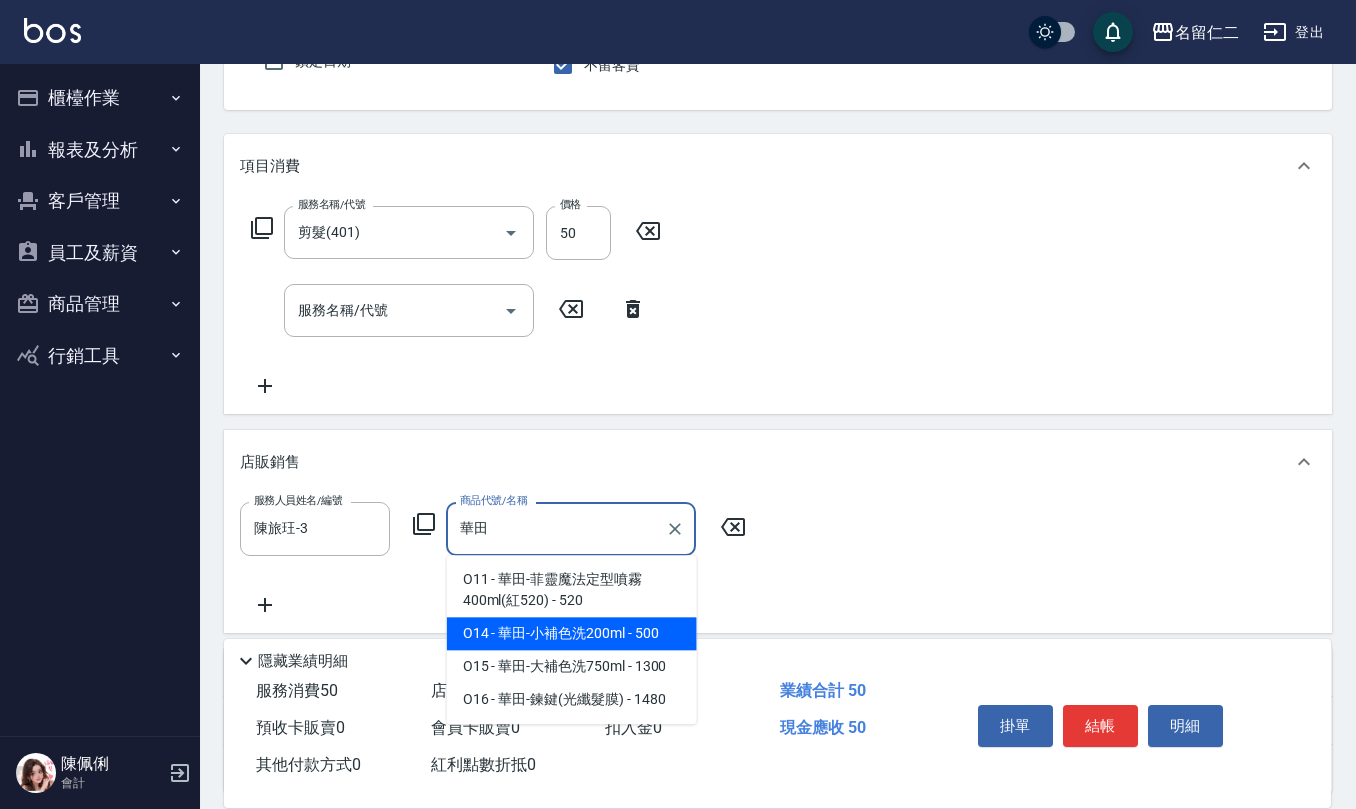 type on "華田-小補色洗200ml" 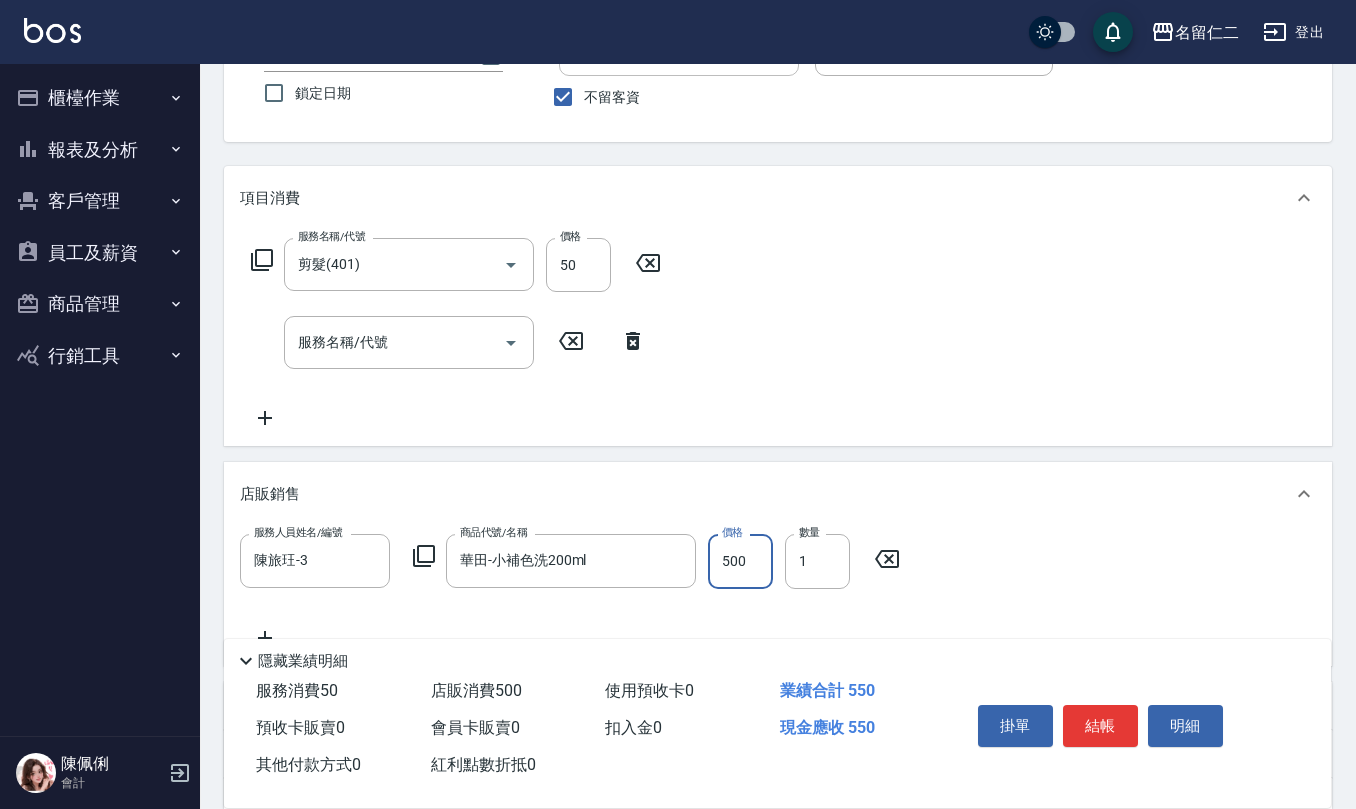scroll, scrollTop: 0, scrollLeft: 0, axis: both 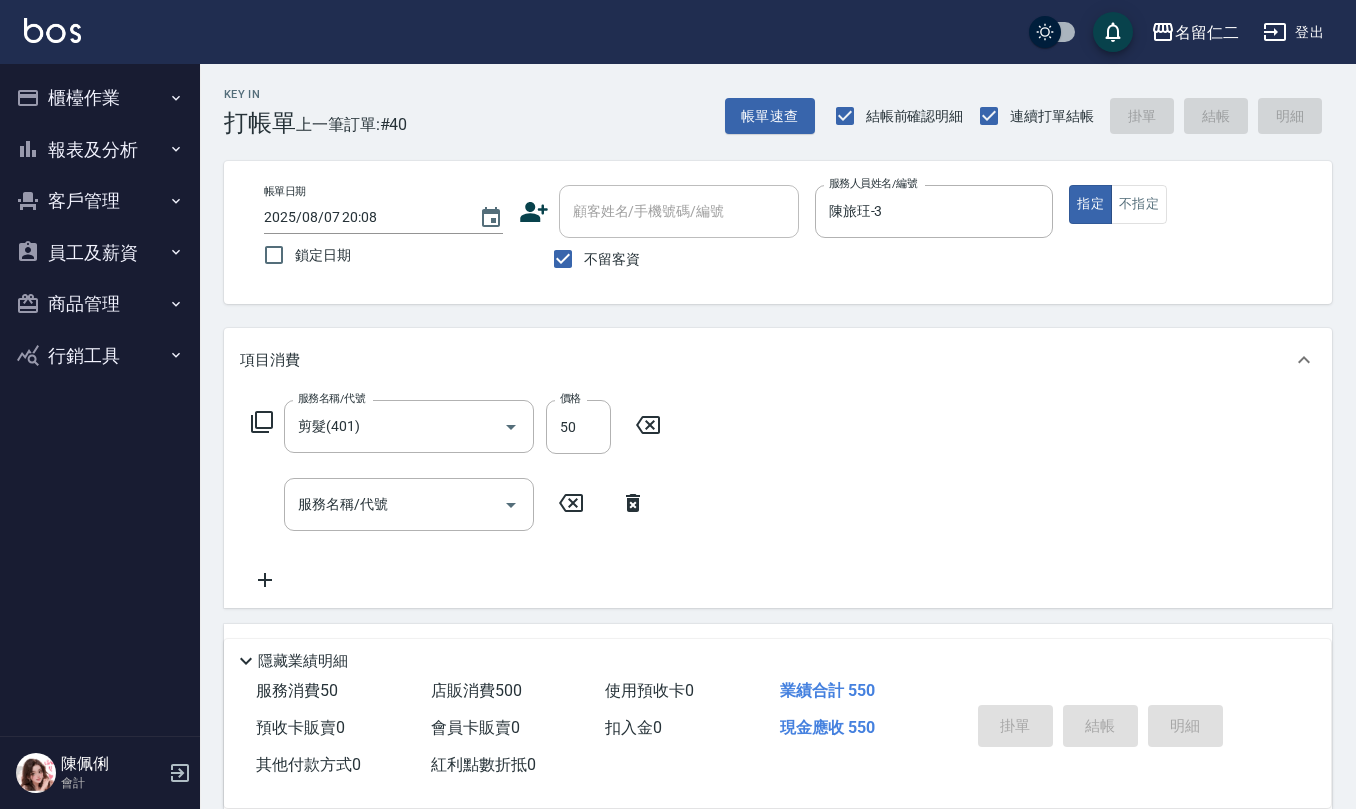 type on "[DATE] [TIME]" 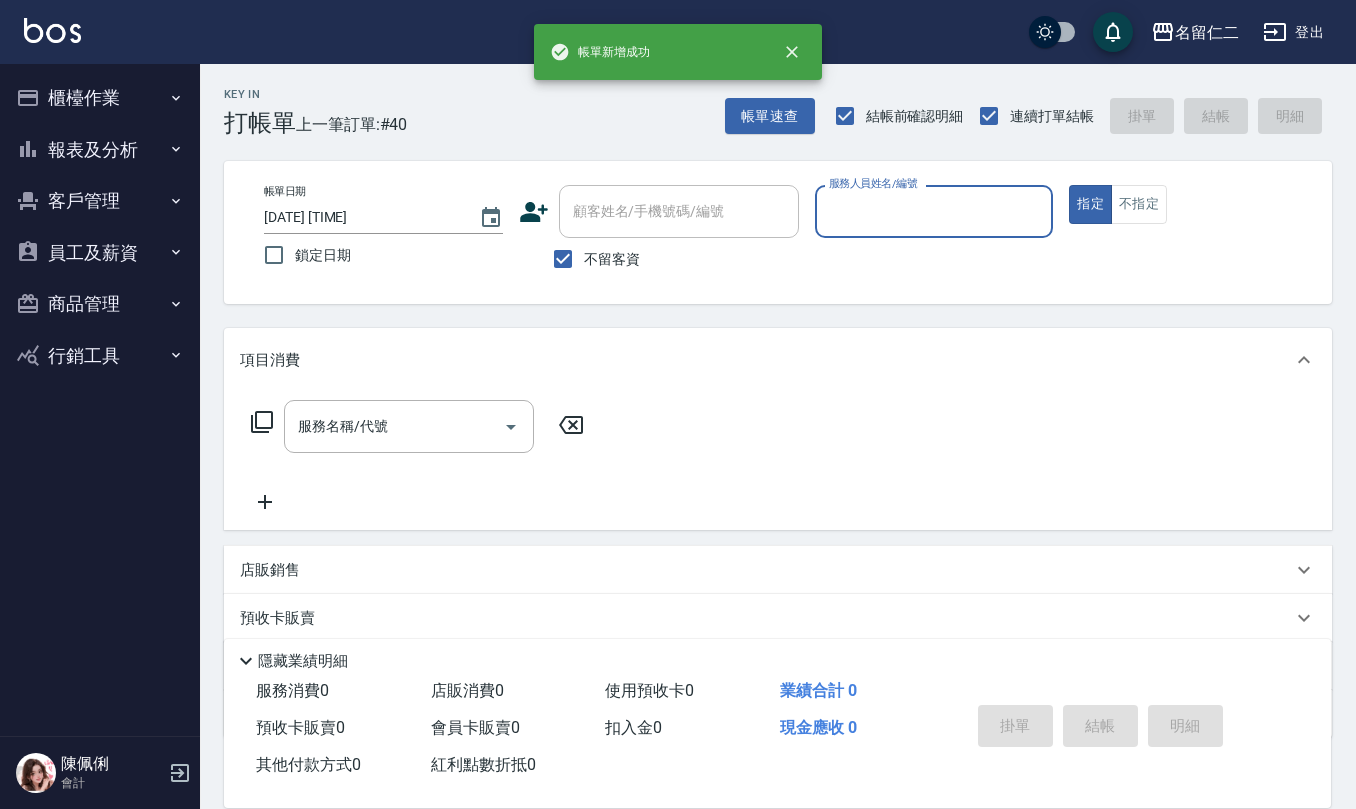 scroll, scrollTop: 0, scrollLeft: 0, axis: both 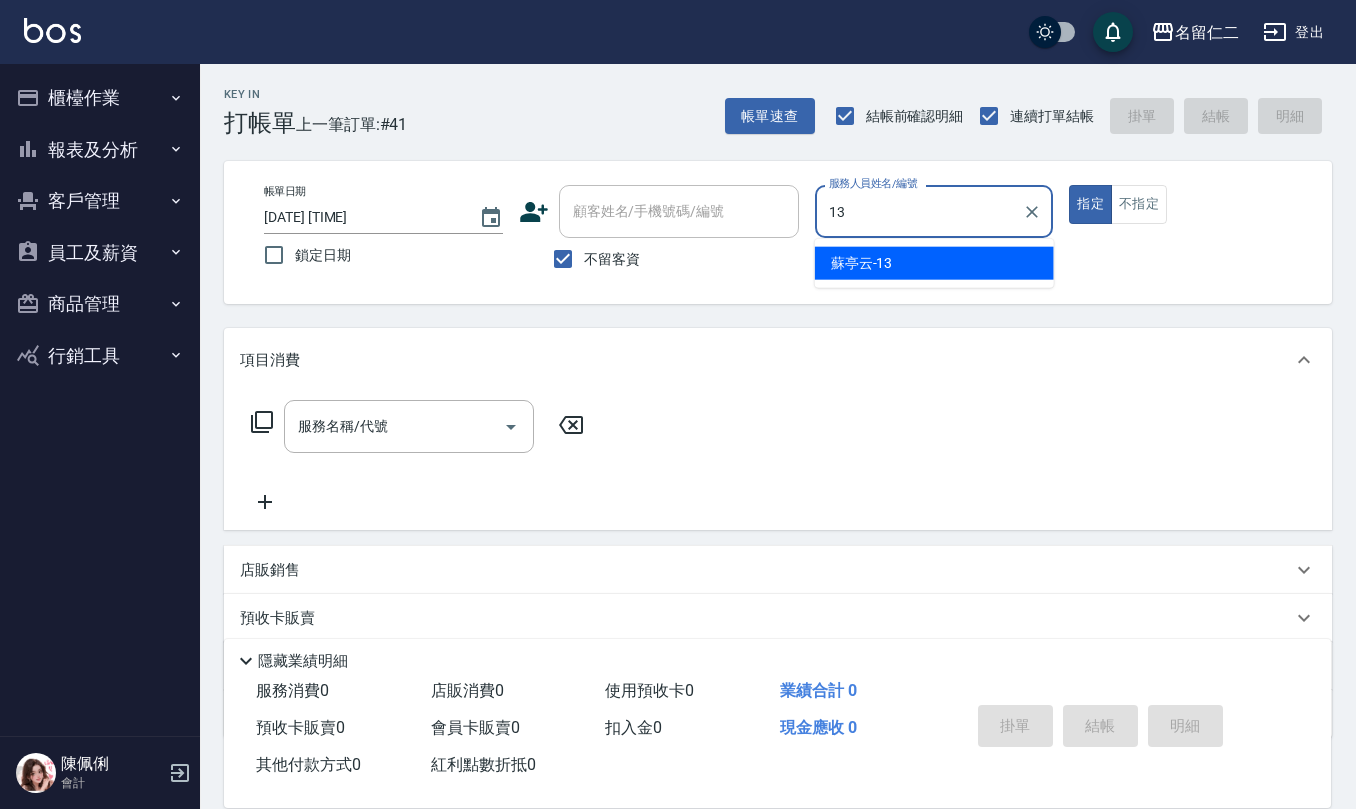type on "[LAST]-[NUMBER]" 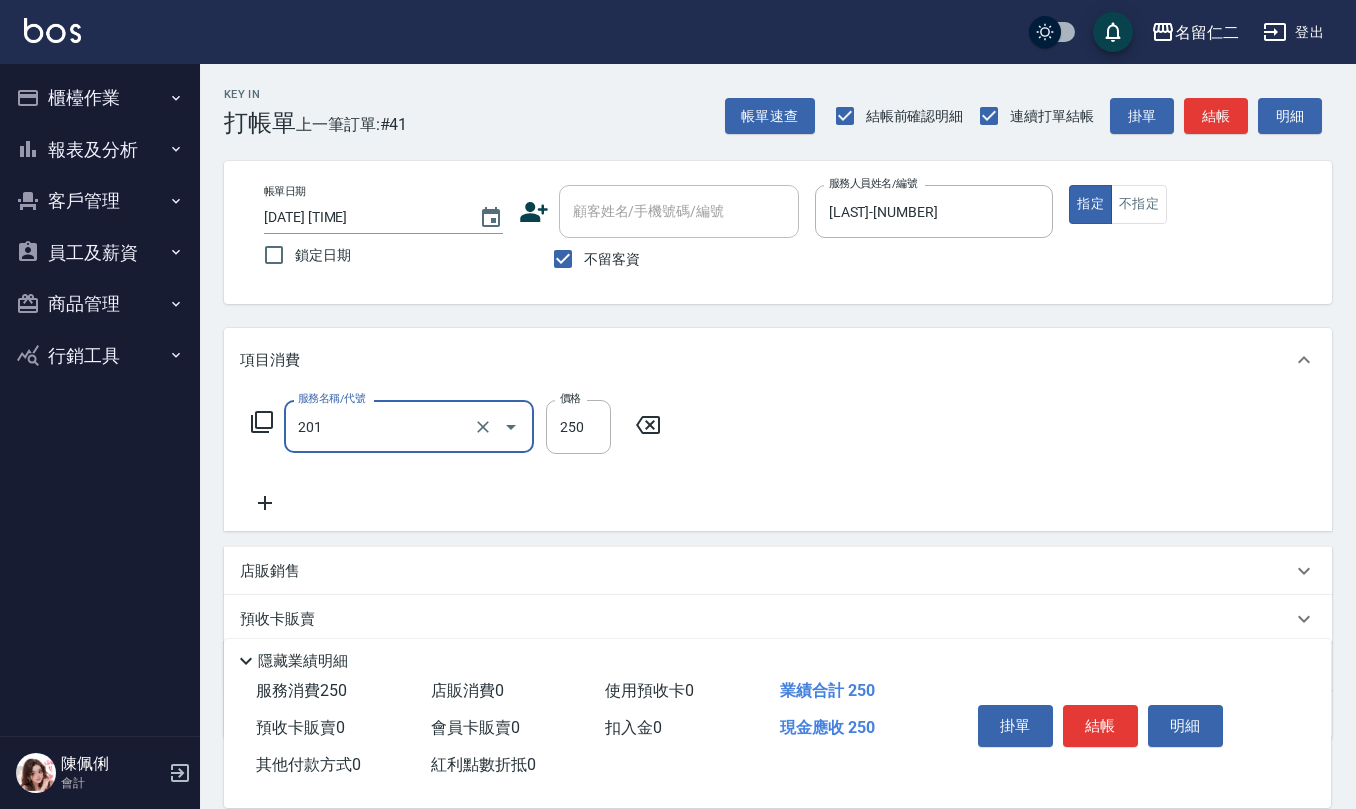 type on "洗髮(201)" 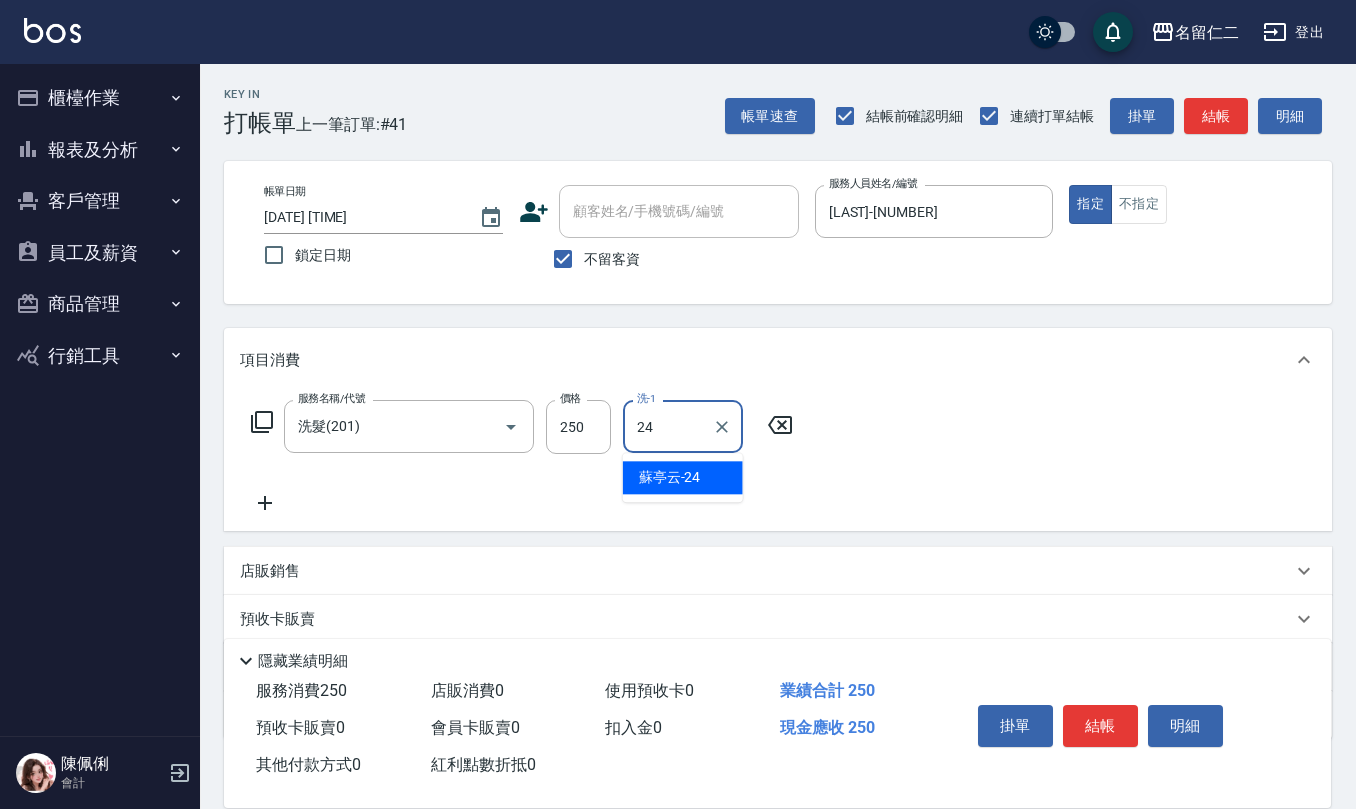 type on "蘇亭云-24" 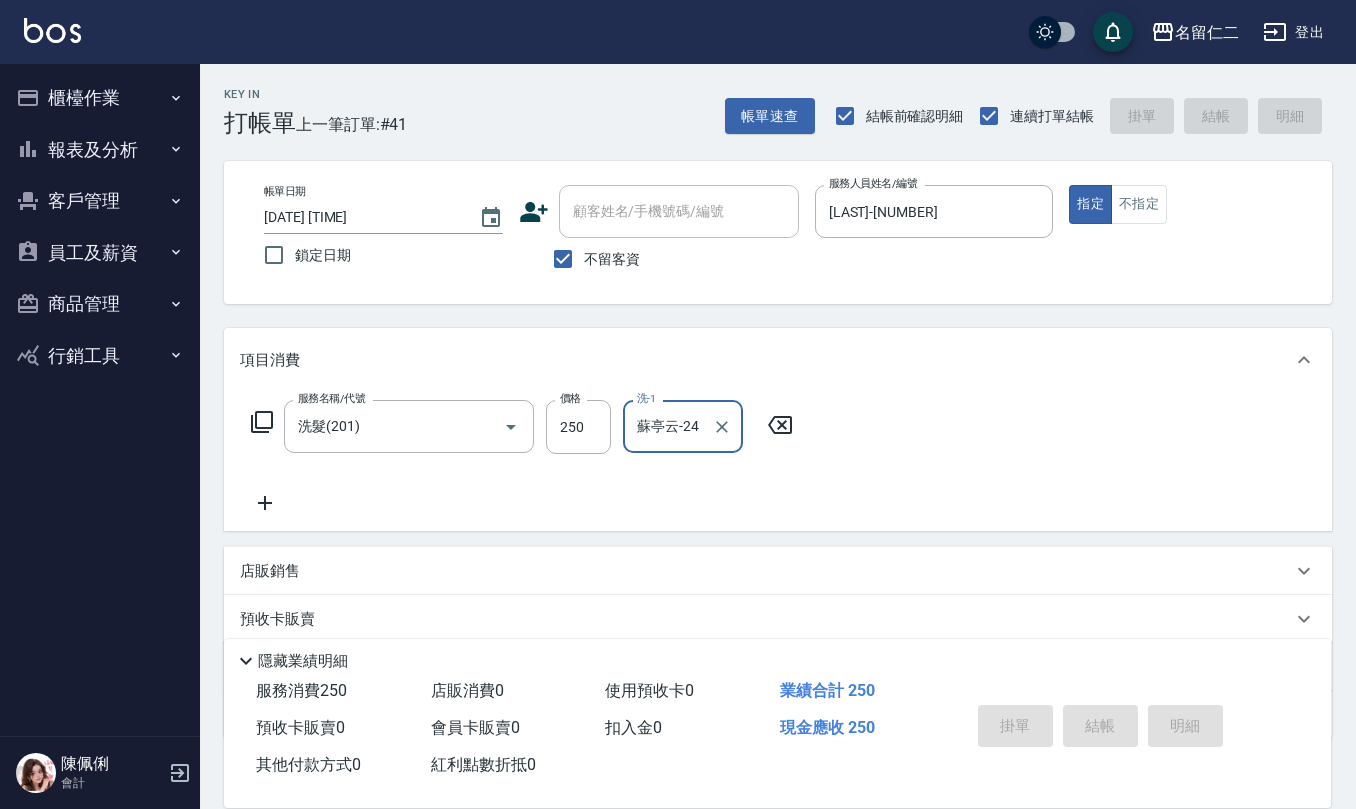 type 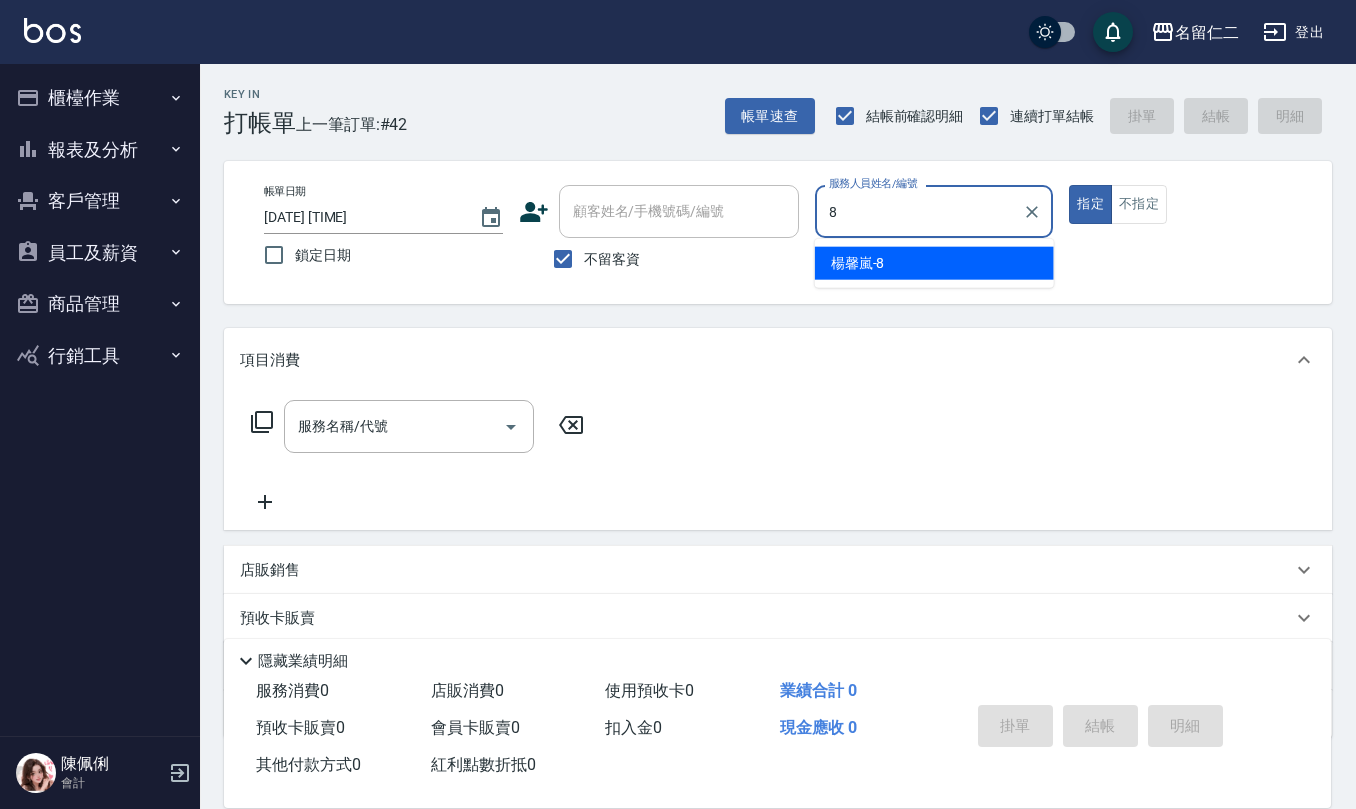 type on "楊馨嵐-8" 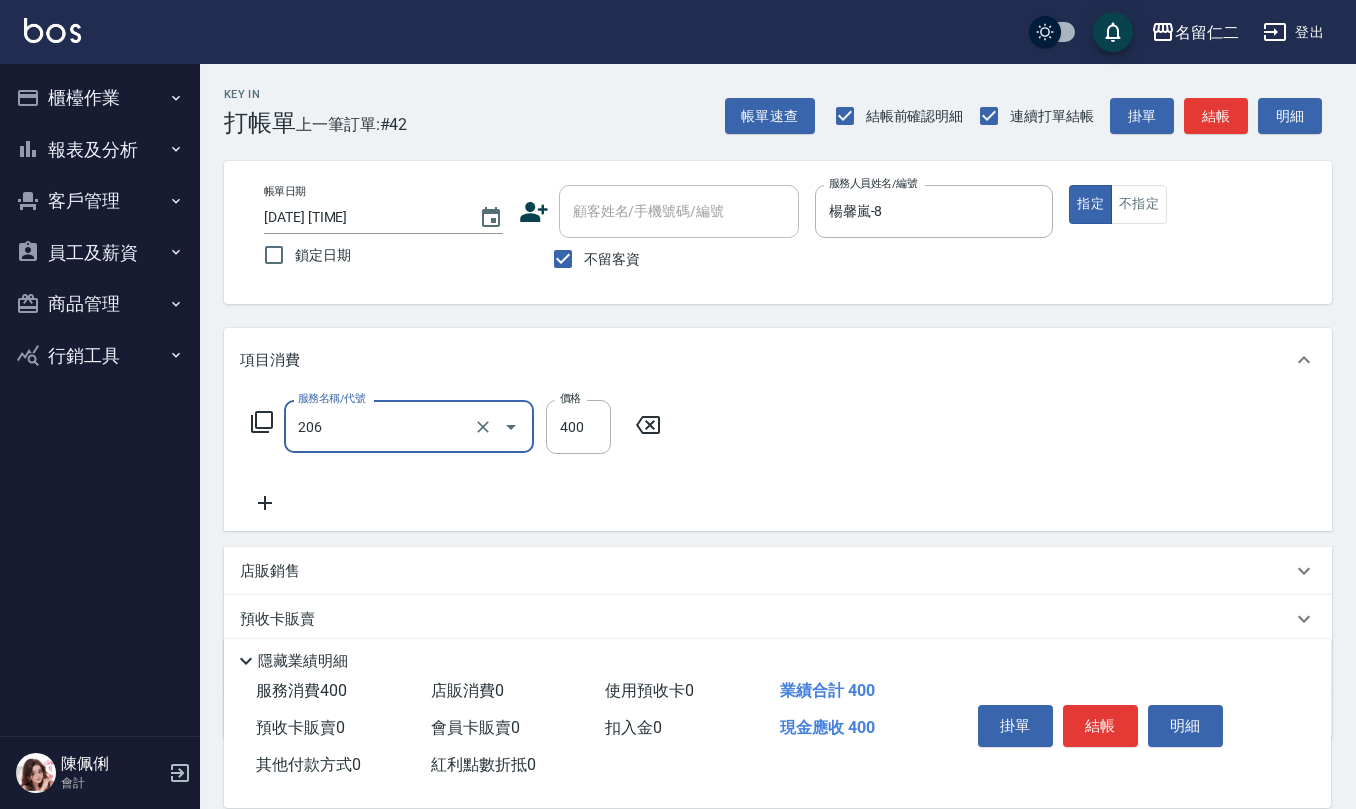 type on "健康洗(206)" 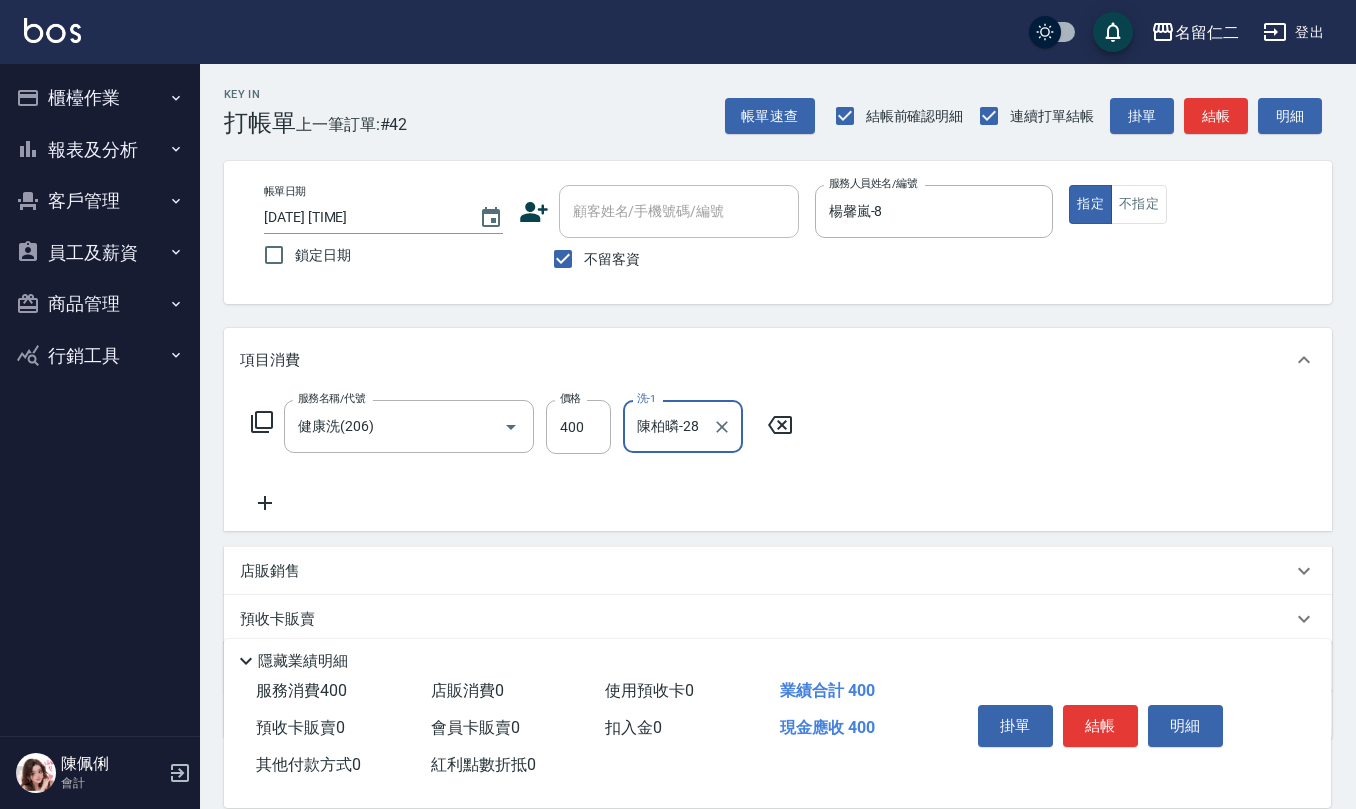 type on "陳柏暽-28" 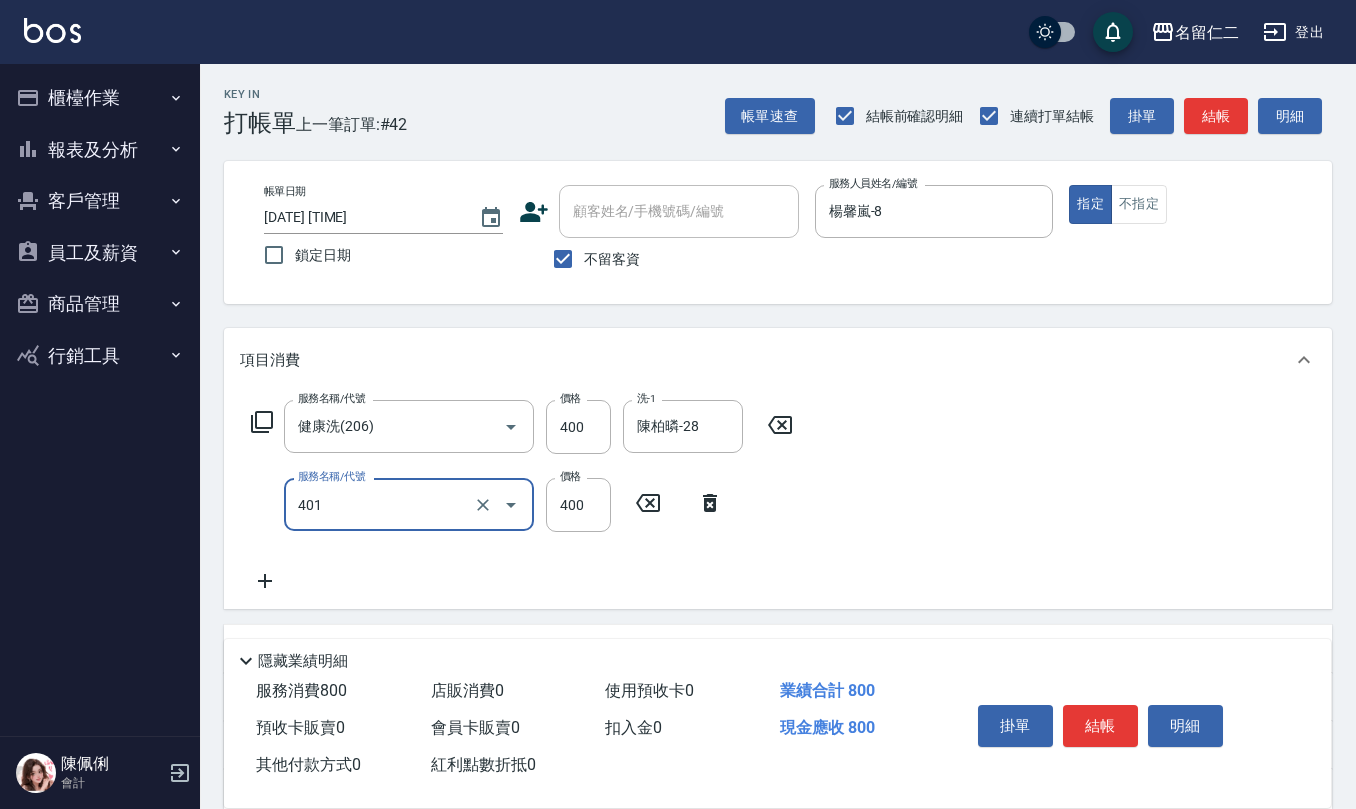 type on "剪髮(401)" 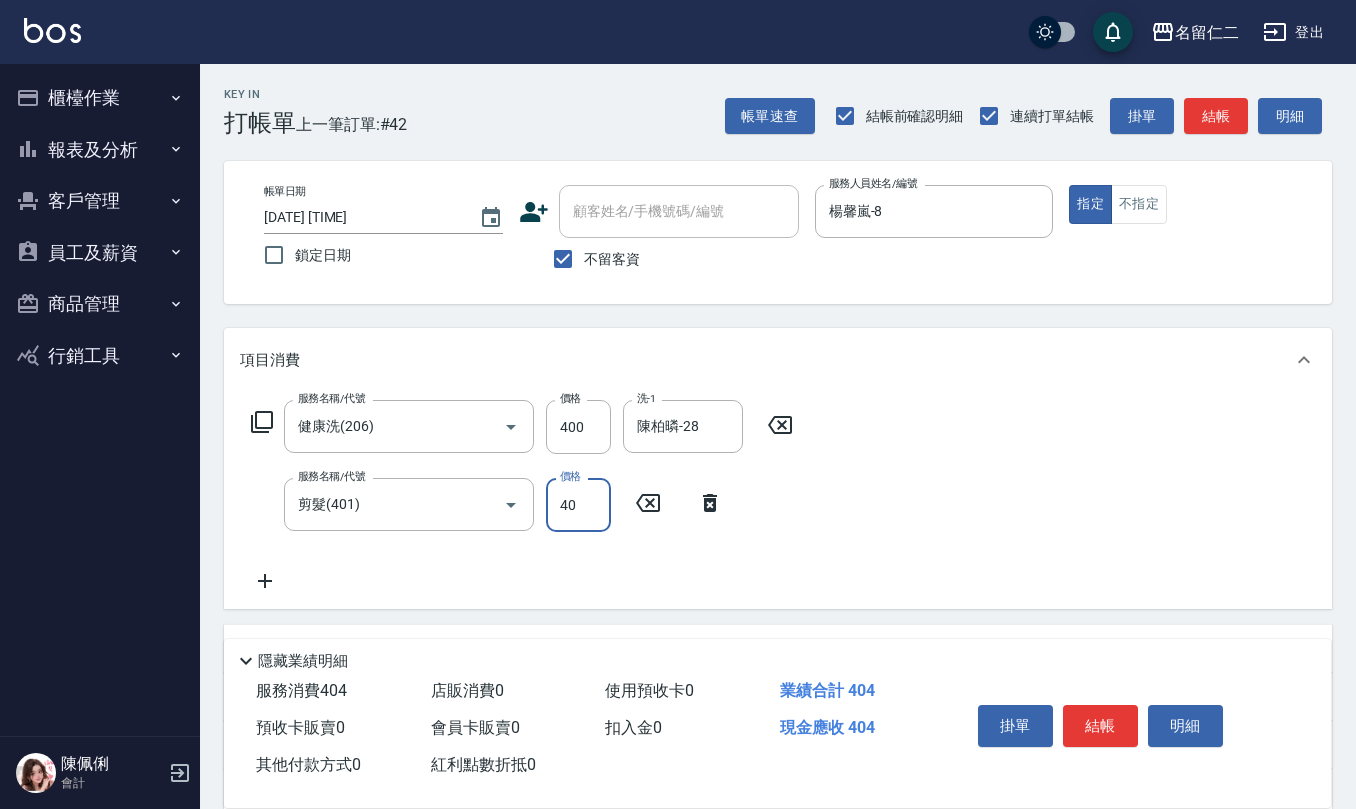 type on "400" 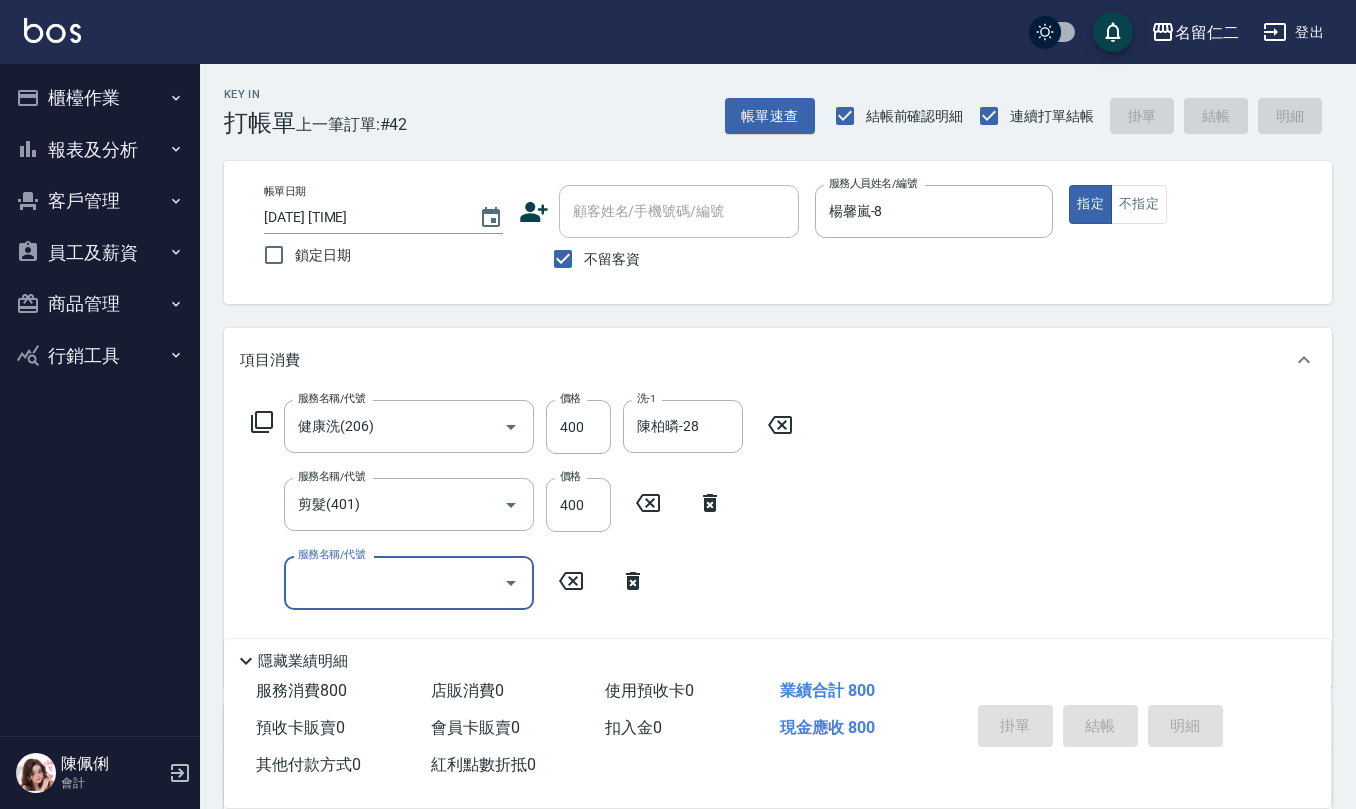 type 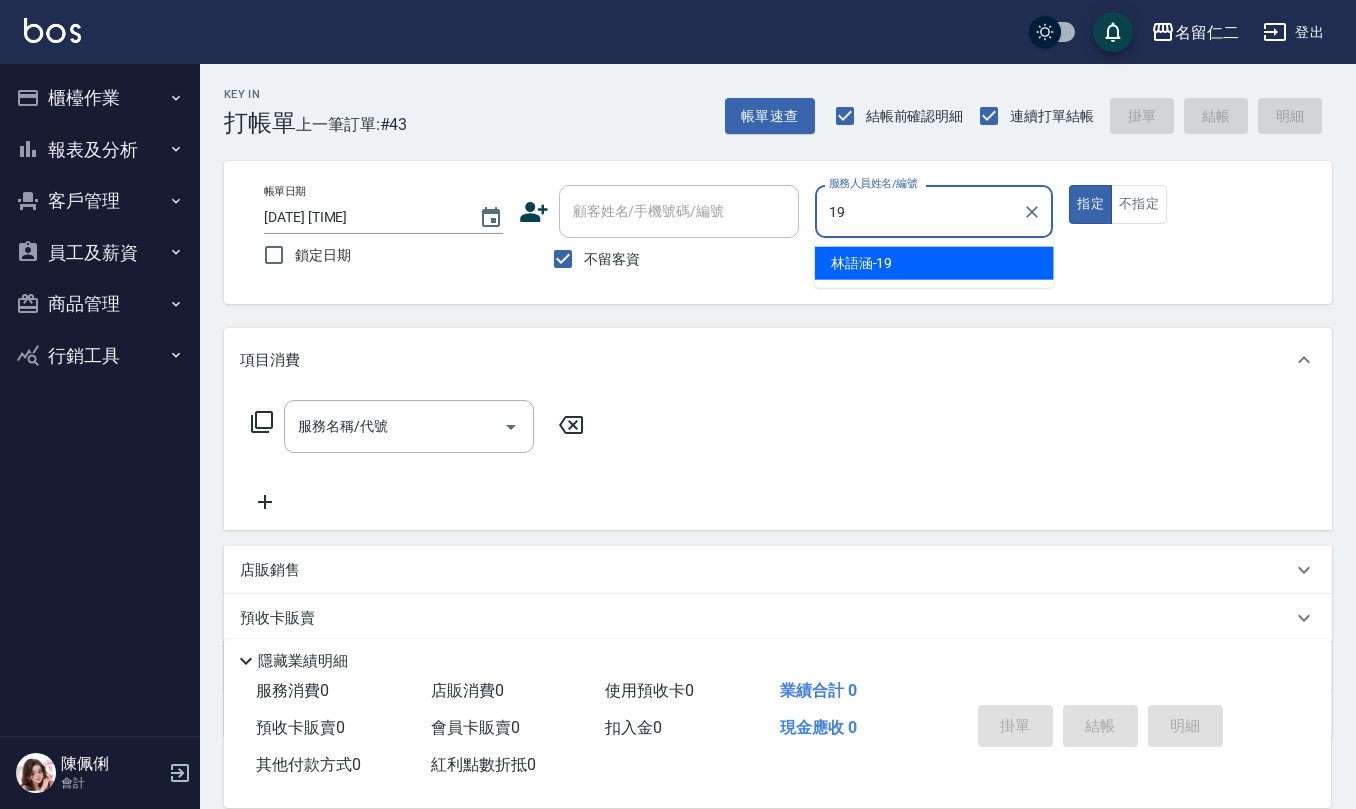 type on "林語涵-19" 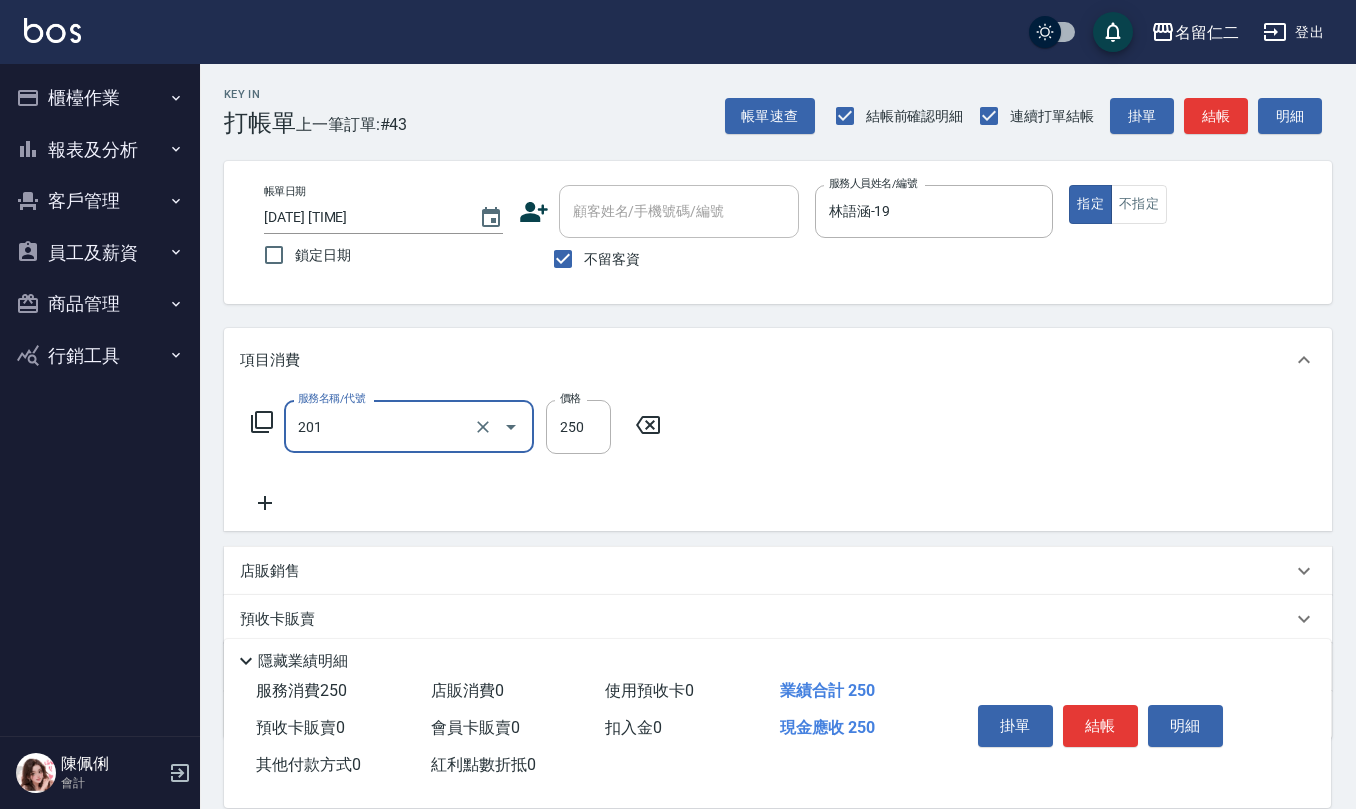 type on "洗髮(201)" 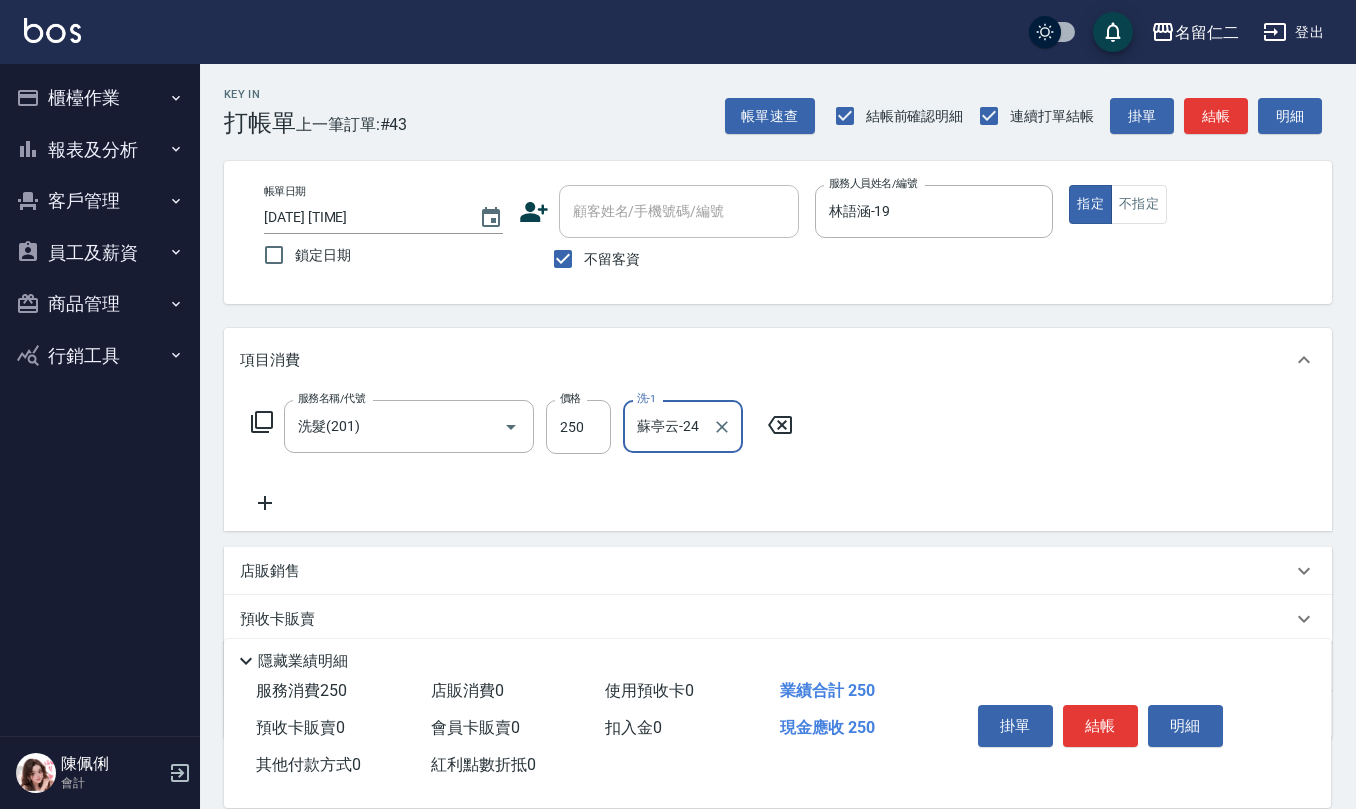 type on "蘇亭云-24" 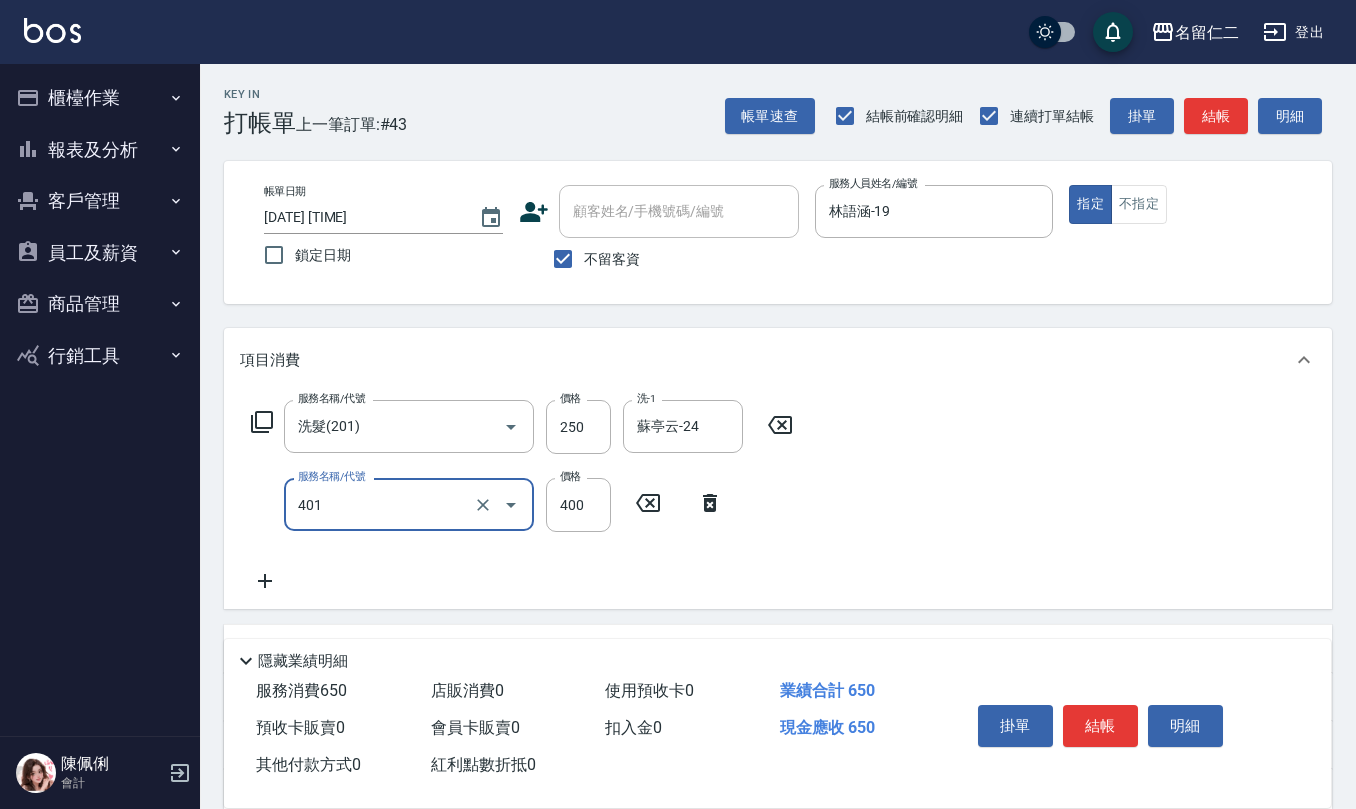 type on "剪髮(401)" 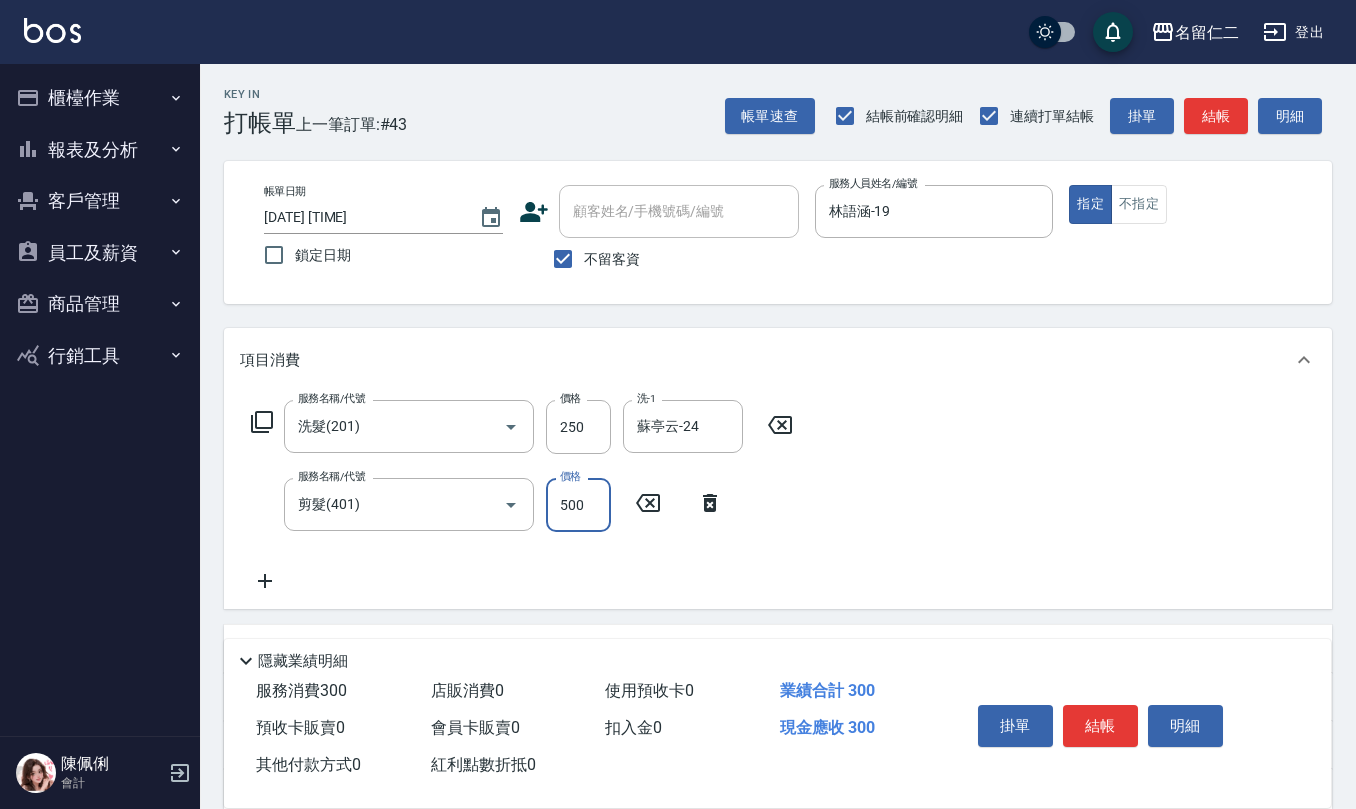 type on "500" 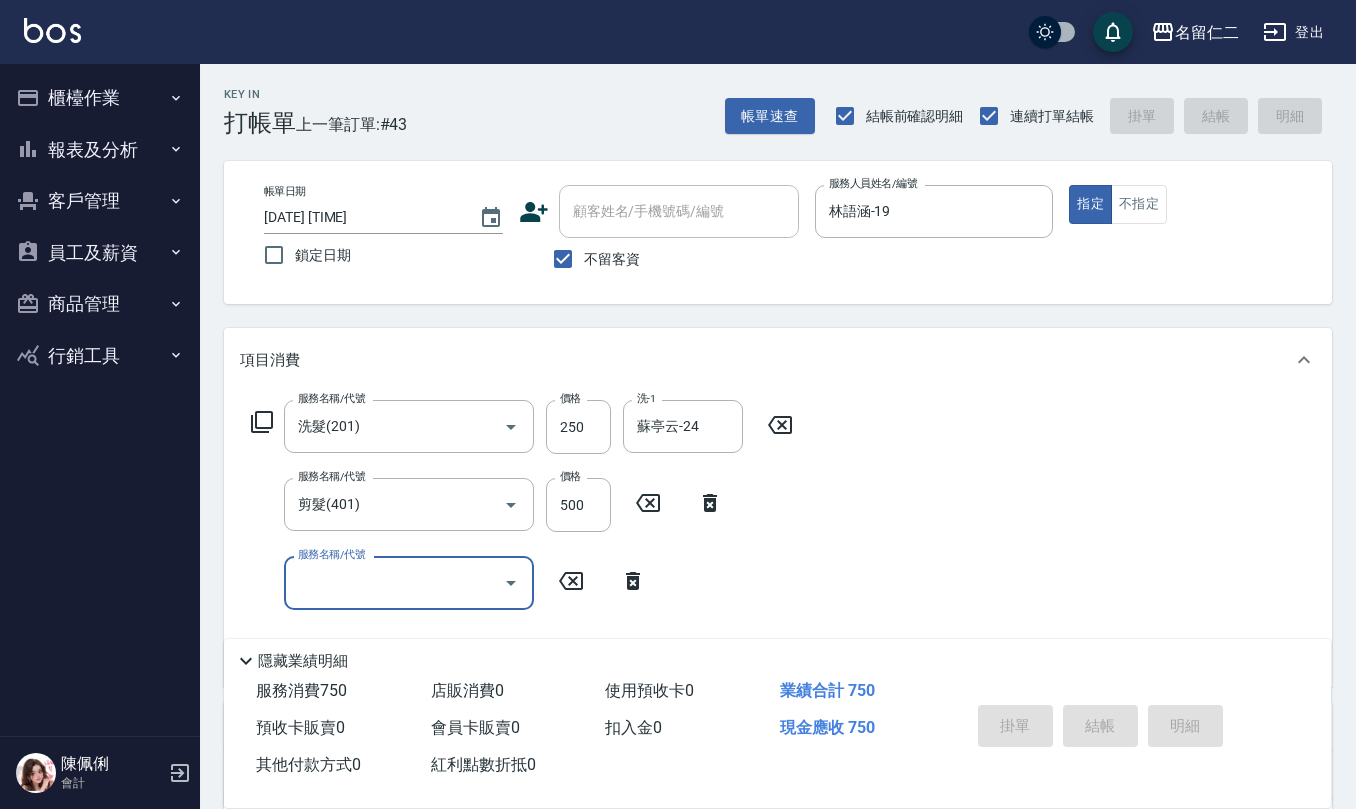 type 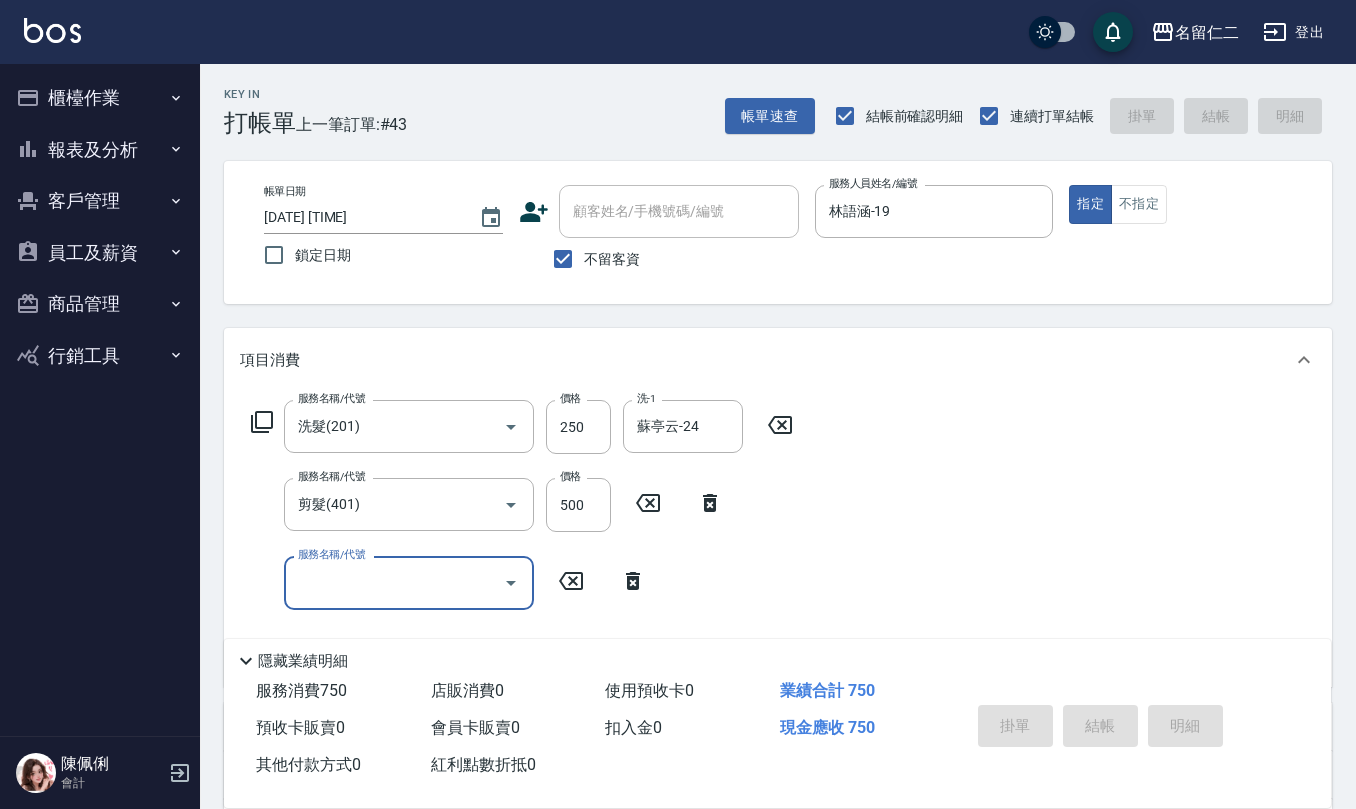 type 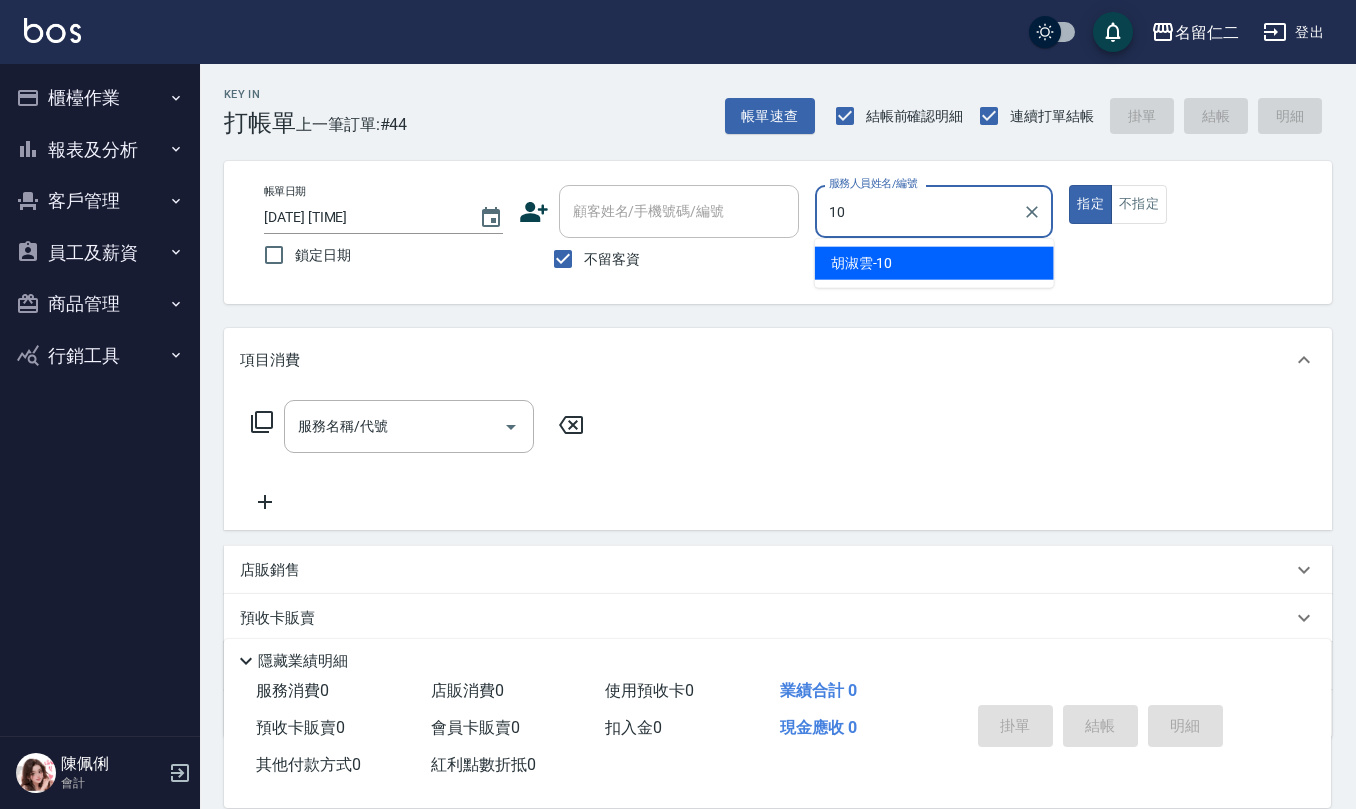 type on "胡淑雲-10" 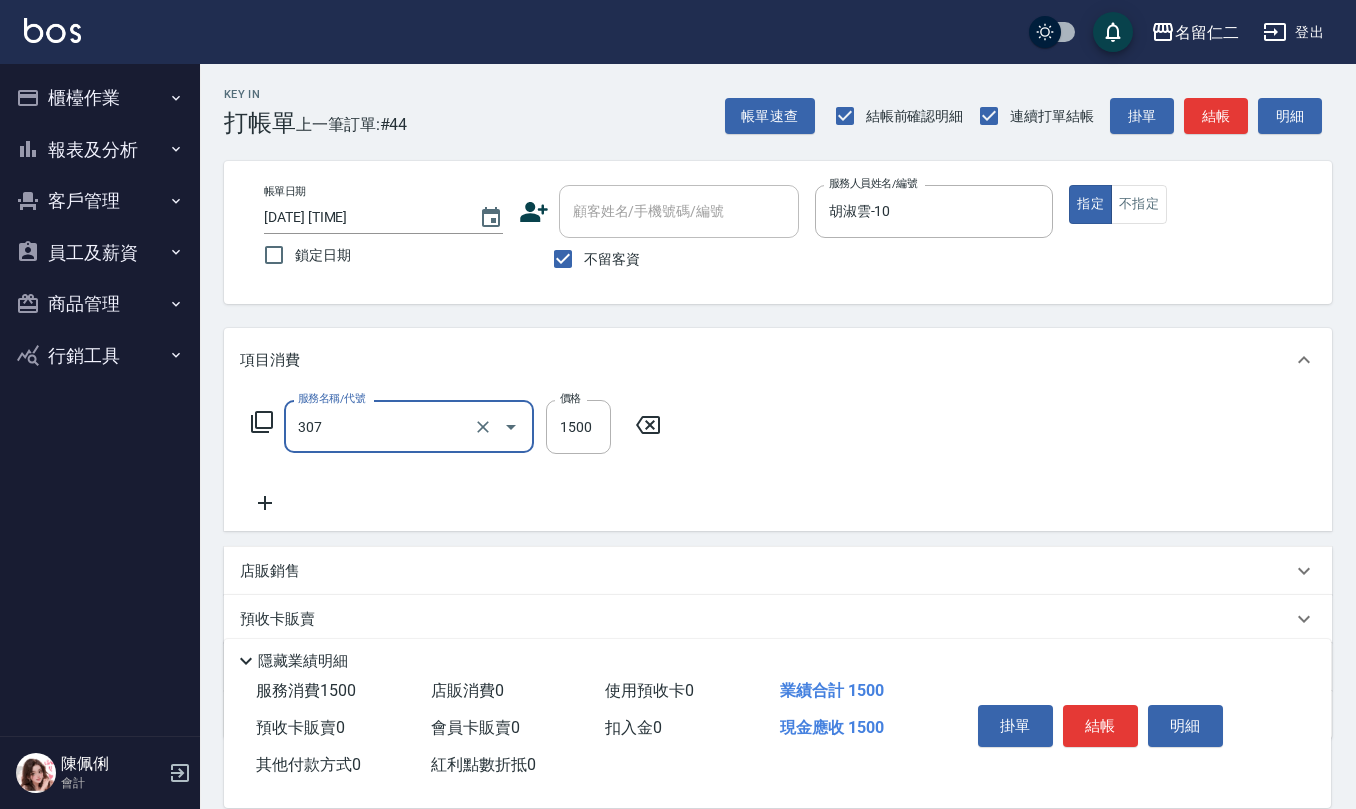 type on "EF麥拉寧燙髮1500(307)" 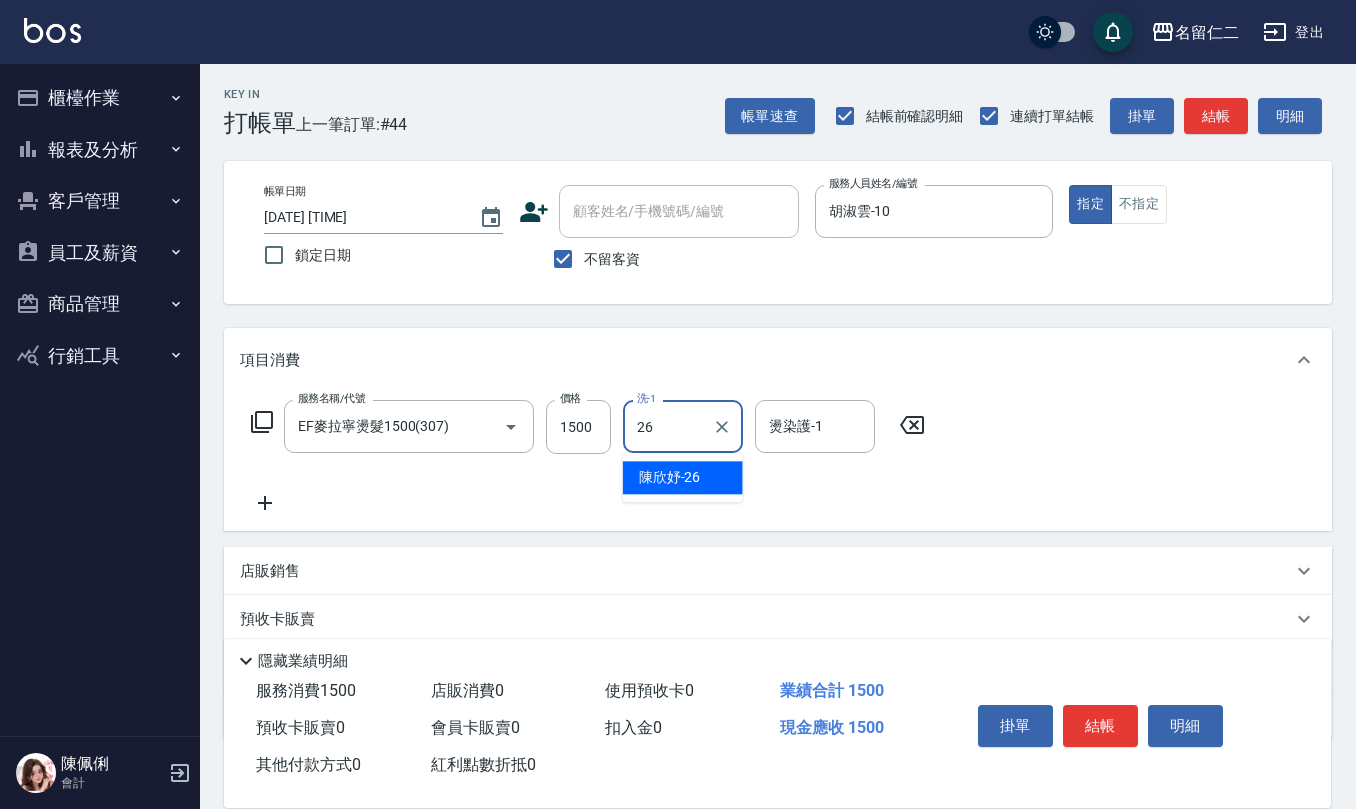 type on "陳欣妤-26" 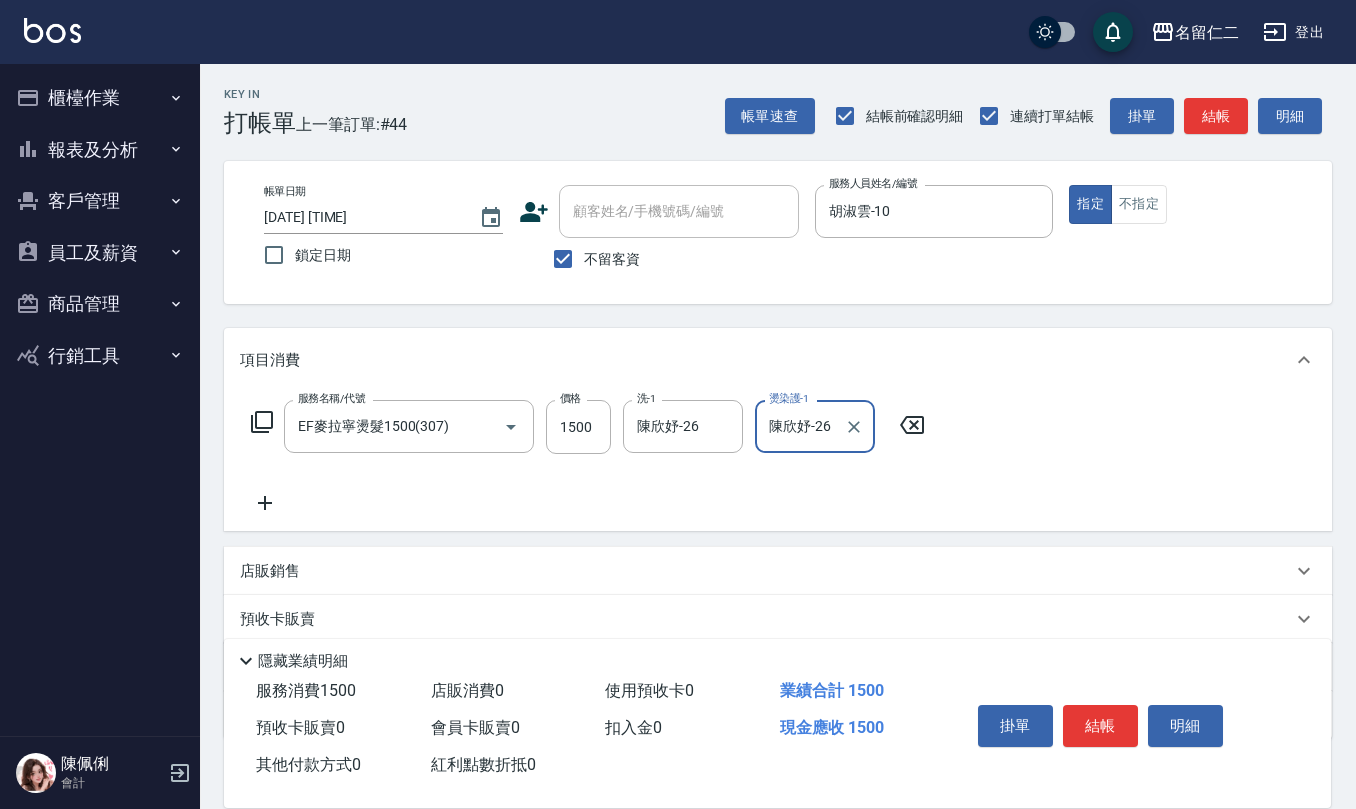 type on "陳欣妤-26" 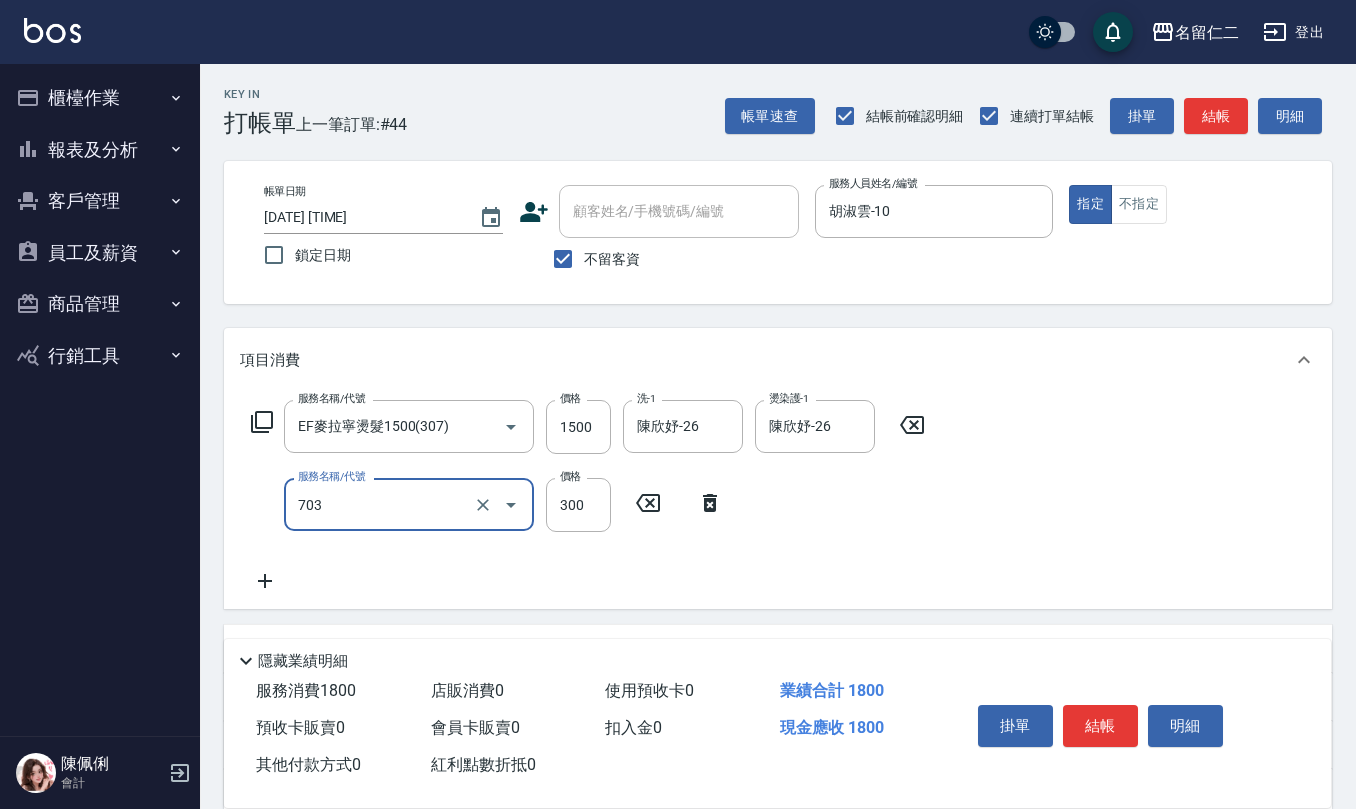 type on "(1236)設計師(703)" 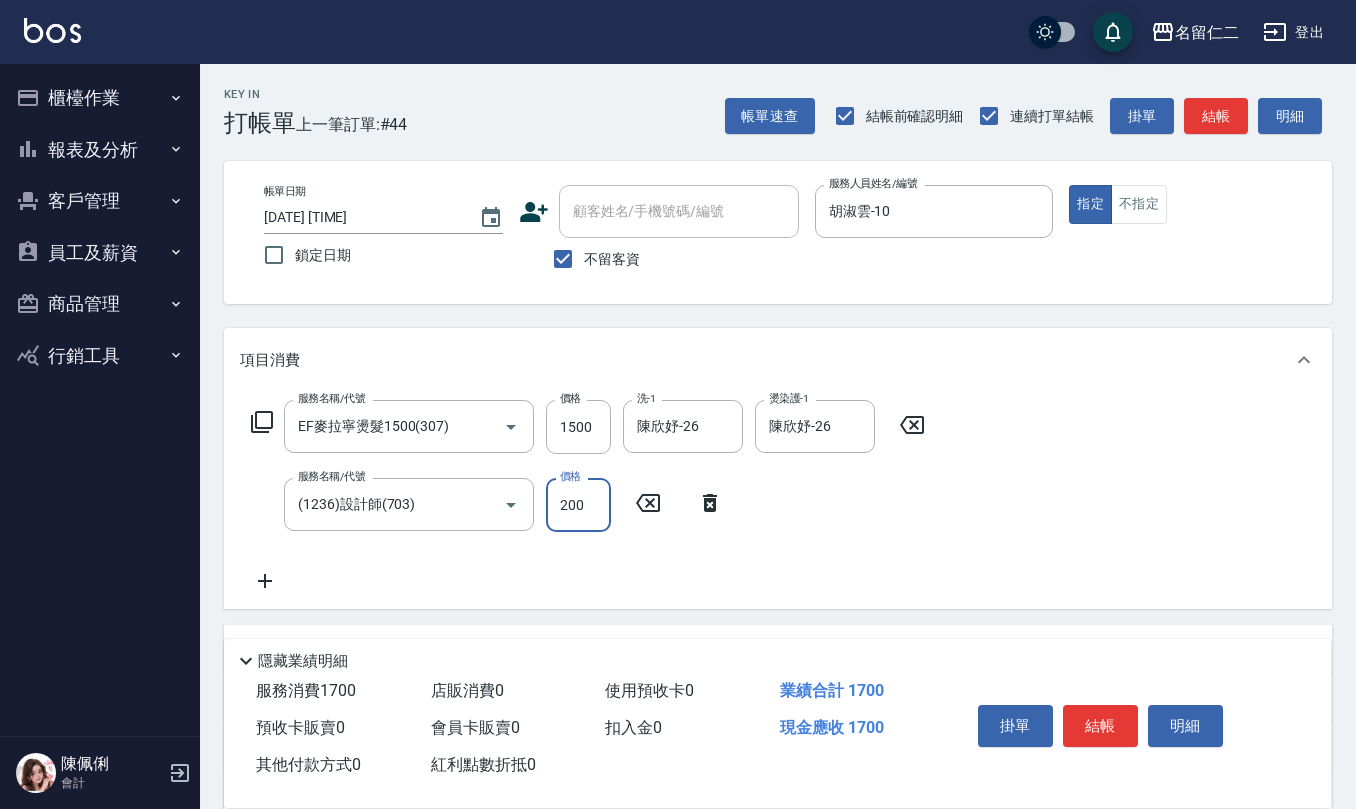 type on "200" 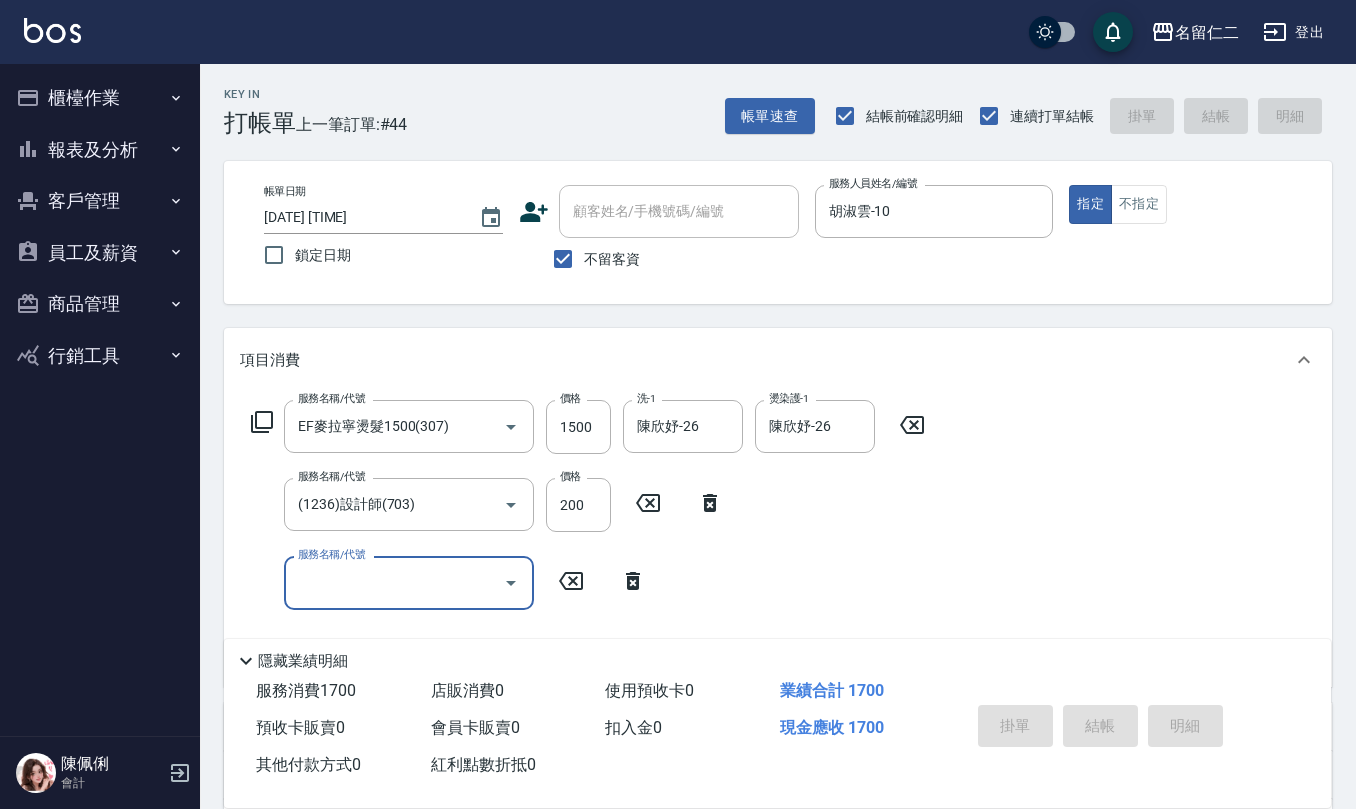 type on "2025/08/07 20:10" 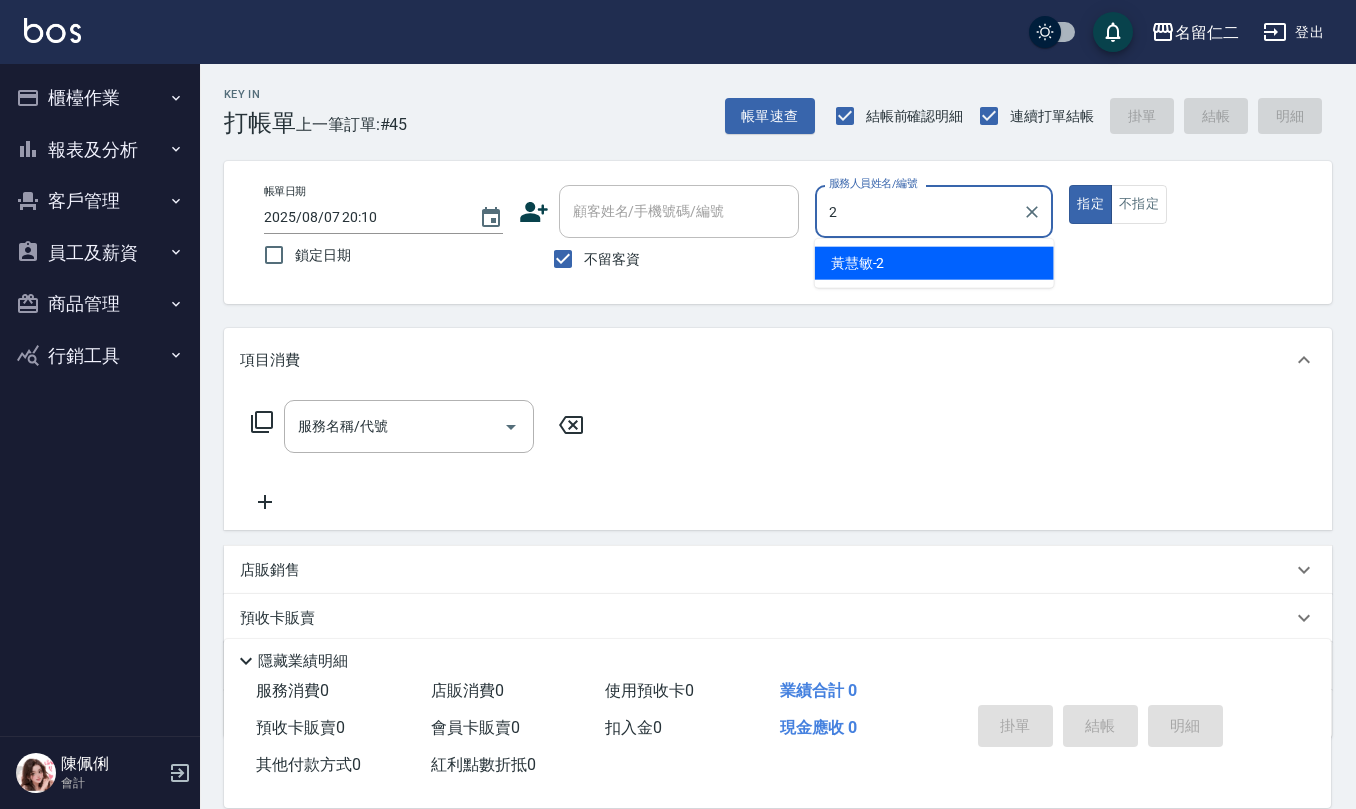 type on "黃慧敏-2" 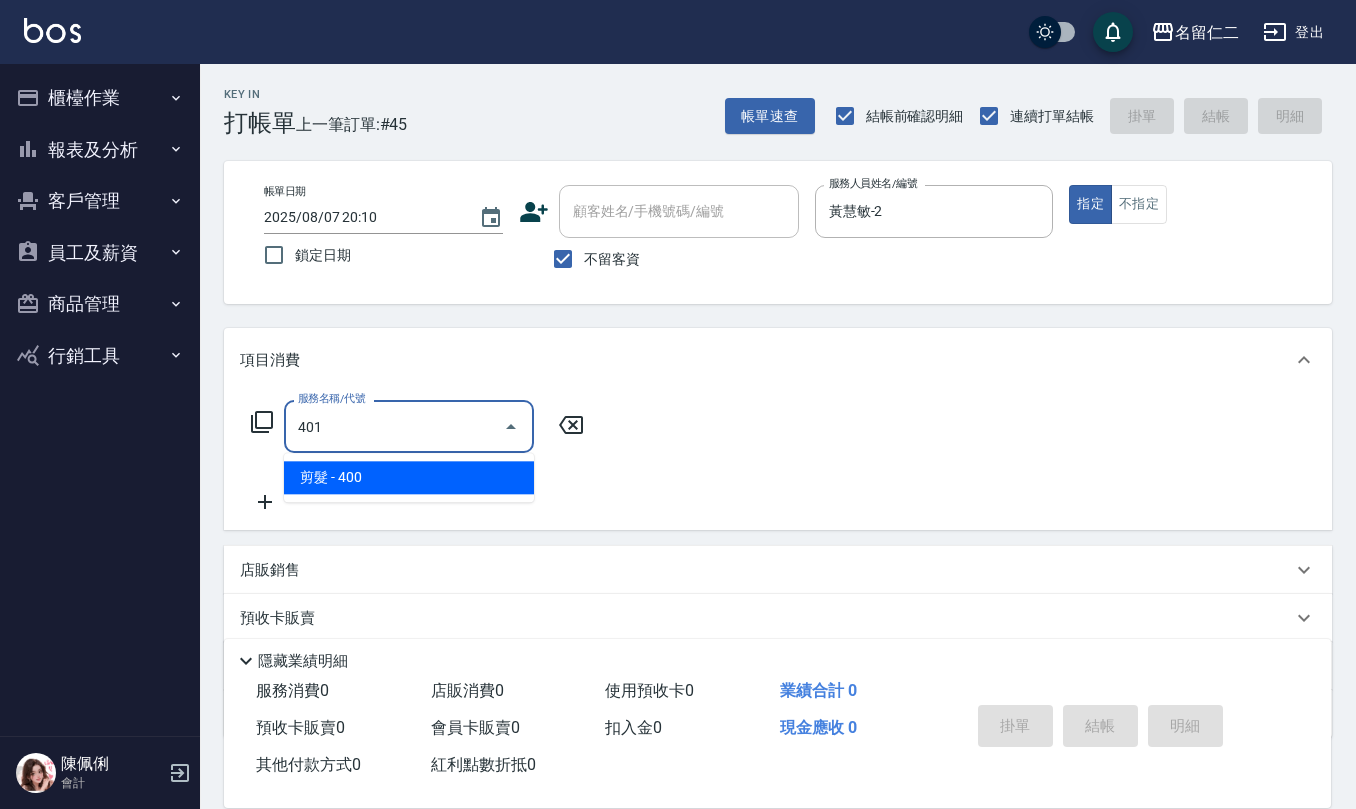 type on "剪髮(401)" 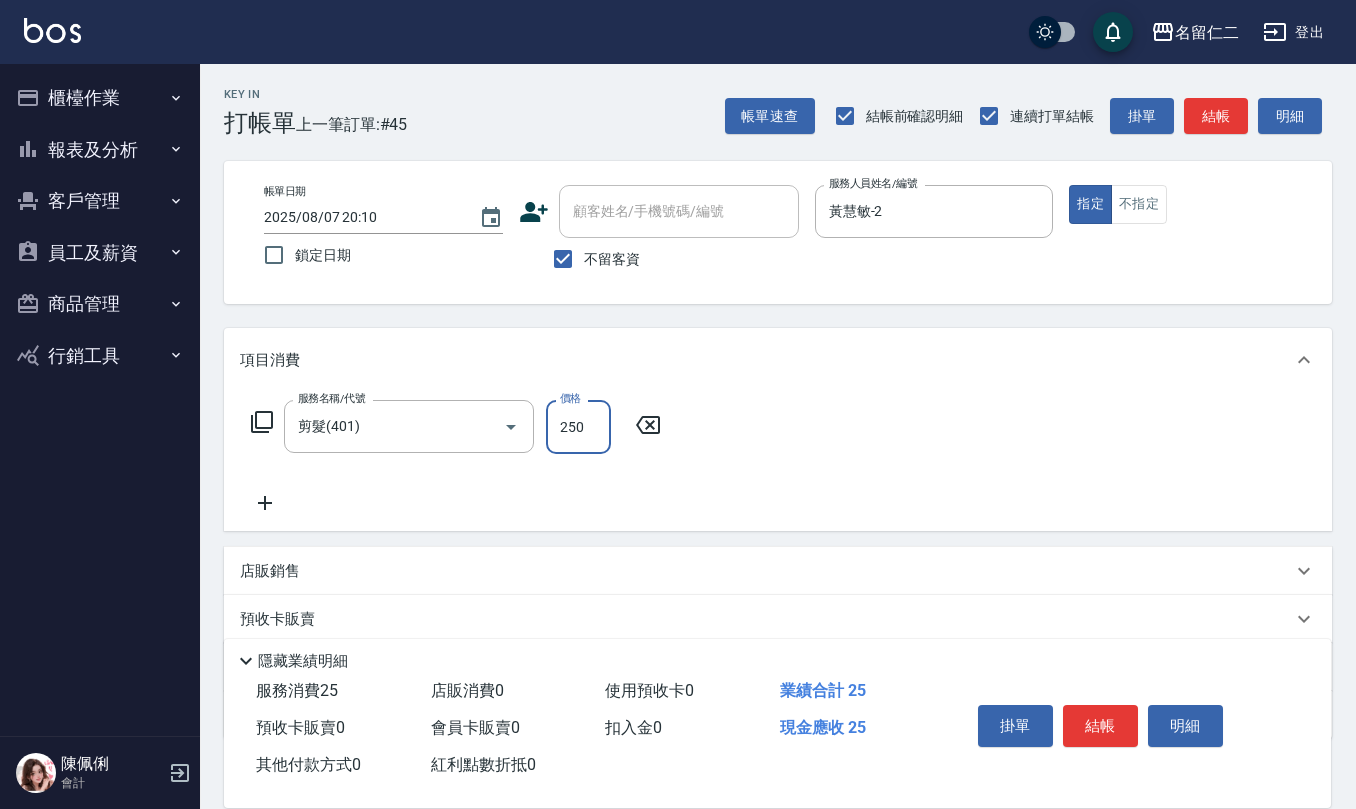 type on "250" 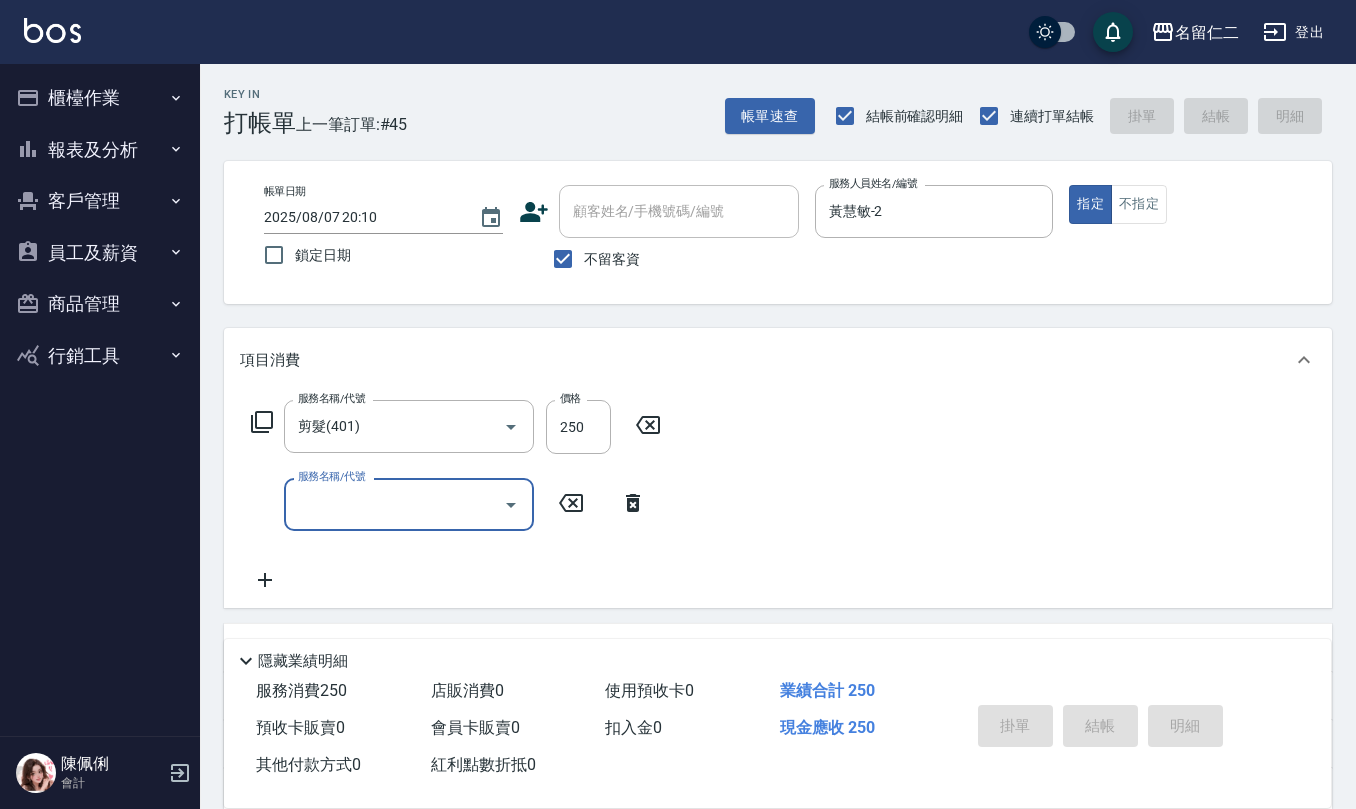 type 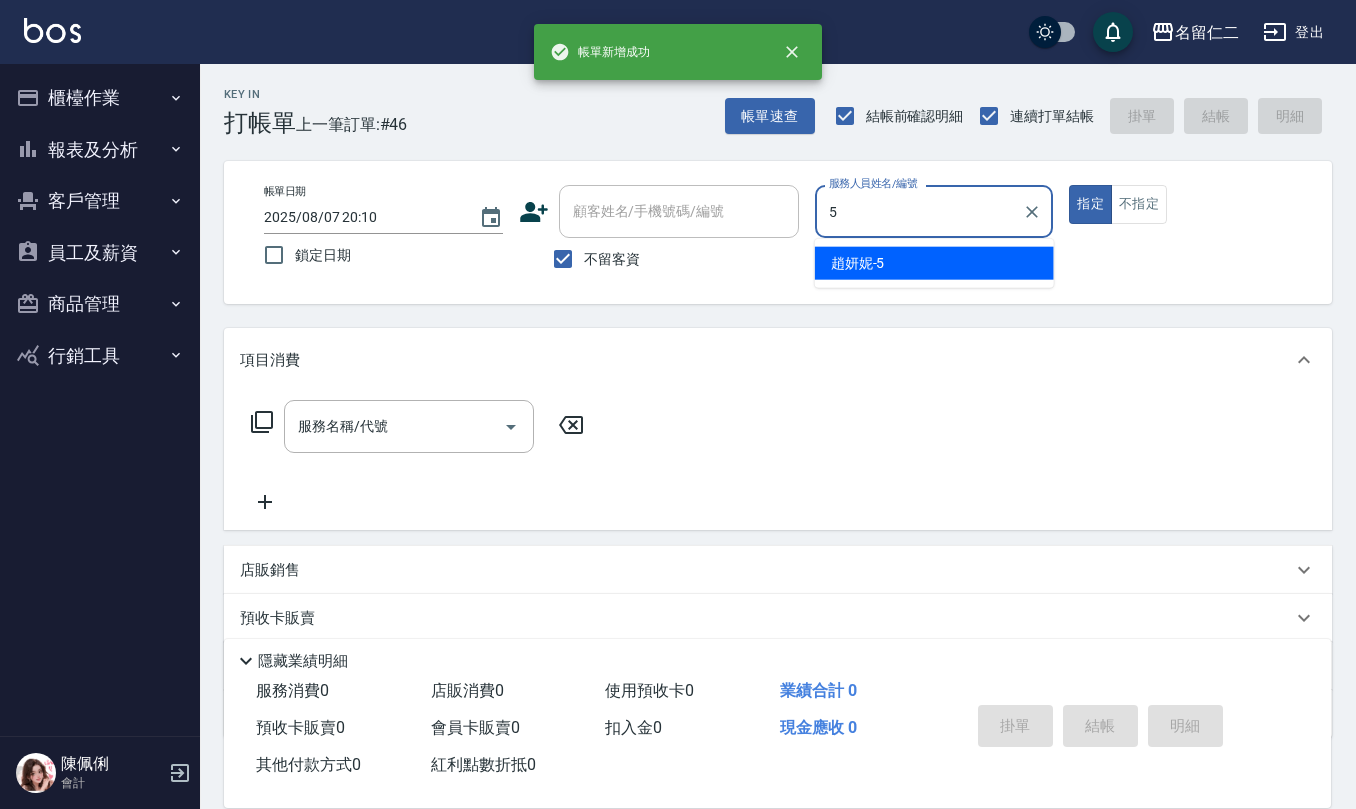 type on "趙妍妮-5" 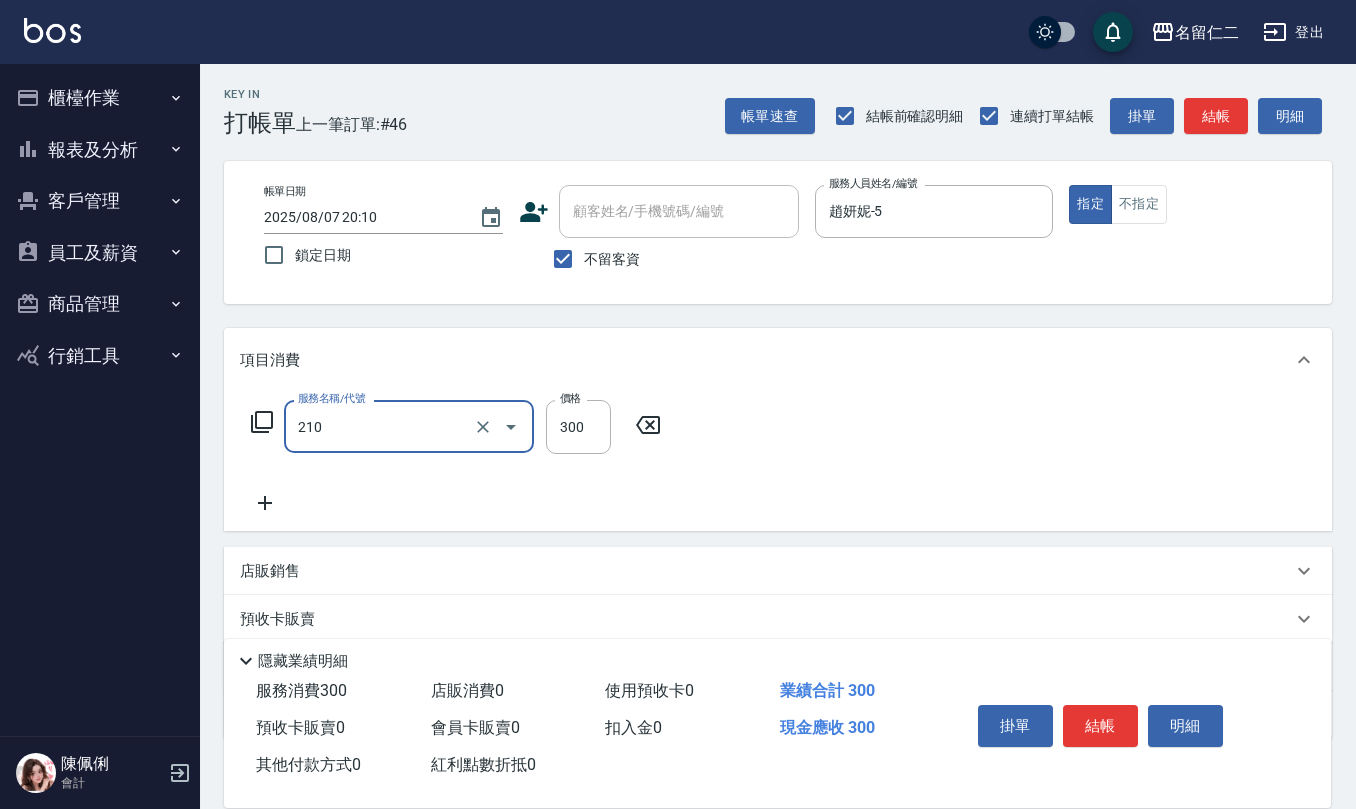 type on "歐娜洗髮精(210)" 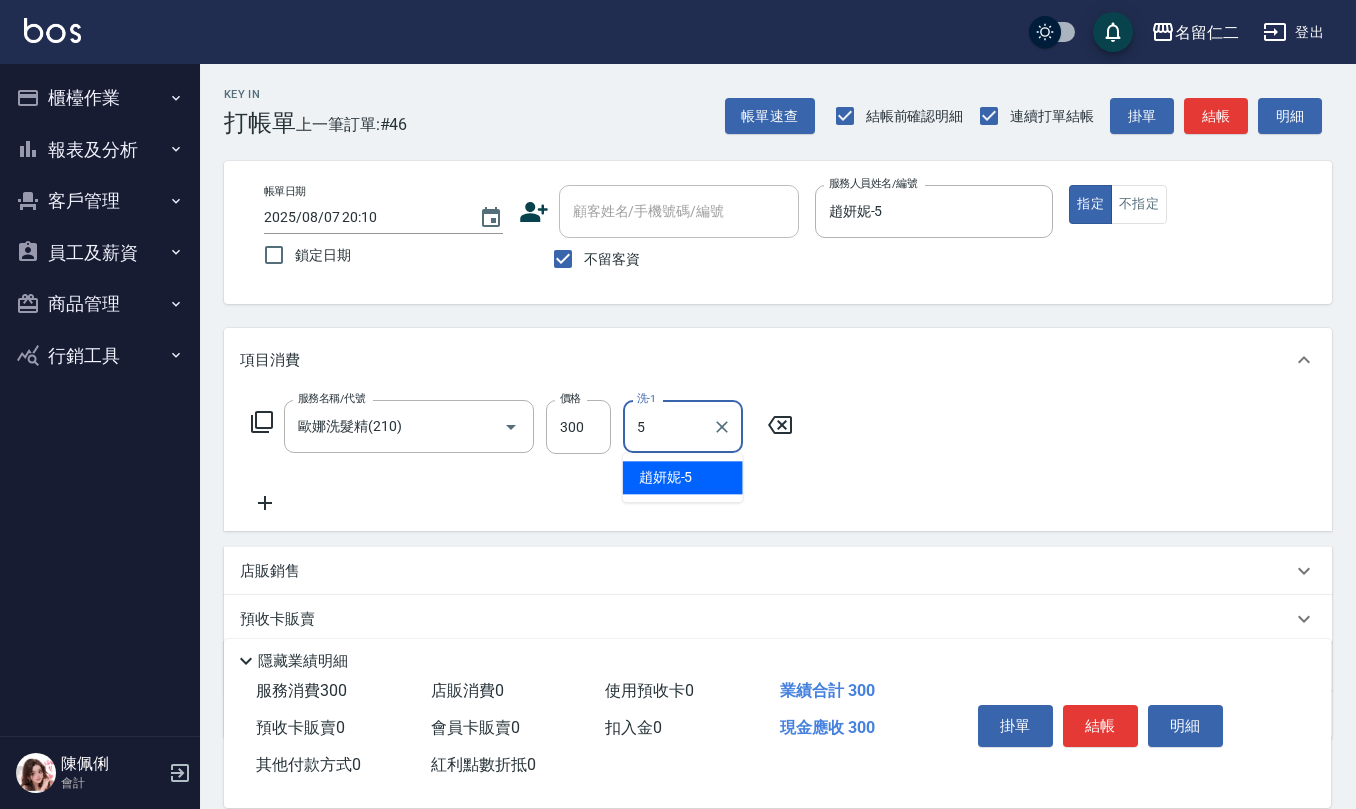 type on "趙妍妮-5" 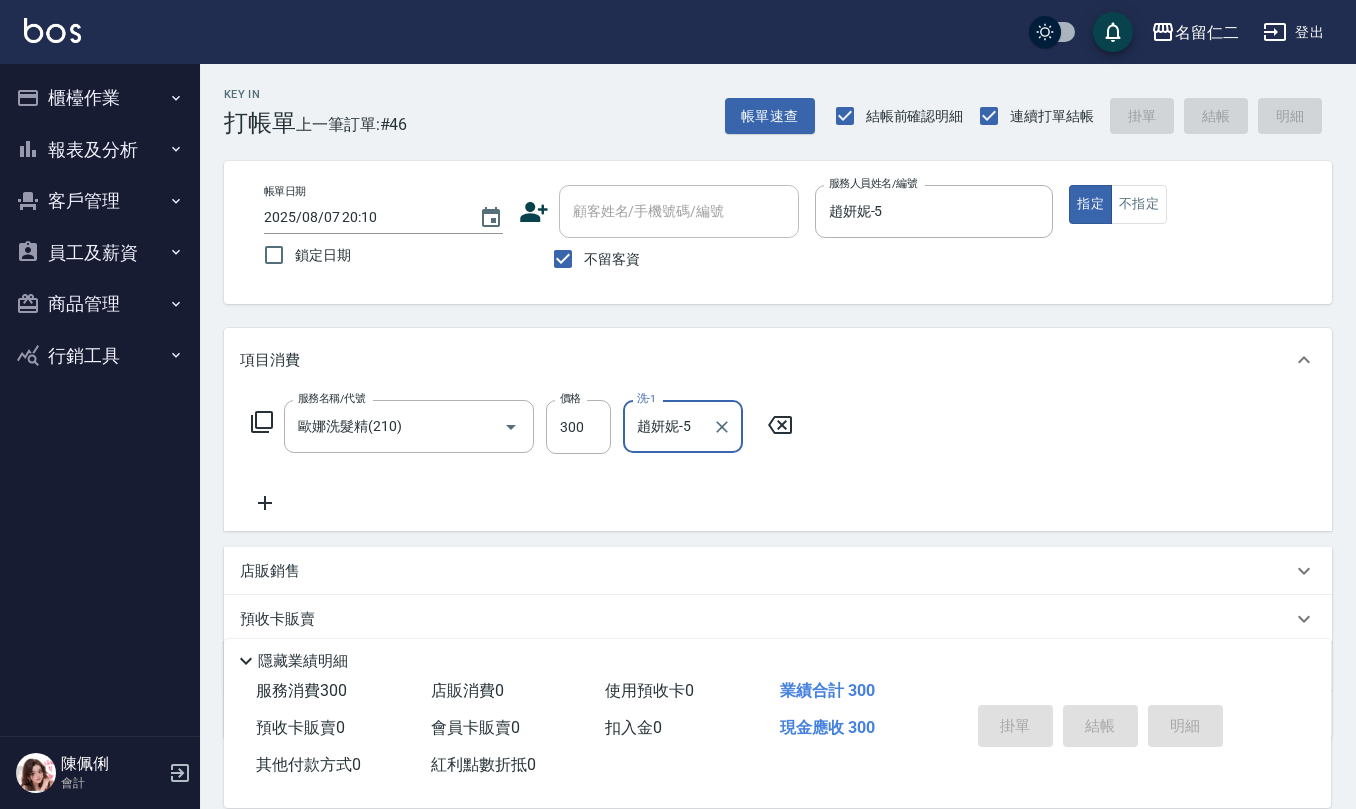 type 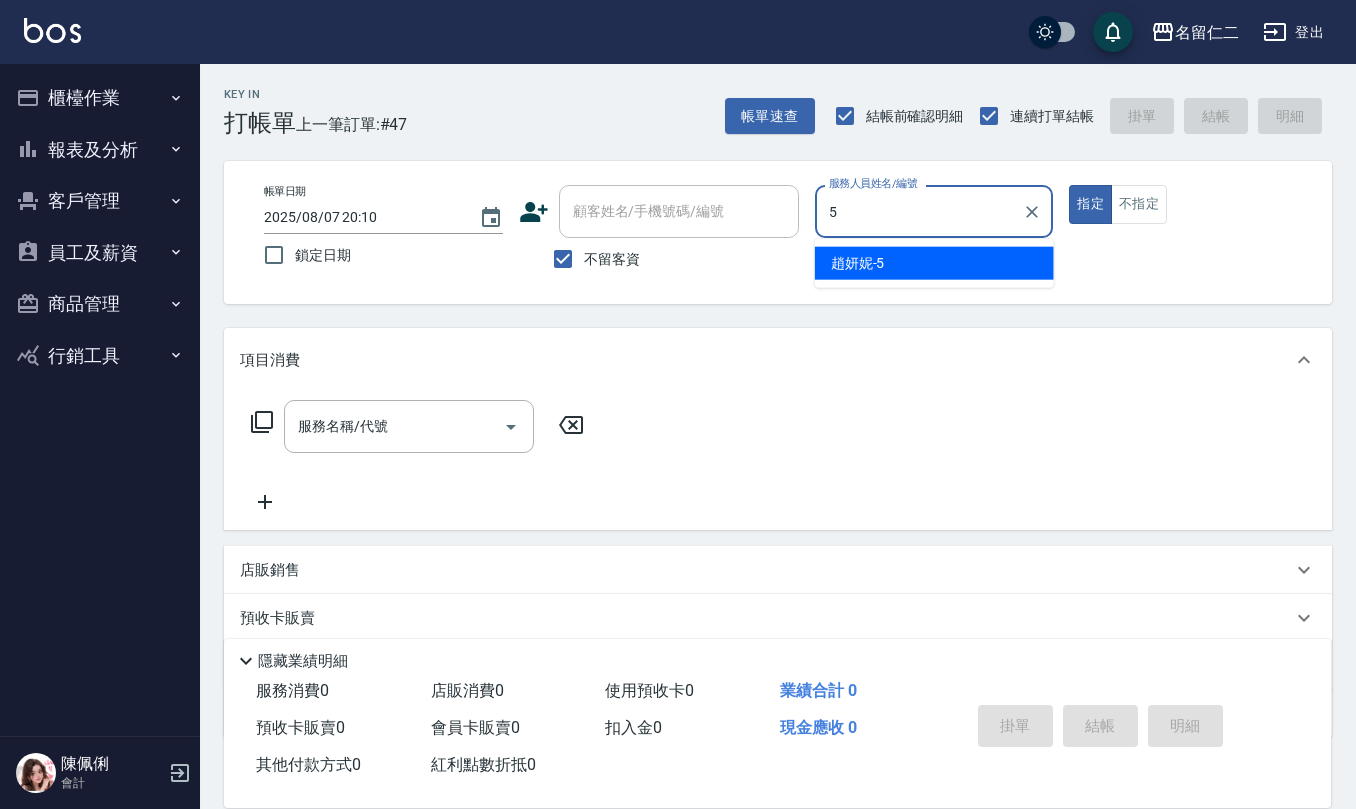 type on "趙妍妮-5" 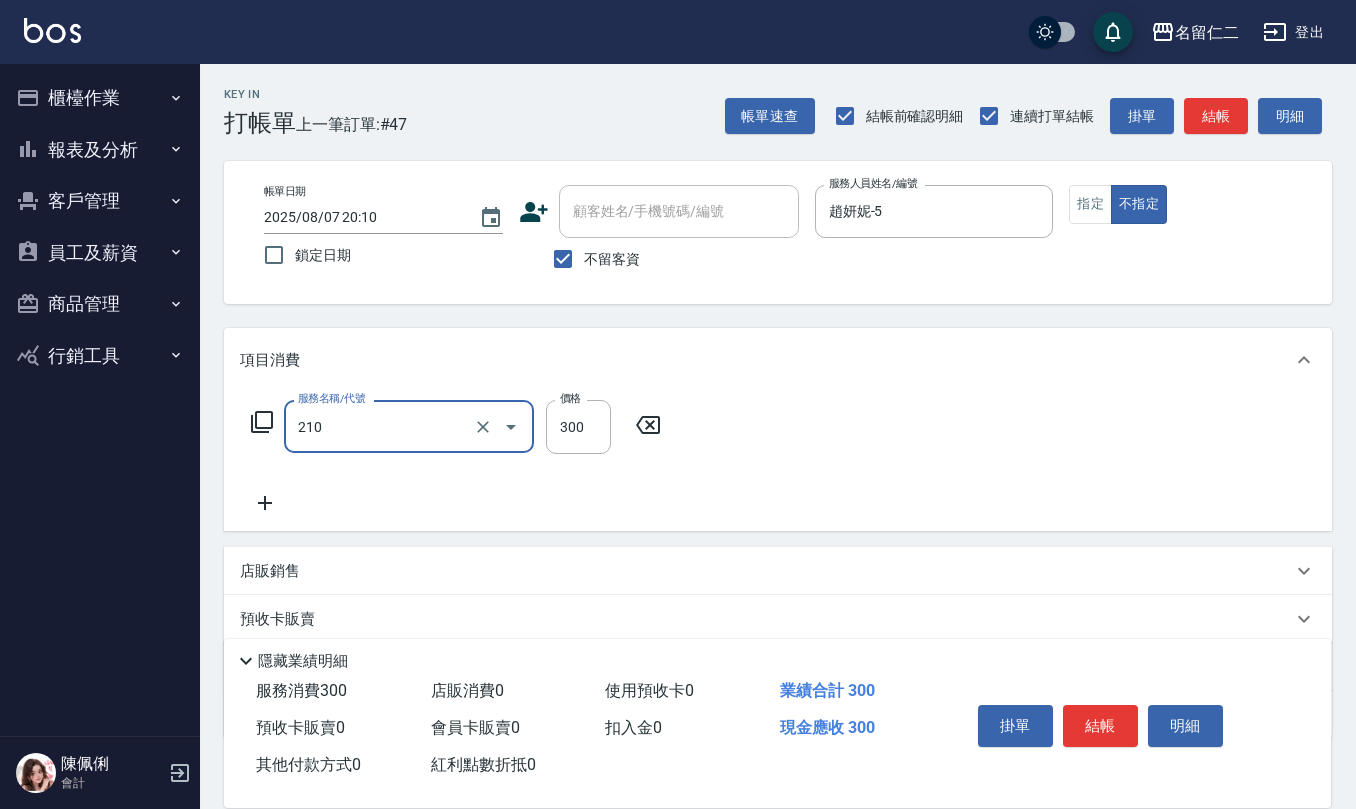 type on "歐娜洗髮精(210)" 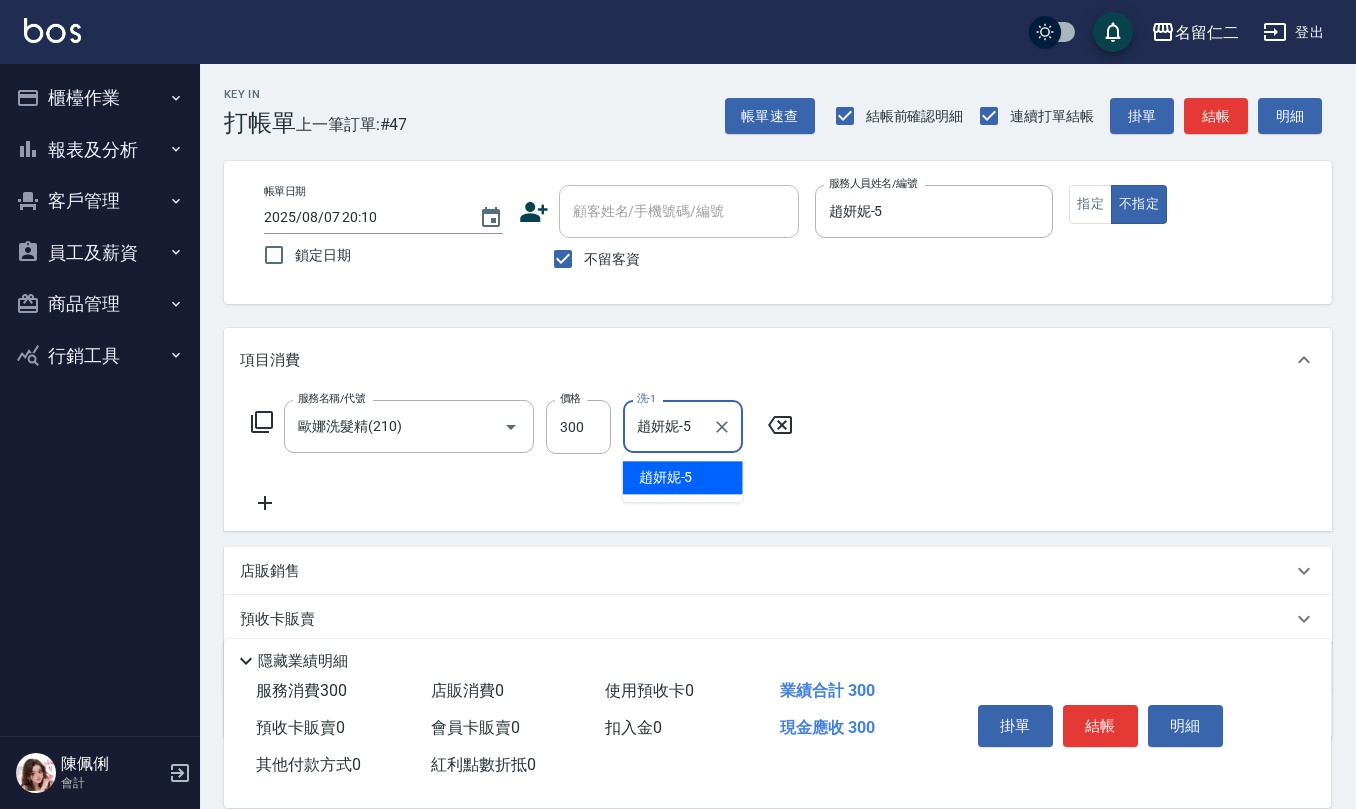 type on "趙妍妮-5" 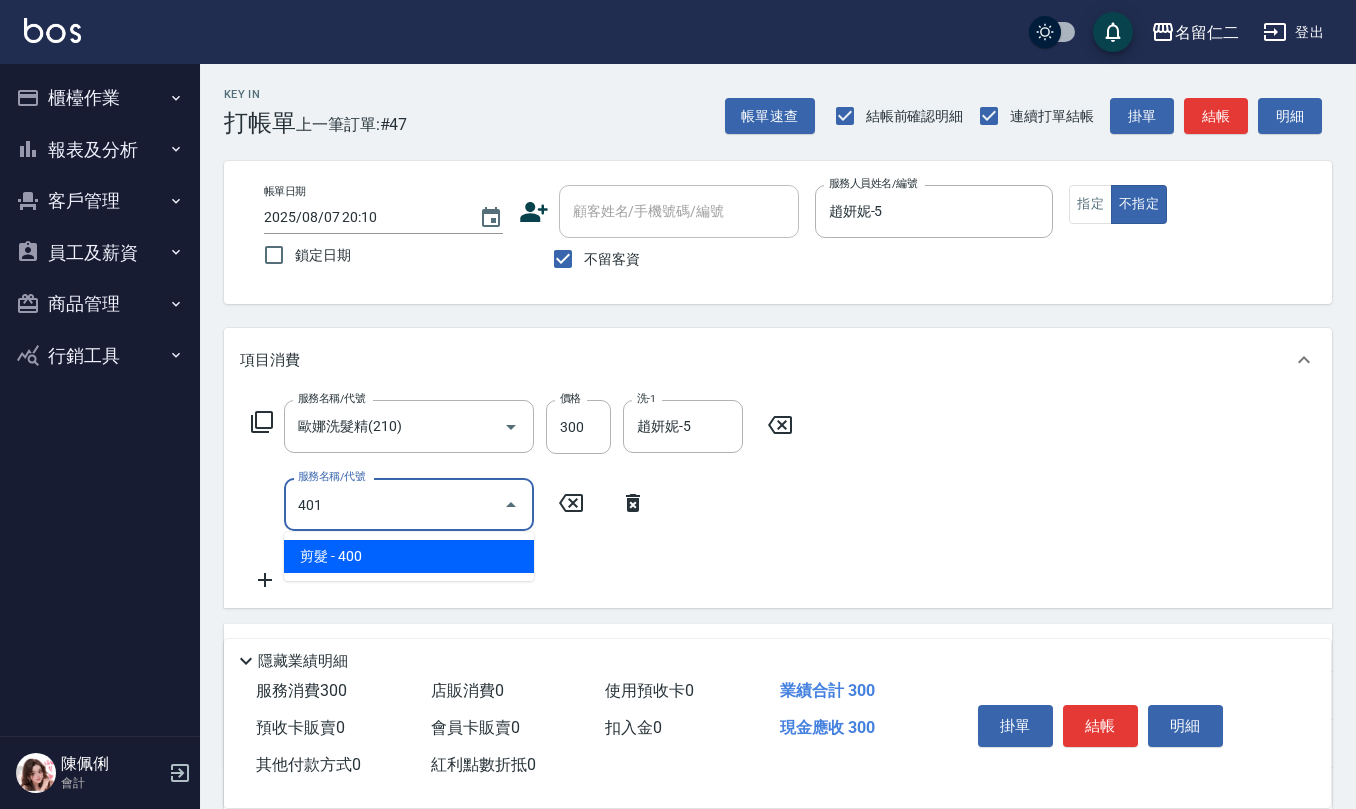 type on "剪髮(401)" 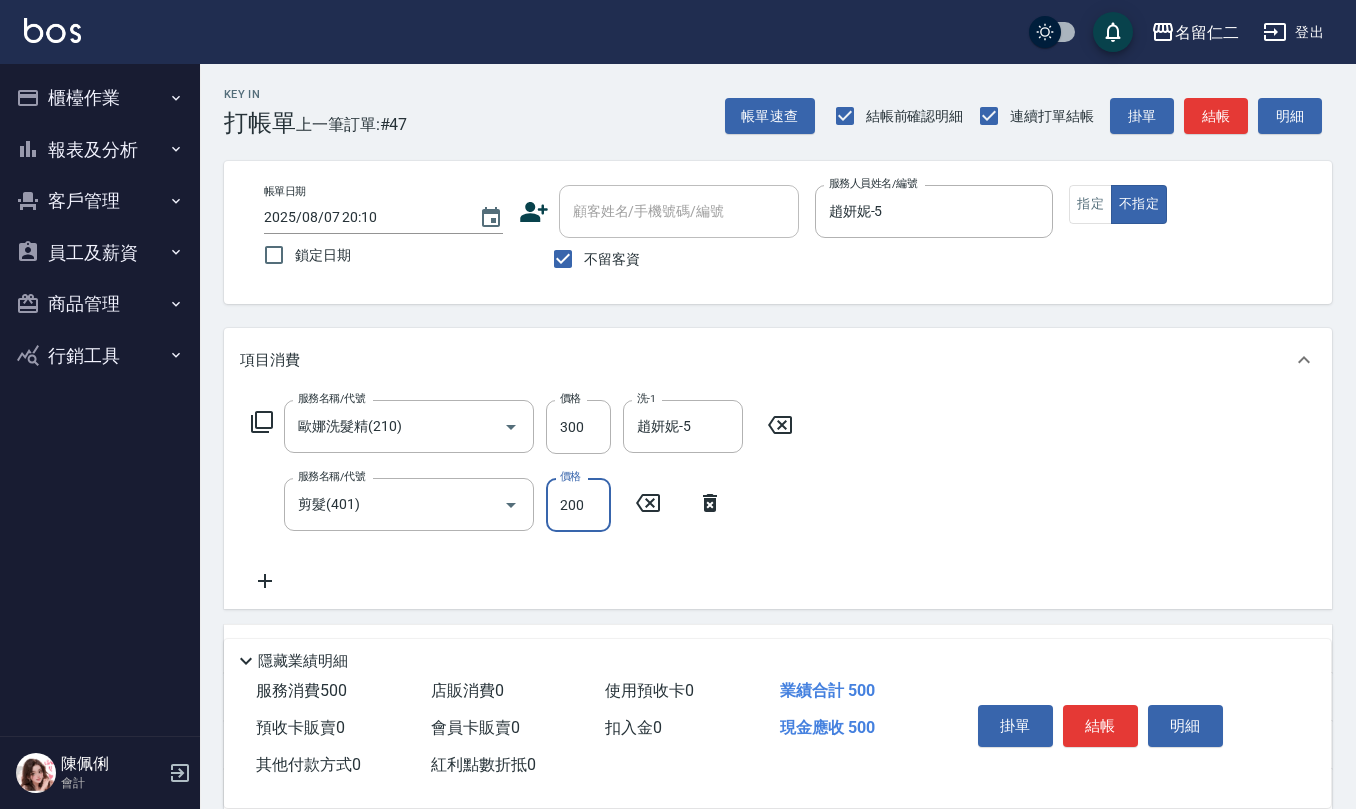 type on "200" 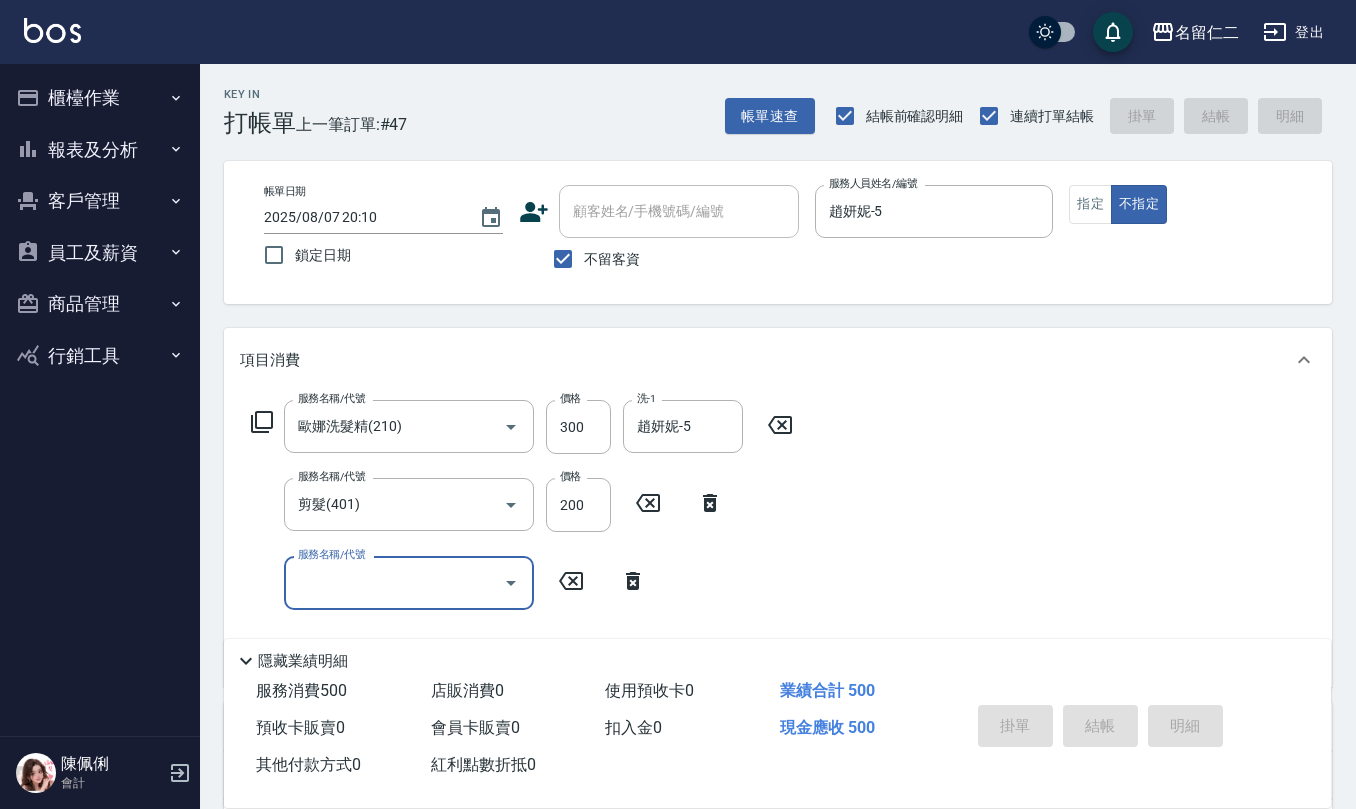 type 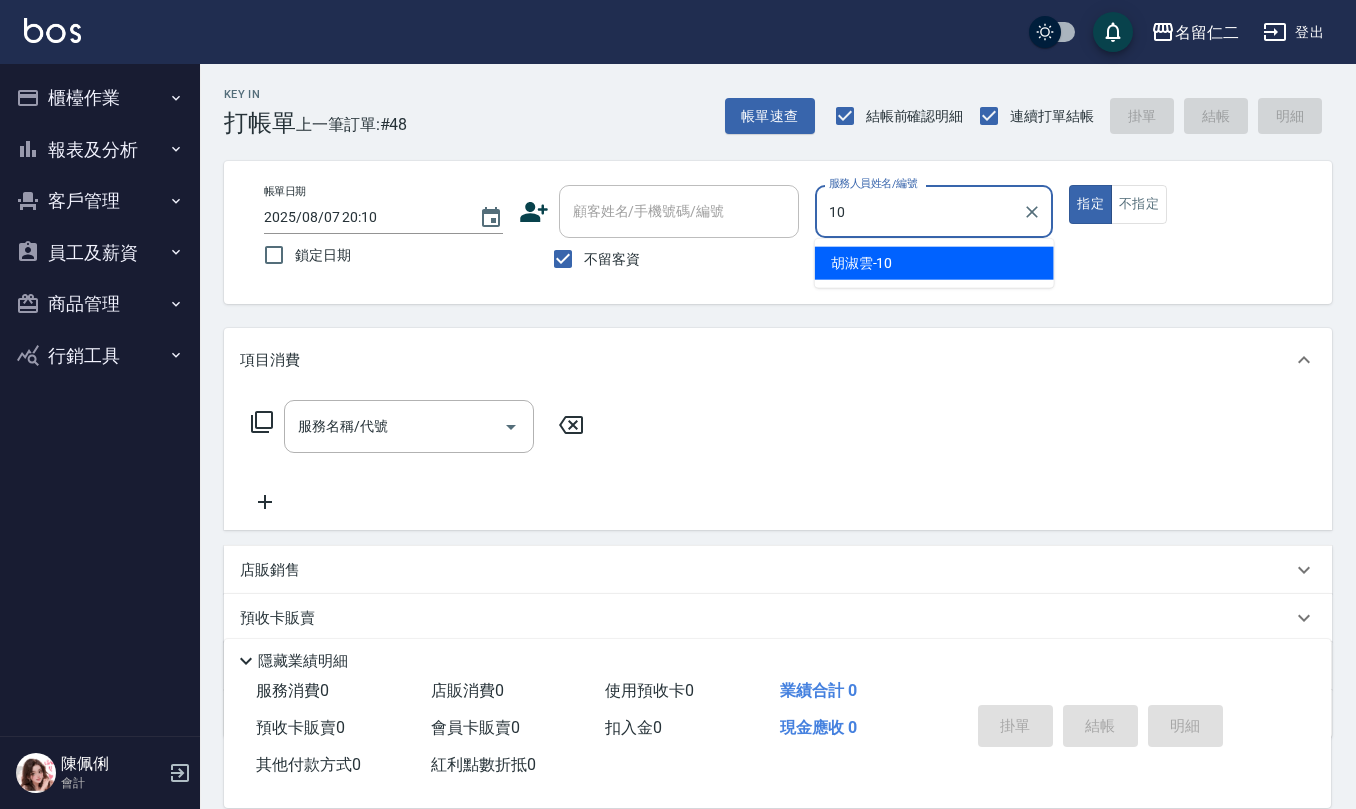type on "胡淑雲-10" 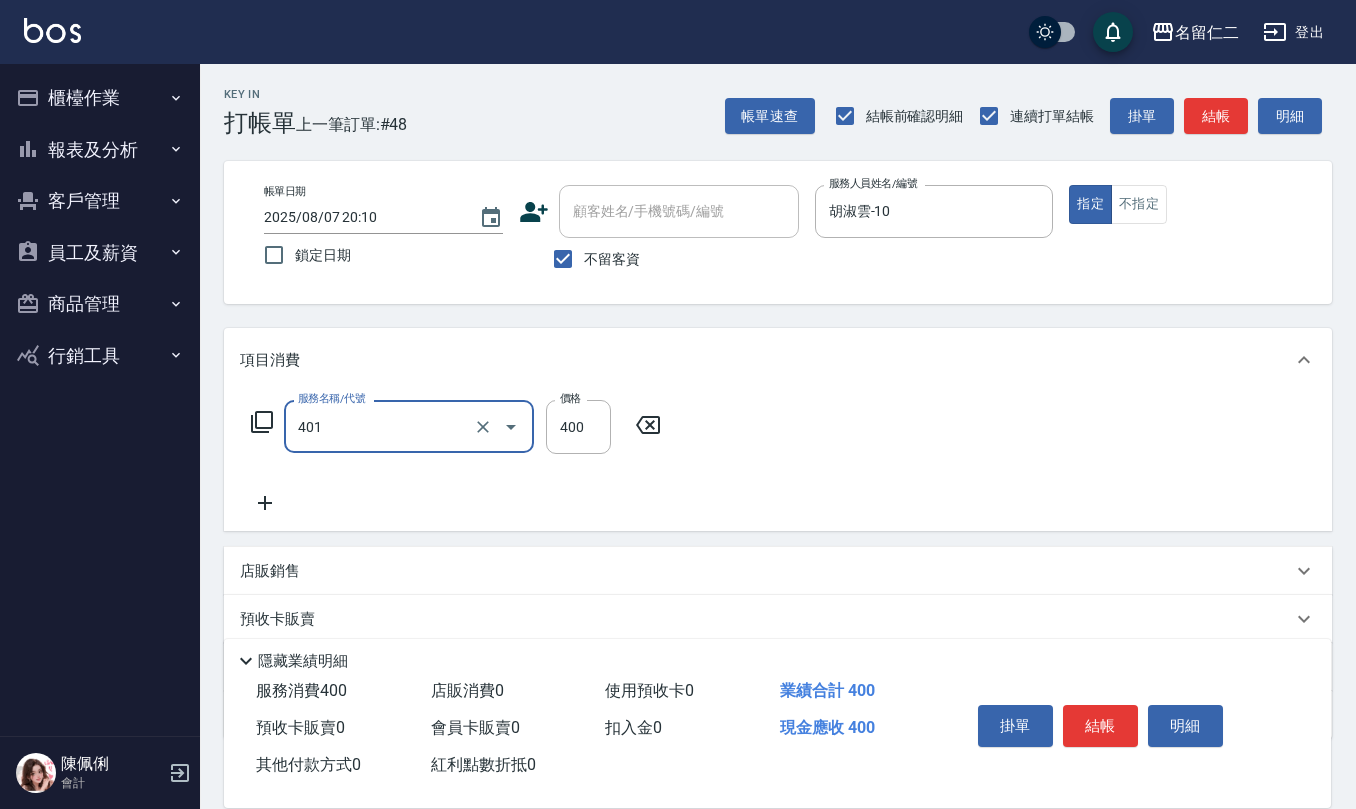 type on "剪髮(401)" 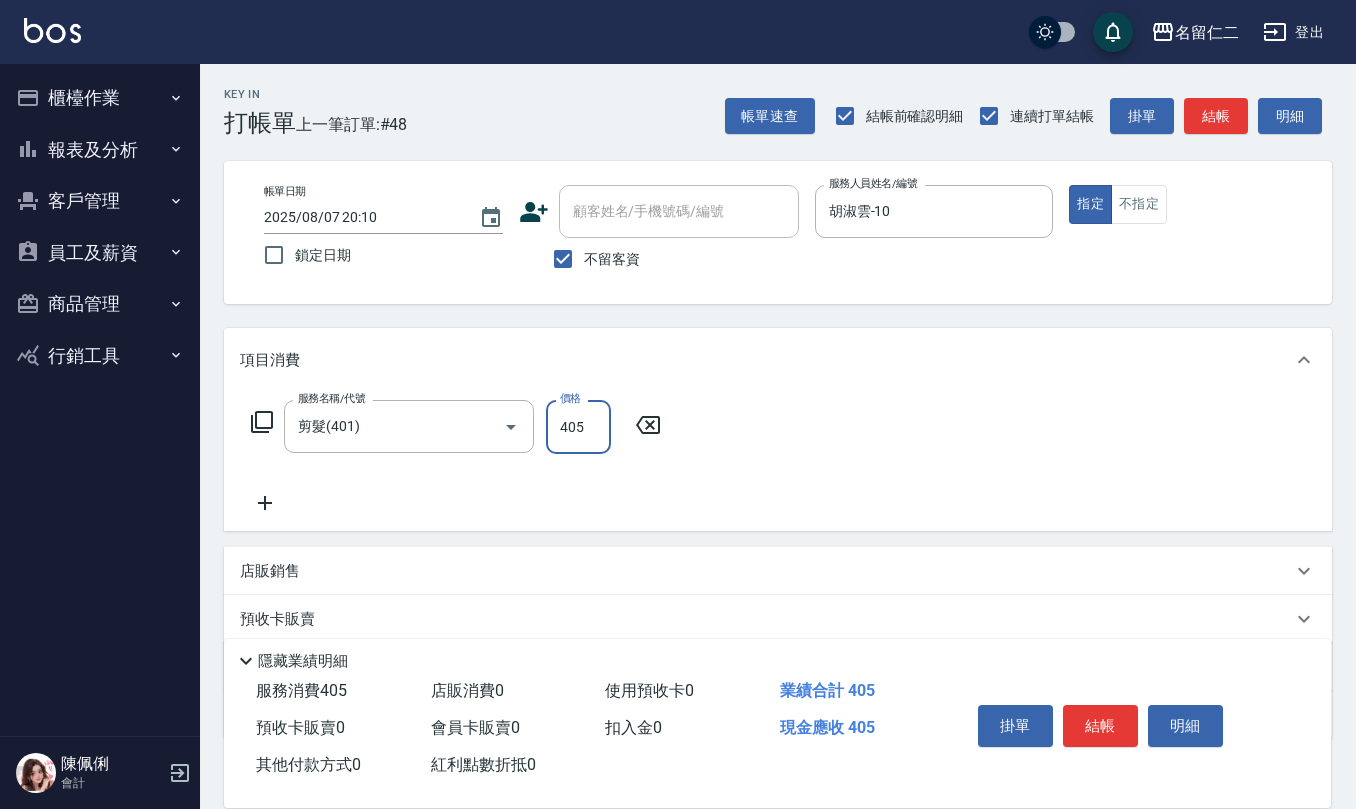 type on "405" 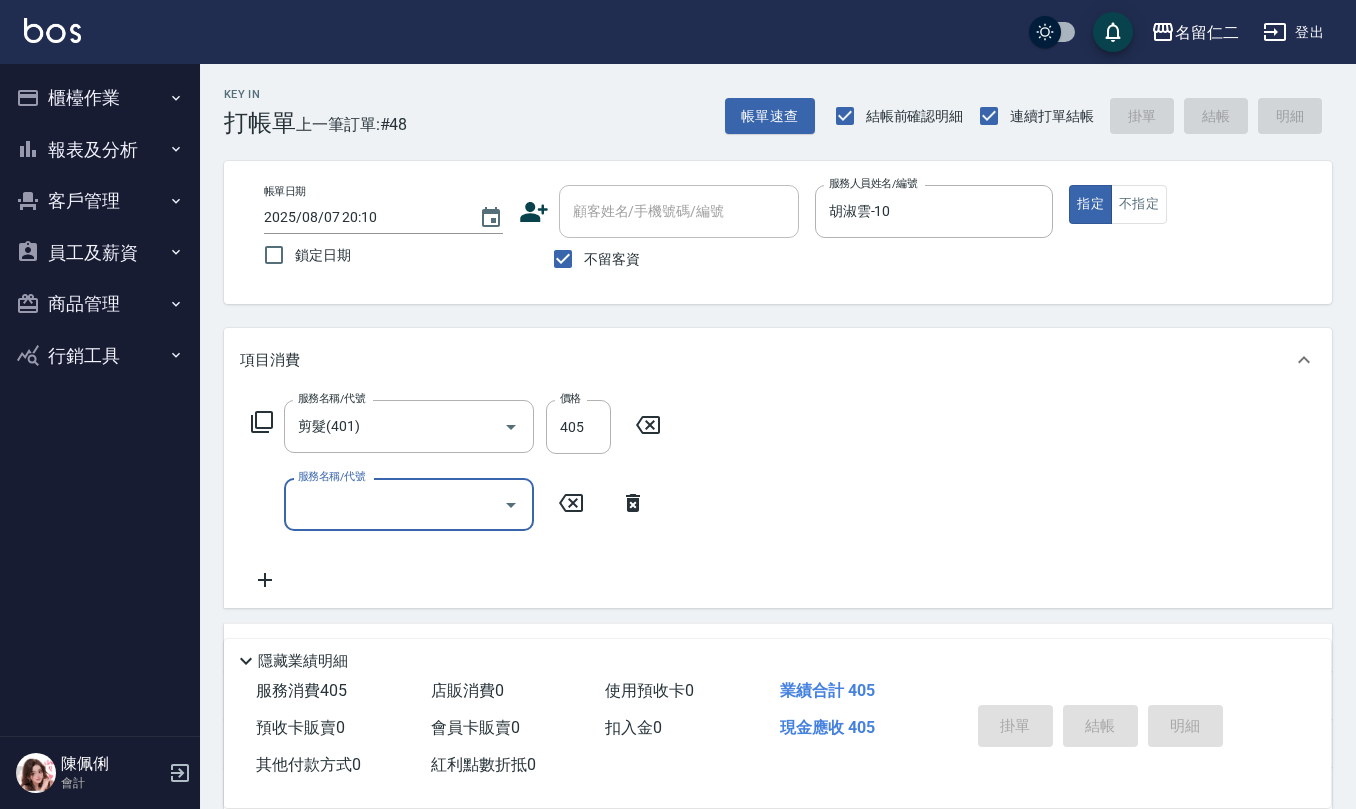 type on "2025/08/07 20:11" 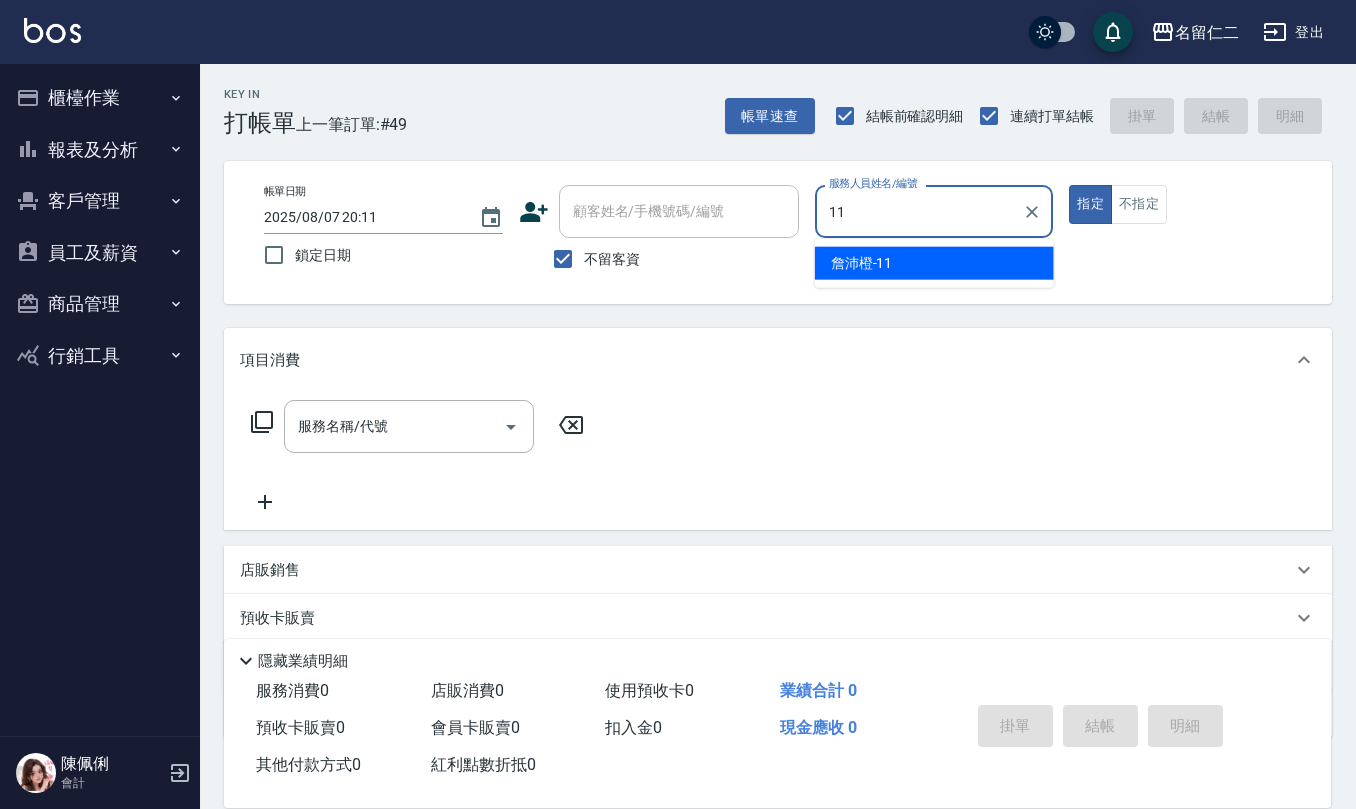 type on "詹沛橙-11" 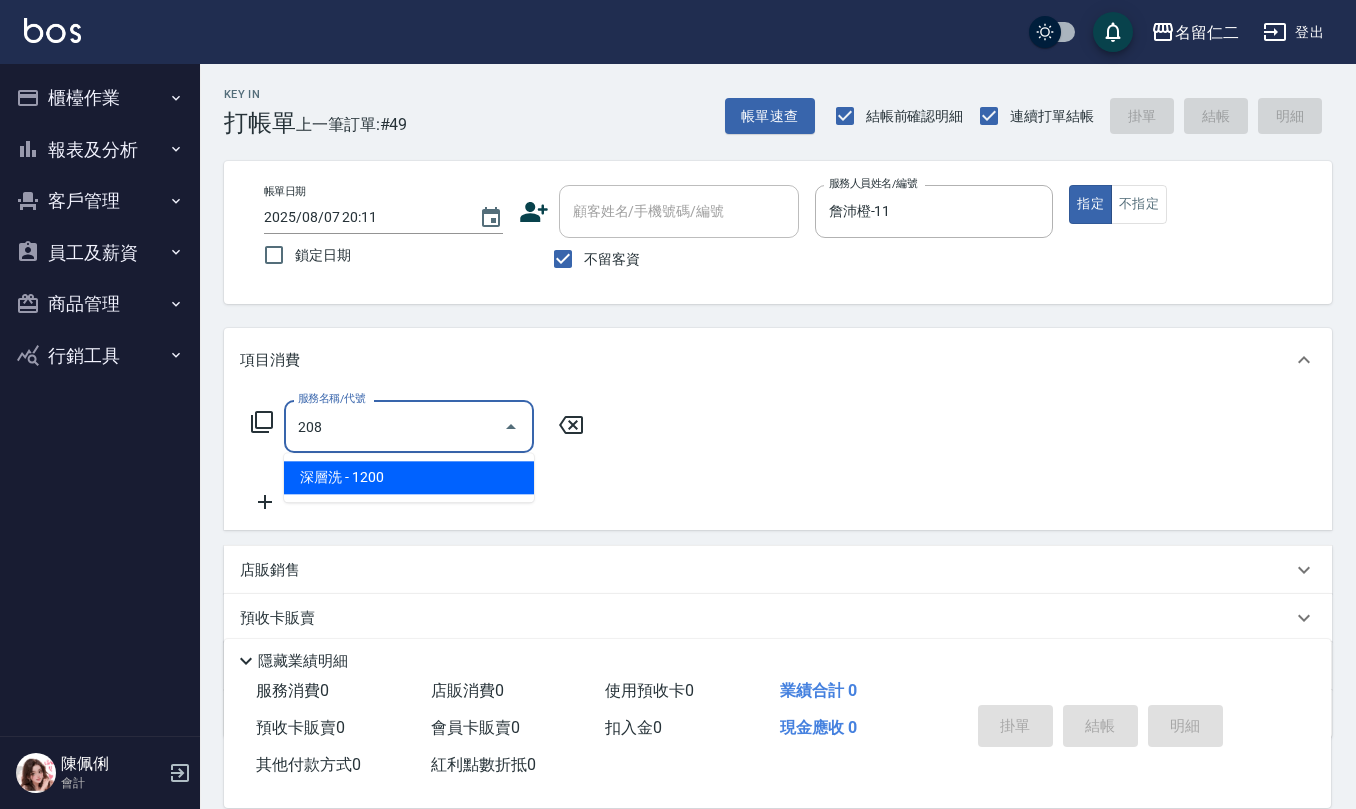 type on "深層洗(208)" 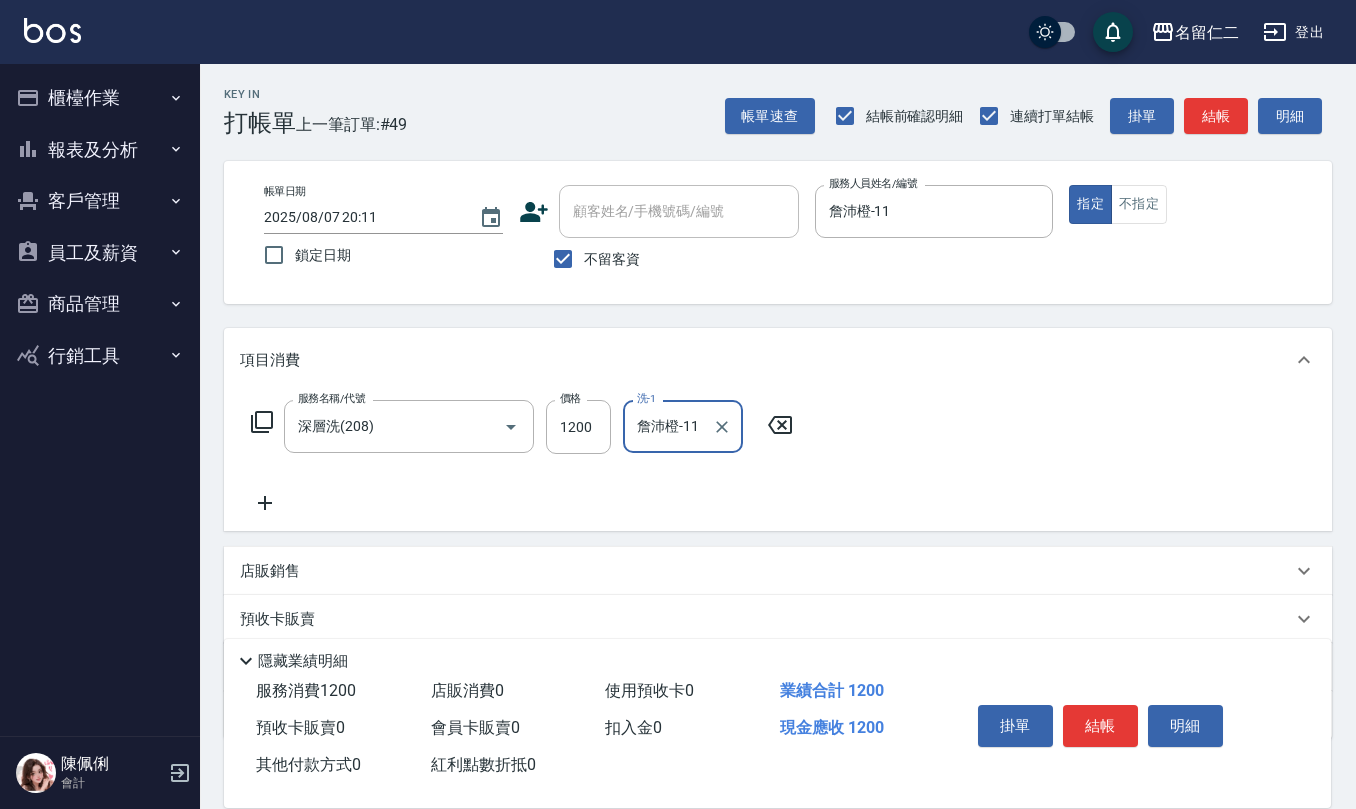 type on "詹沛橙-11" 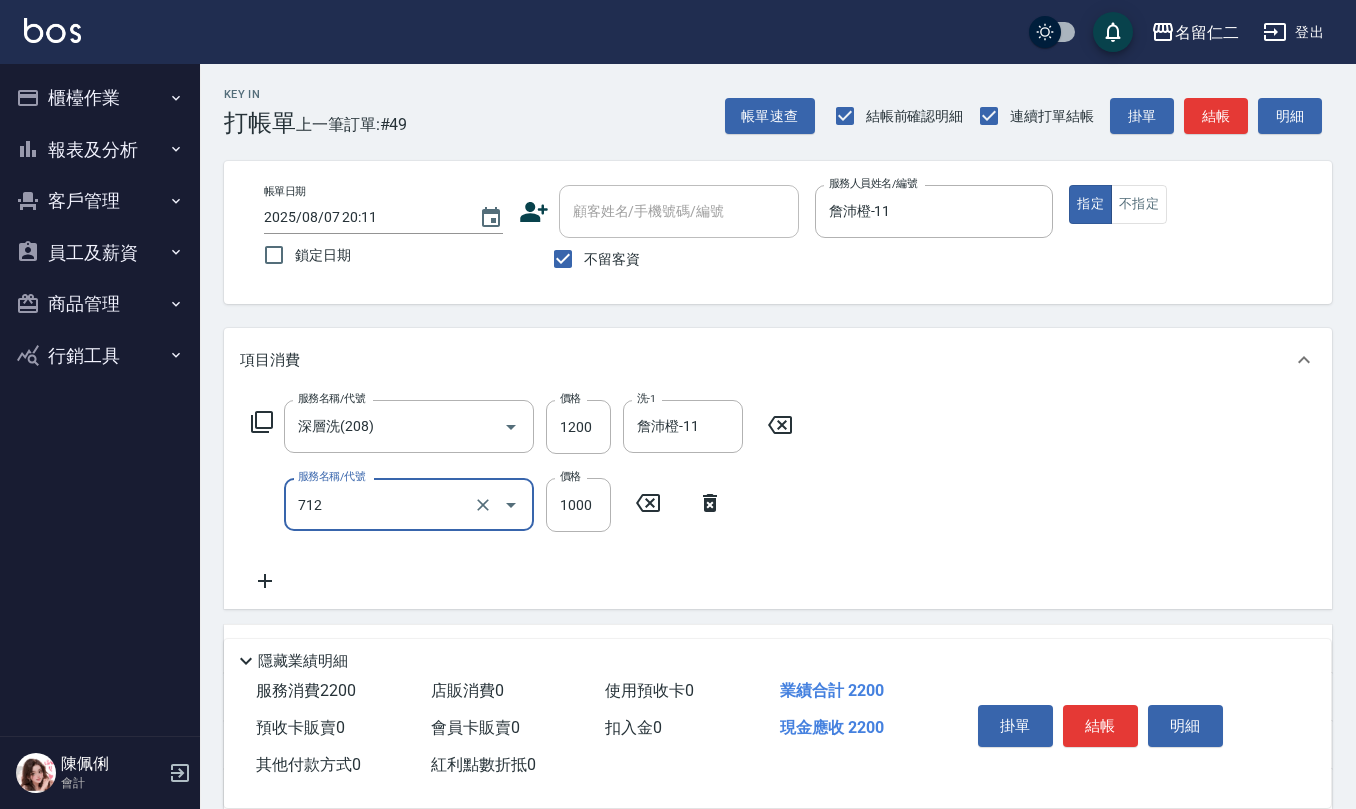type on "伊蘭洋甘菊1000(712)" 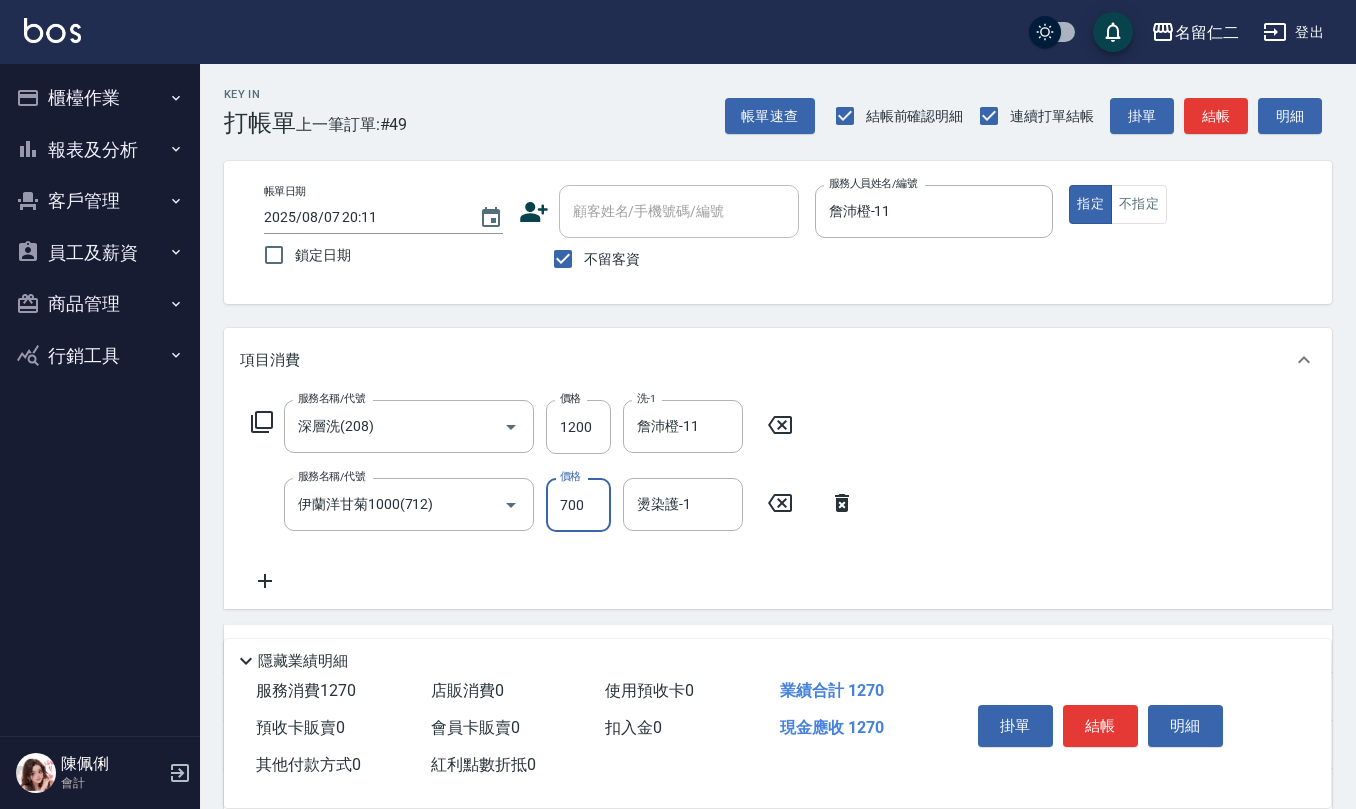 type on "700" 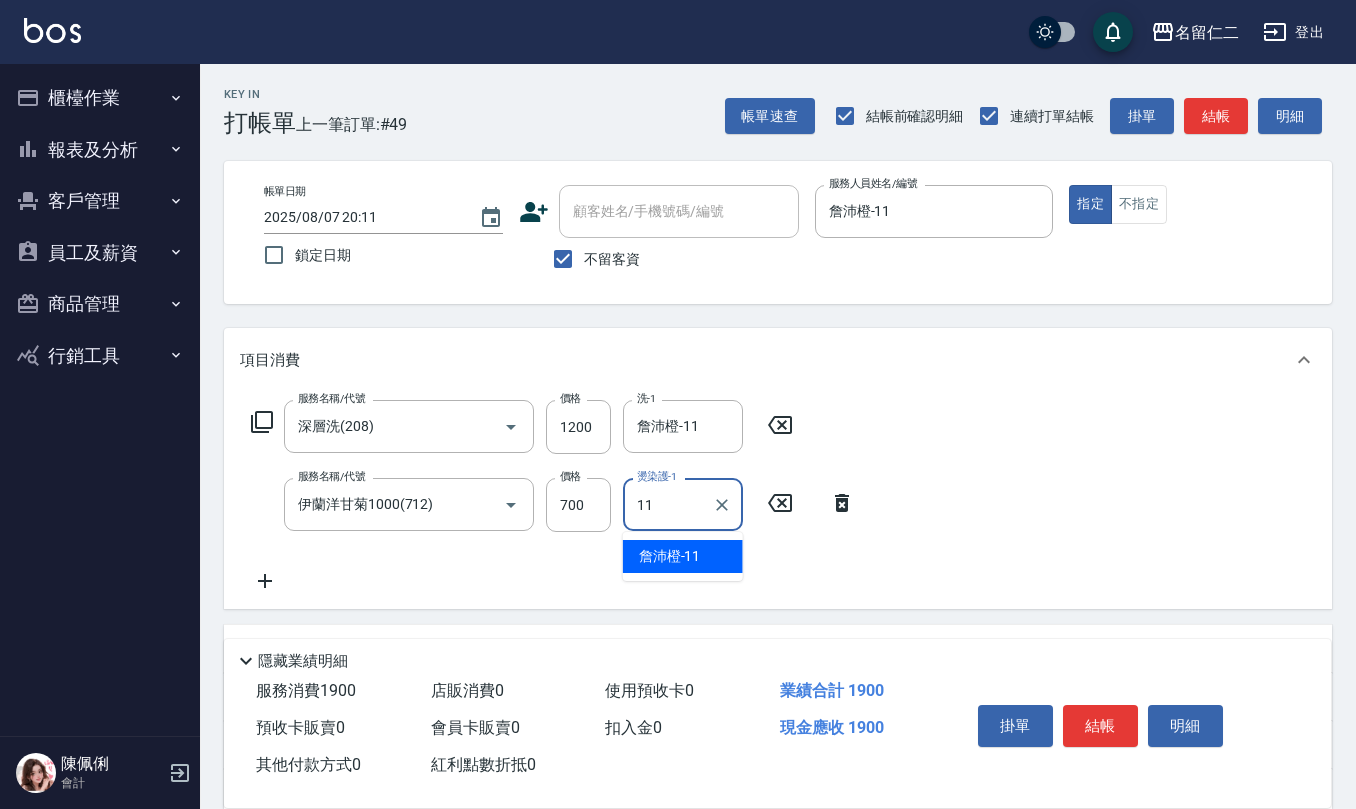 type on "詹沛橙-11" 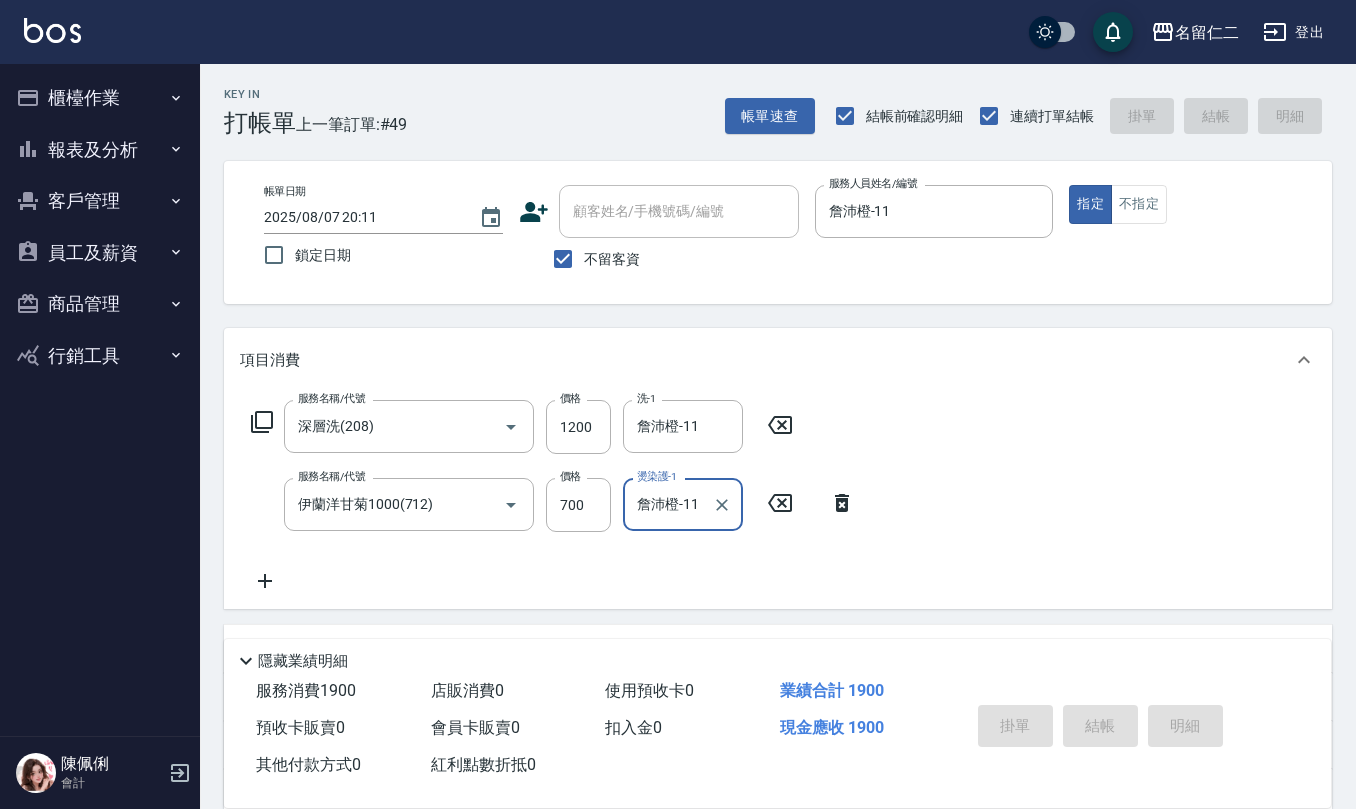 type 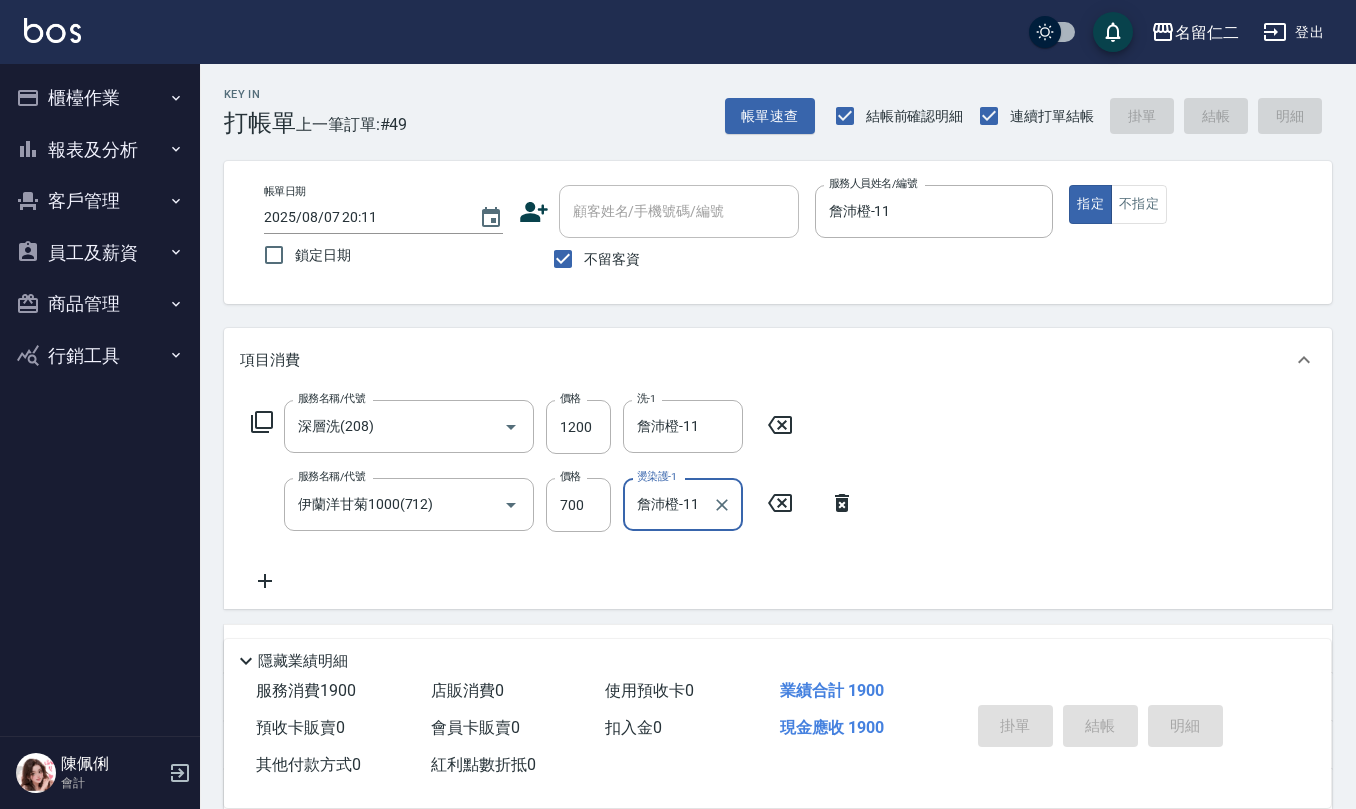 type 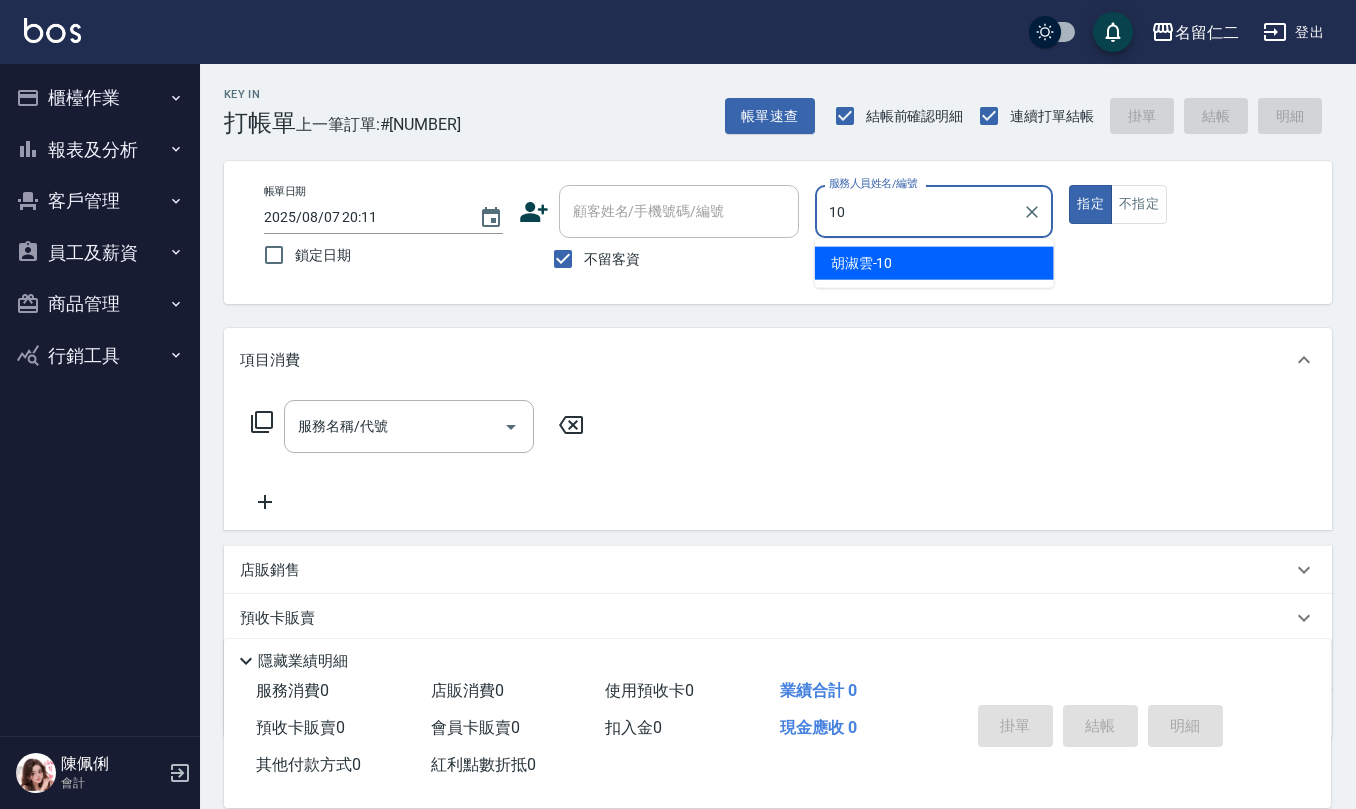 type on "胡淑雲-10" 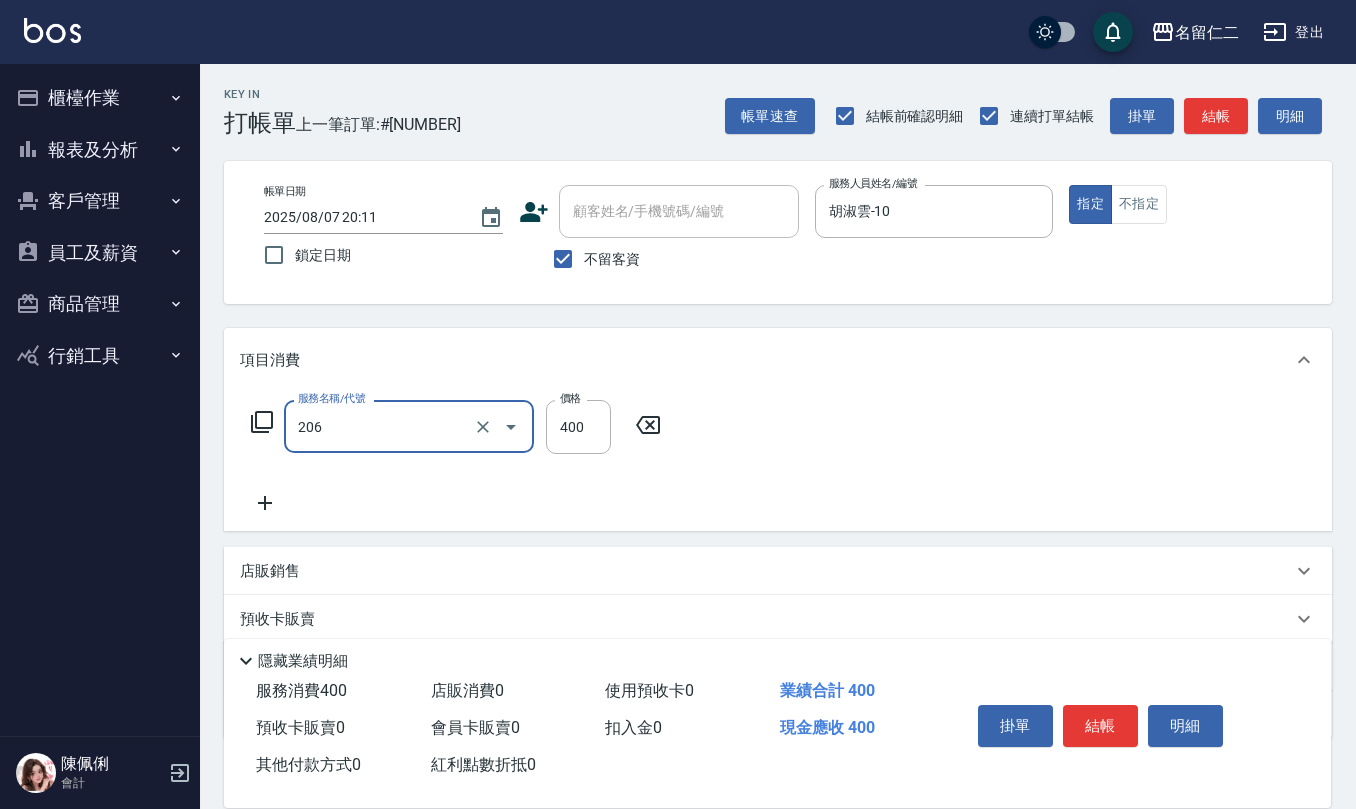 type on "健康洗(206)" 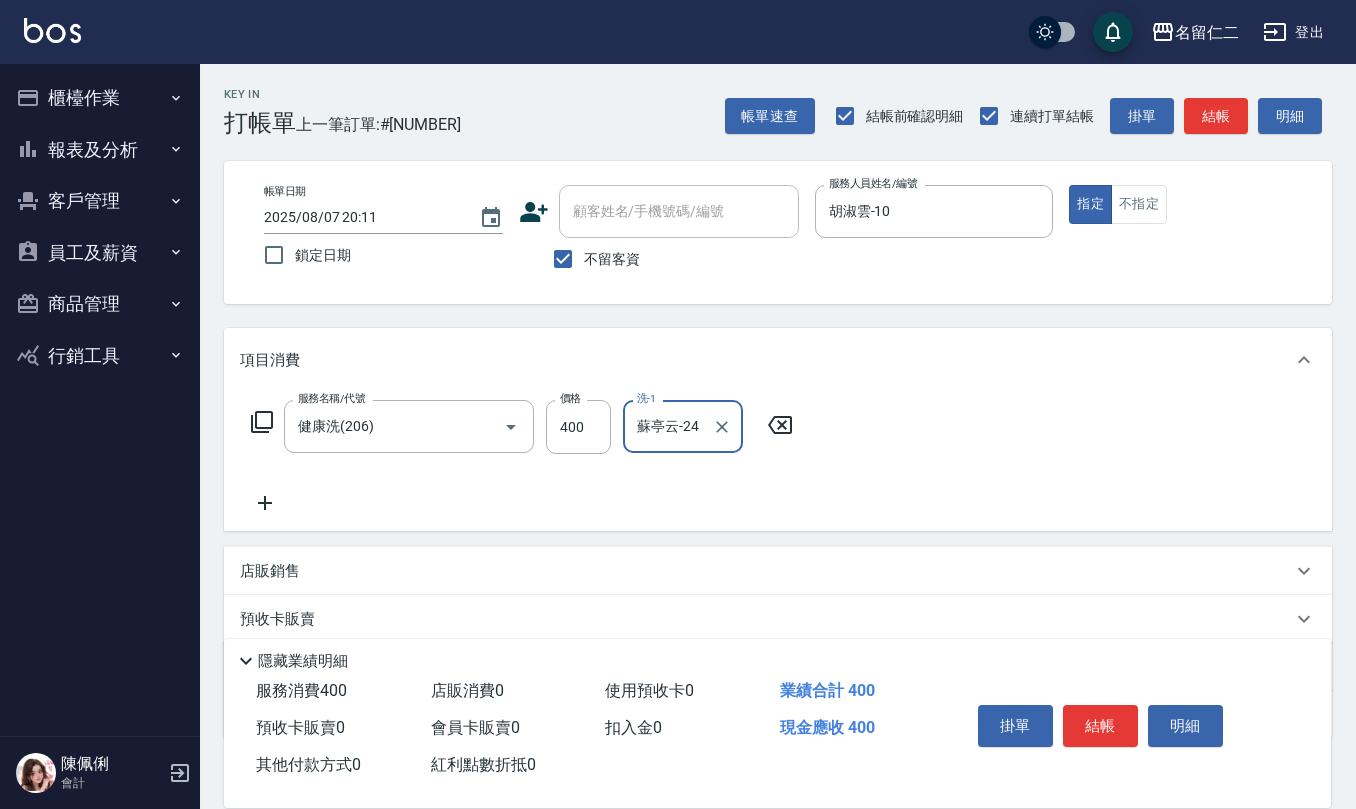 type on "蘇亭云-24" 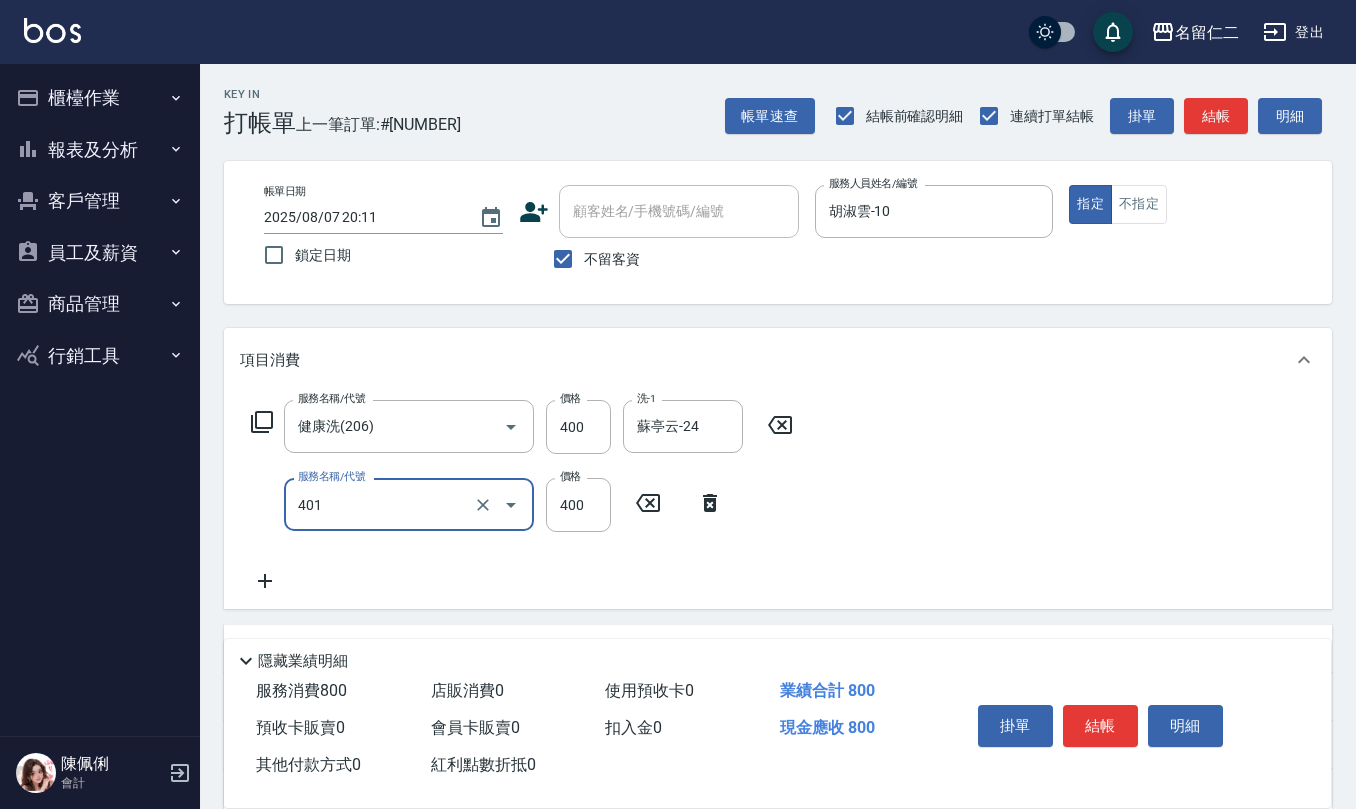type on "剪髮(401)" 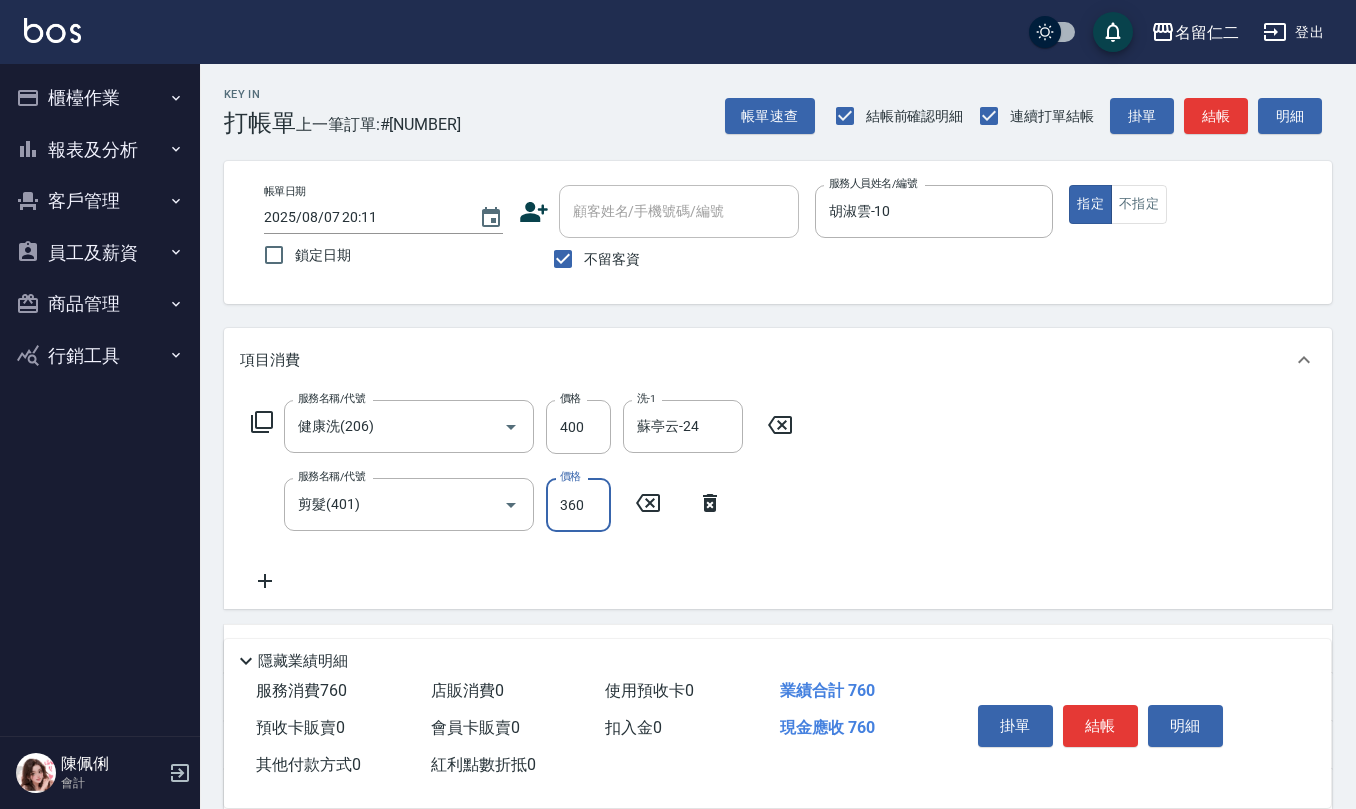 type on "360" 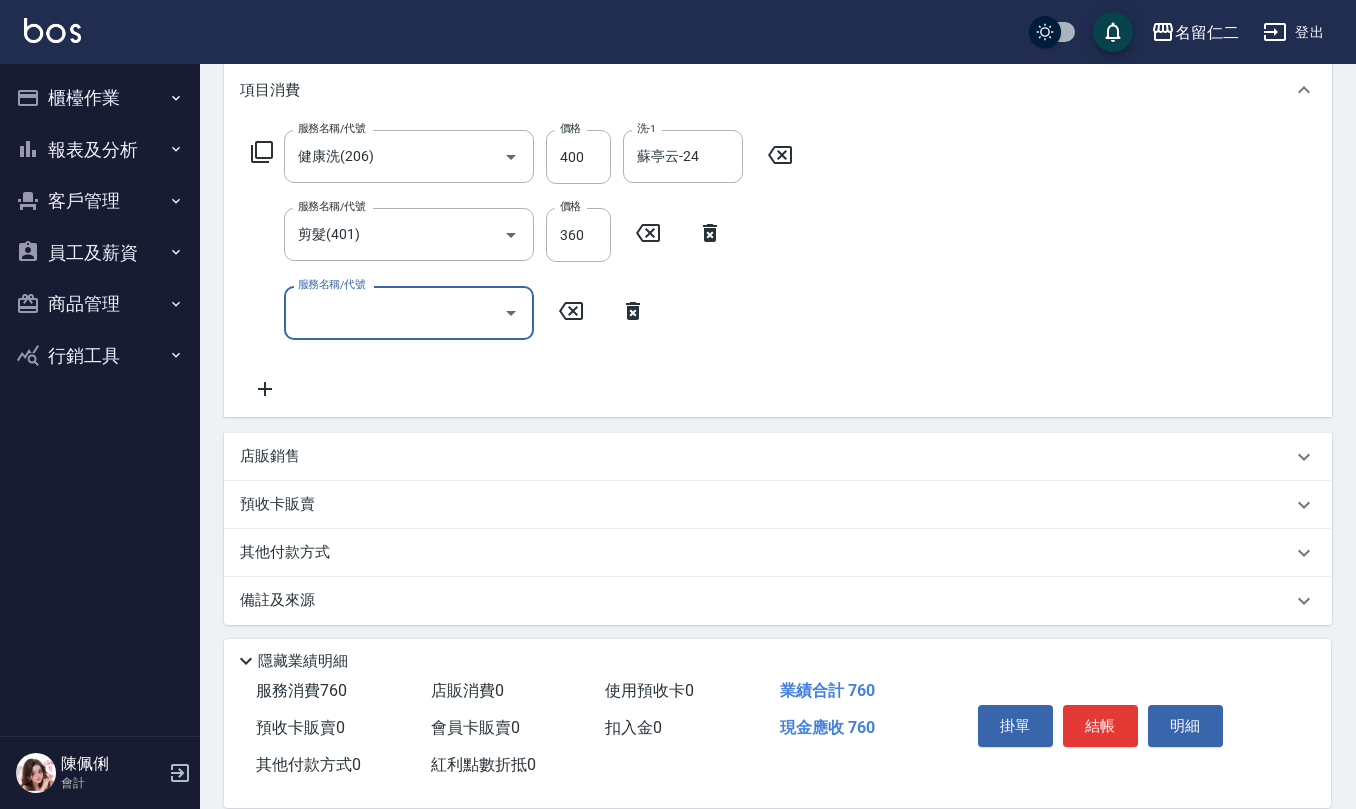 scroll, scrollTop: 273, scrollLeft: 0, axis: vertical 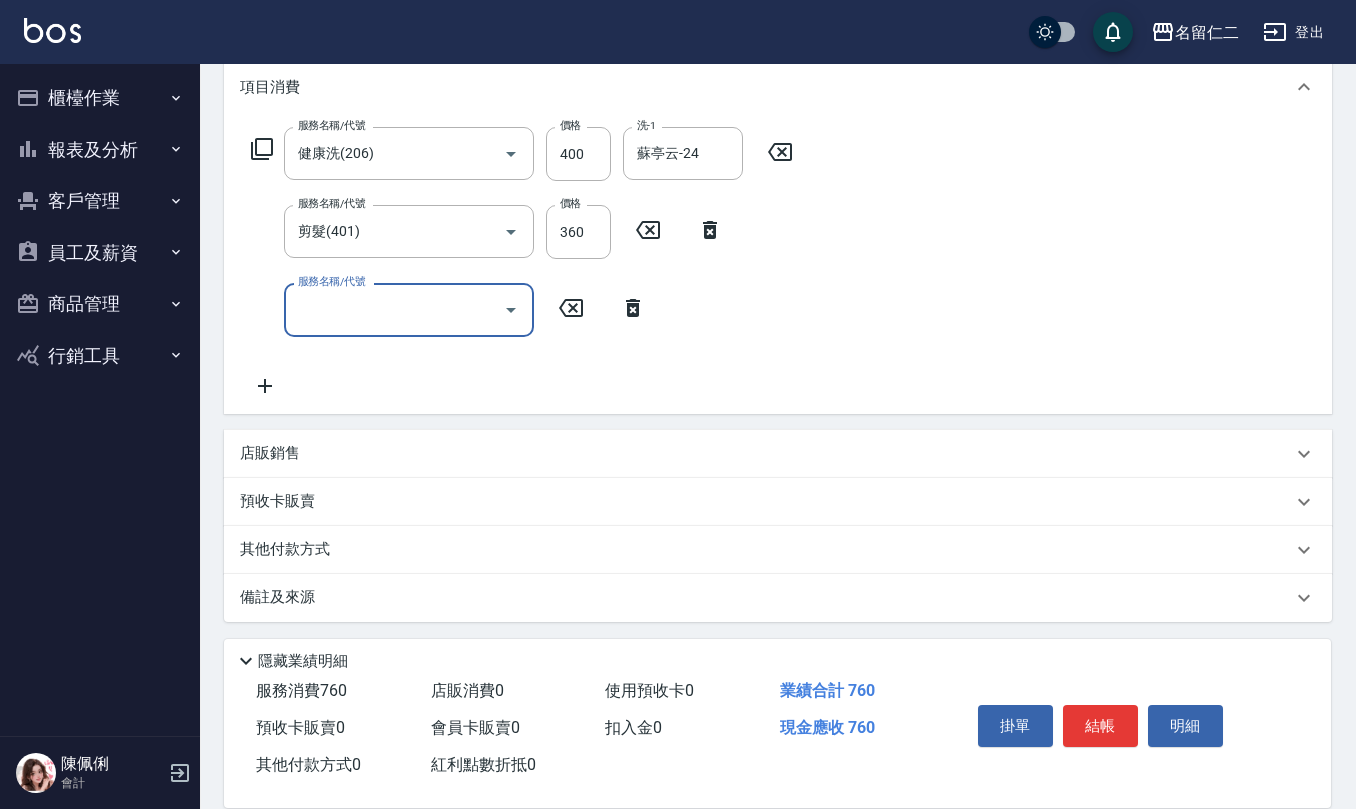 click on "備註及來源" at bounding box center [766, 597] 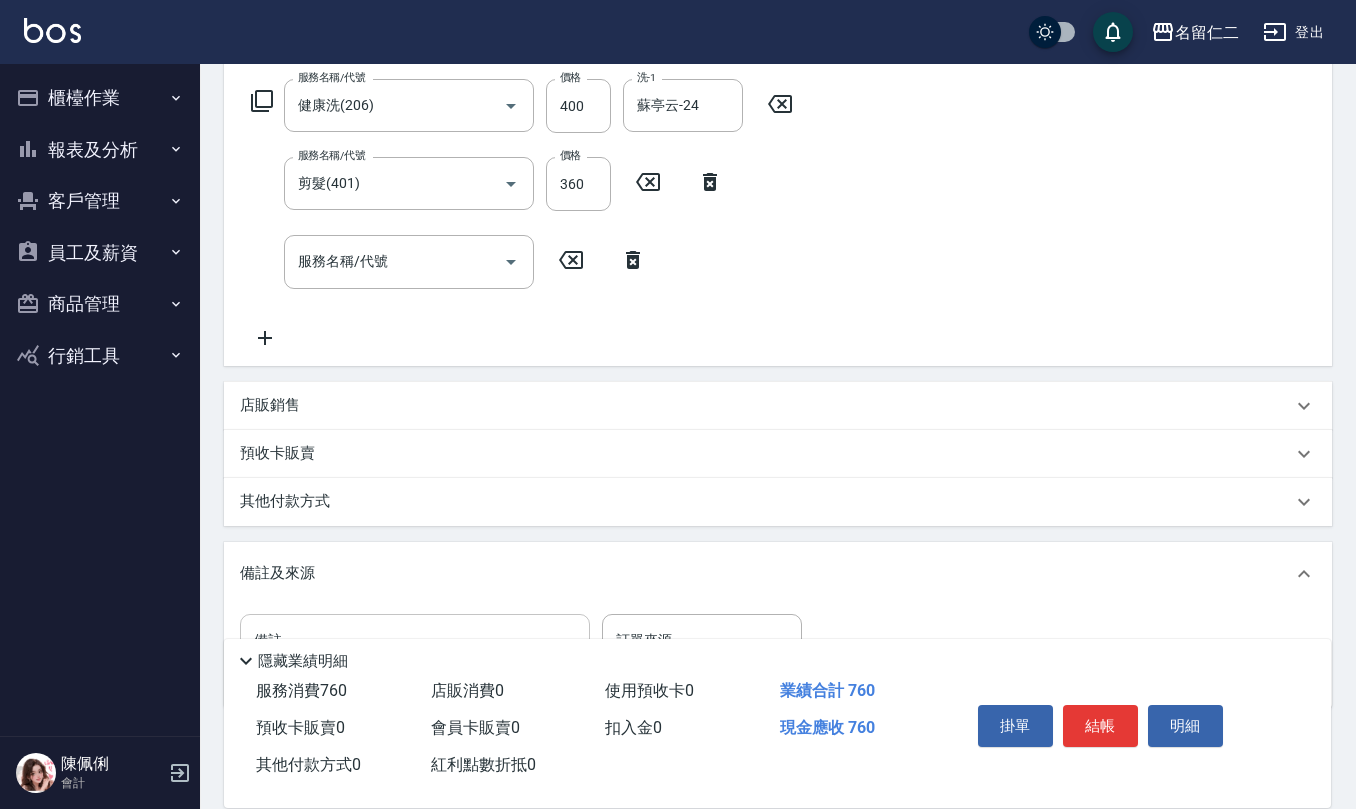 scroll, scrollTop: 406, scrollLeft: 0, axis: vertical 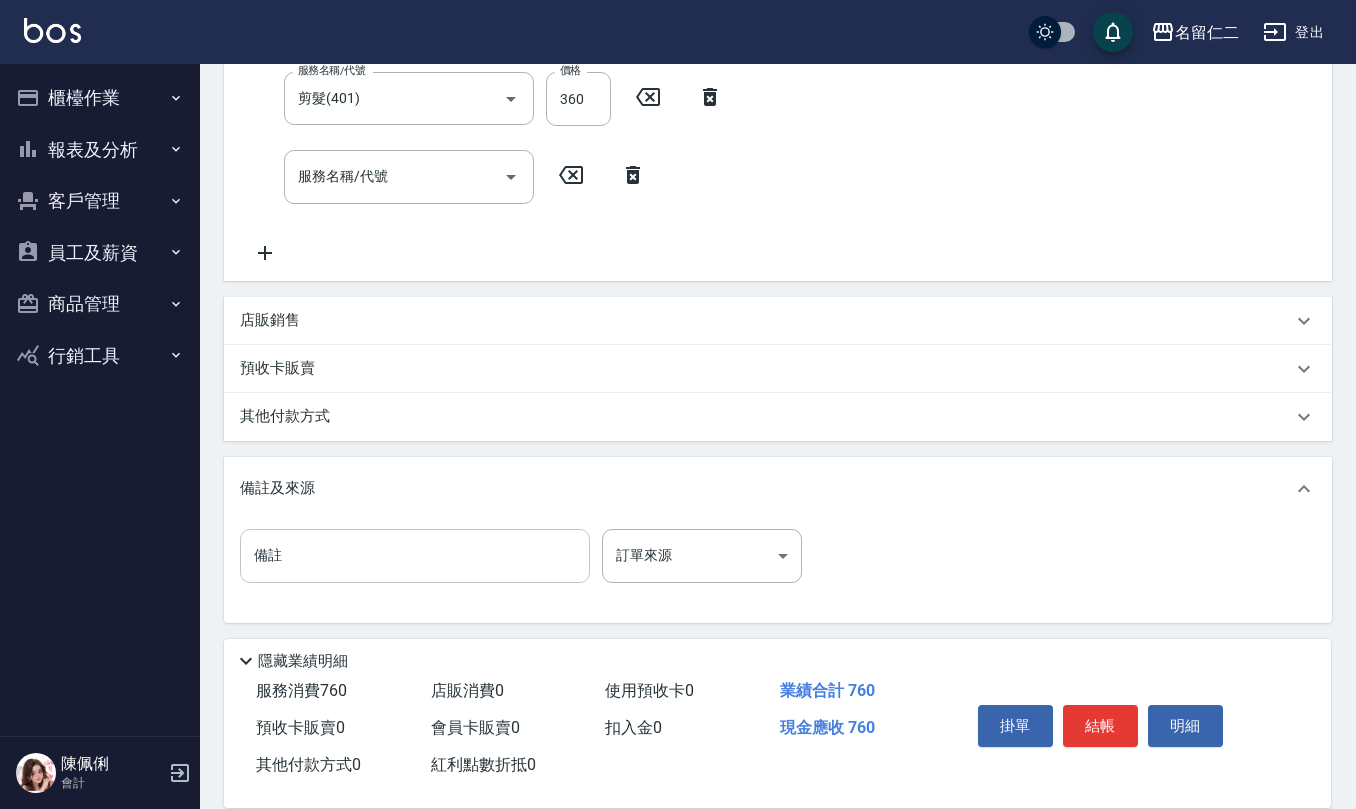 click on "備註" at bounding box center (415, 556) 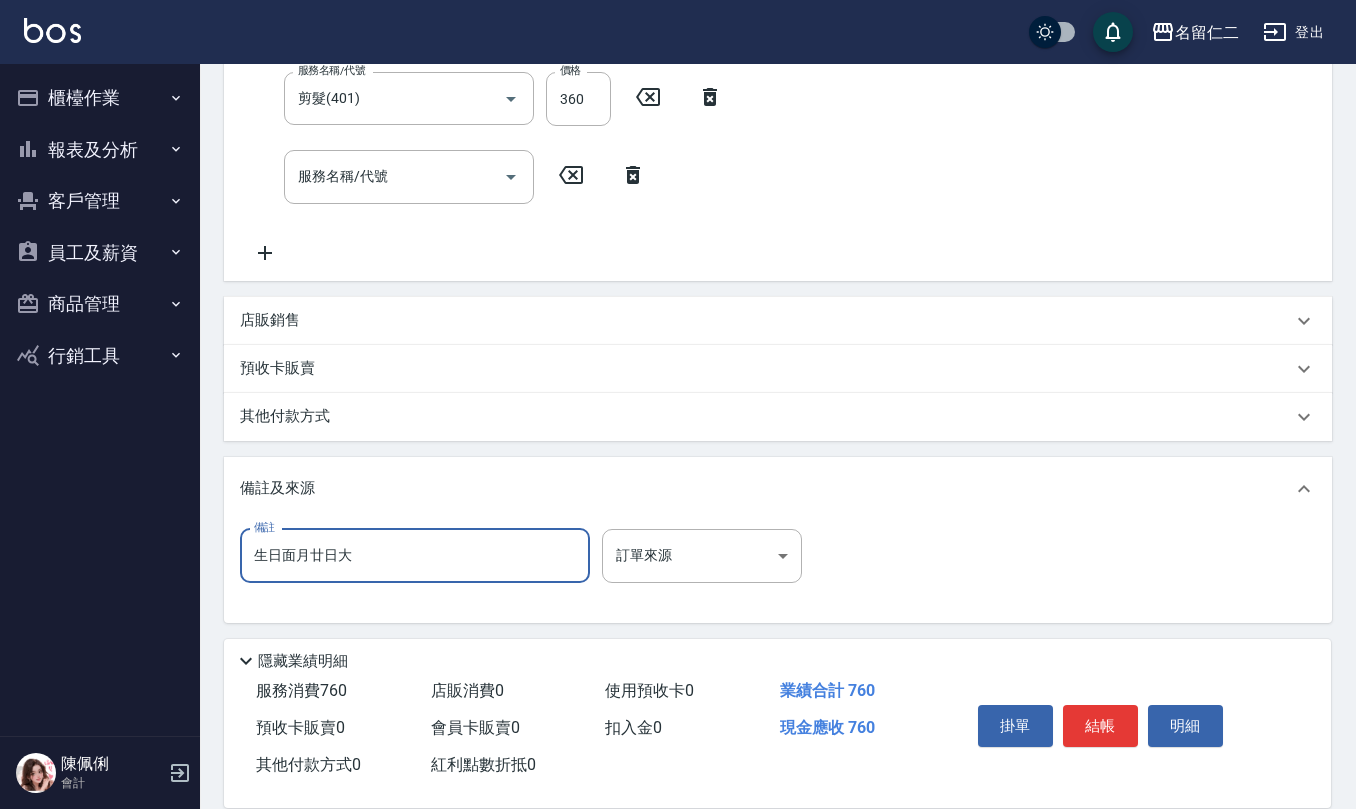 type on "生日面膜" 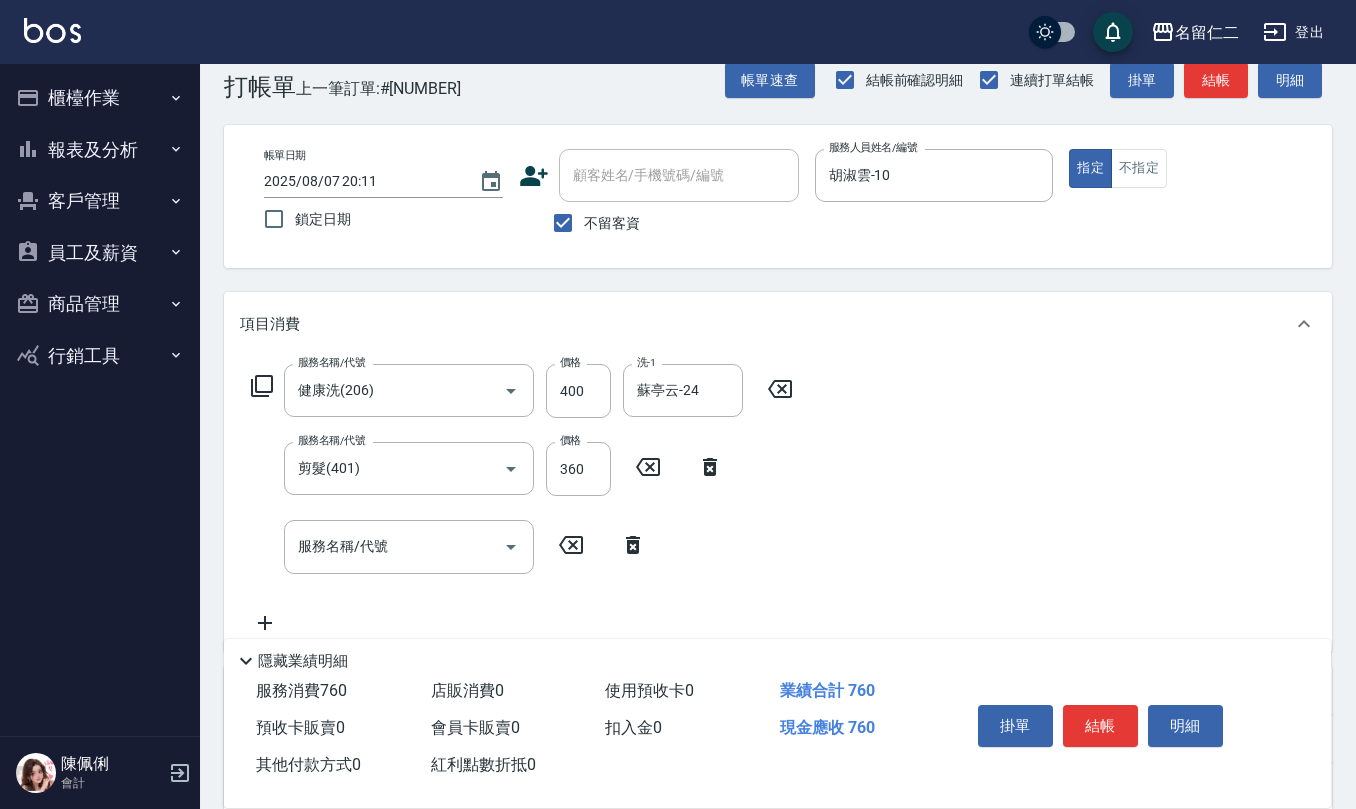 scroll, scrollTop: 0, scrollLeft: 0, axis: both 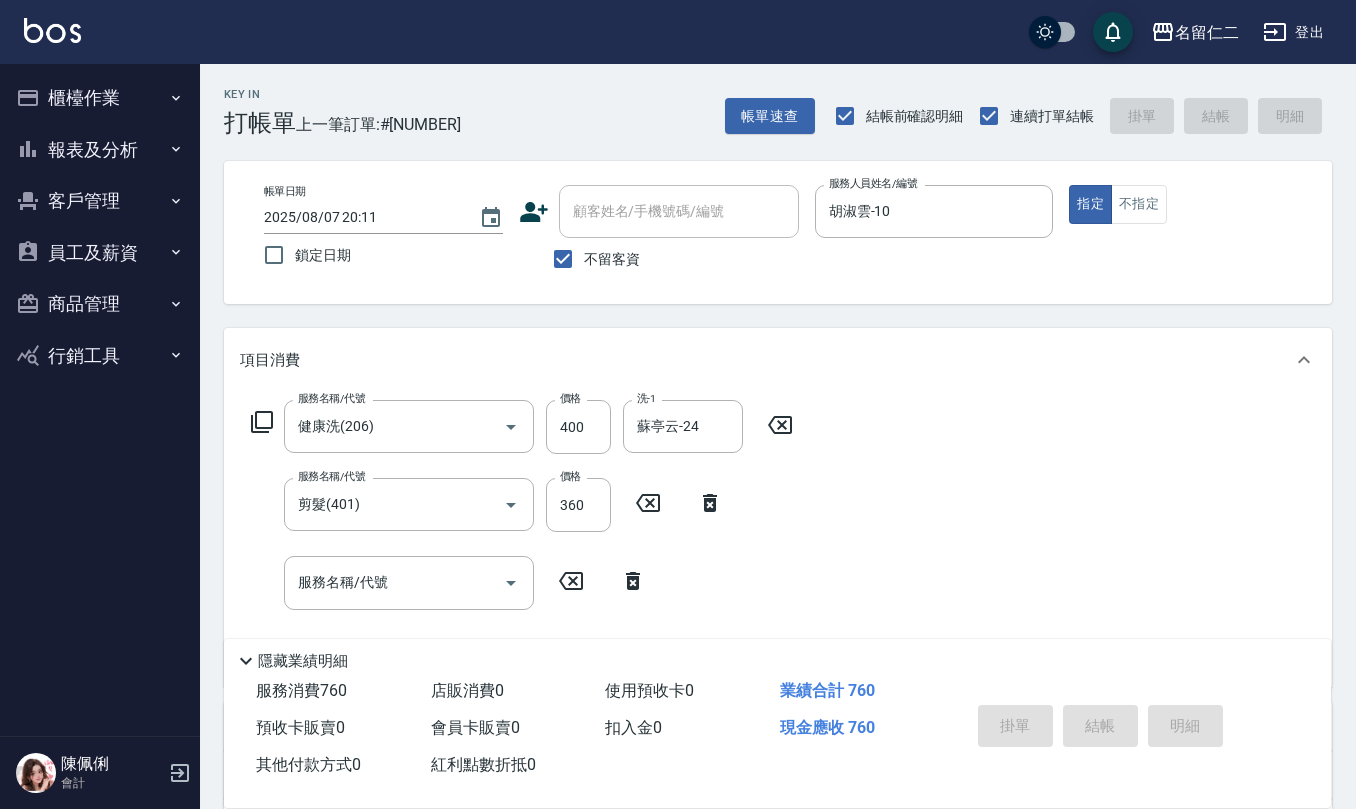 type 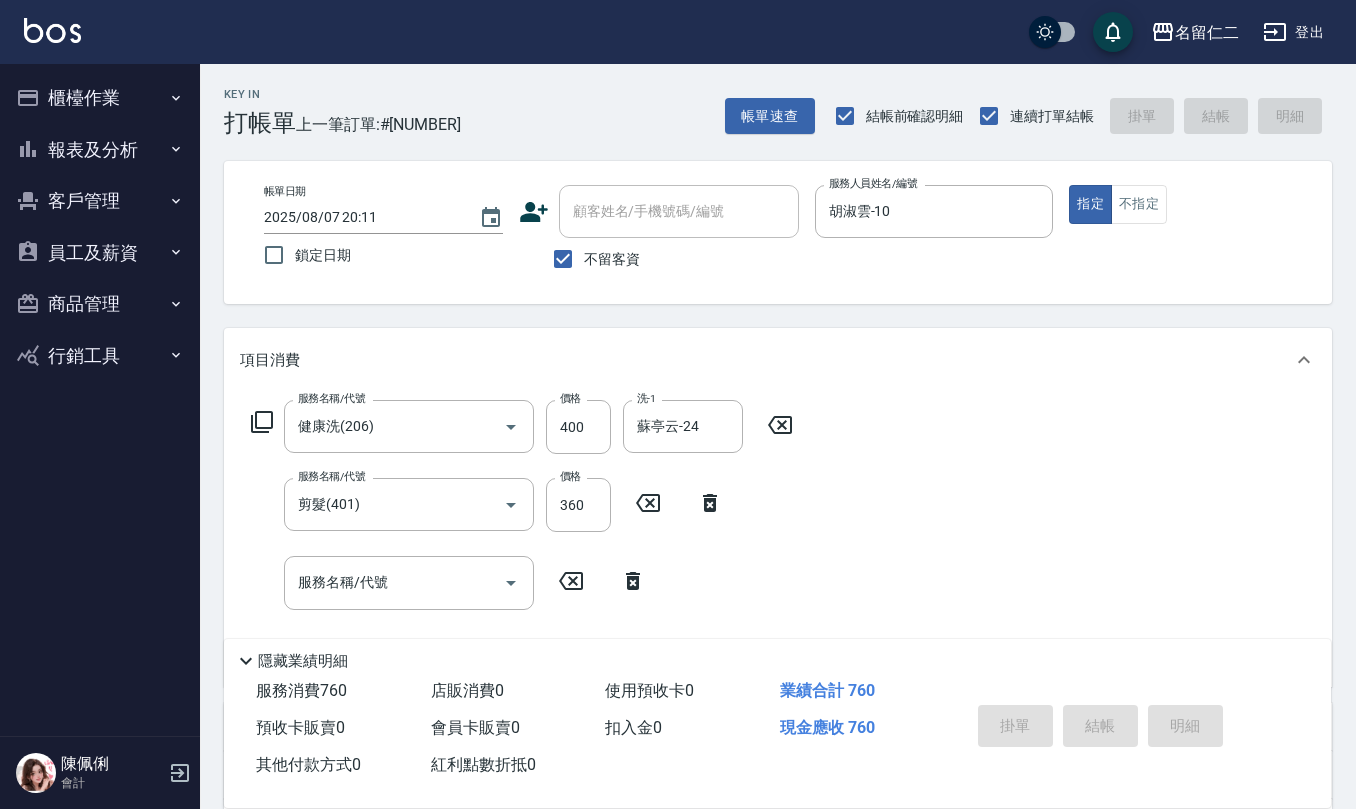 type 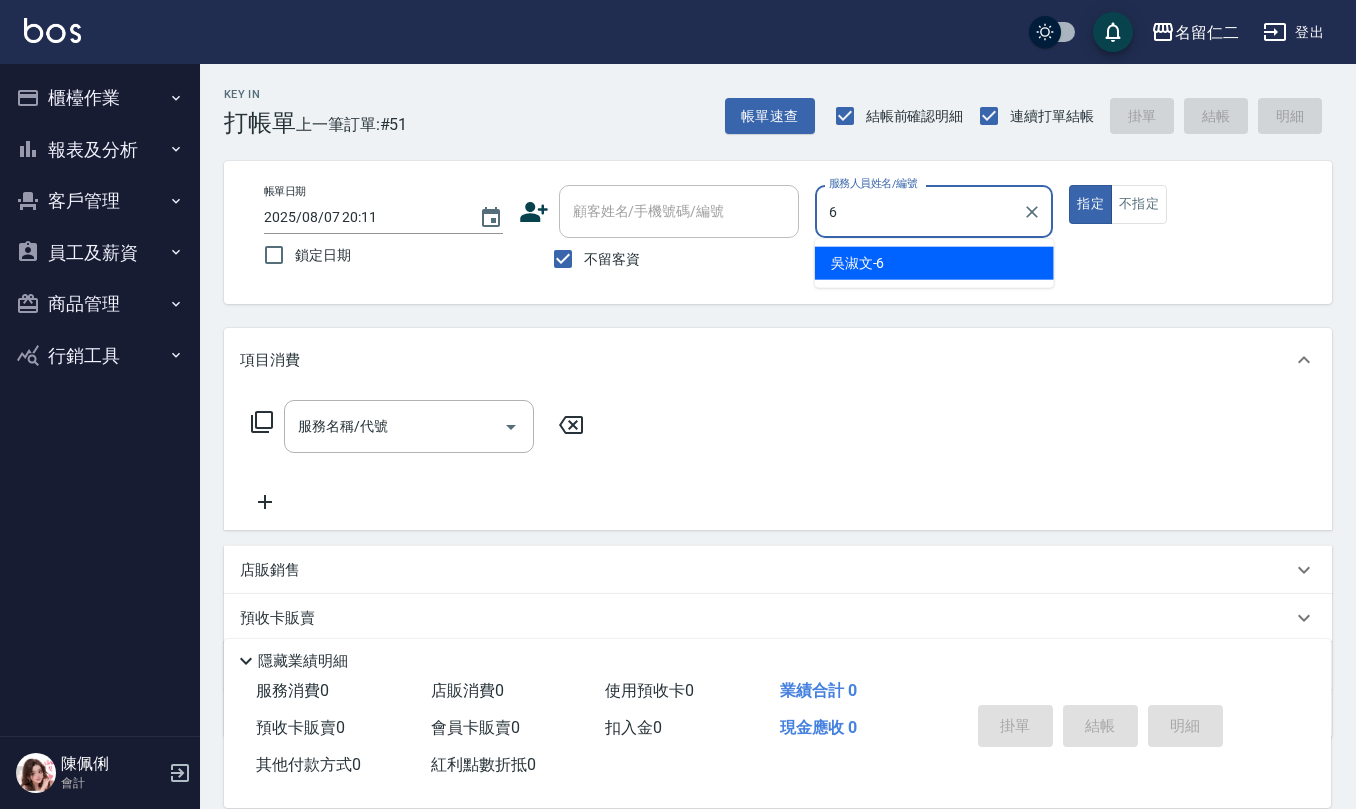 type on "吳淑文-6" 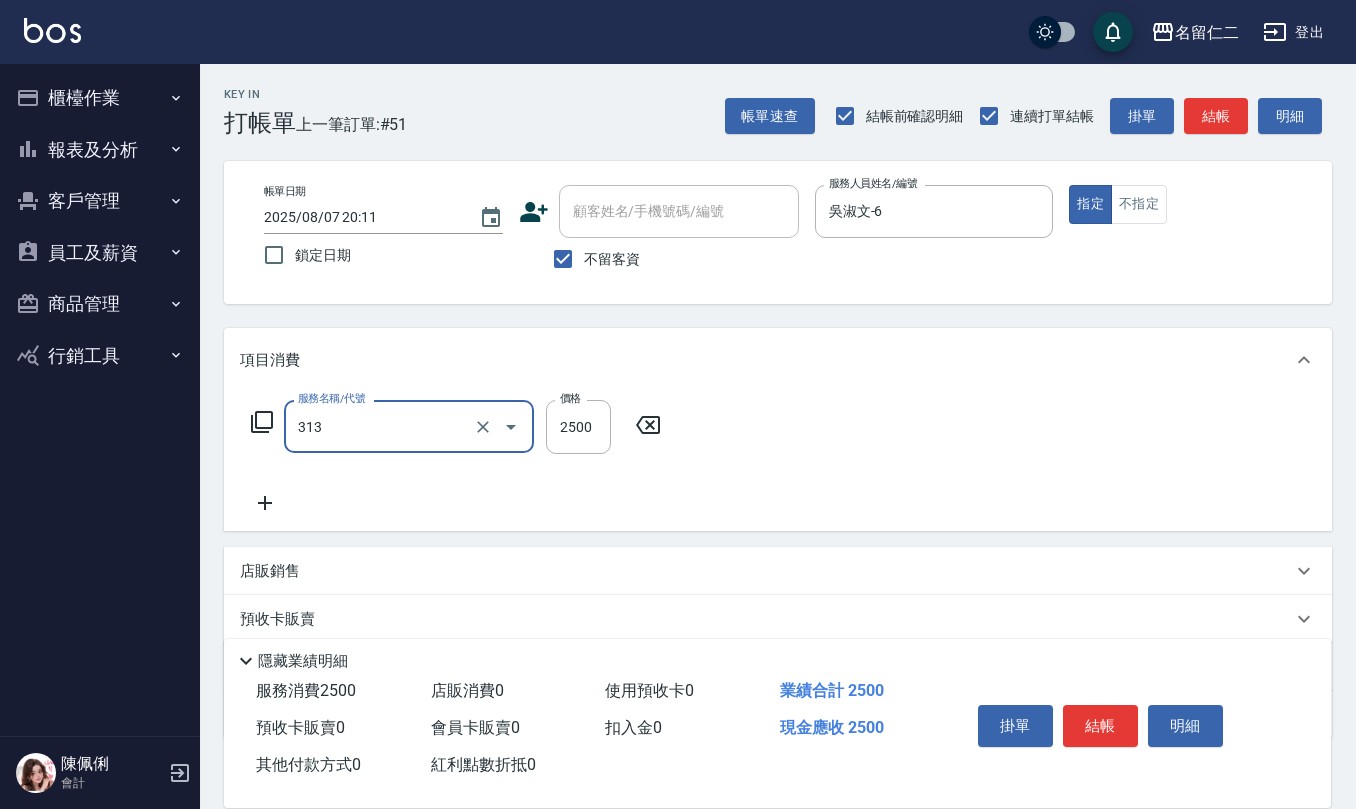 type on "生化還原2500(313)" 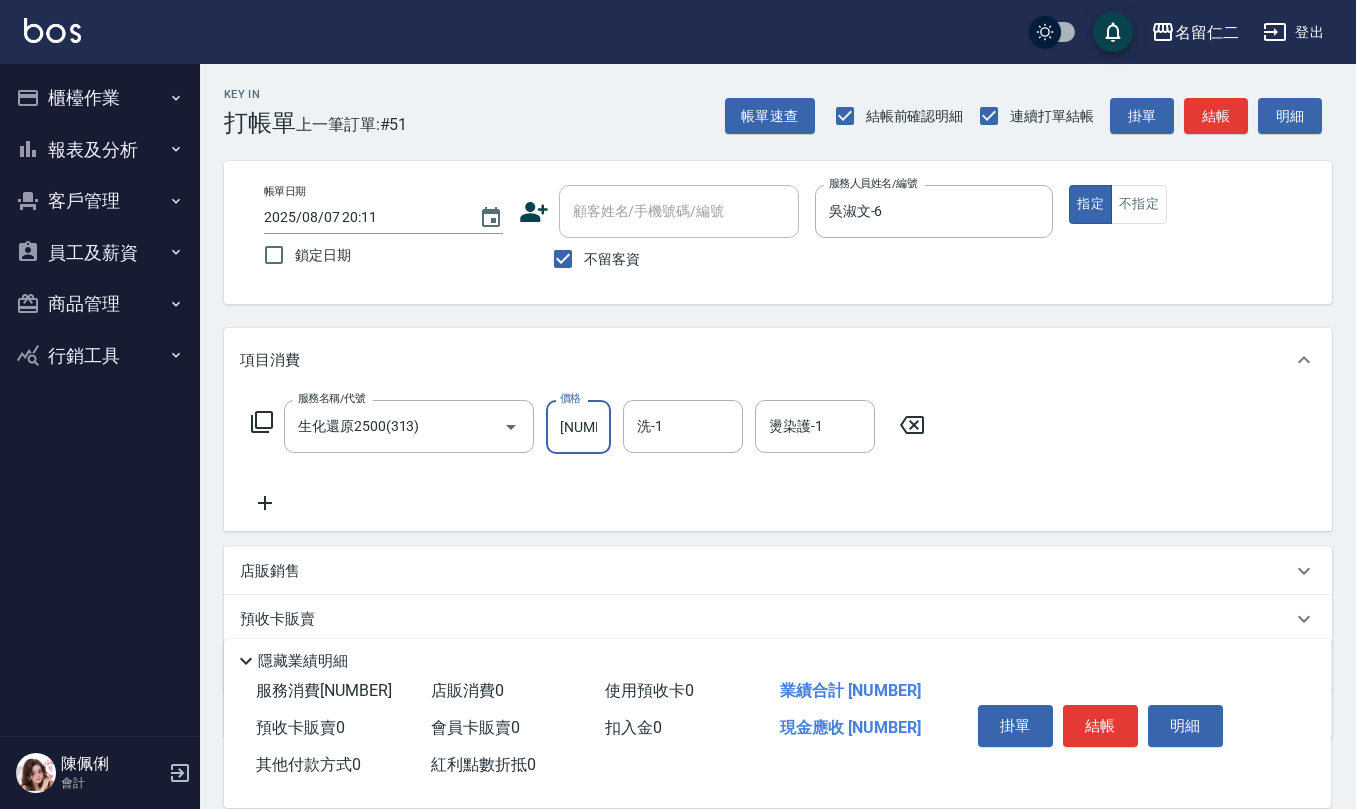 type on "[NUMBER]" 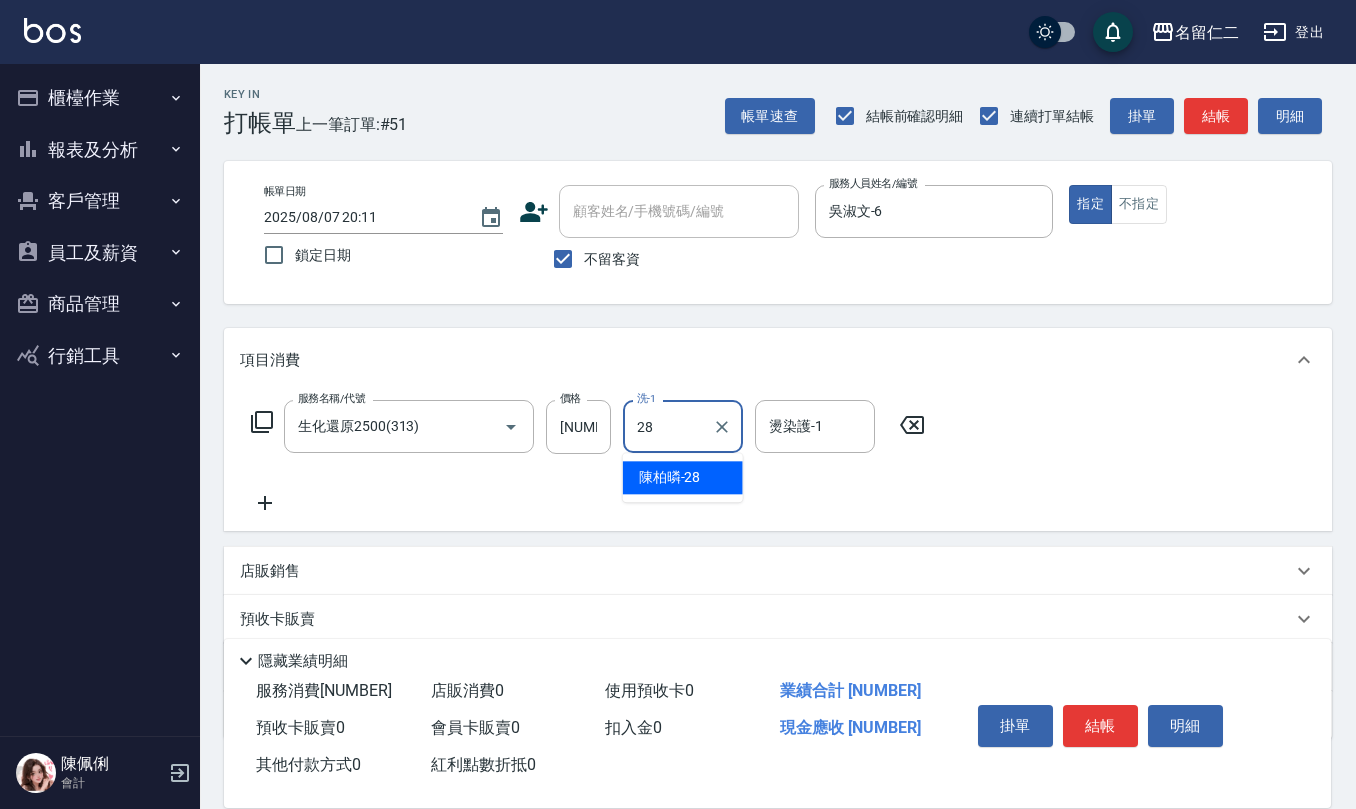 type on "陳柏暽-28" 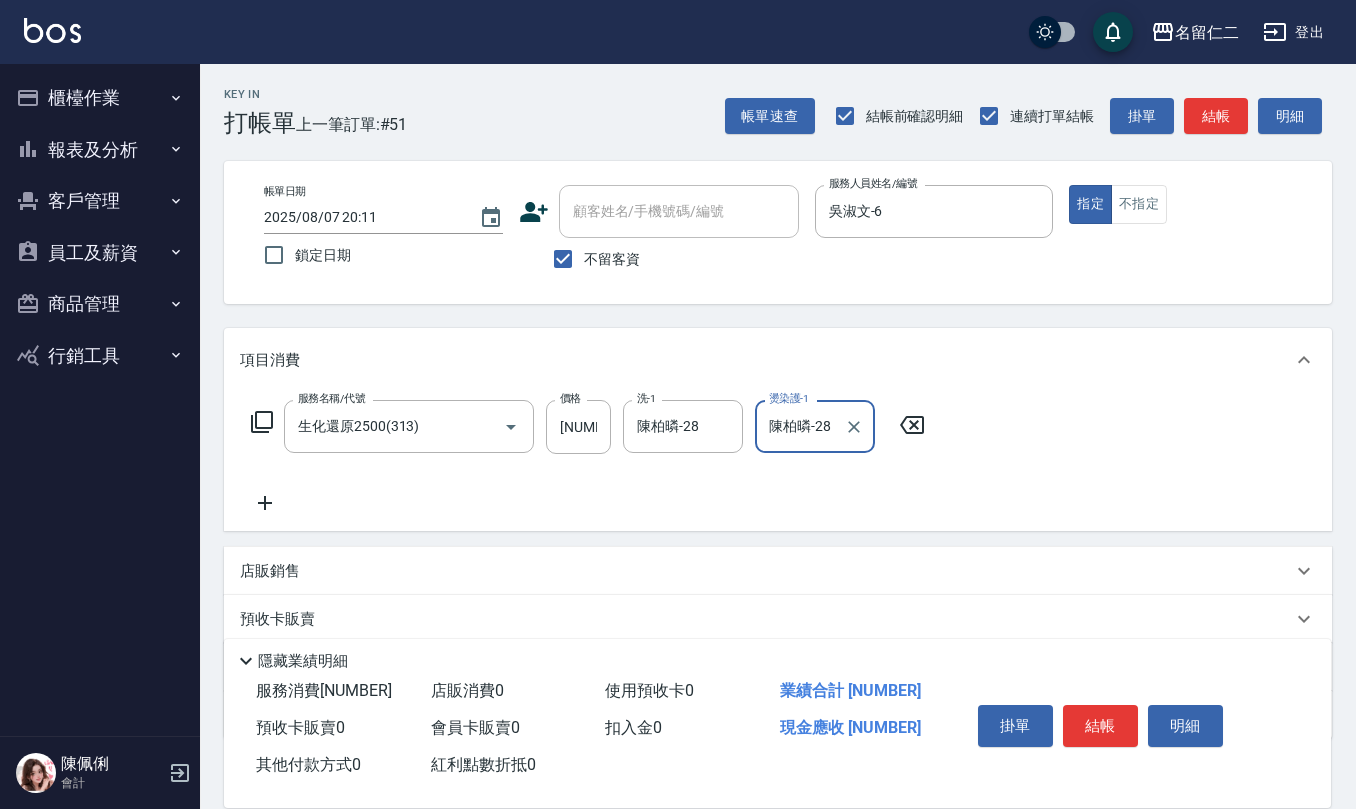 type on "陳柏暽-28" 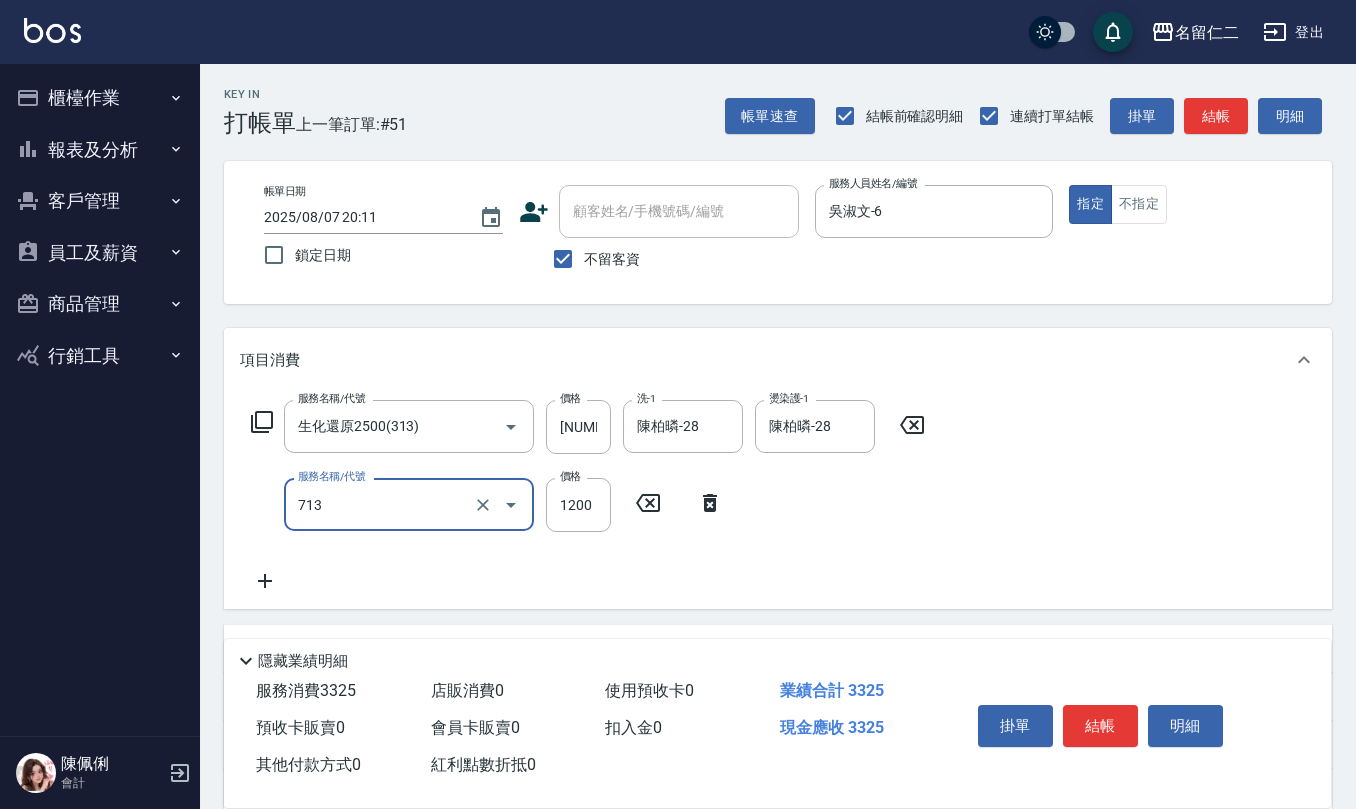 type on "水樣結構式1200(713)" 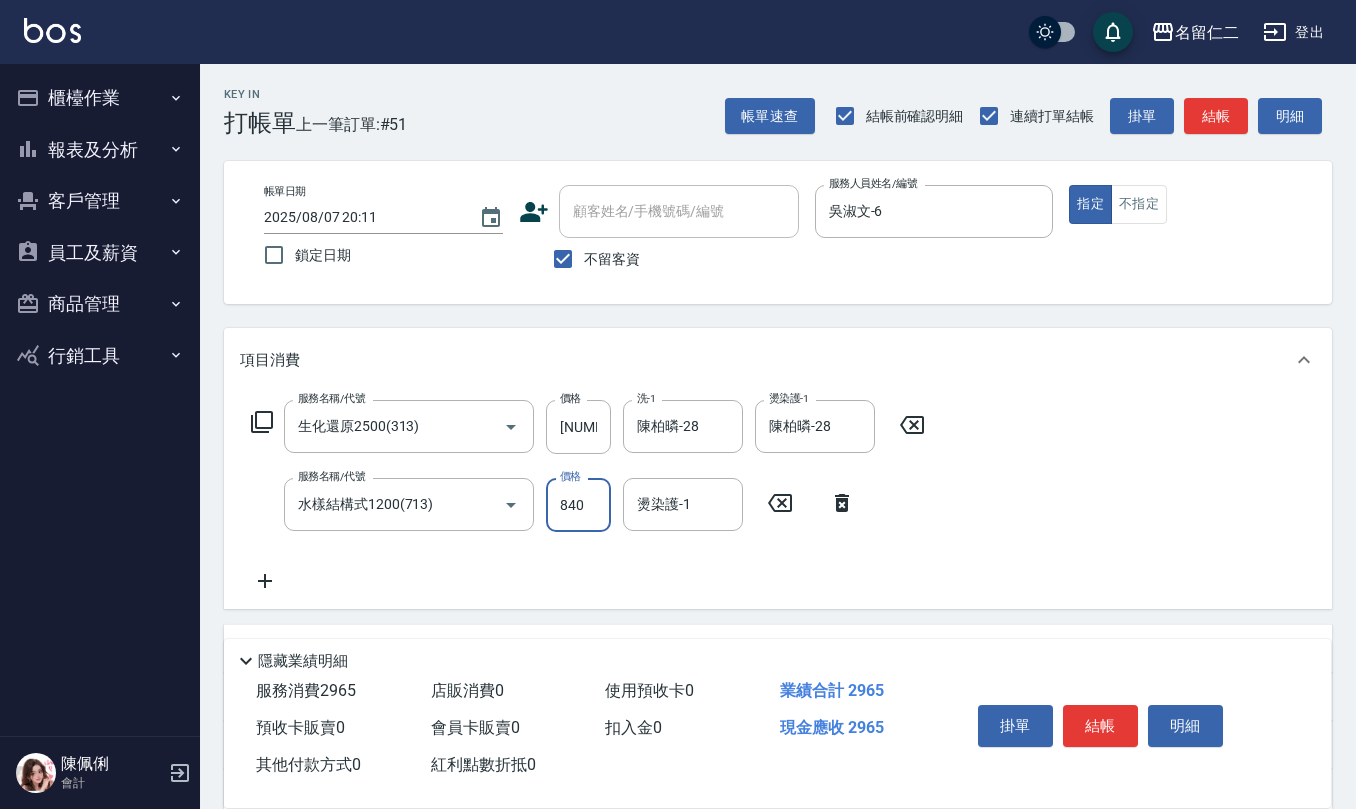 type on "840" 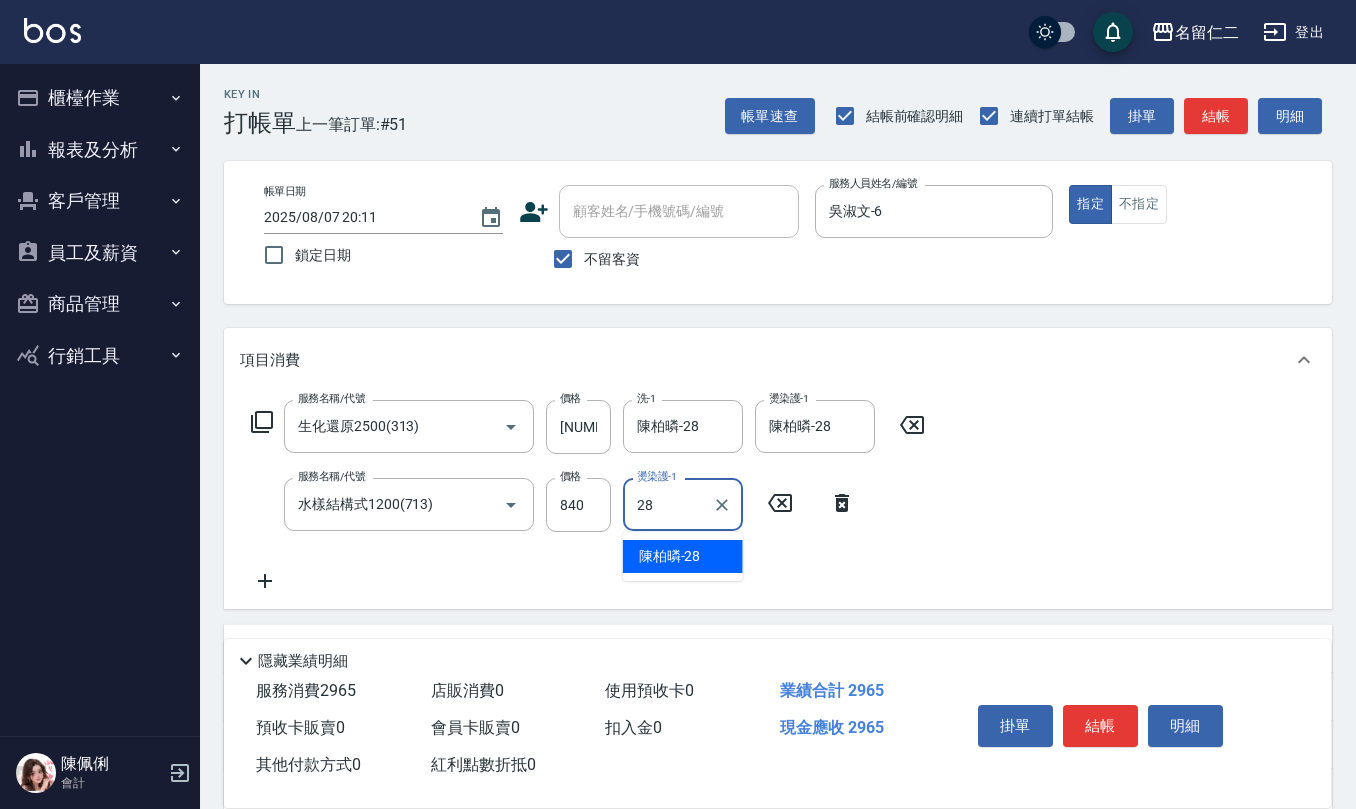 type on "陳柏暽-28" 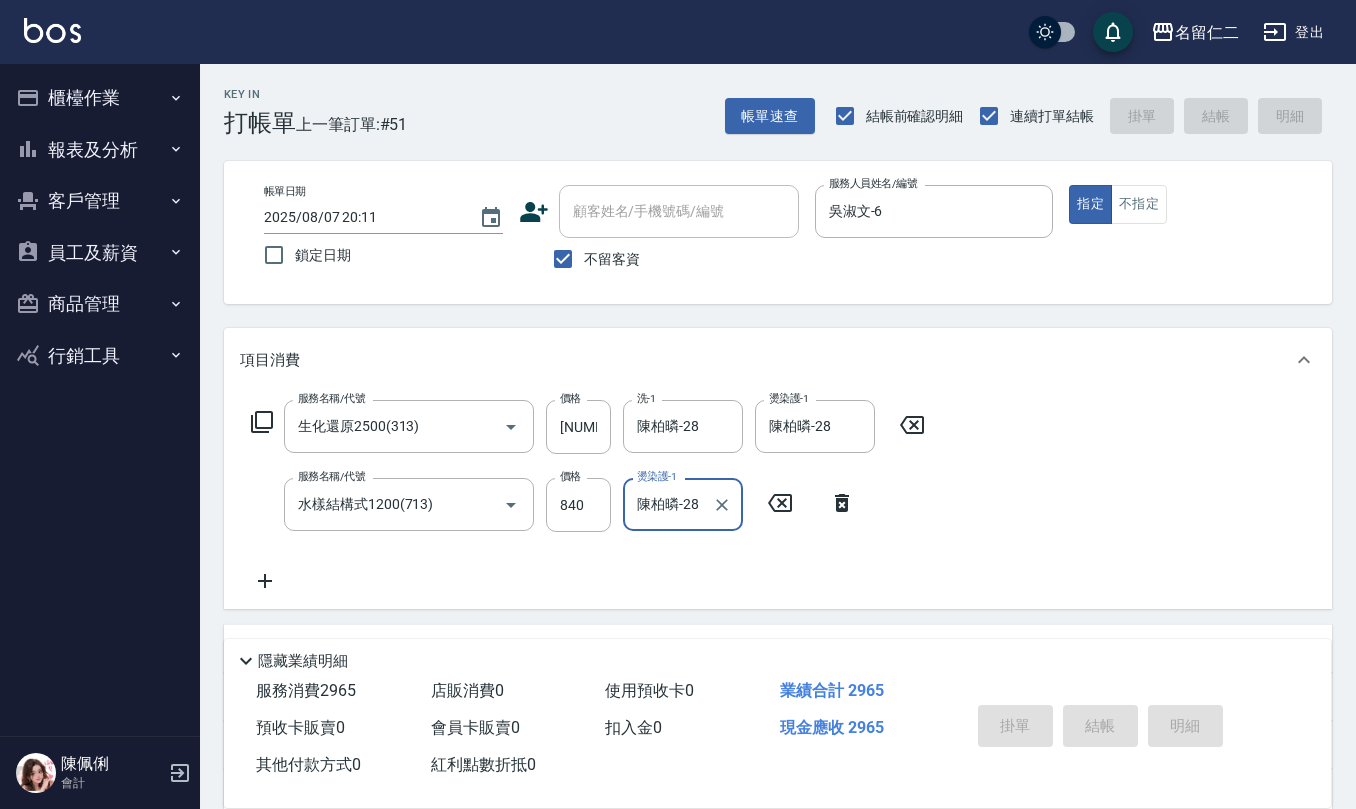 type on "2025/08/07 20:12" 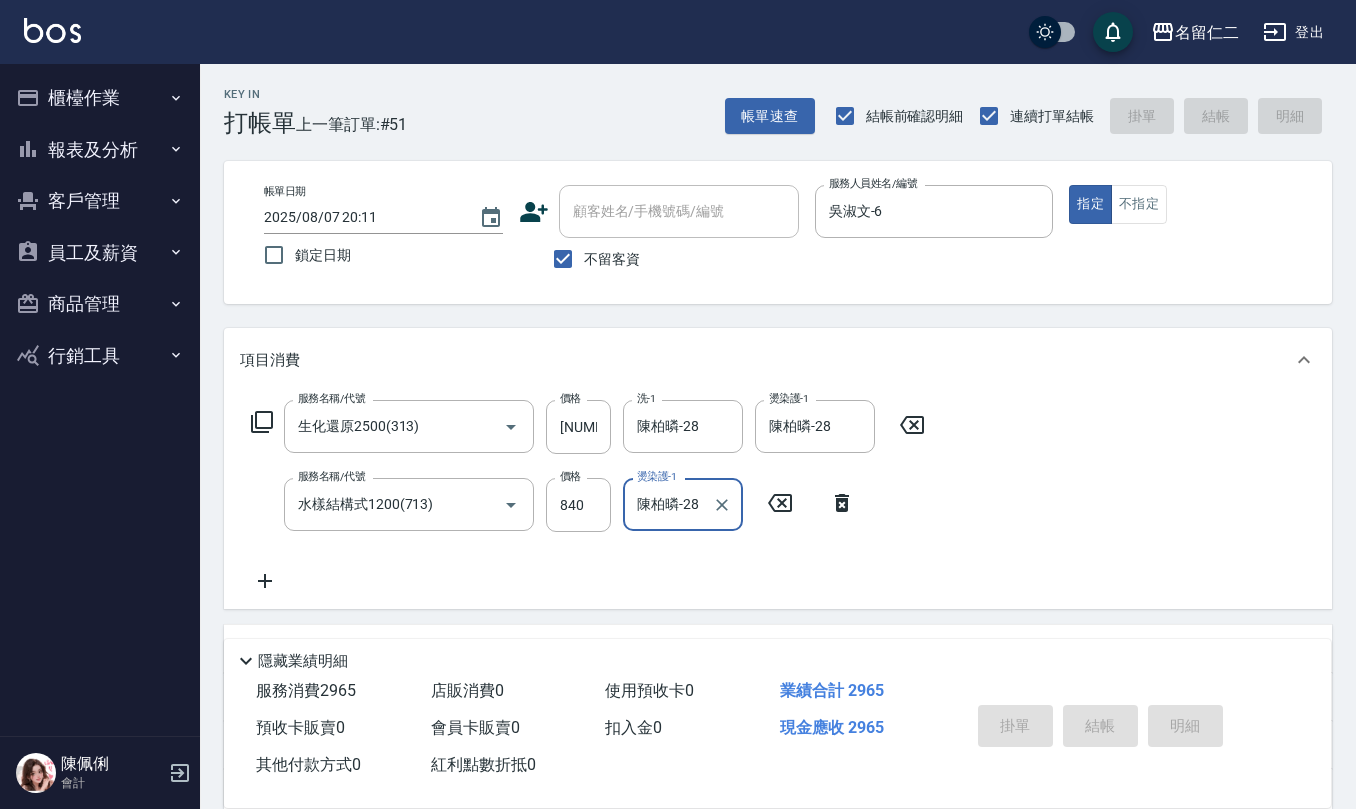 type 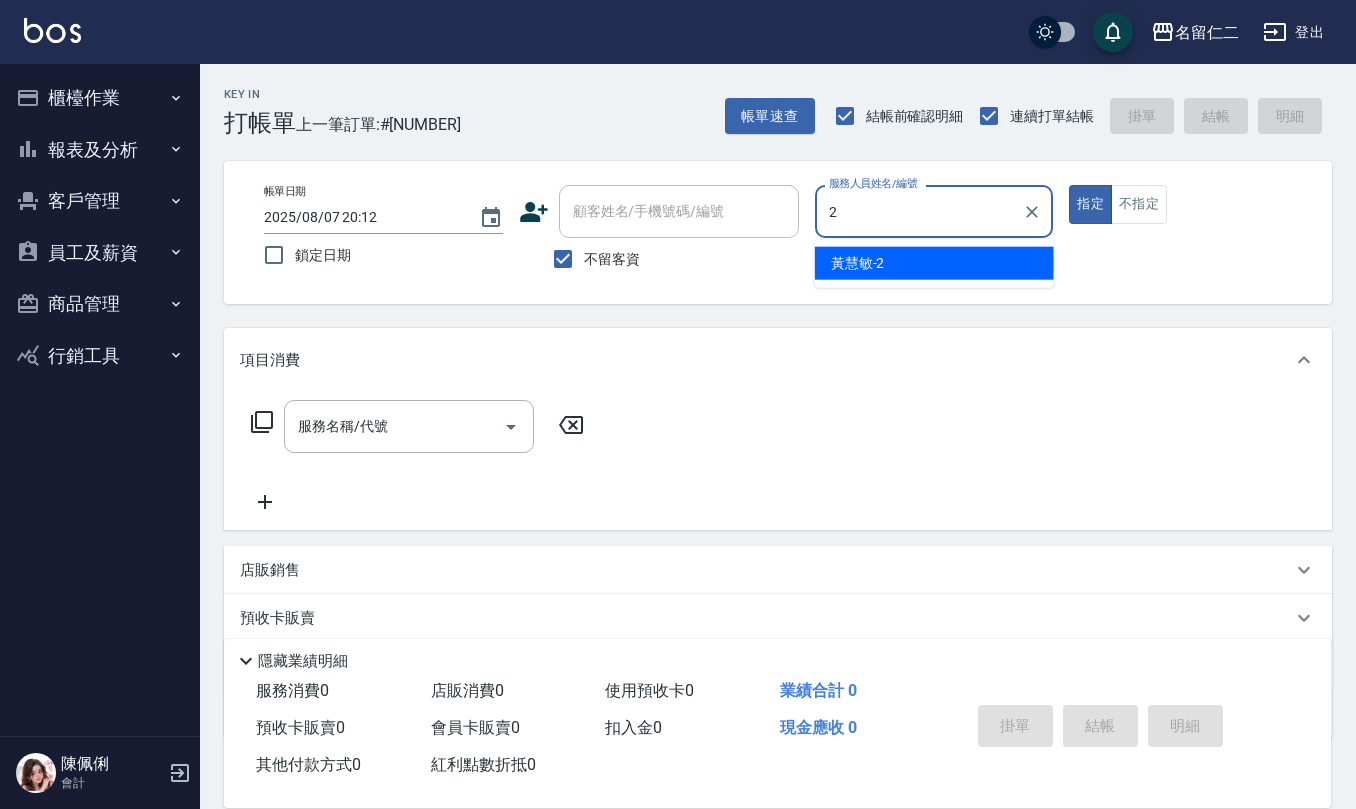 type on "黃慧敏-2" 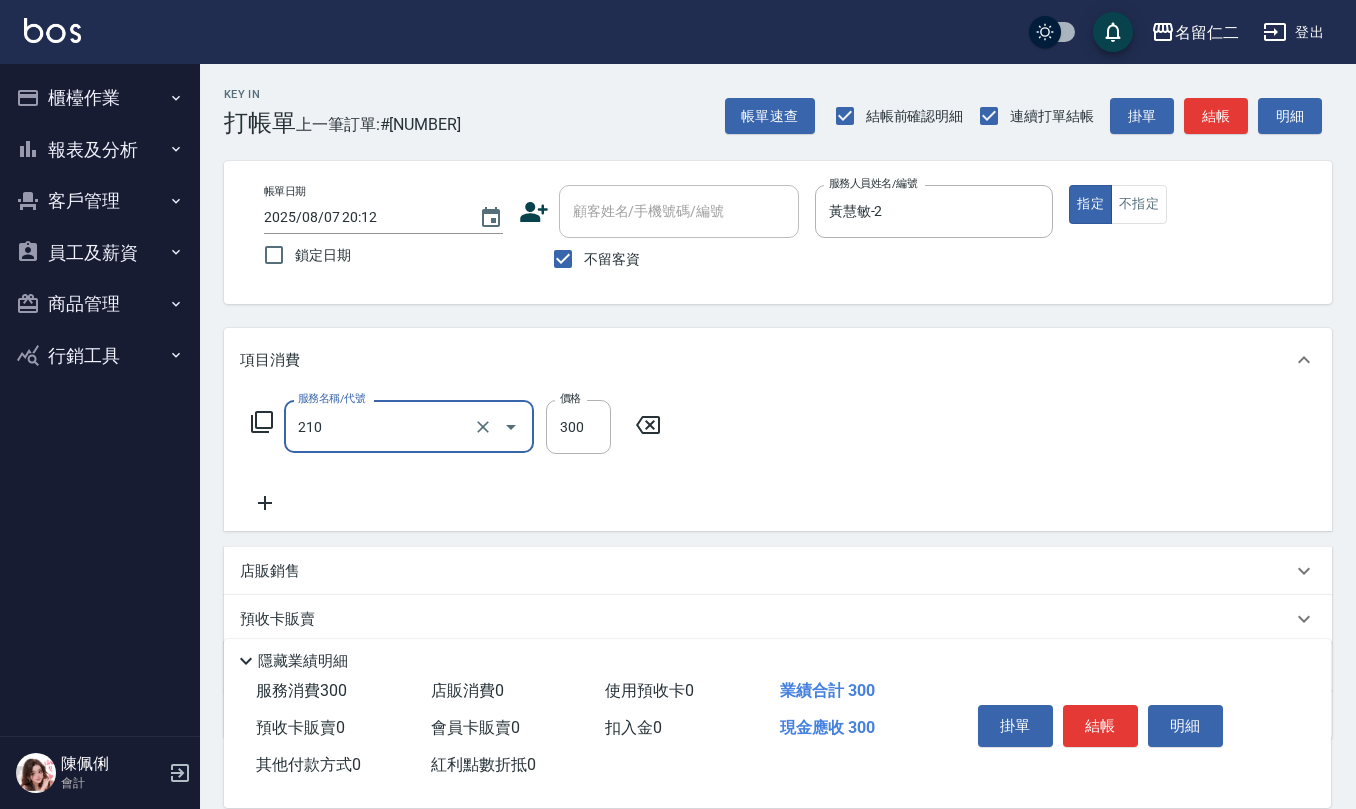 type on "歐娜洗髮精(210)" 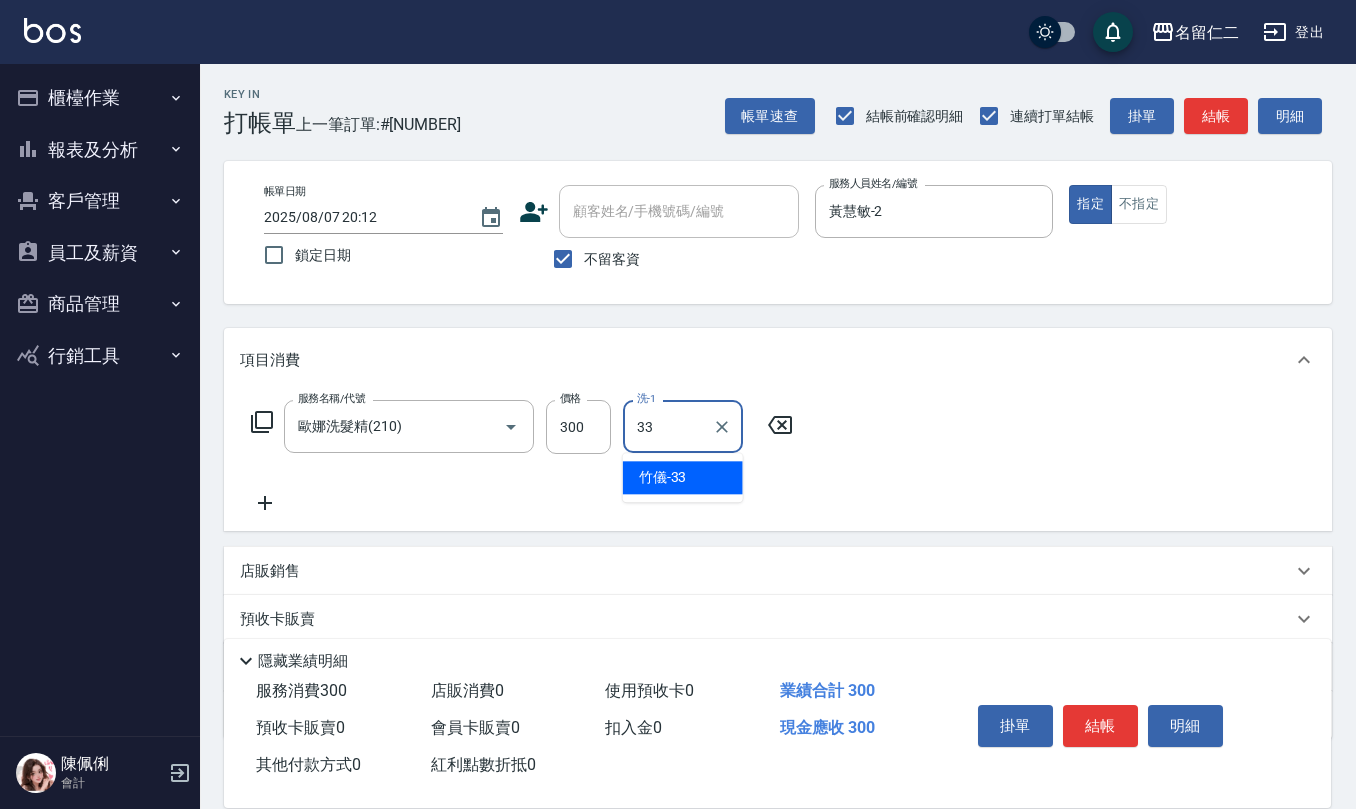 type on "竹儀-33" 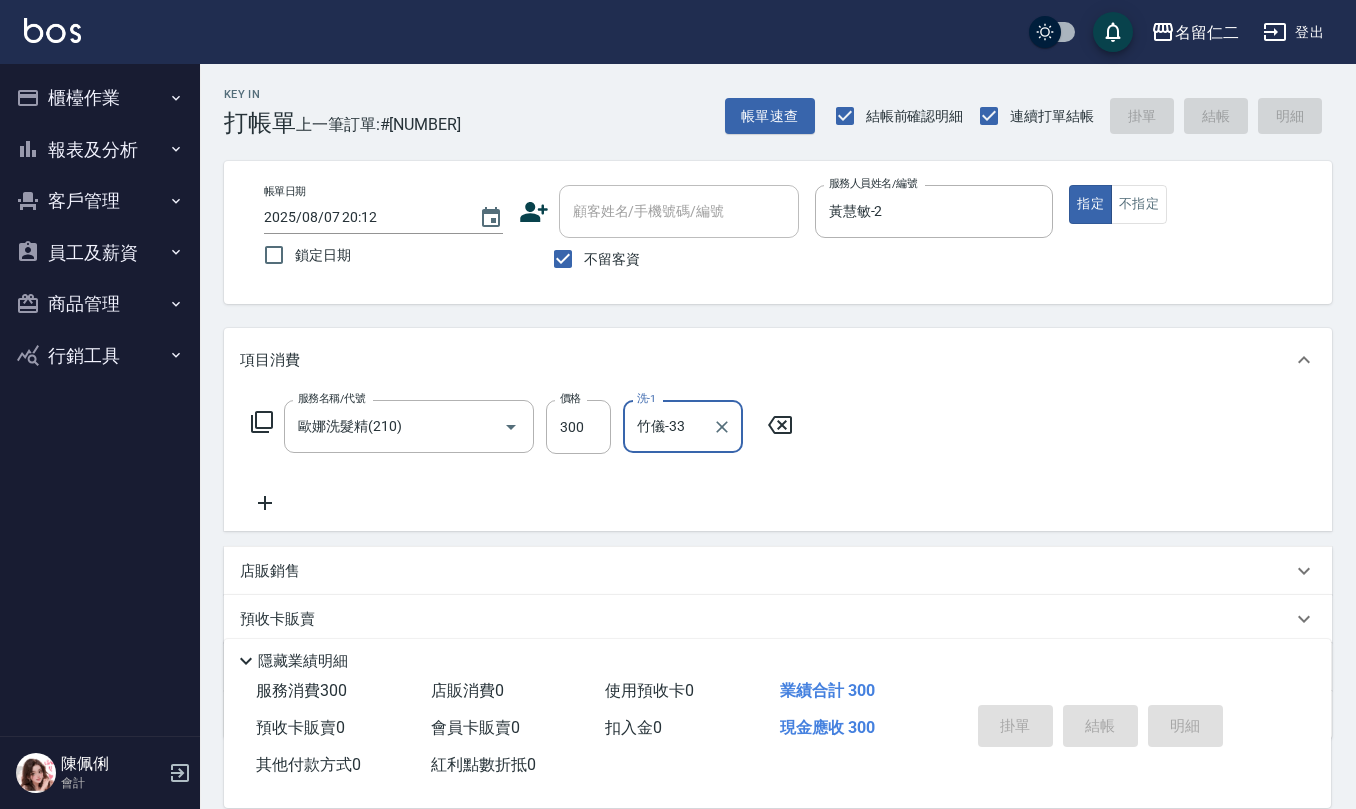 type 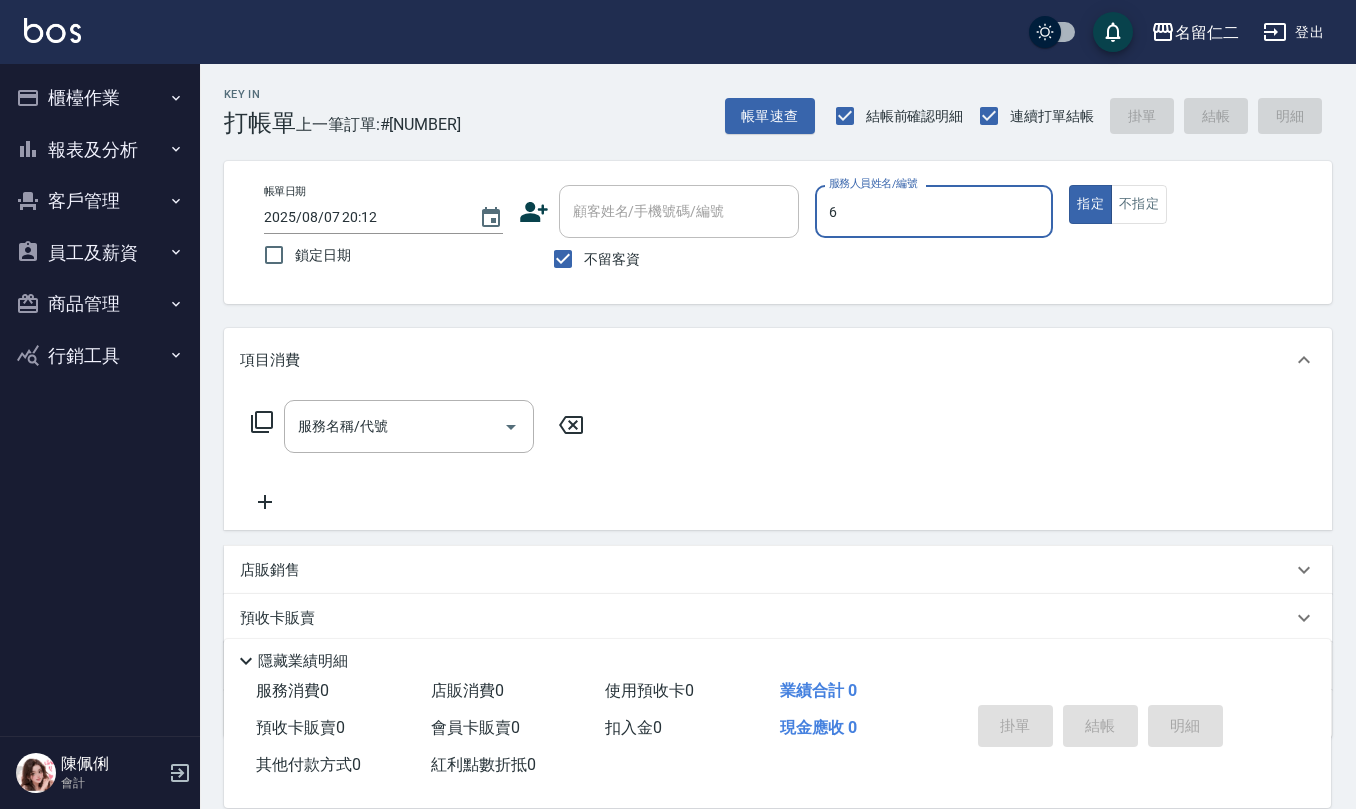 type on "吳淑文-6" 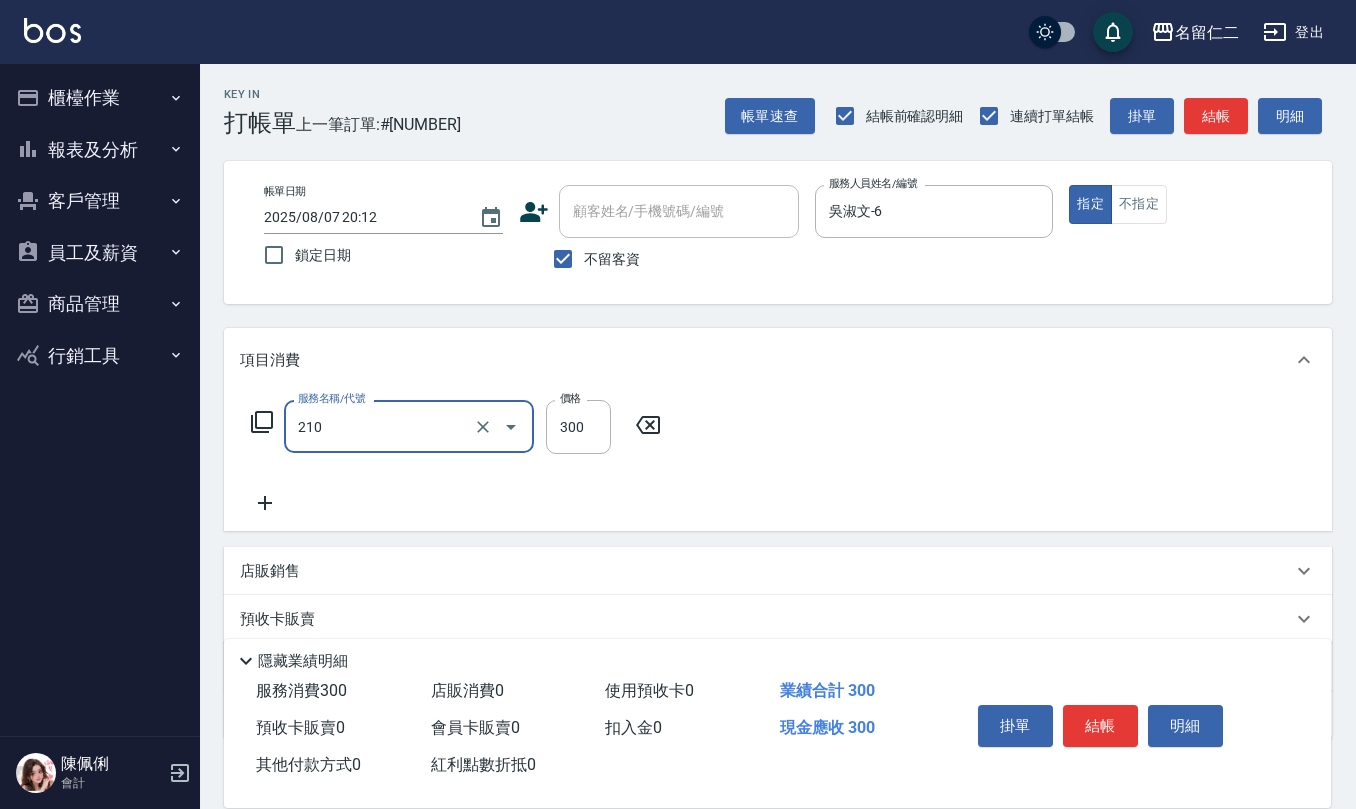 type on "歐娜洗髮精(210)" 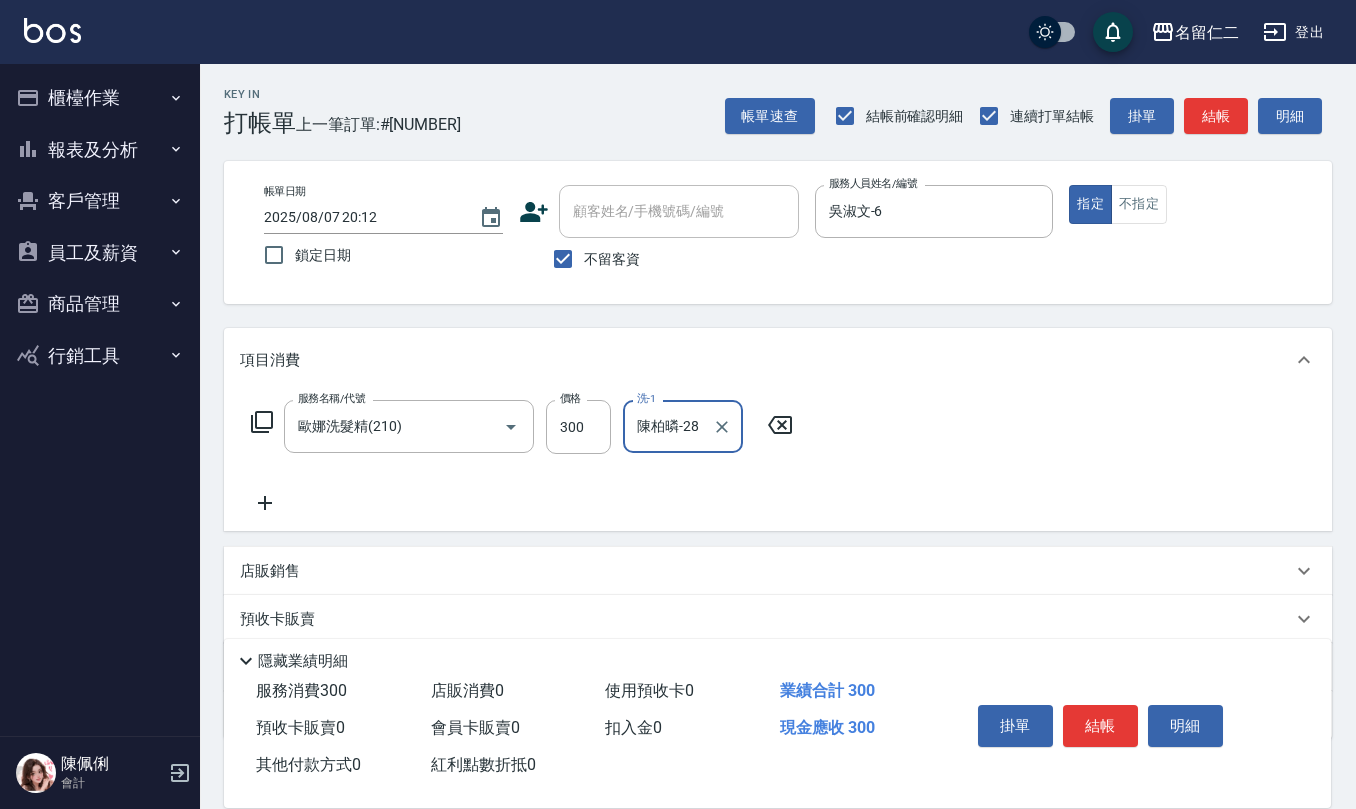 type on "陳柏暽-28" 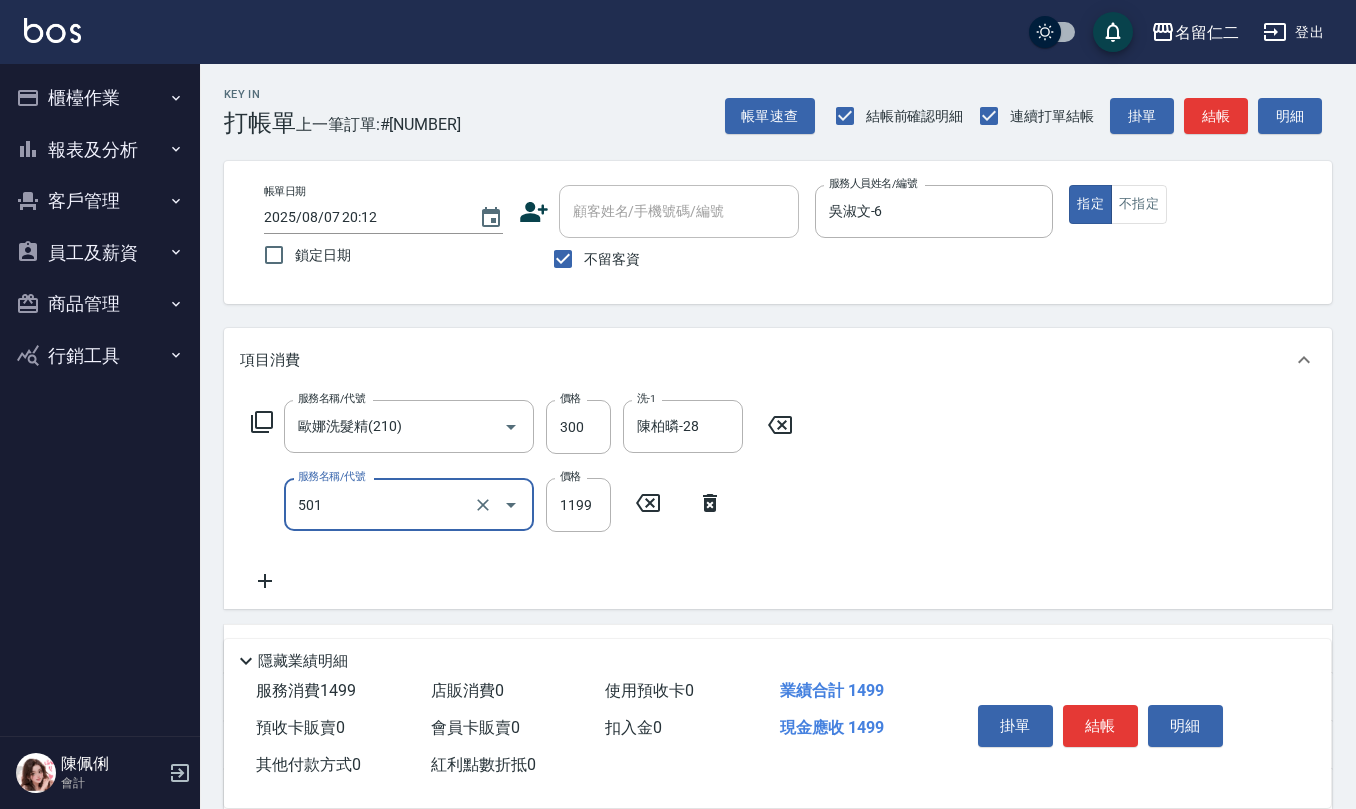type on "染髮(501)" 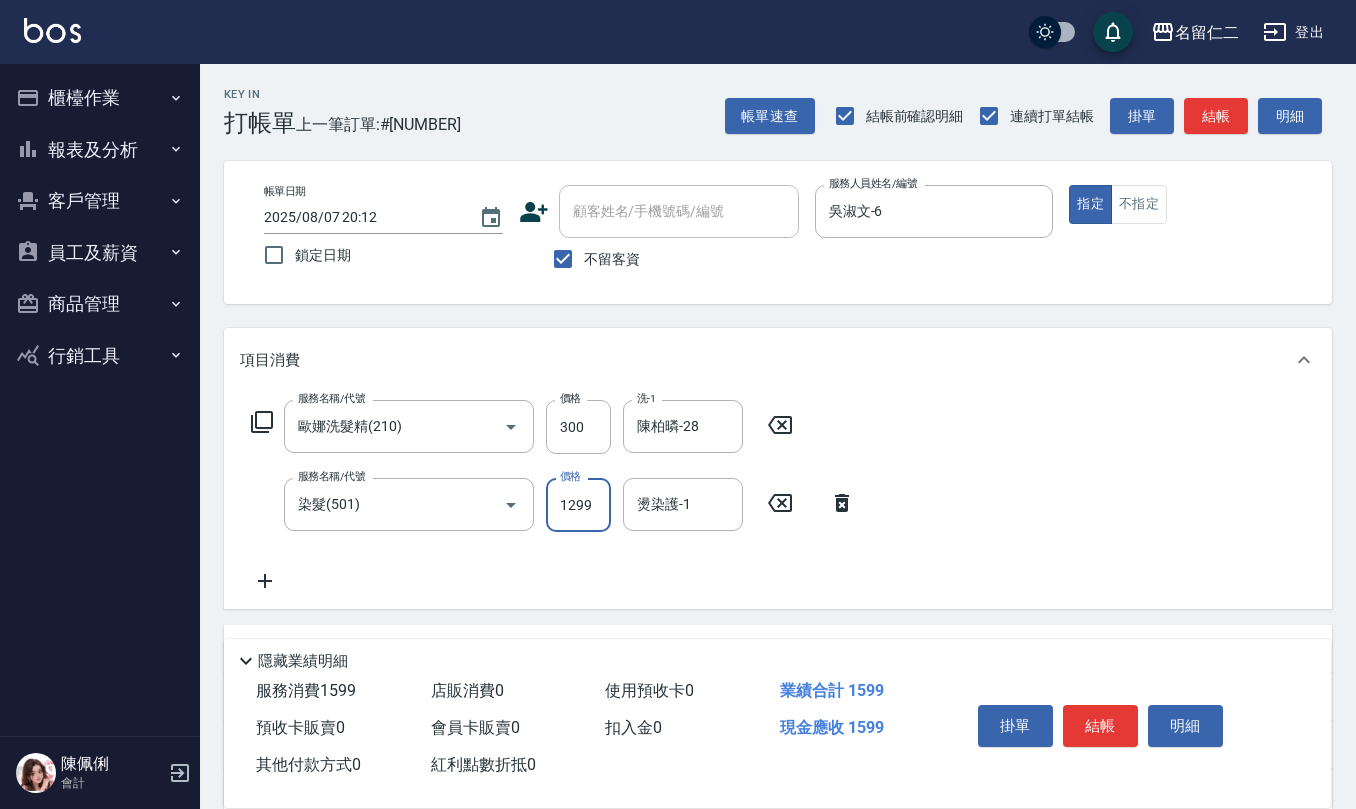 type on "1299" 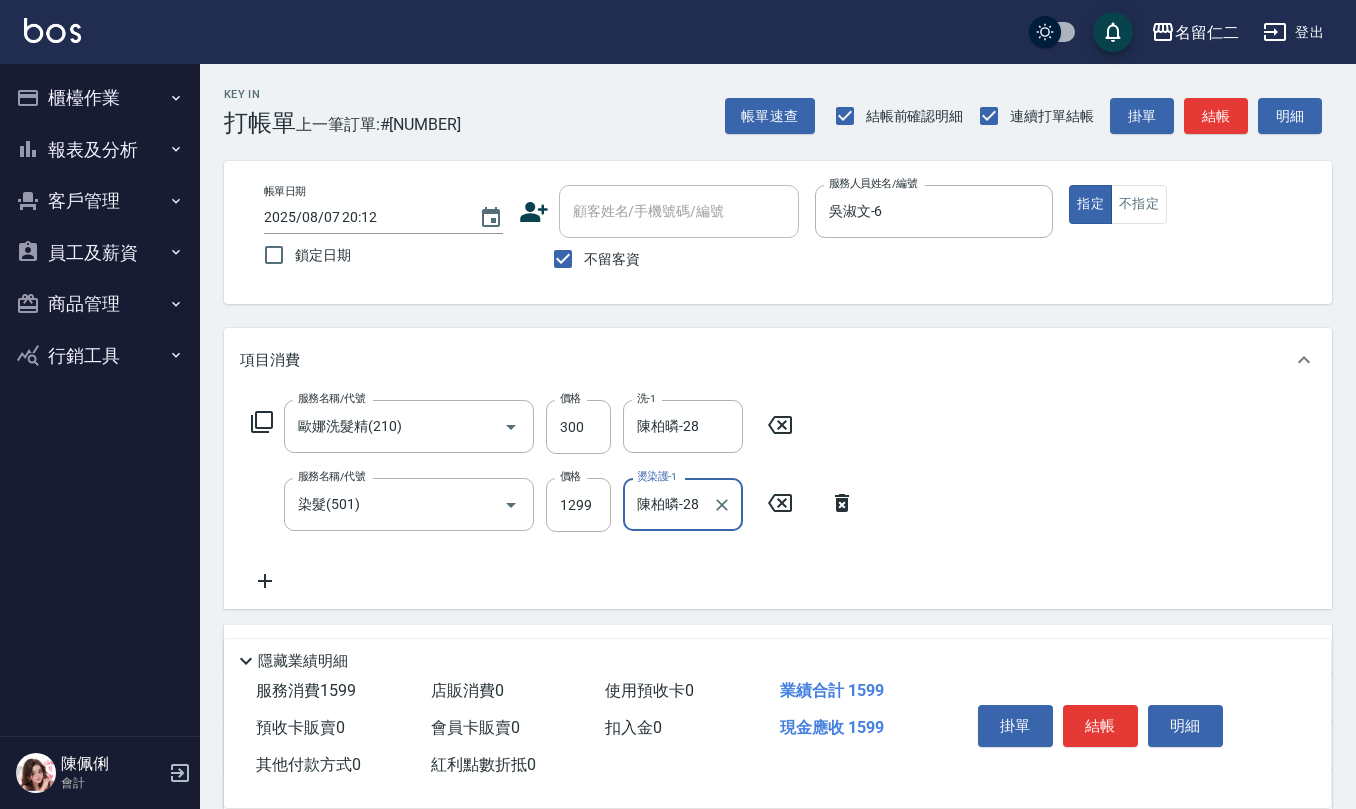 type on "陳柏暽-28" 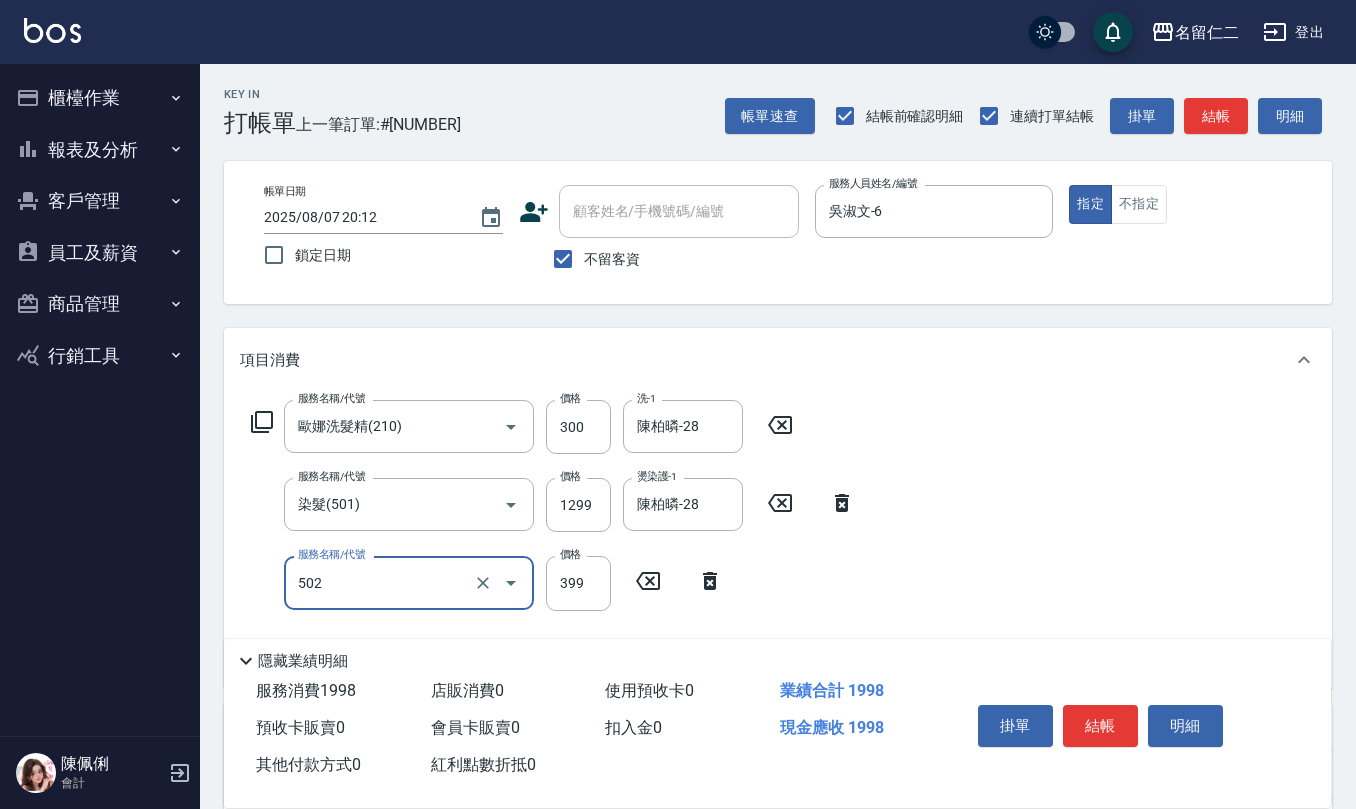 type on "挑染5束399(502)" 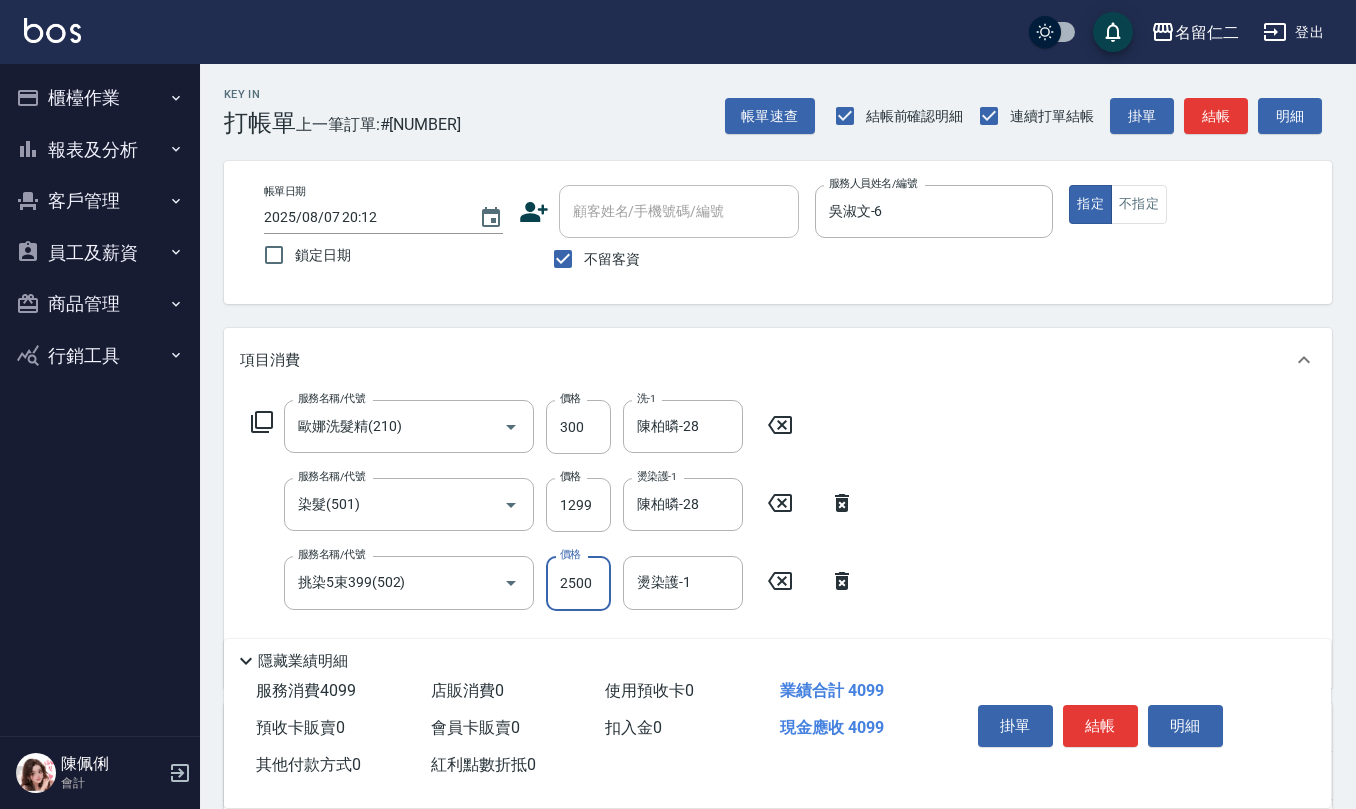 type on "2500" 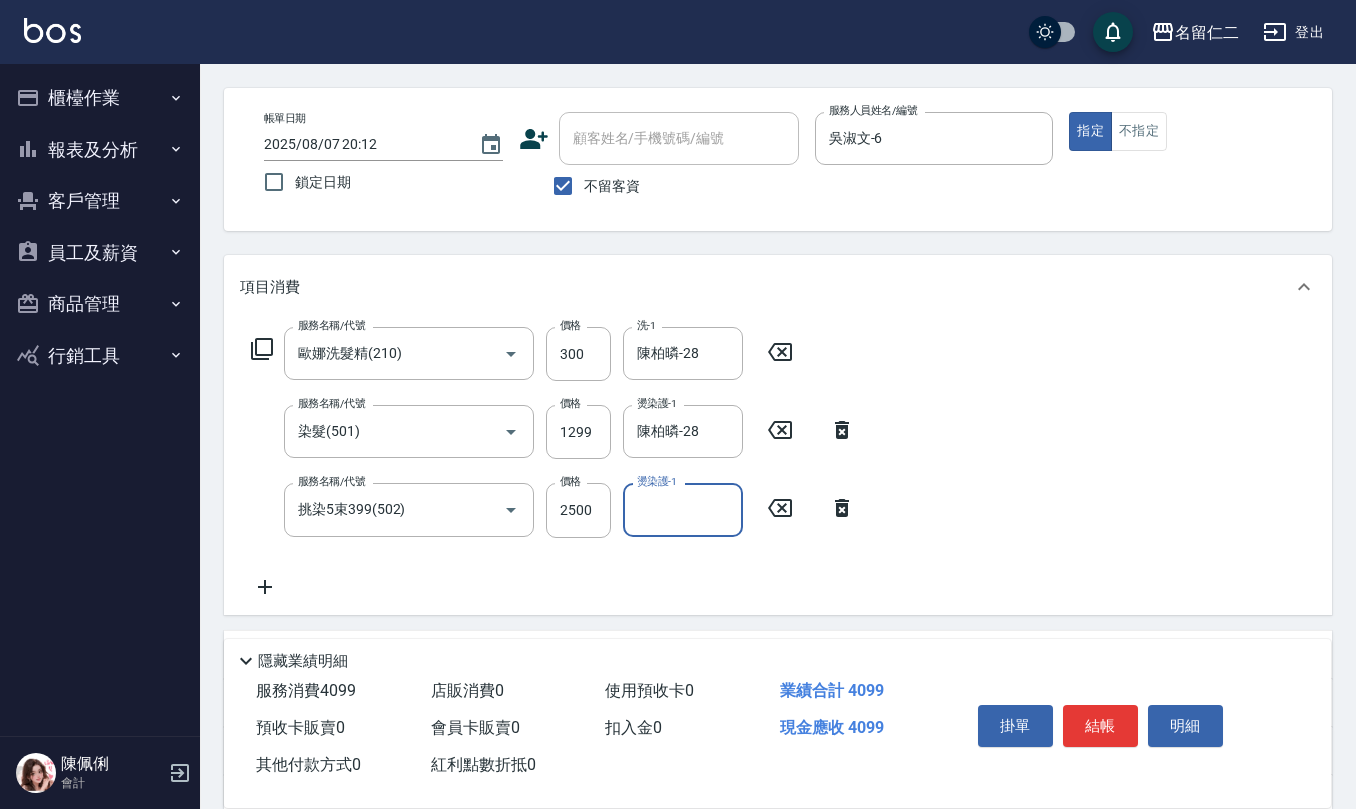 scroll, scrollTop: 274, scrollLeft: 0, axis: vertical 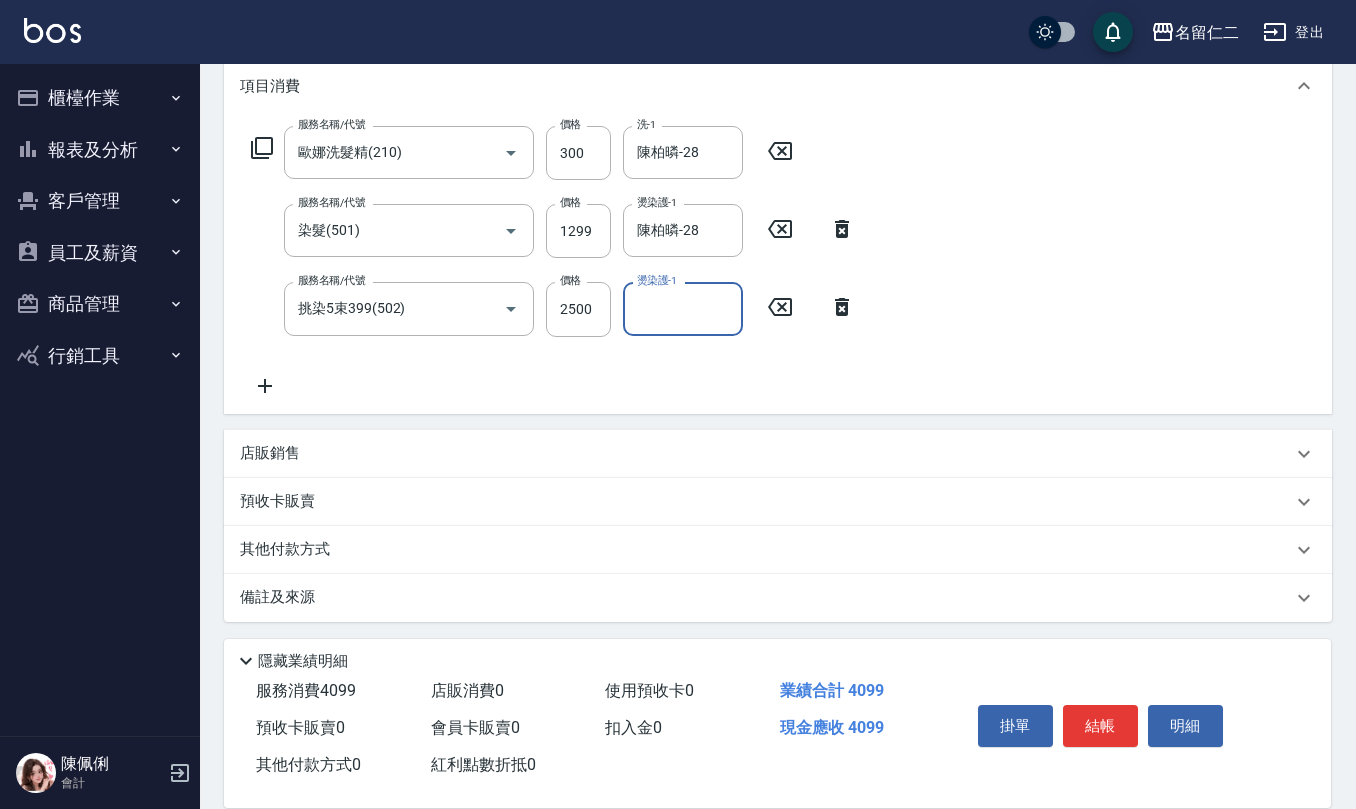 click on "店販銷售" at bounding box center [766, 453] 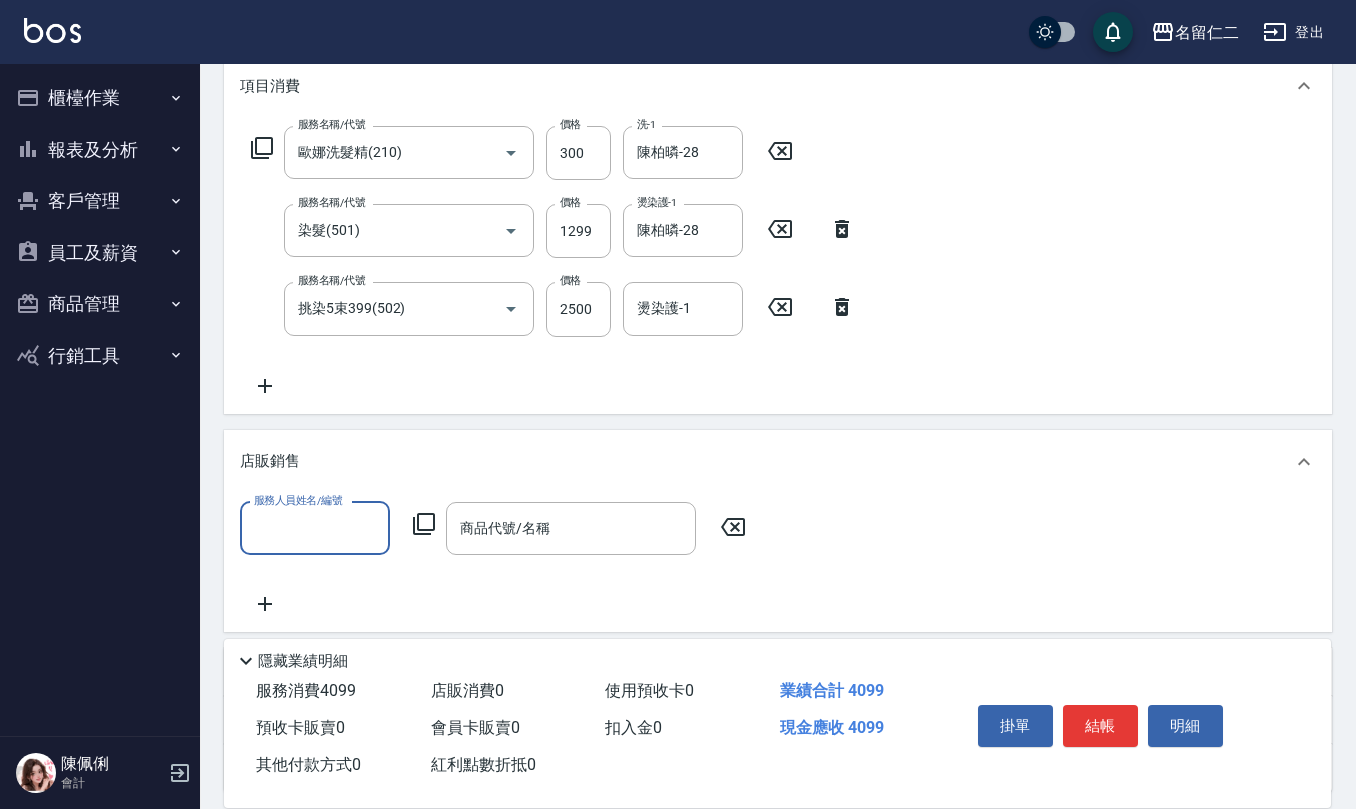 scroll, scrollTop: 1, scrollLeft: 0, axis: vertical 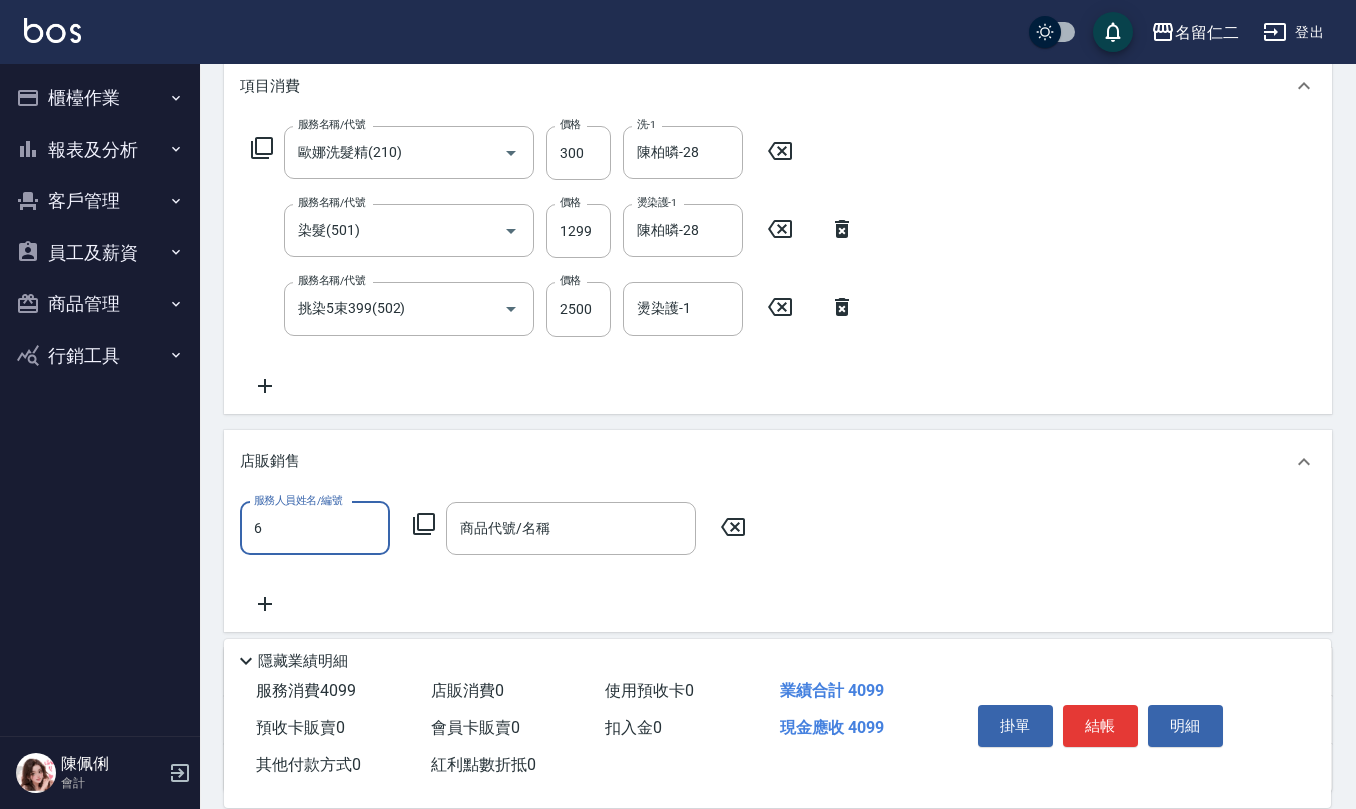type on "吳淑文-6" 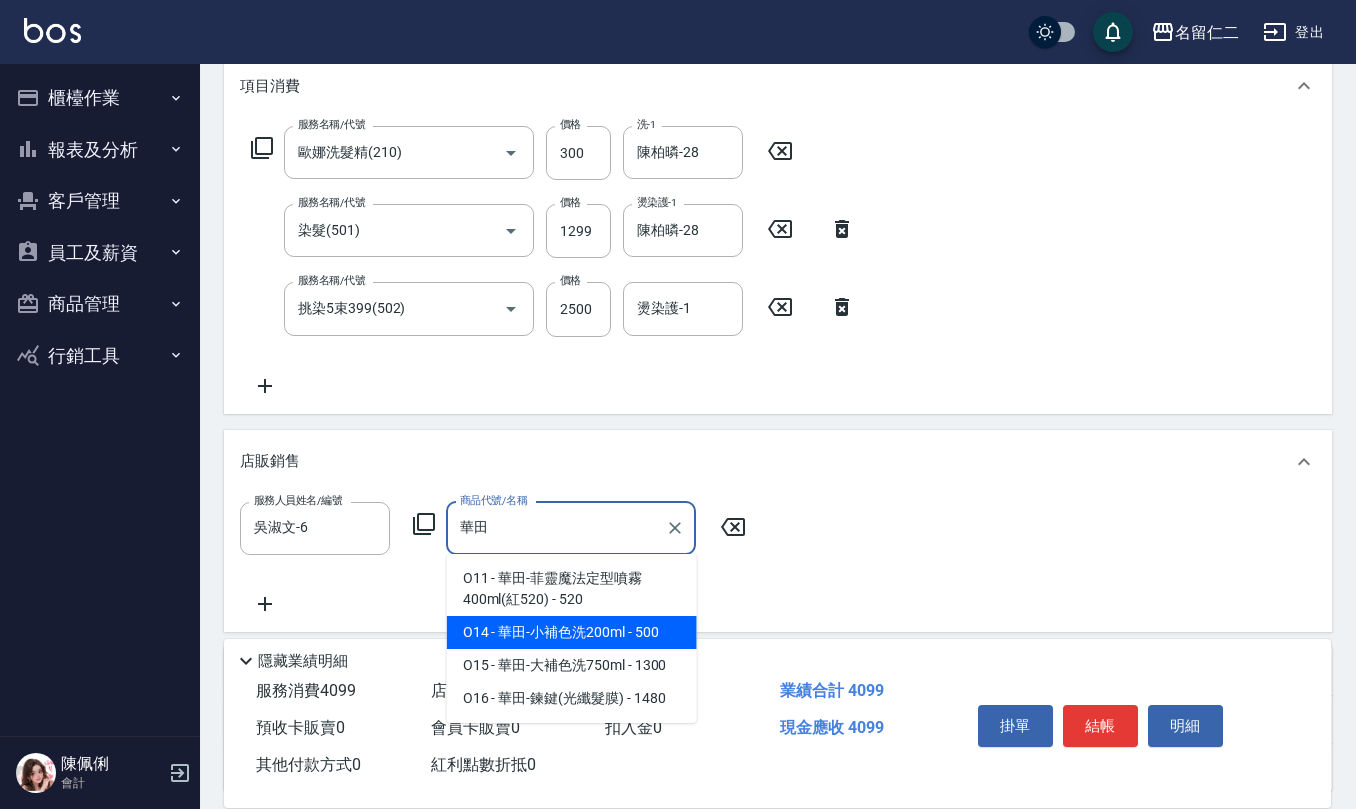 type on "華田-小補色洗200ml" 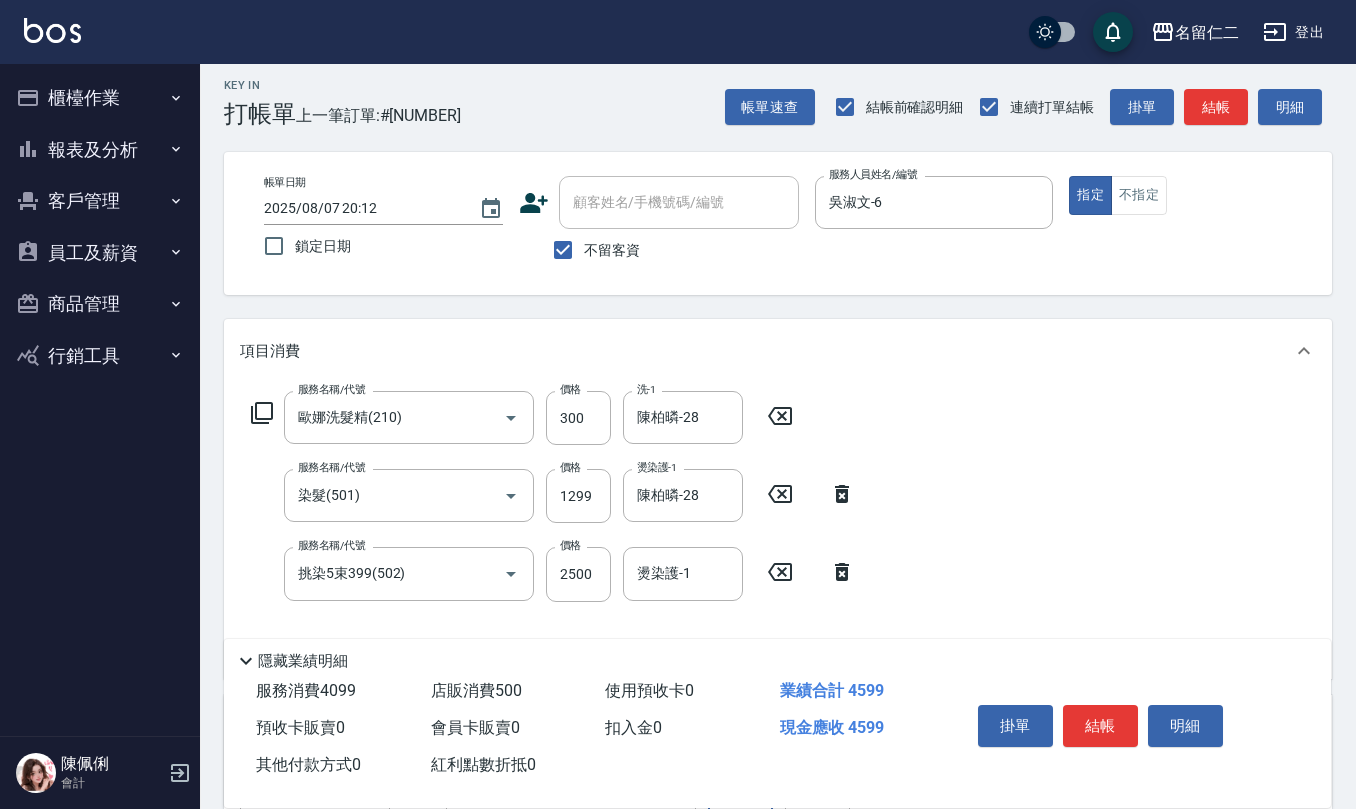 scroll, scrollTop: 0, scrollLeft: 0, axis: both 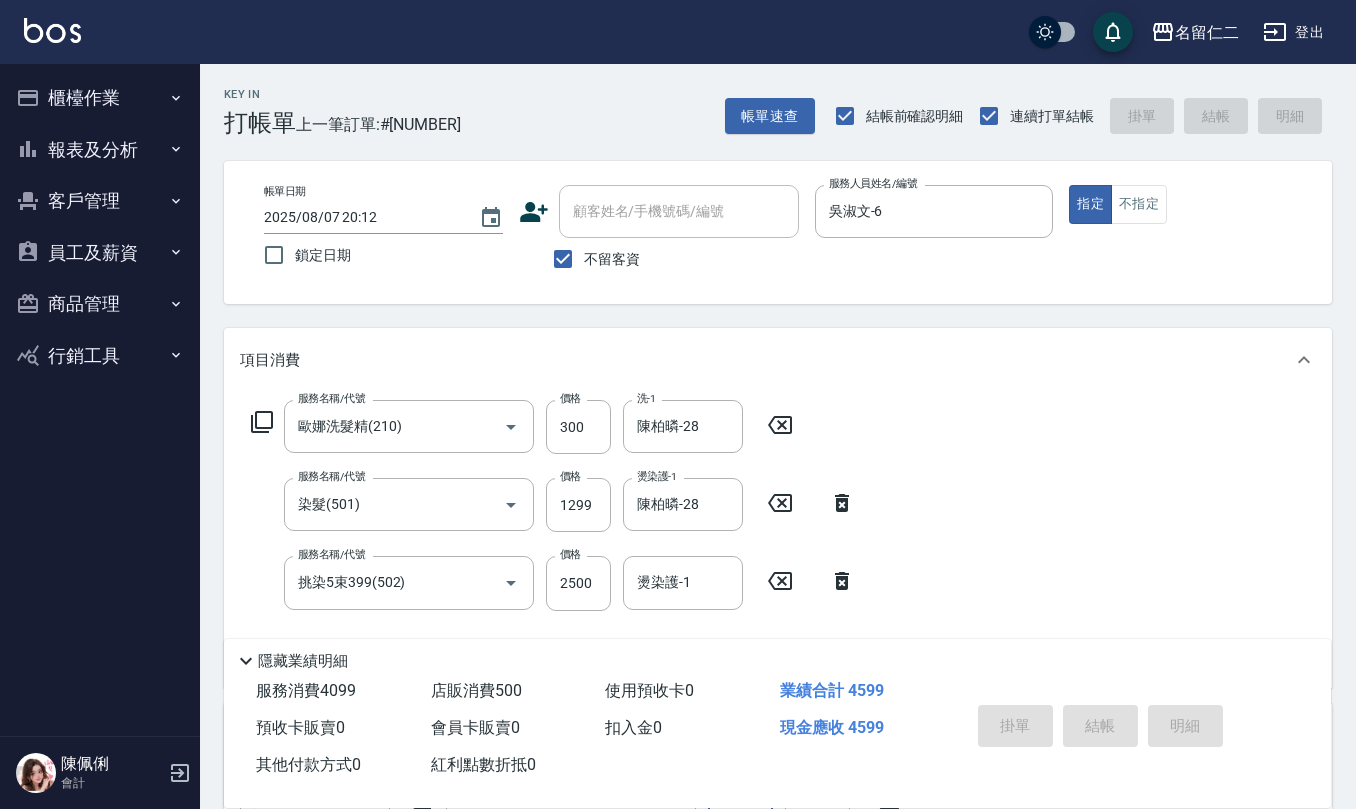 type 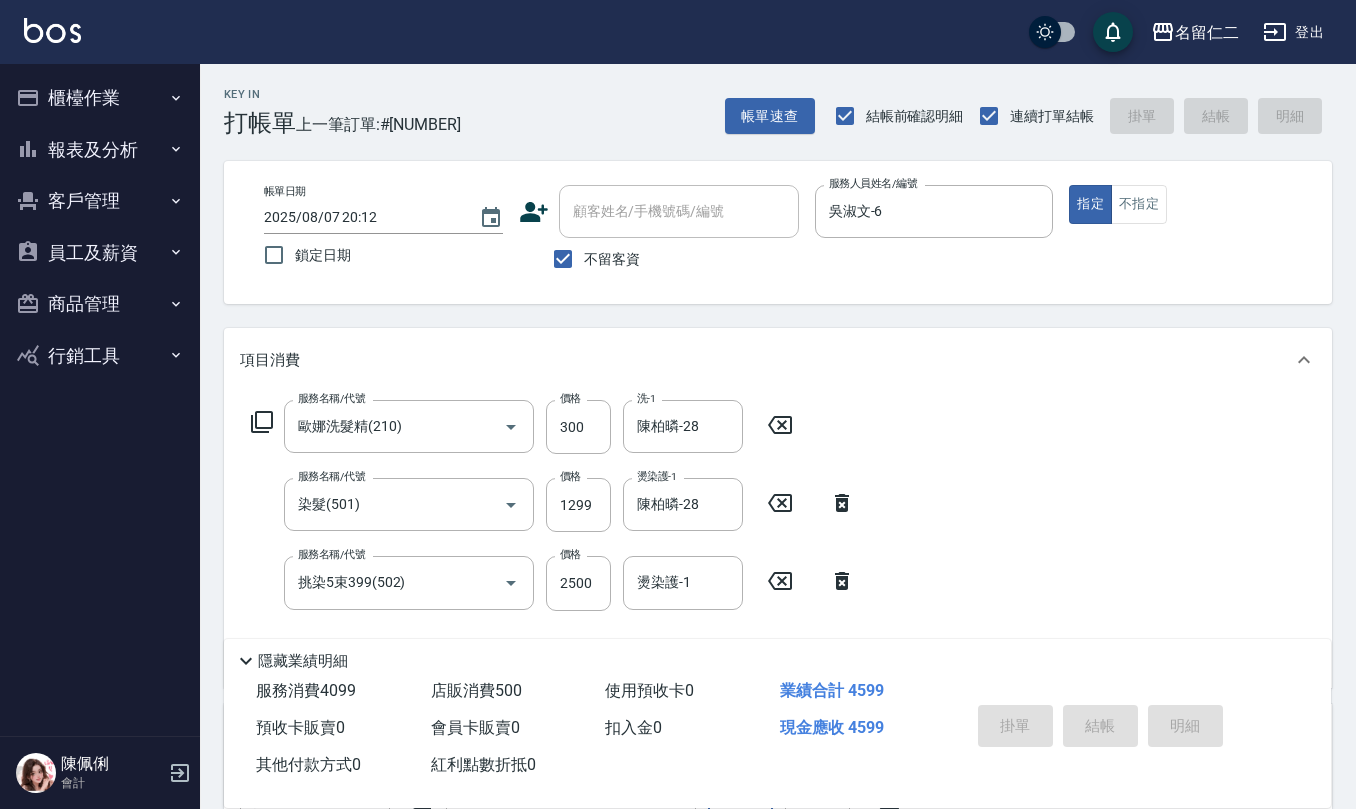 type 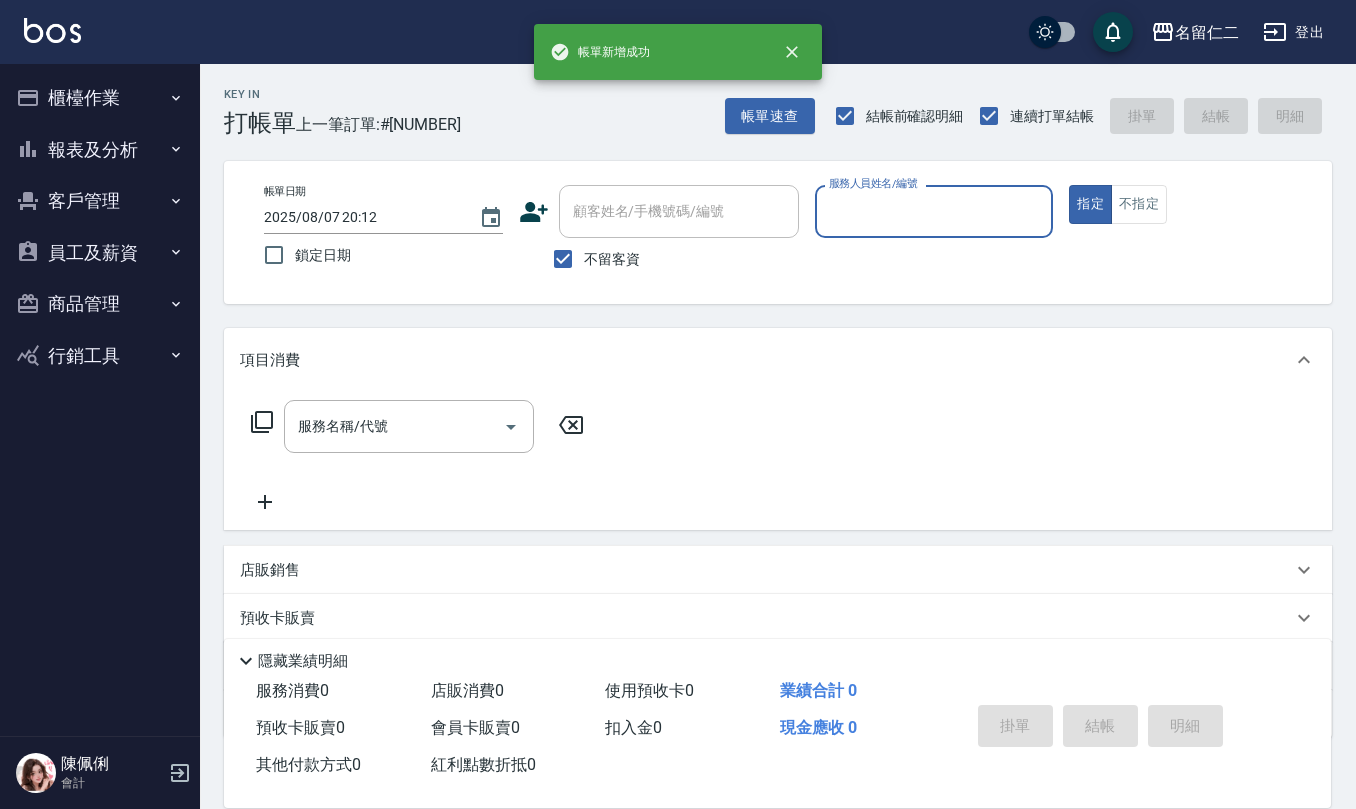 scroll, scrollTop: 0, scrollLeft: 0, axis: both 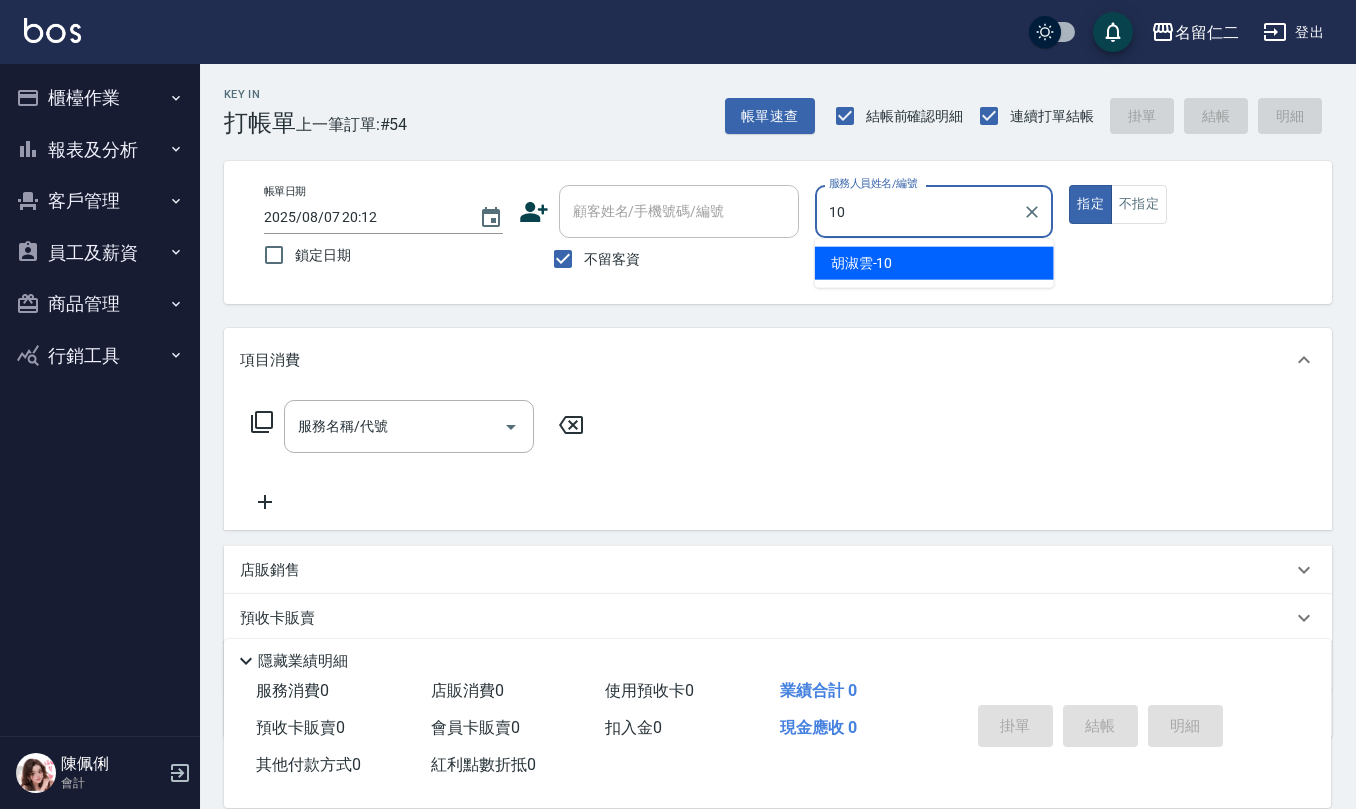 type on "胡淑雲-10" 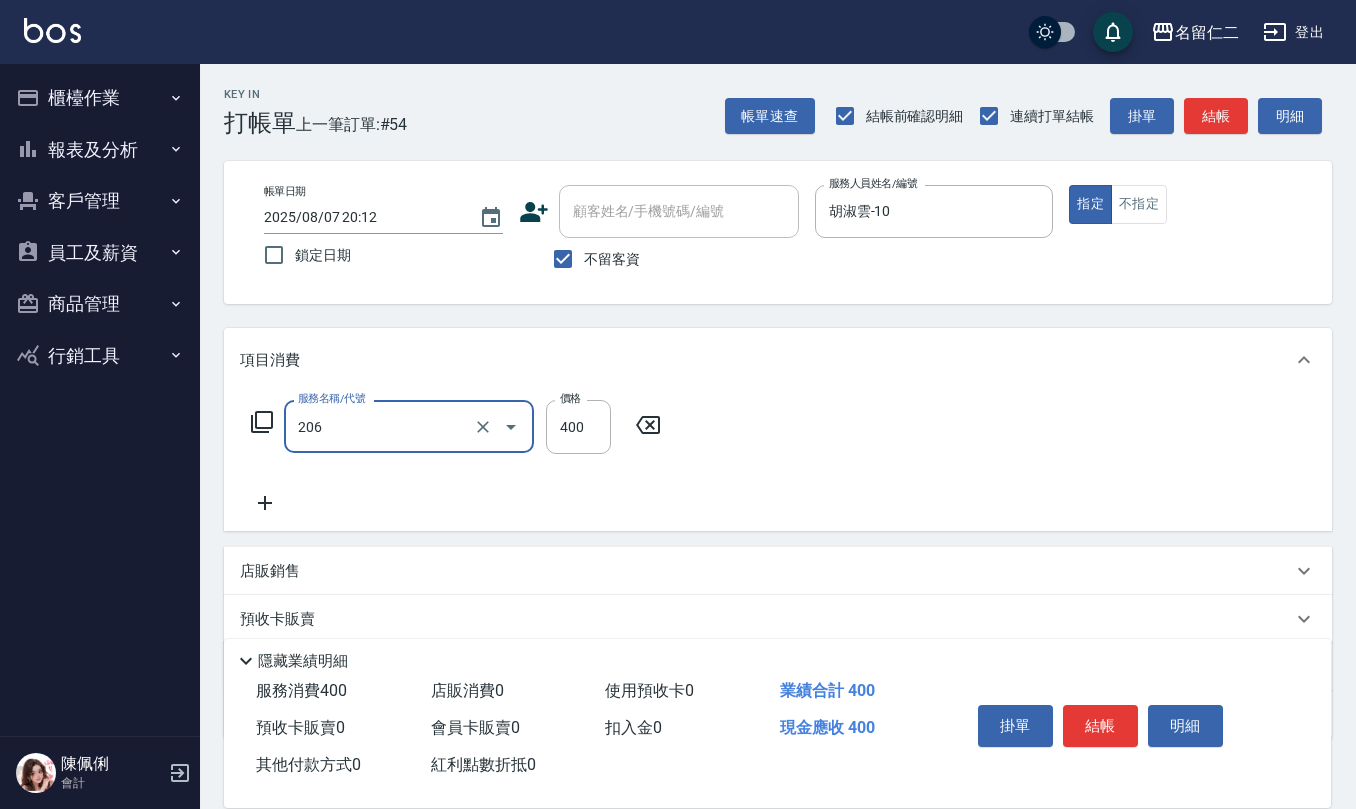 type on "健康洗(206)" 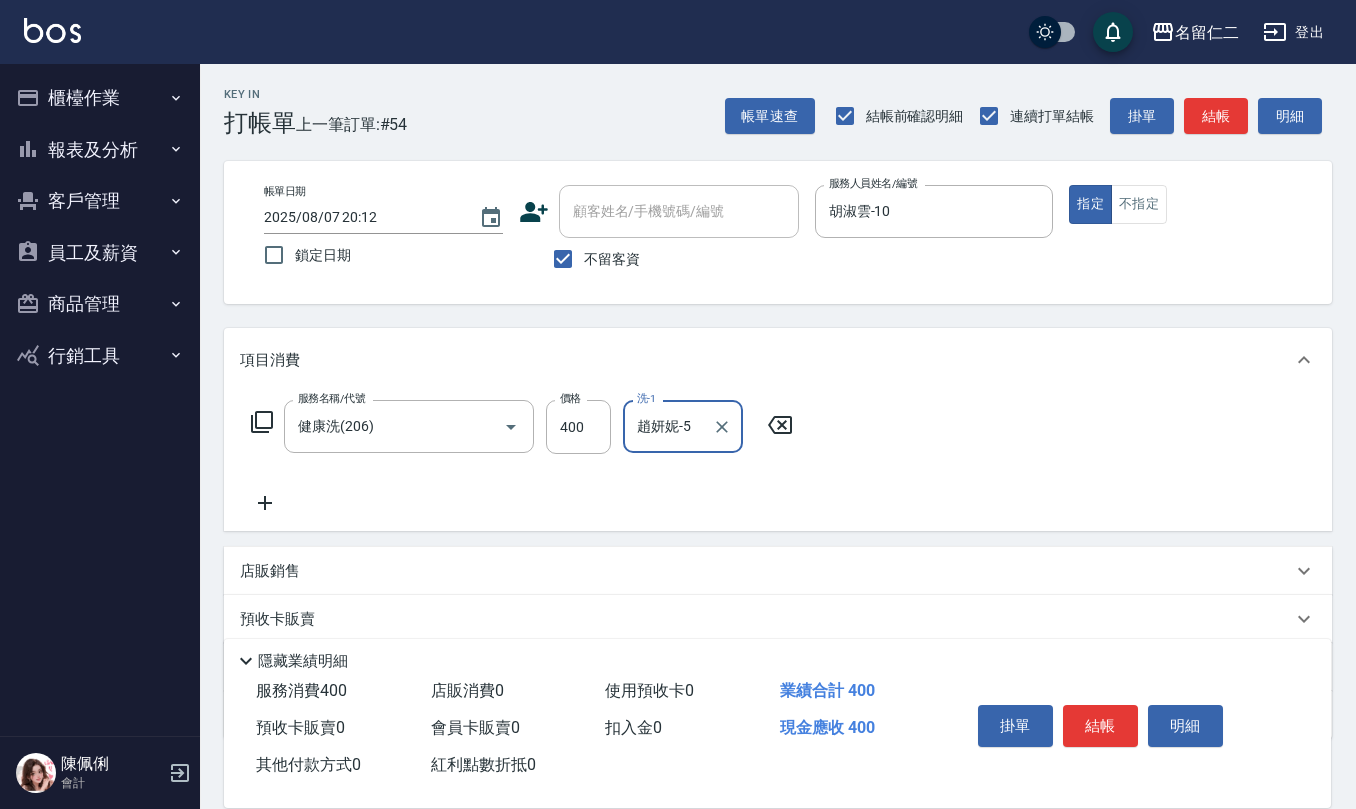 type on "趙妍妮-5" 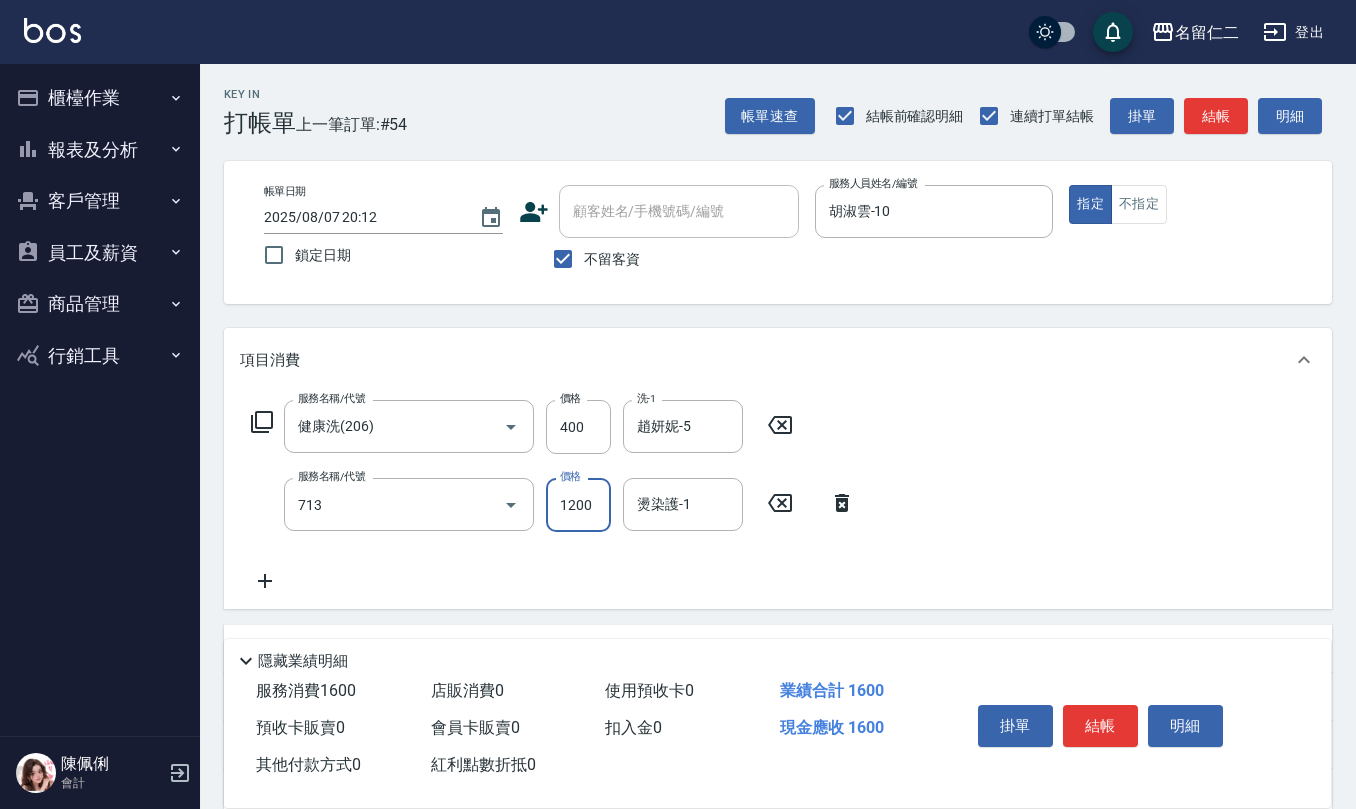 type on "水樣結構式1200(713)" 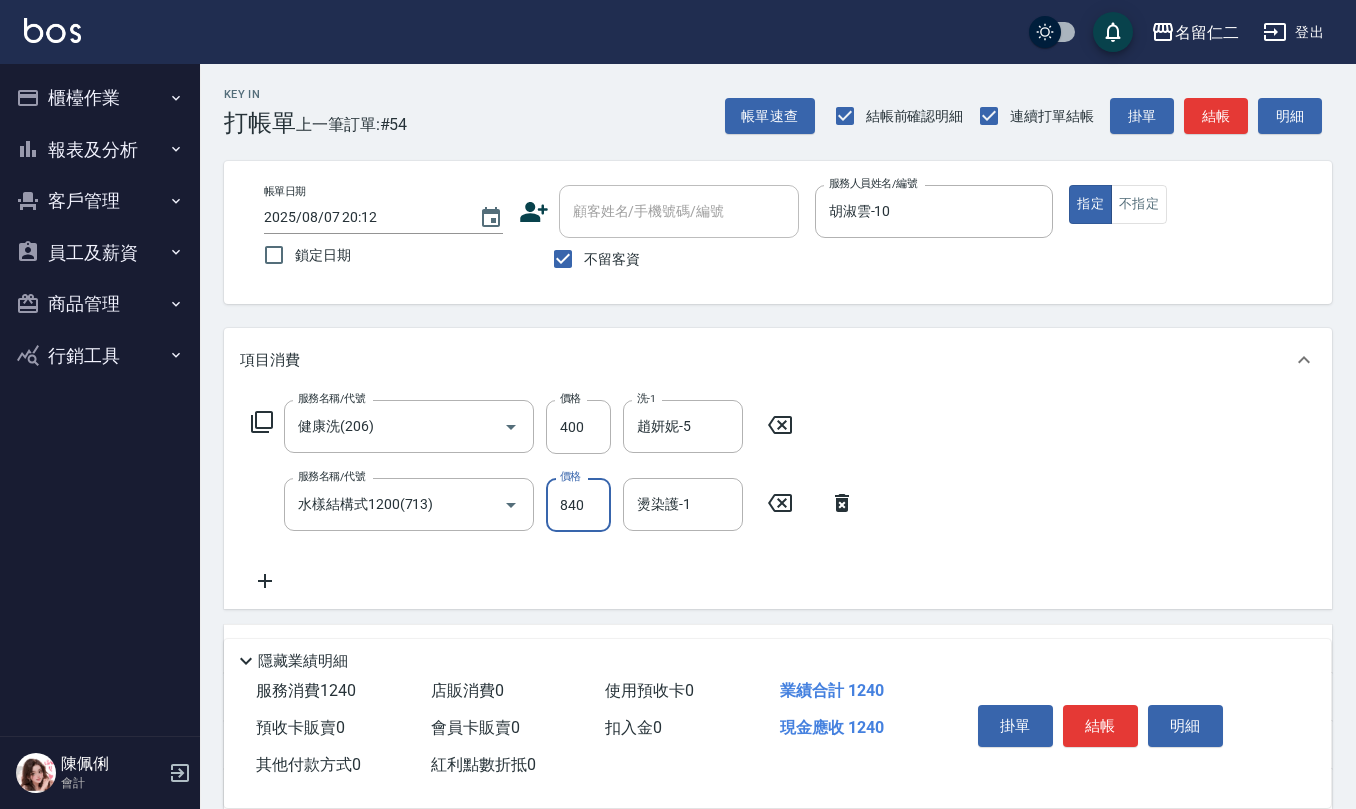 type on "840" 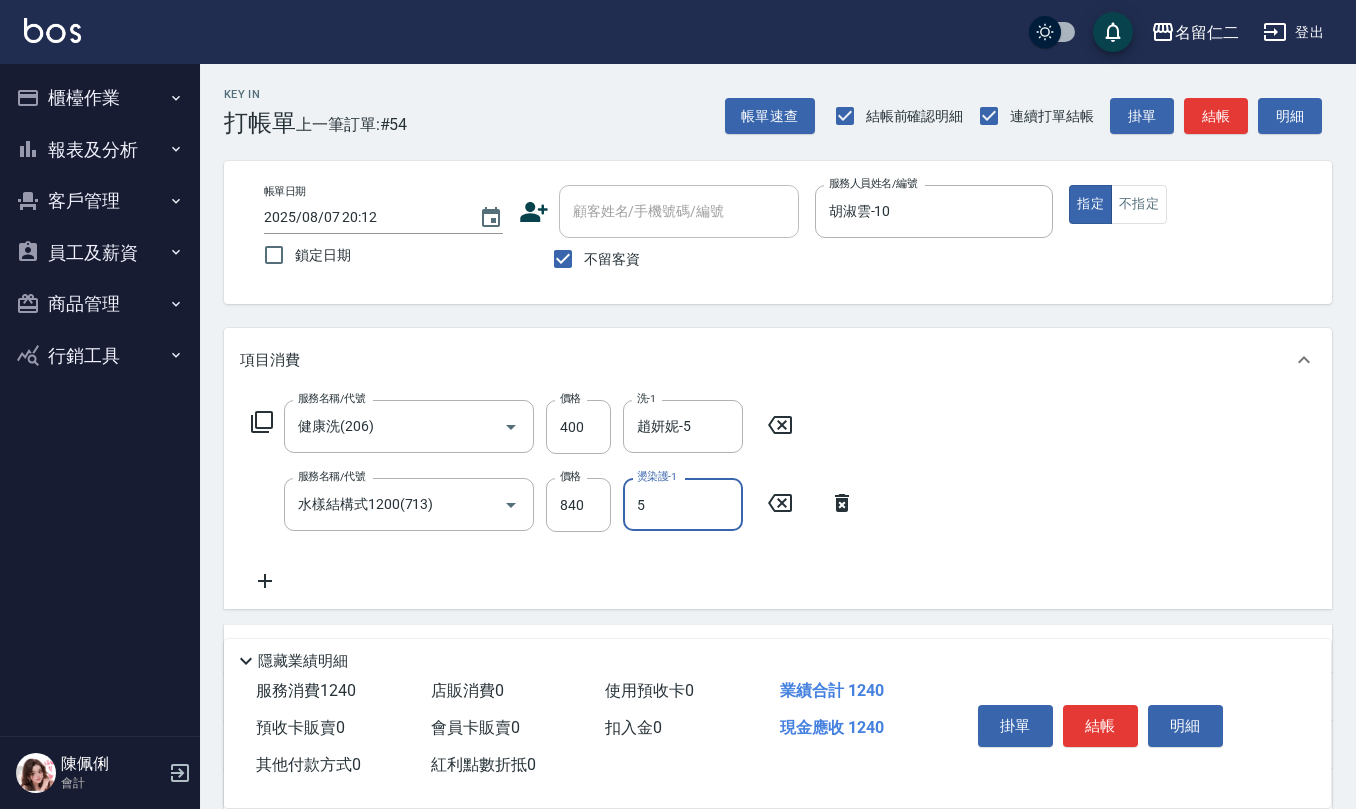 type on "趙妍妮-5" 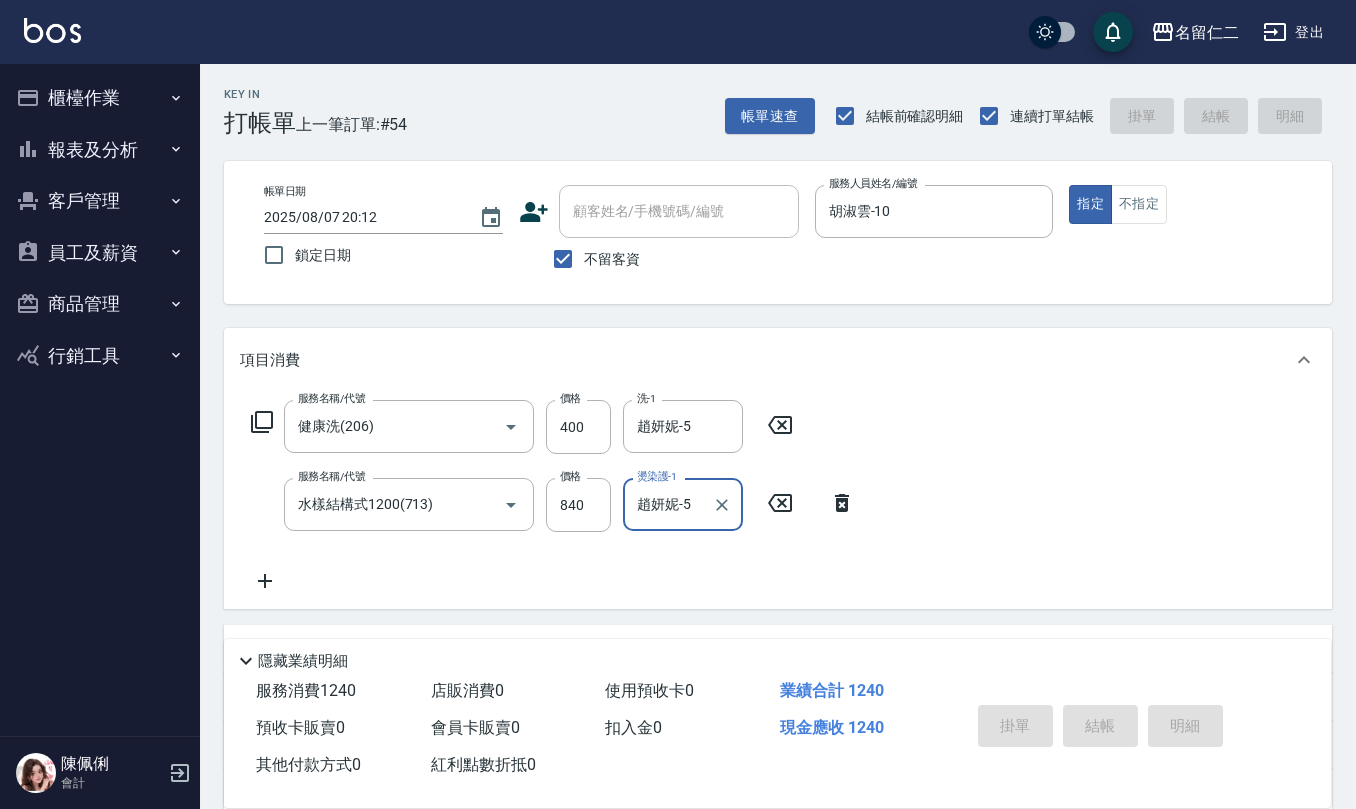 type 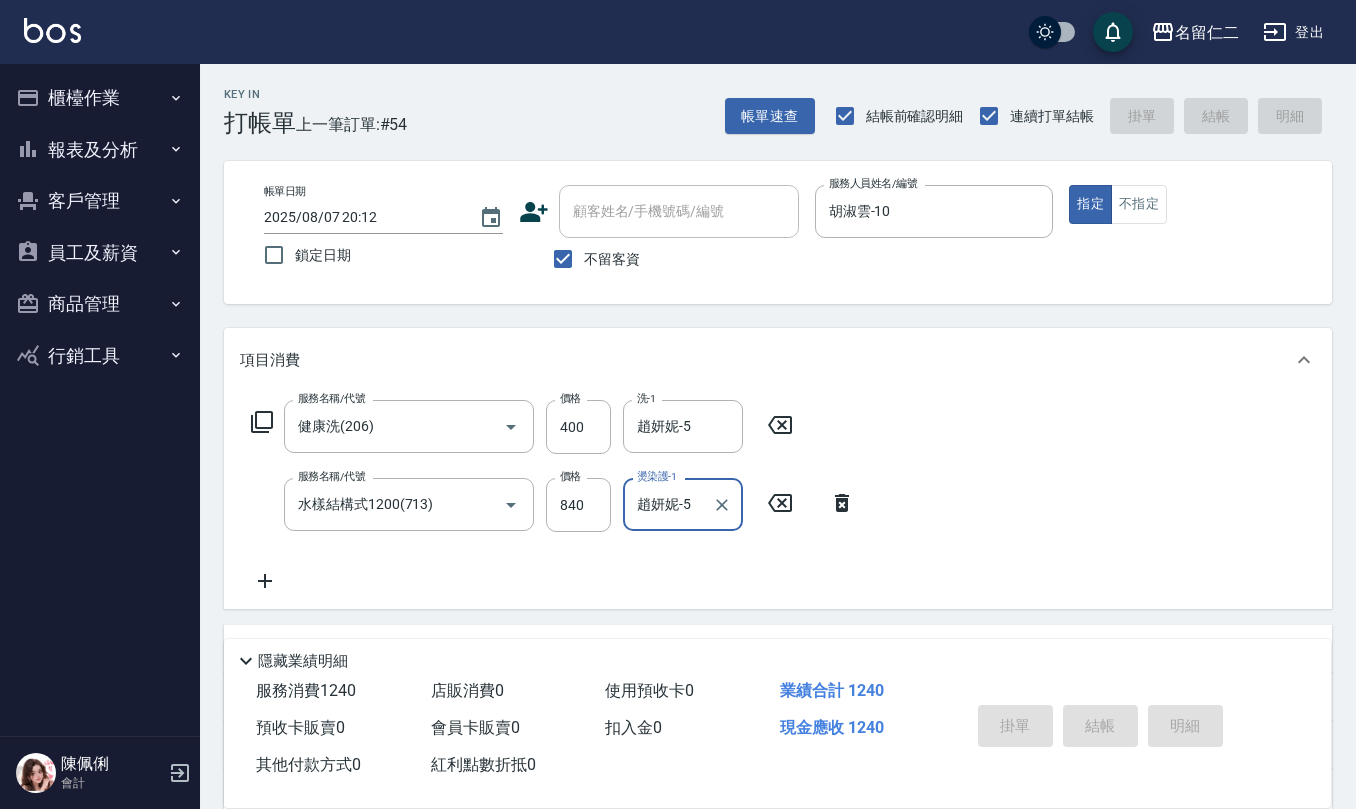 type 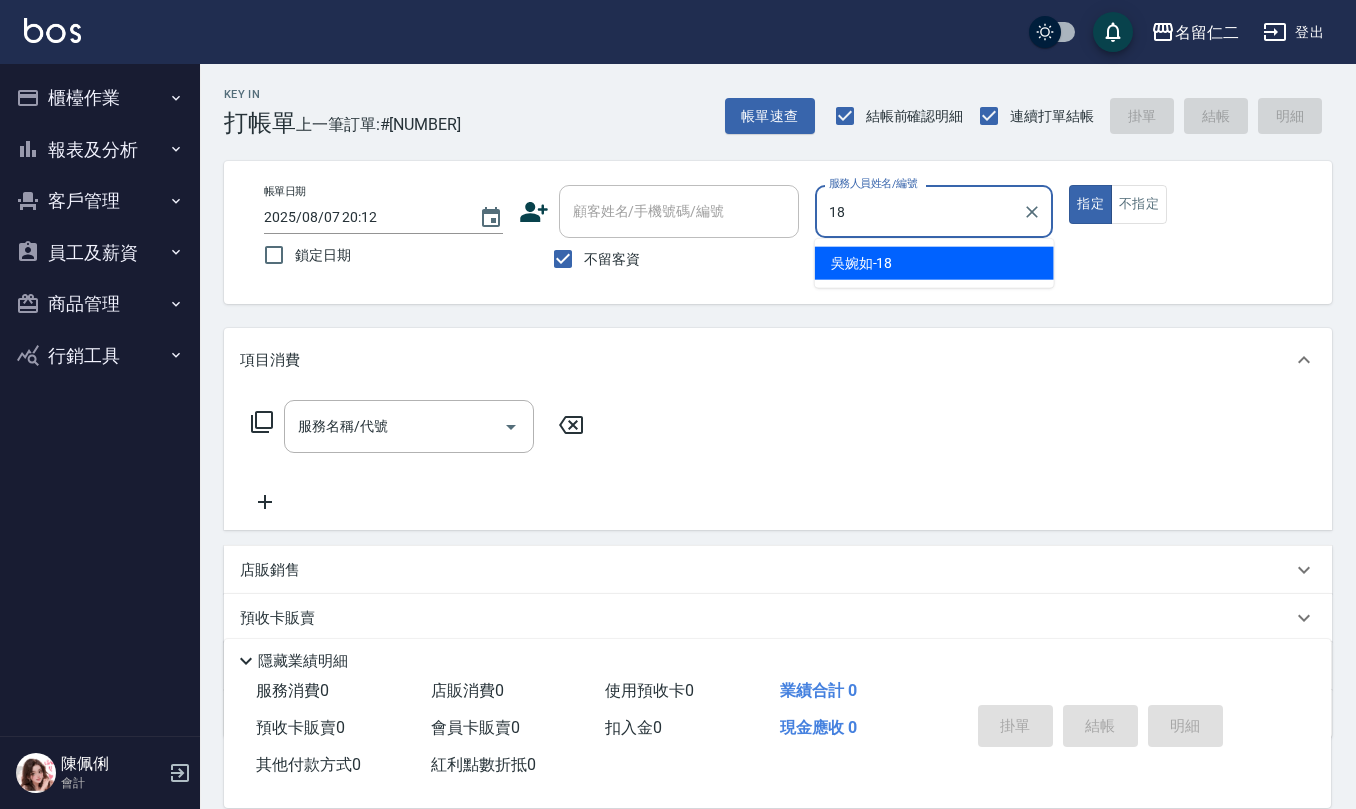 type on "吳婉如-18" 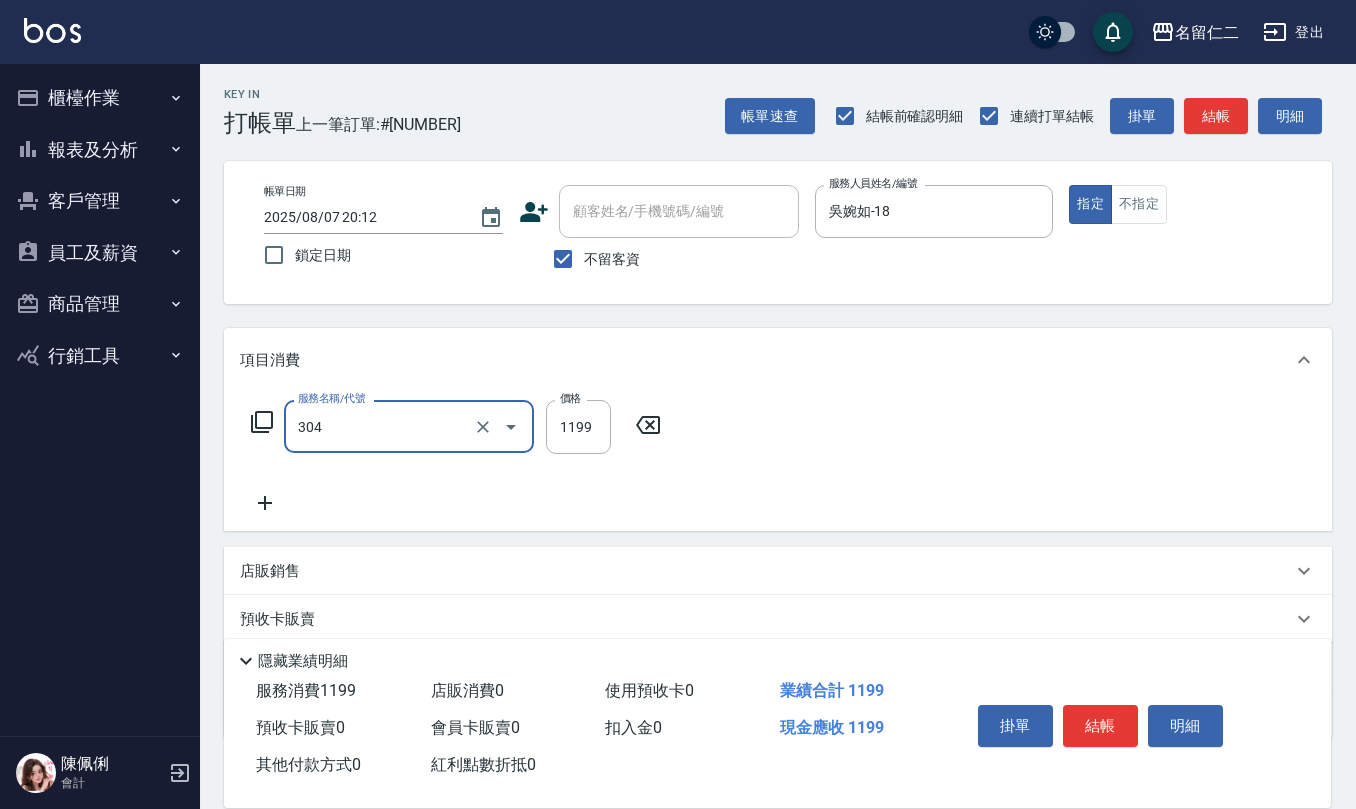 type on "離子燙(特價)(304)" 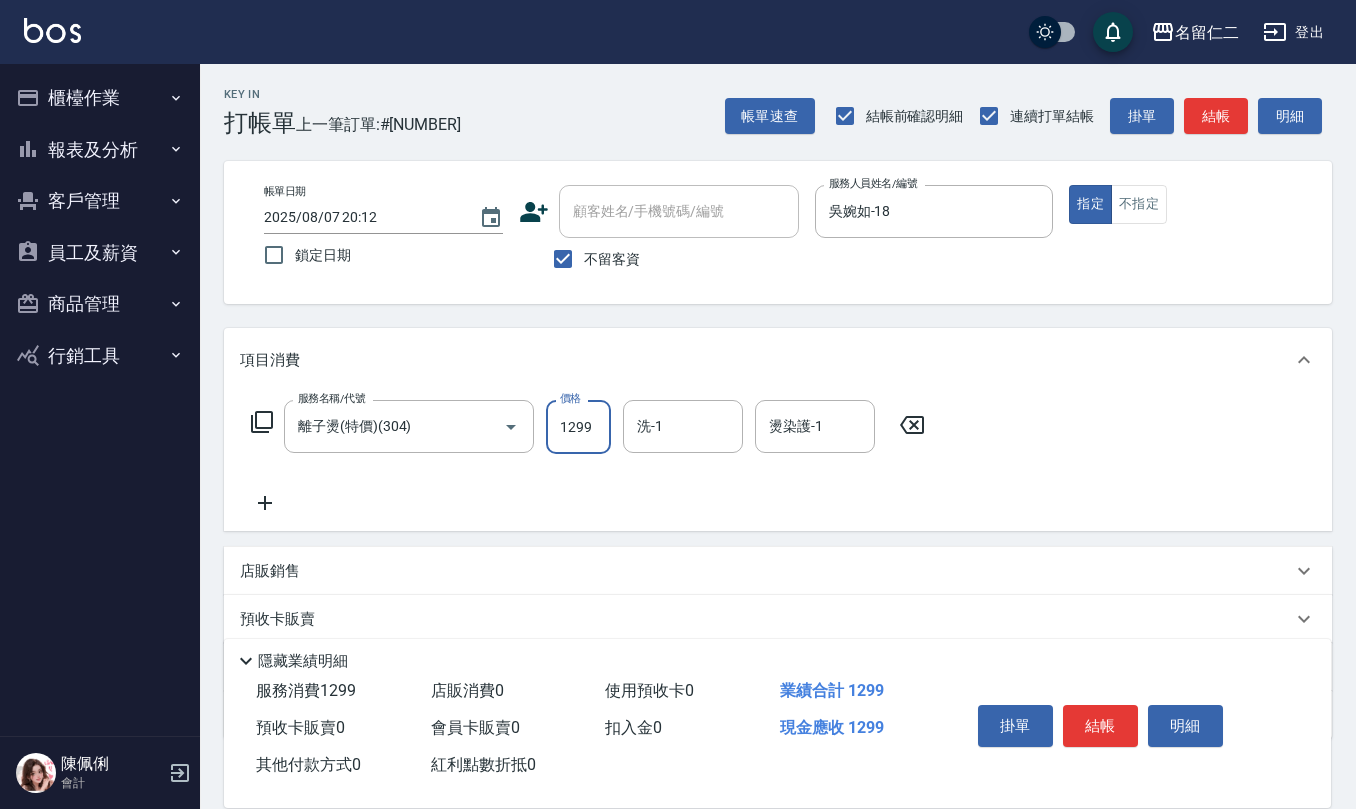 type on "1299" 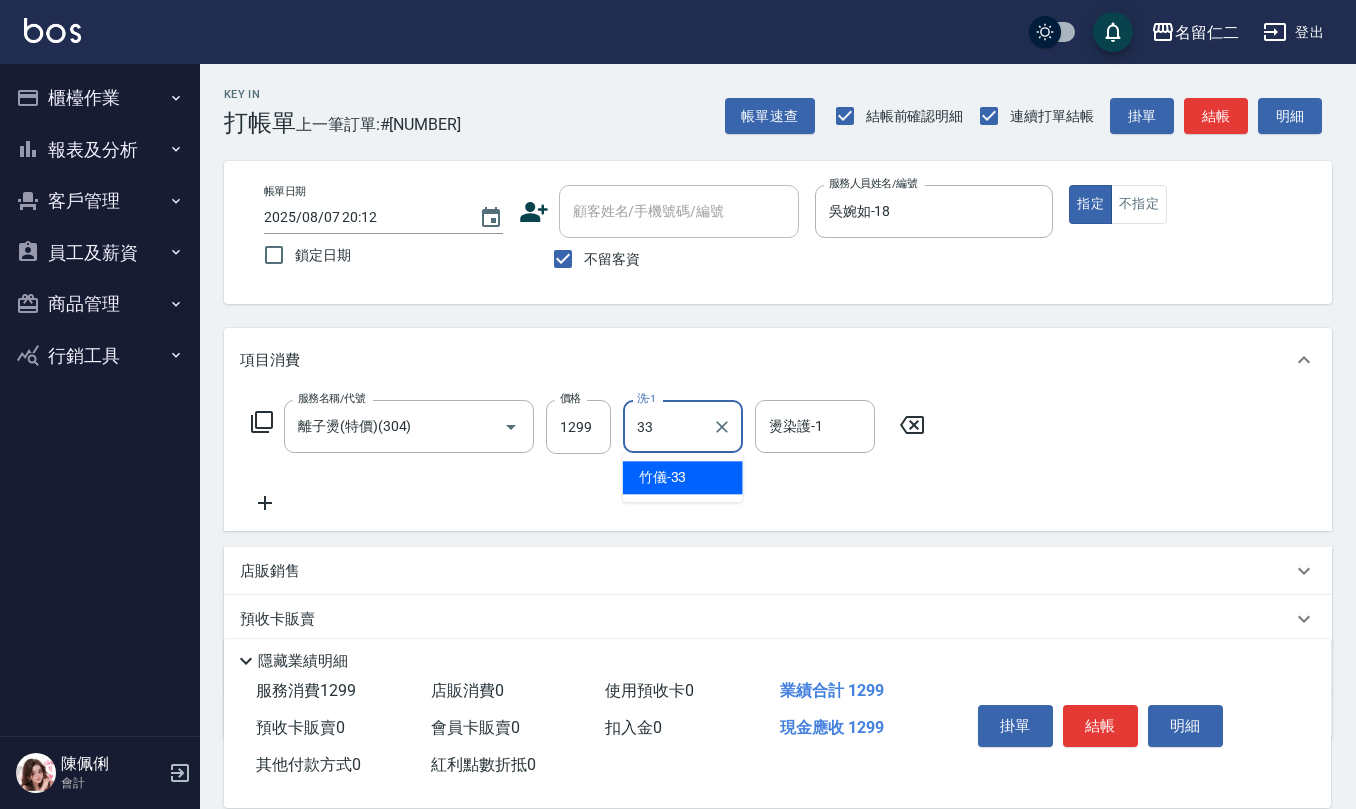 type on "竹儀-33" 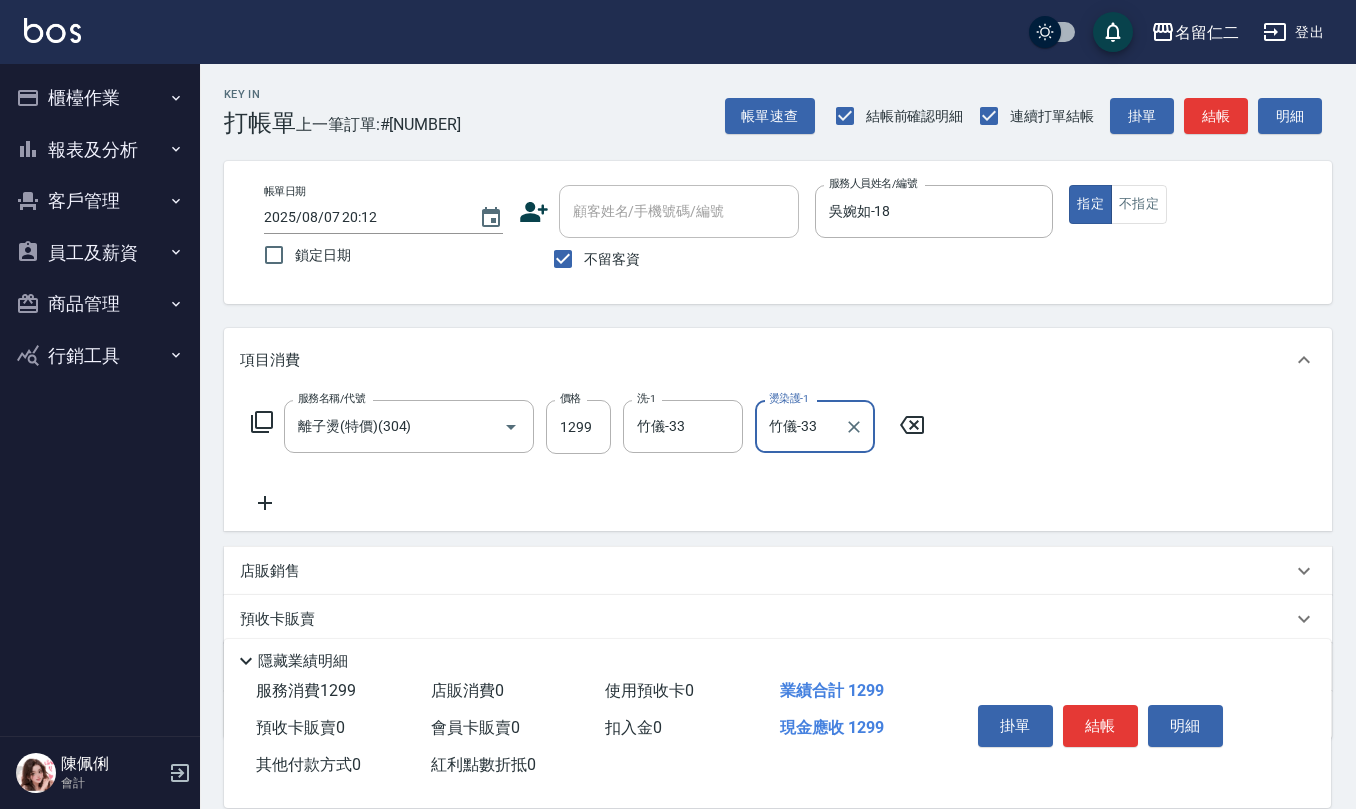 type on "竹儀-33" 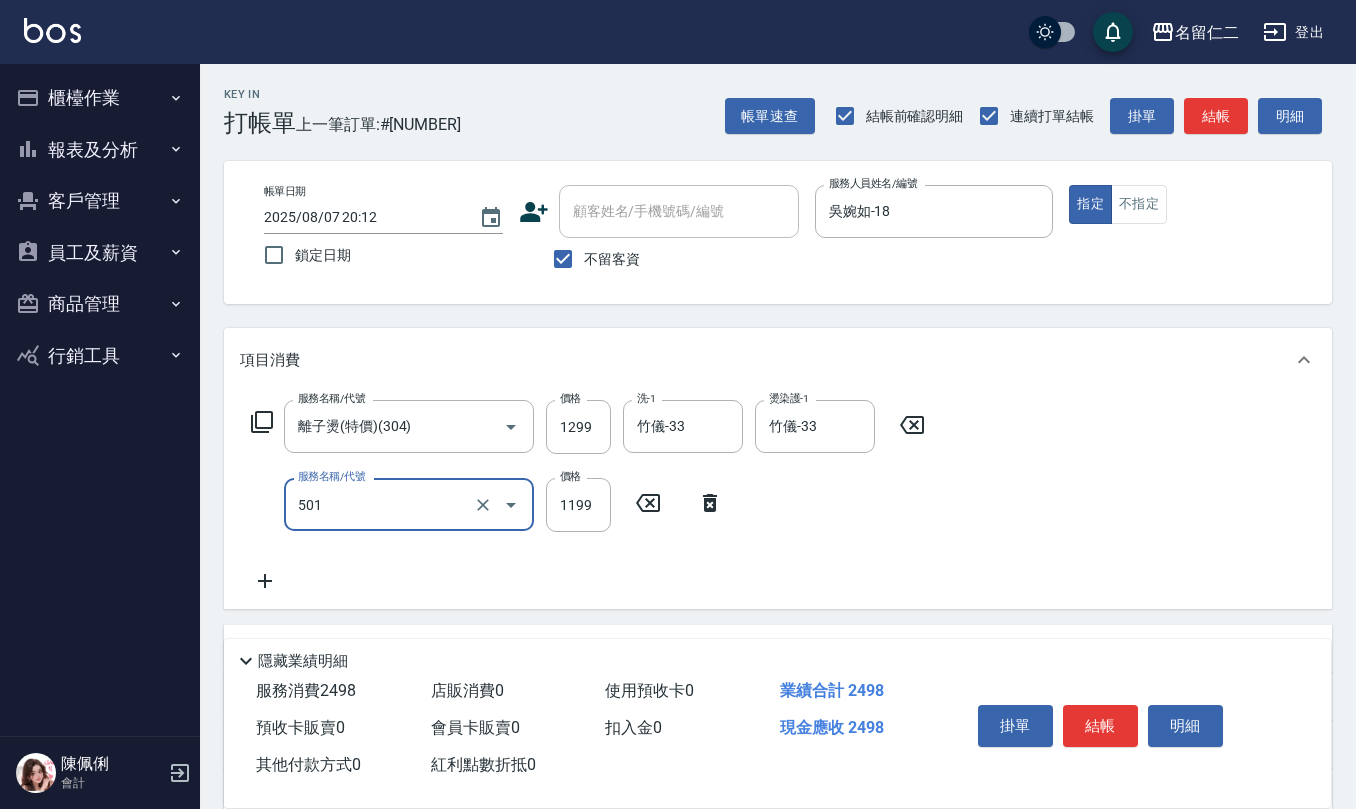type on "染髮(501)" 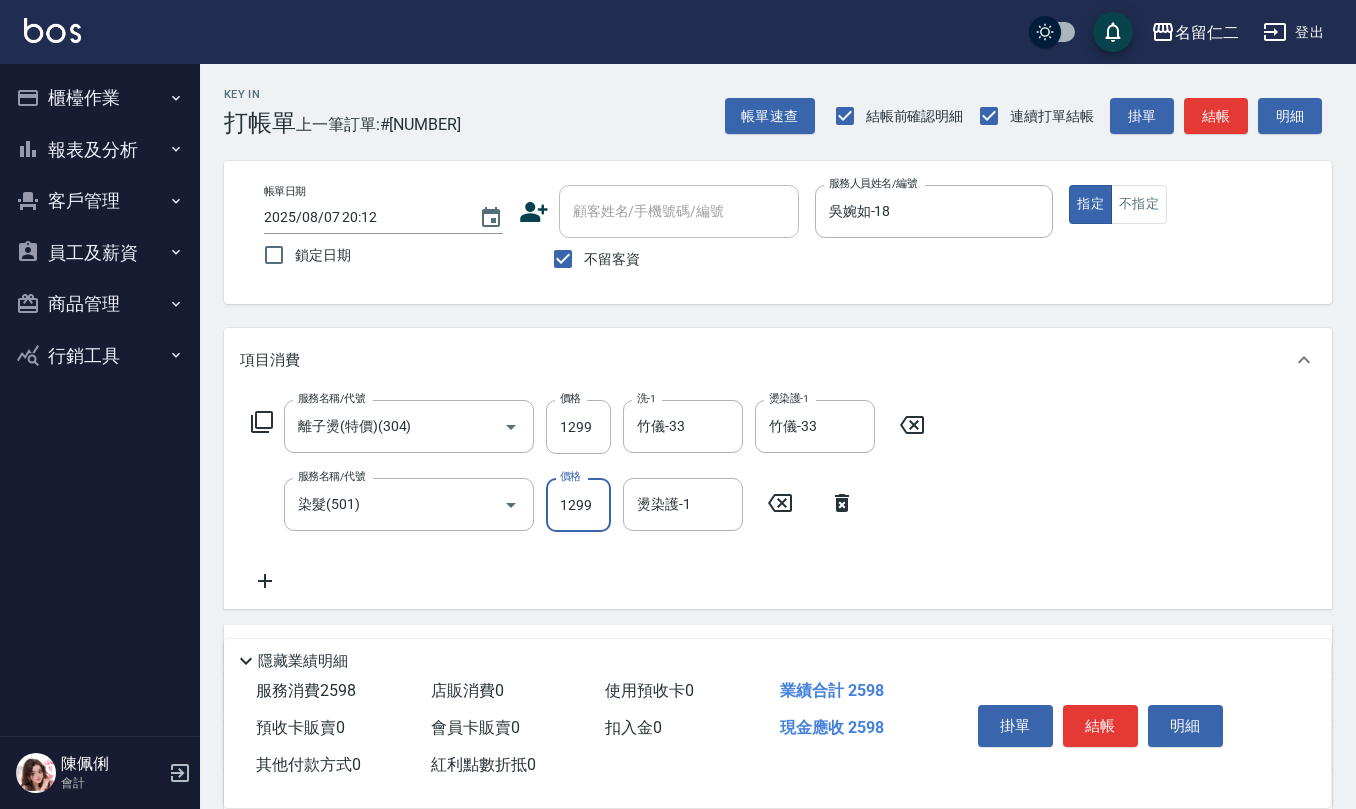 type on "1299" 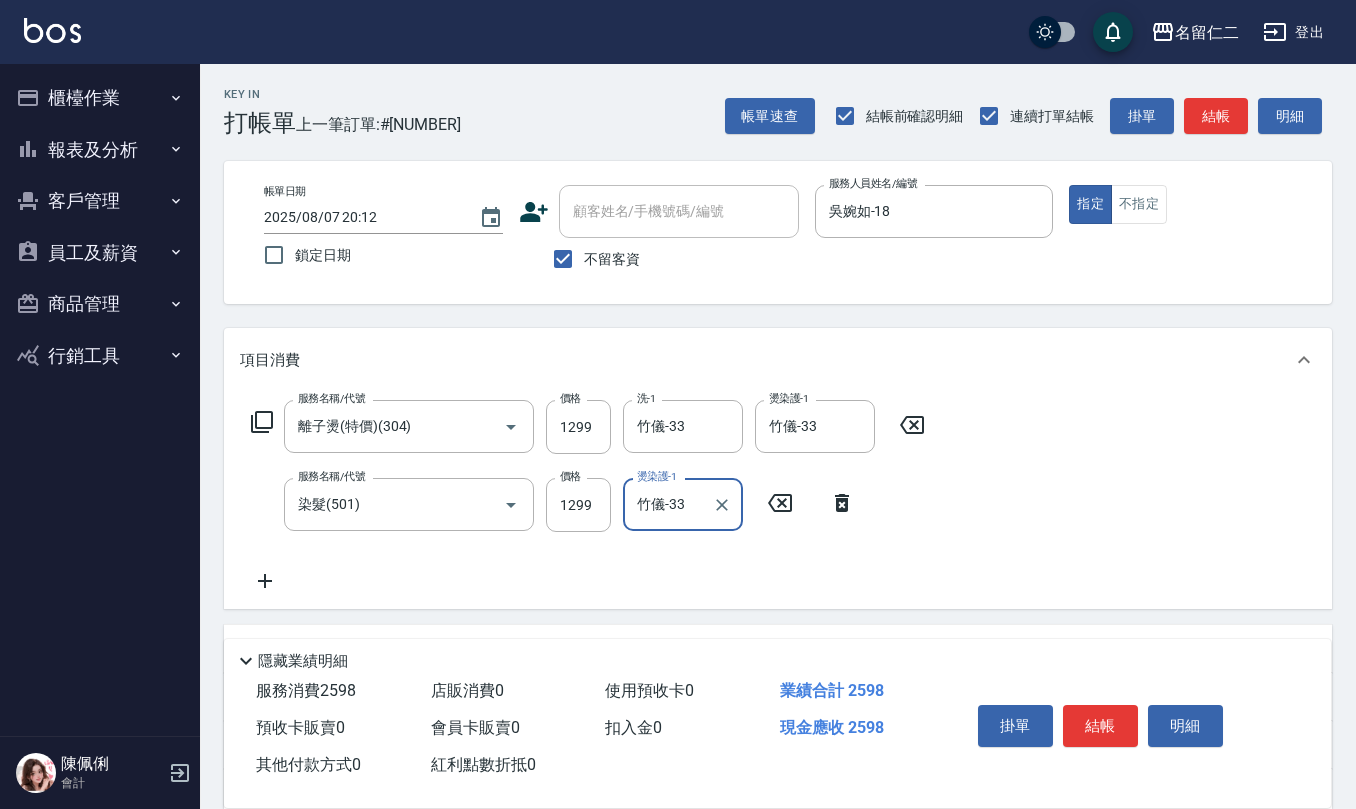 type on "竹儀-33" 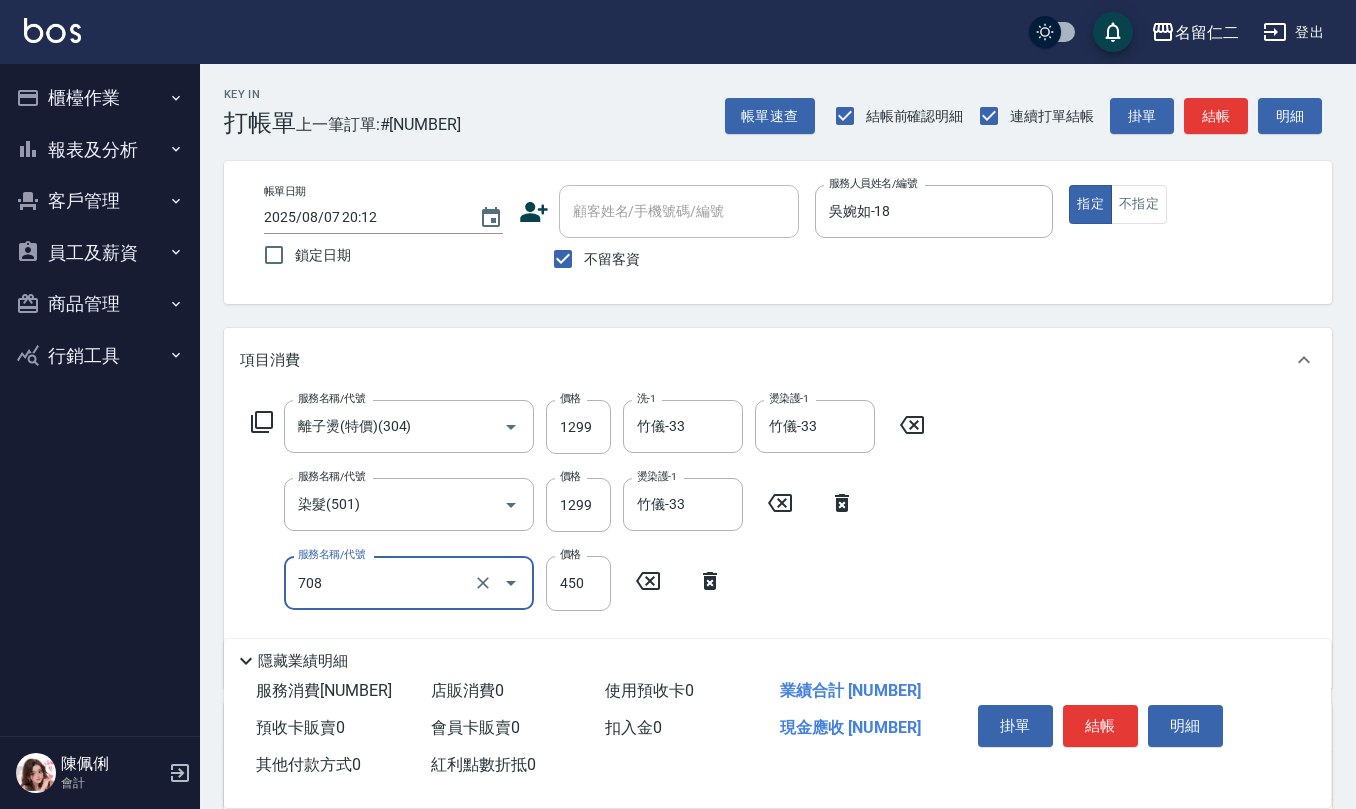 type on "松島舞鶴450(708)" 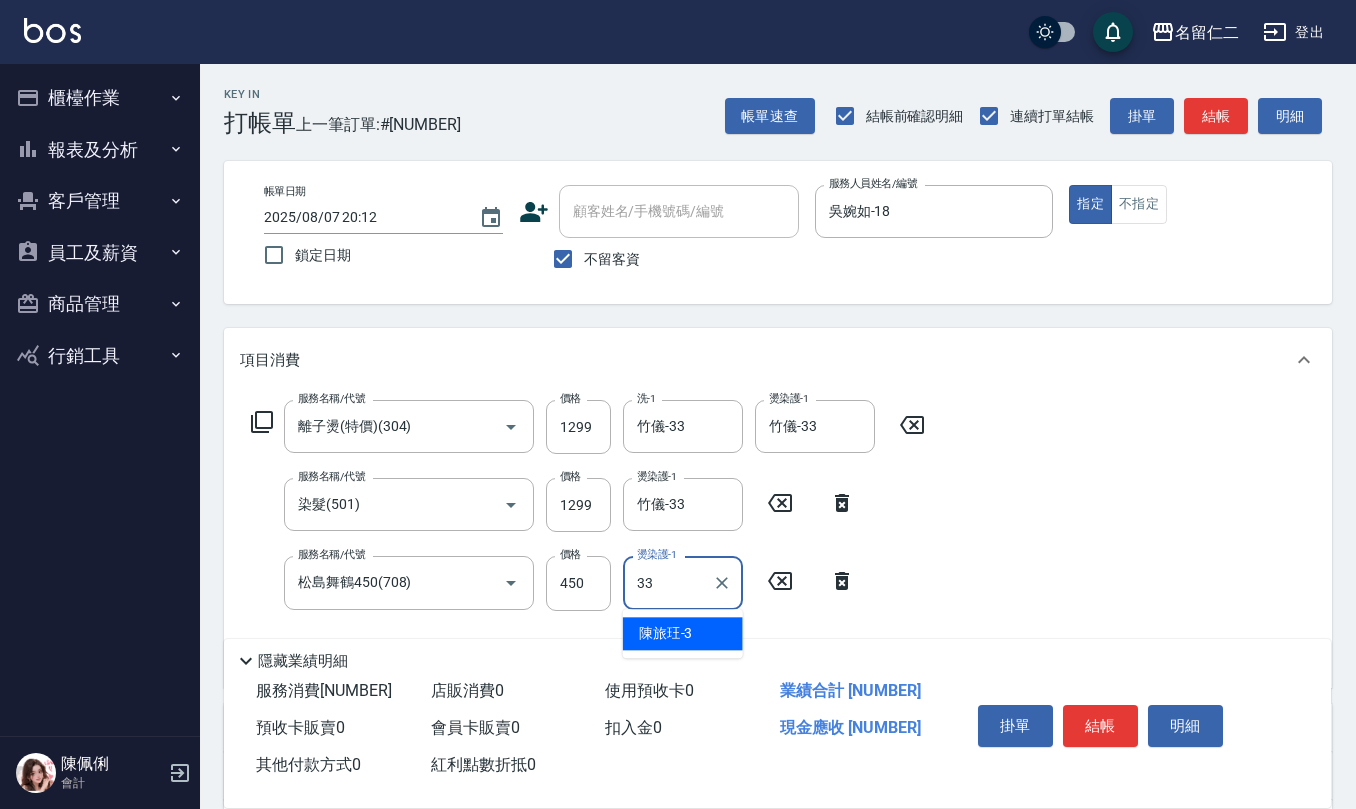 type on "竹儀-33" 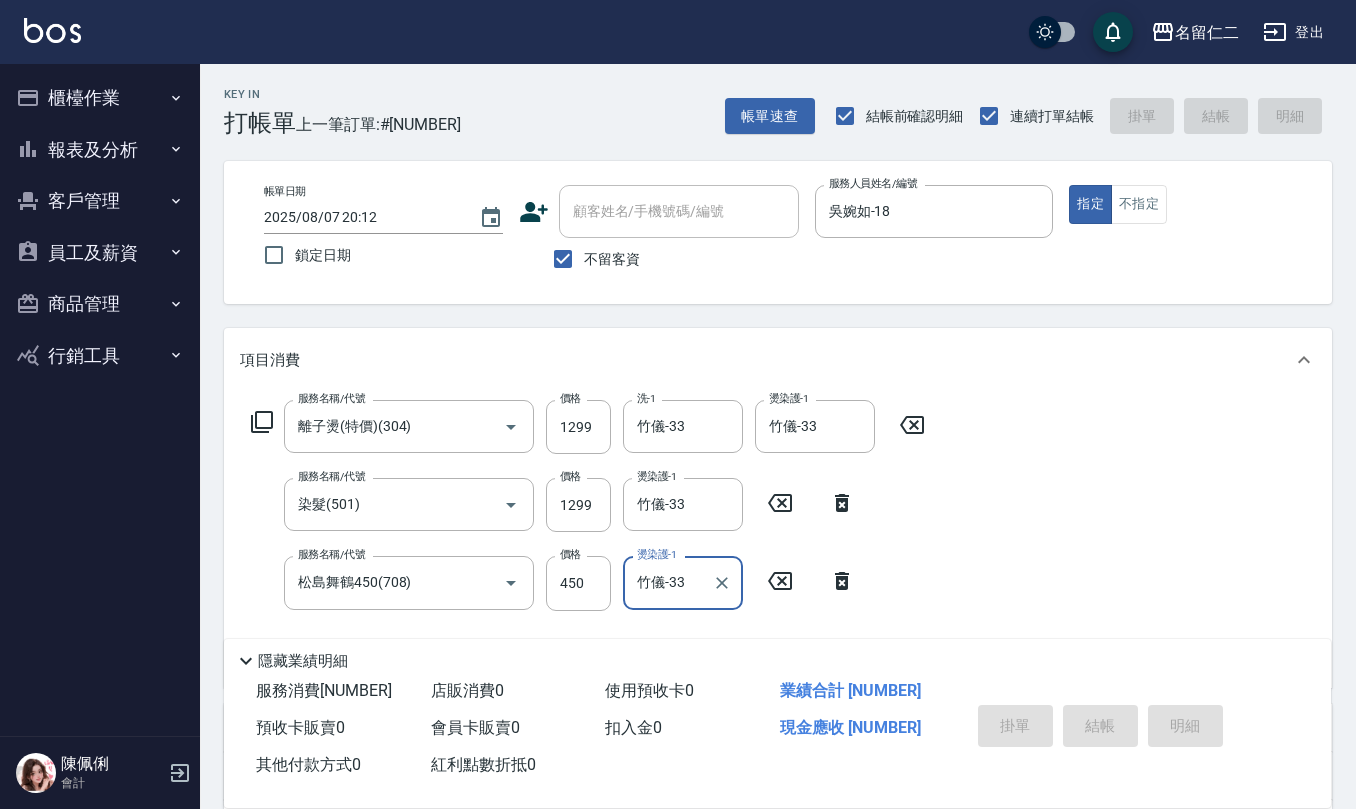 type 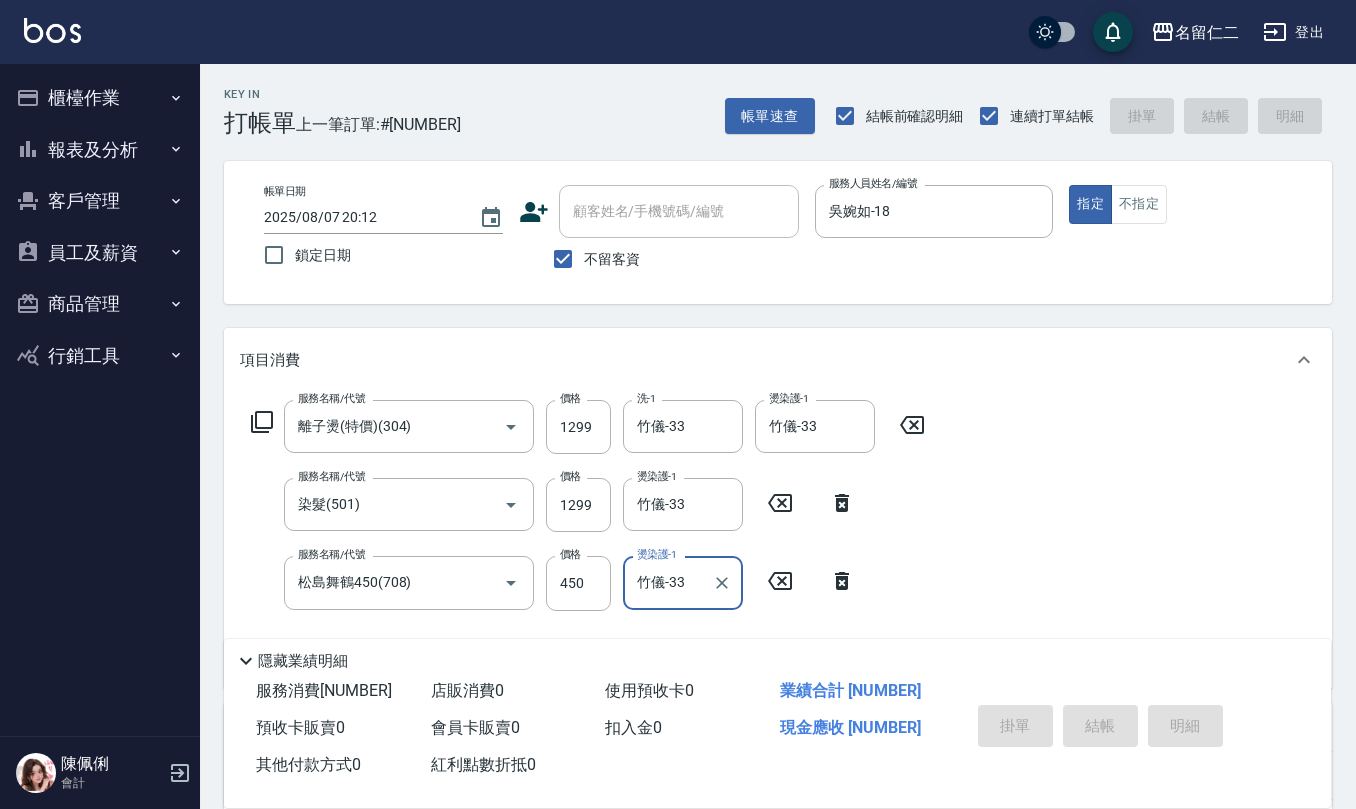 type 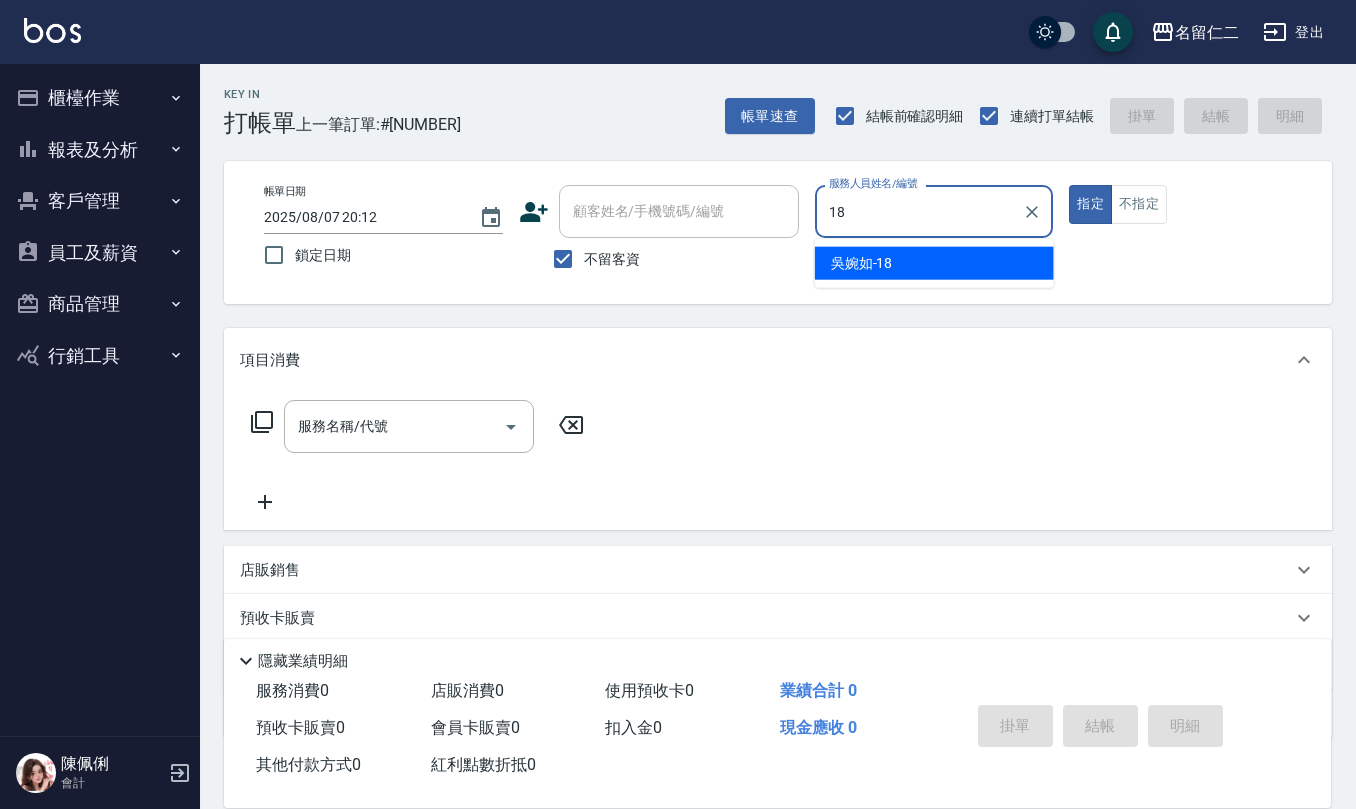 type on "吳婉如-18" 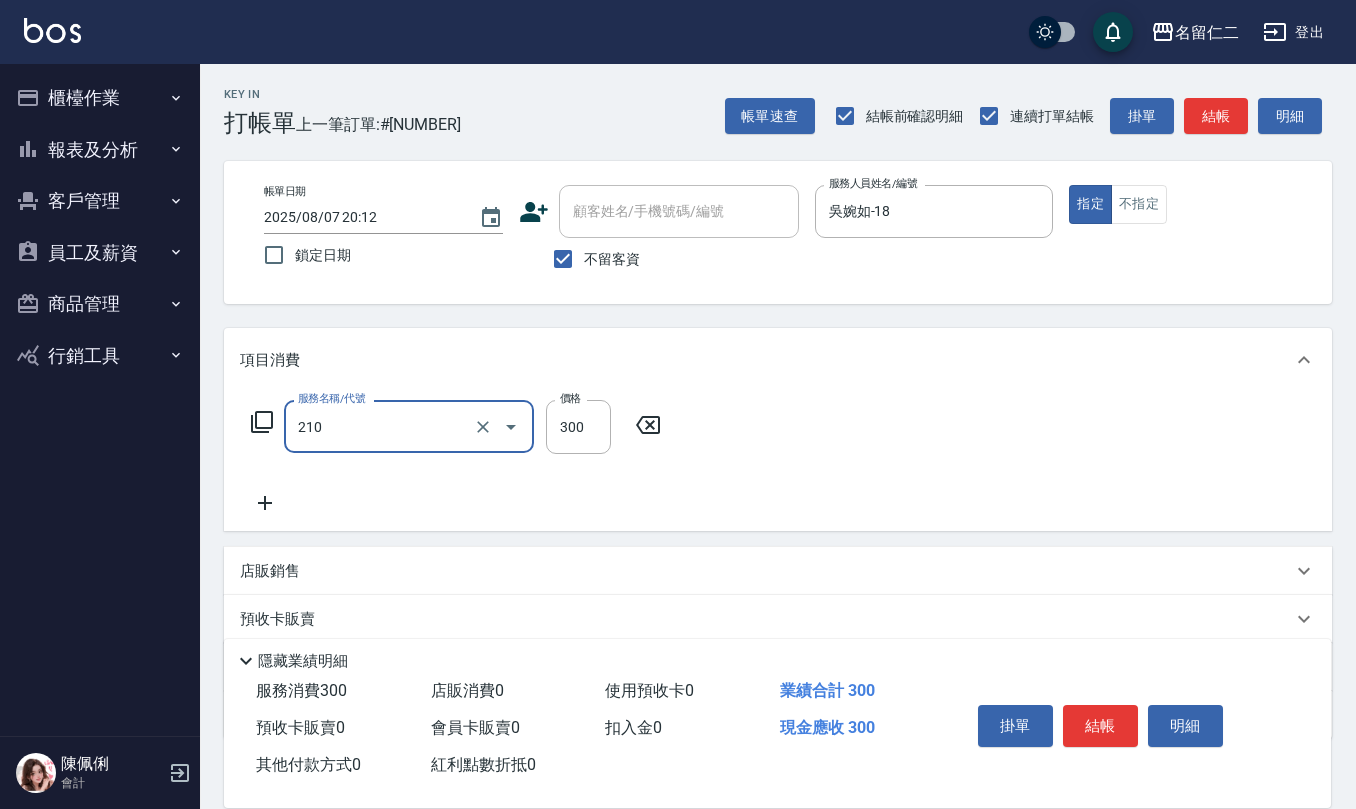 type on "歐娜洗髮精(210)" 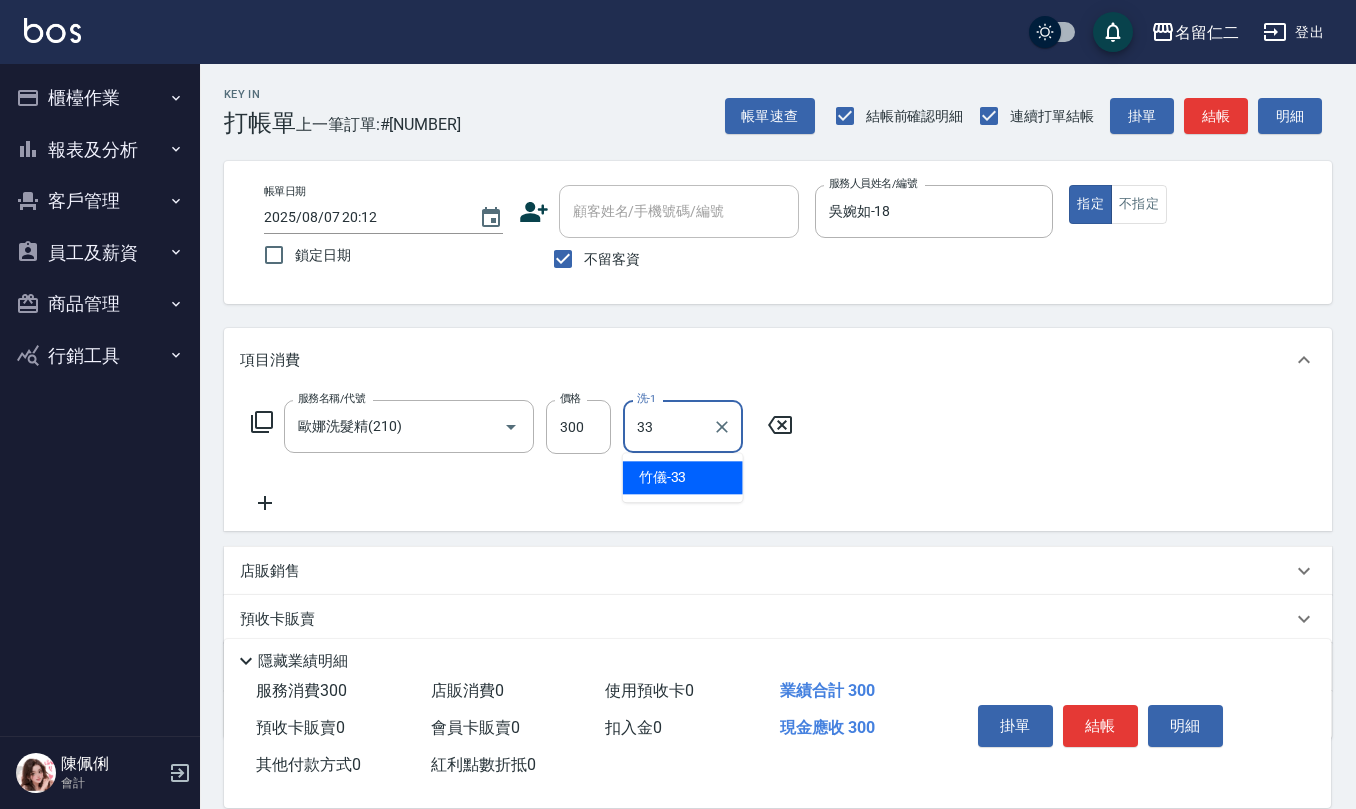 type on "竹儀-33" 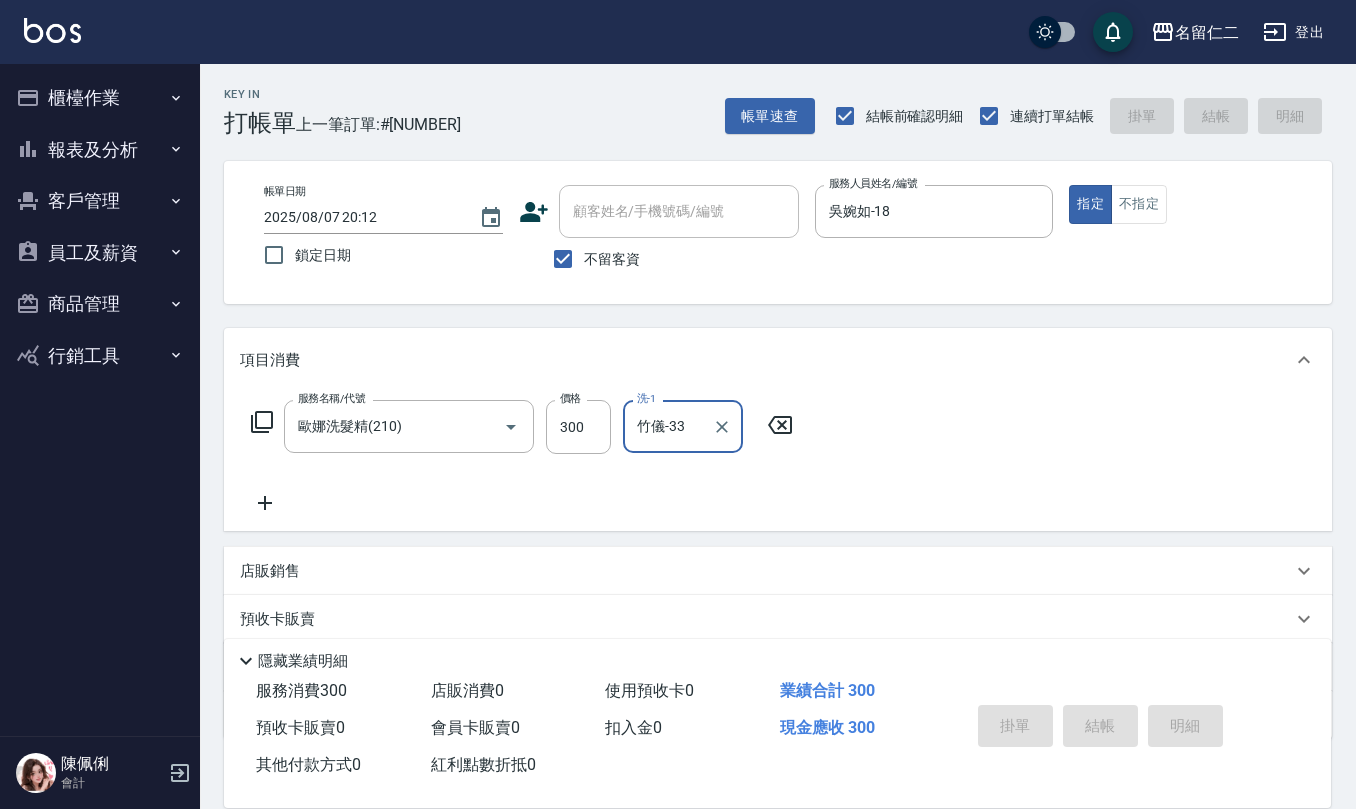 type on "2025/08/07 20:13" 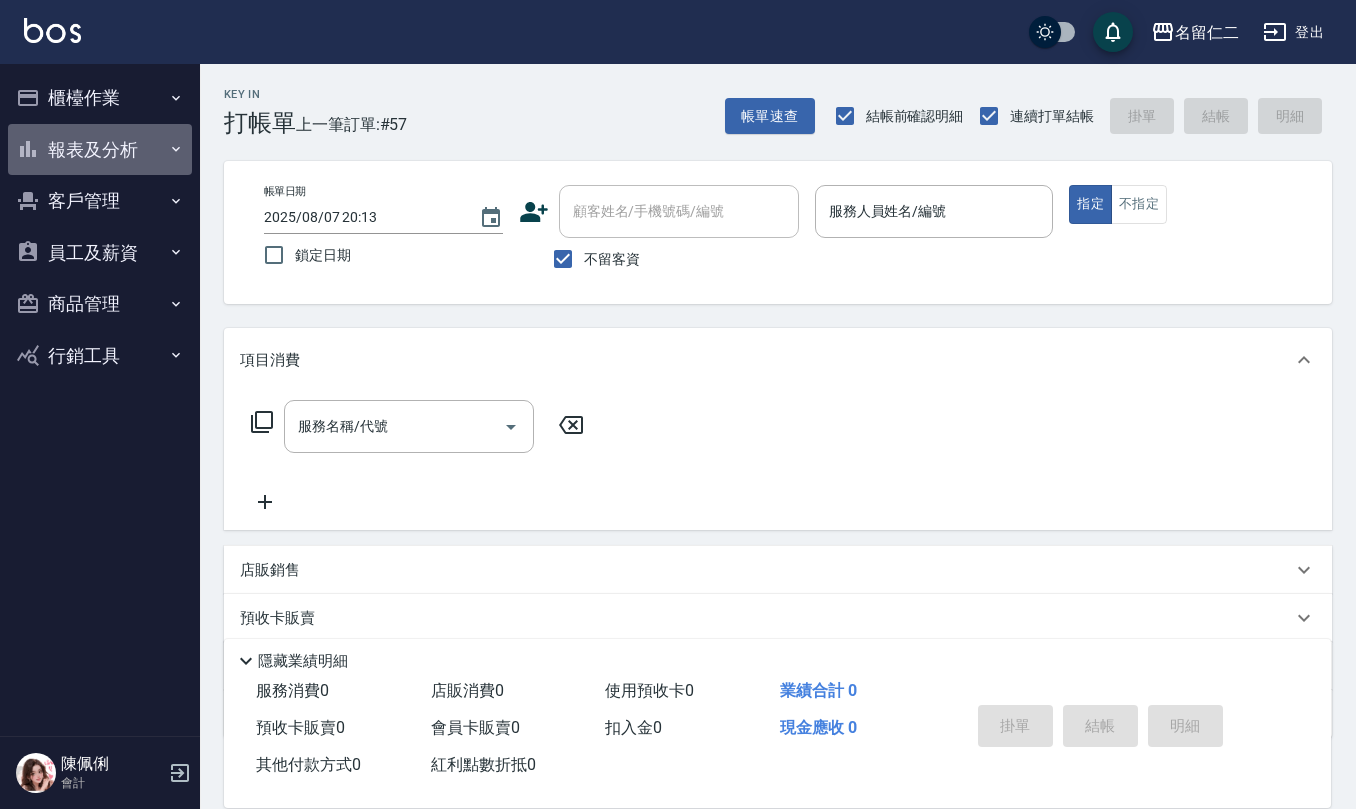 click on "報表及分析" at bounding box center [100, 150] 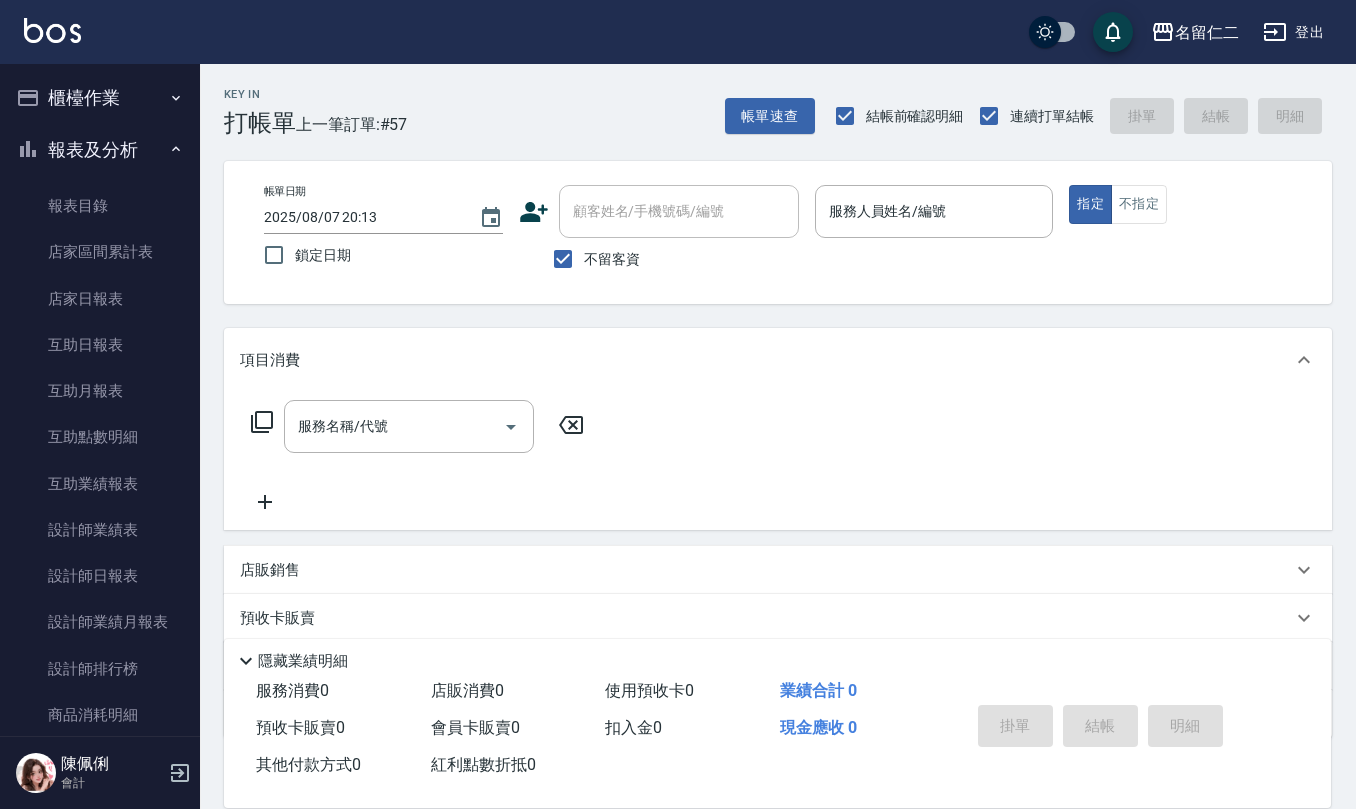 click on "櫃檯作業" at bounding box center [100, 98] 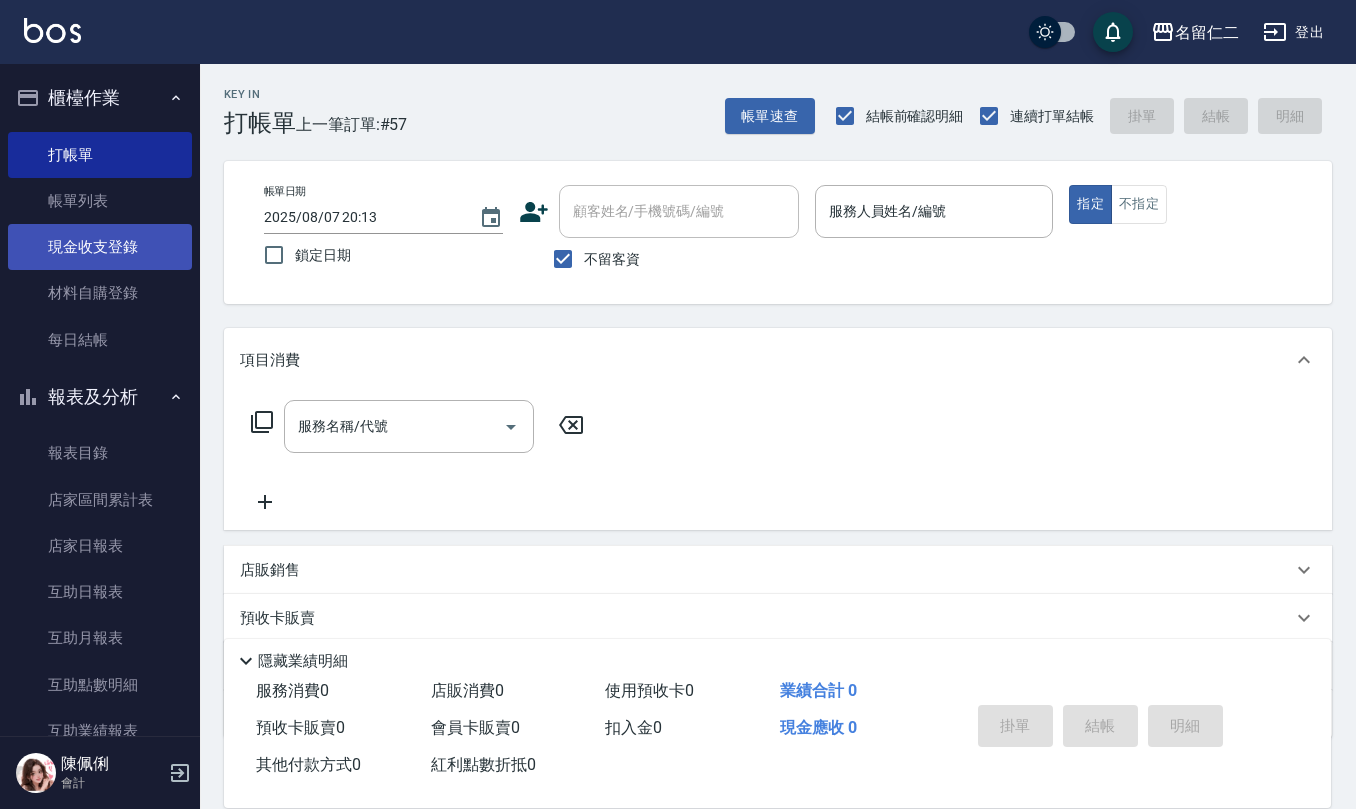 click on "現金收支登錄" at bounding box center [100, 247] 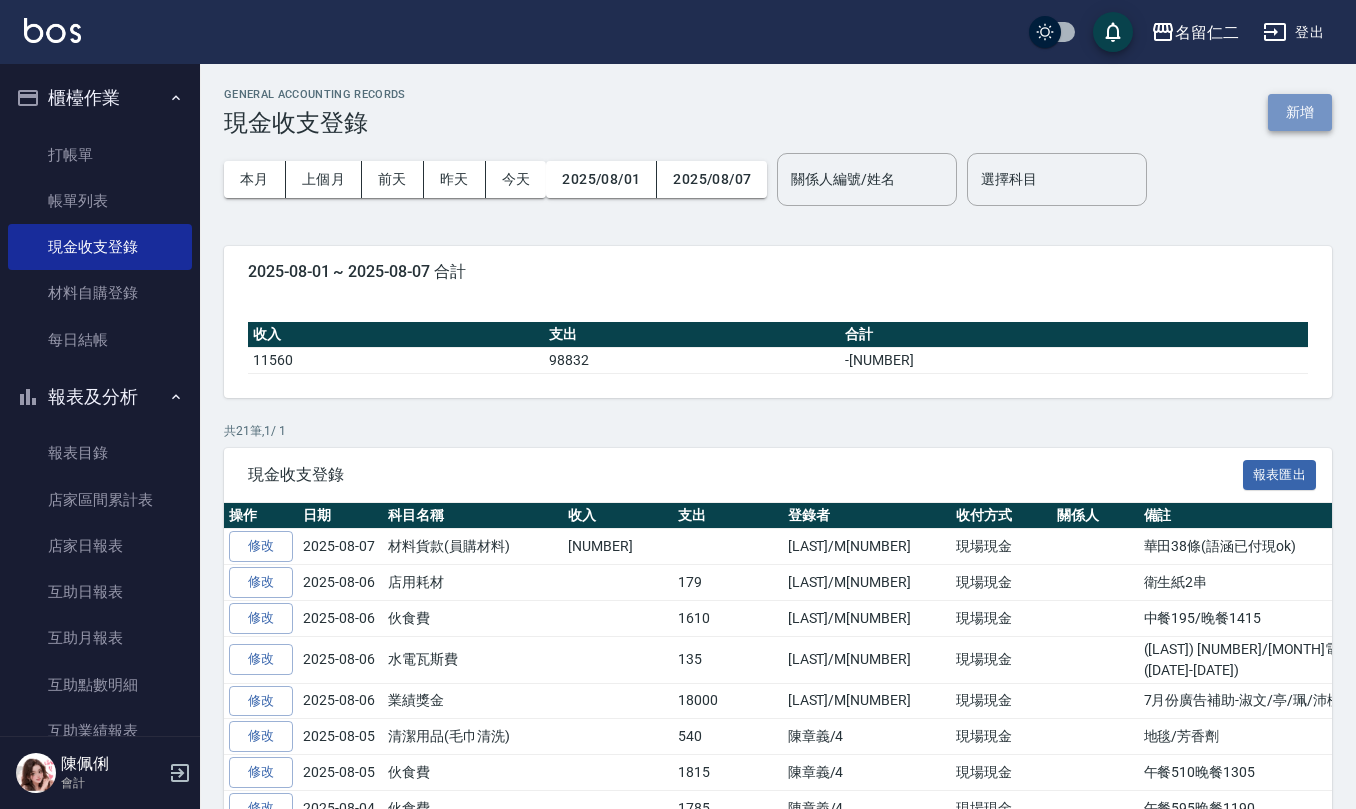 click on "新增" at bounding box center [1300, 112] 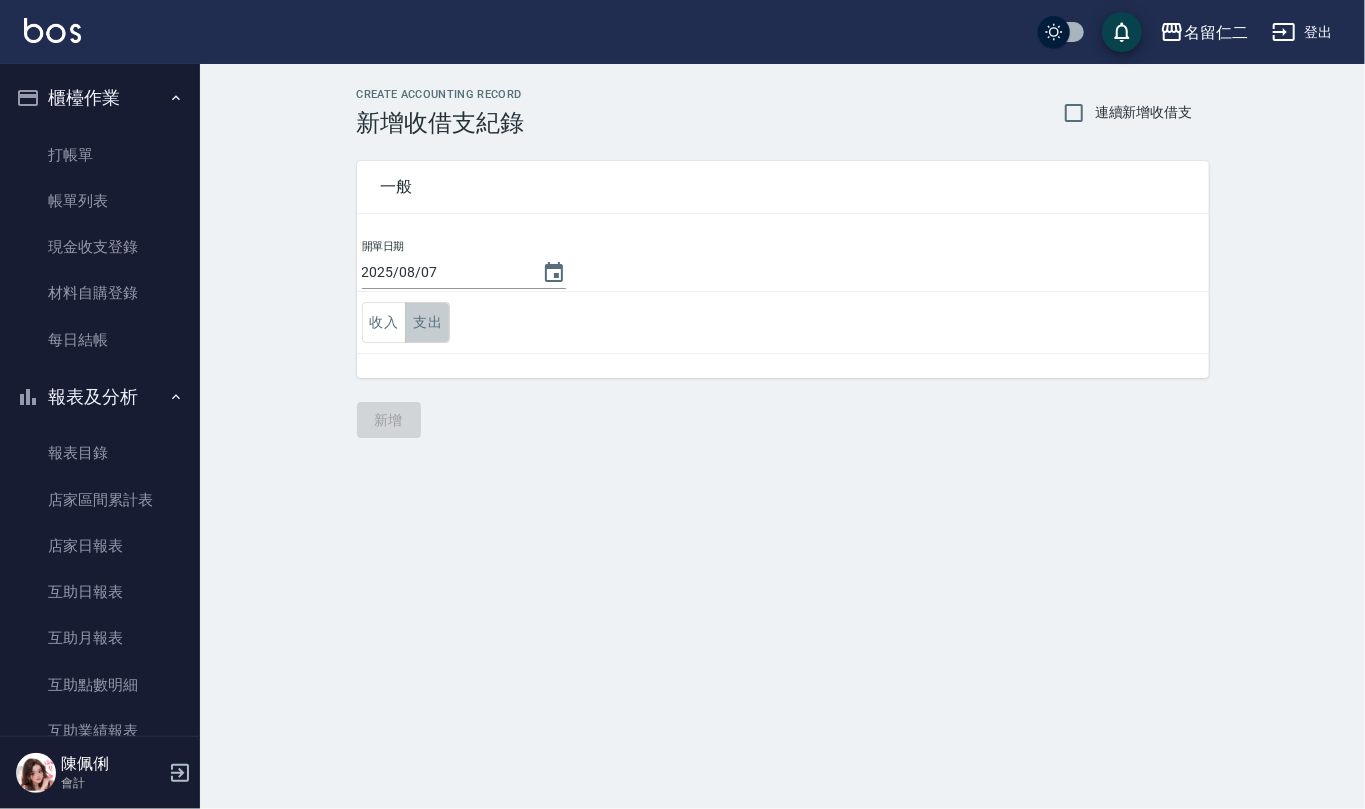 click on "支出" at bounding box center (427, 322) 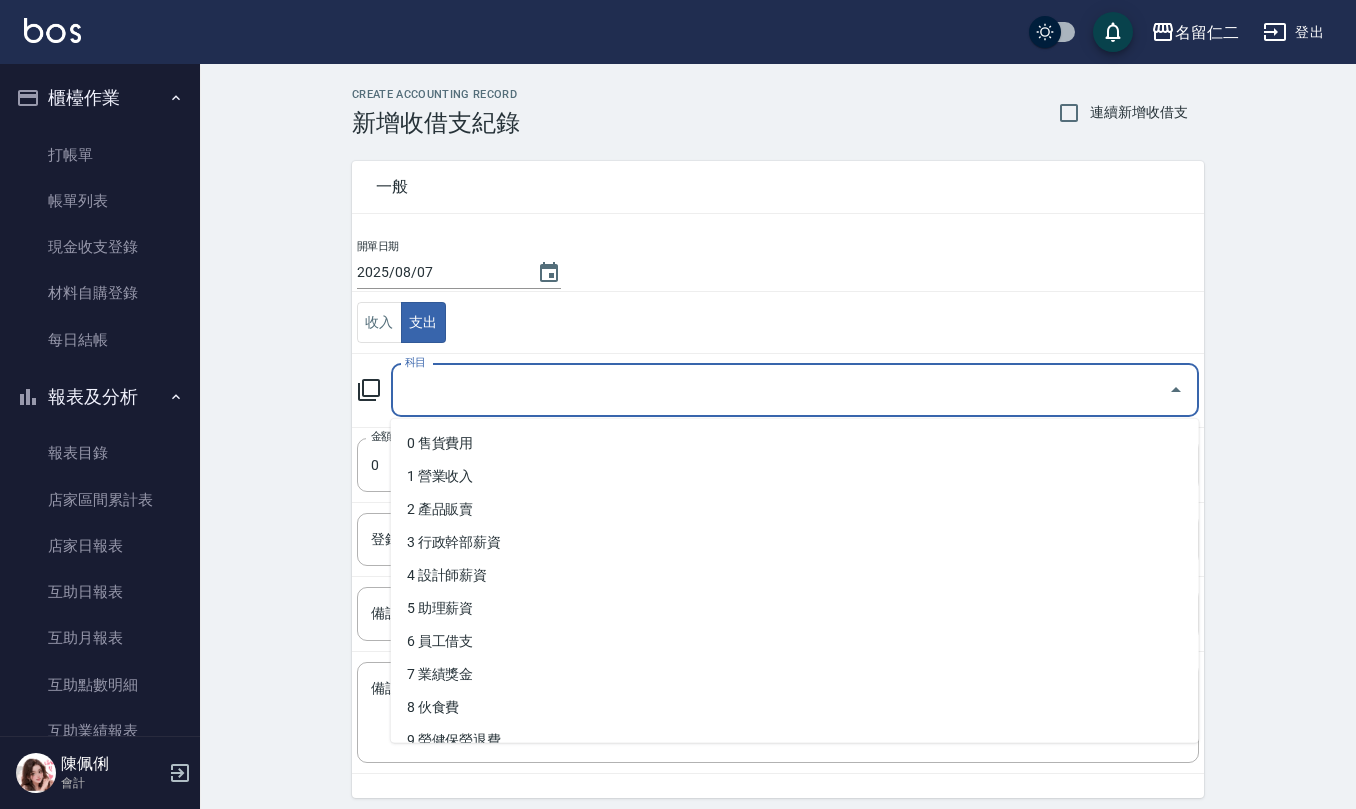 click on "科目" at bounding box center (780, 390) 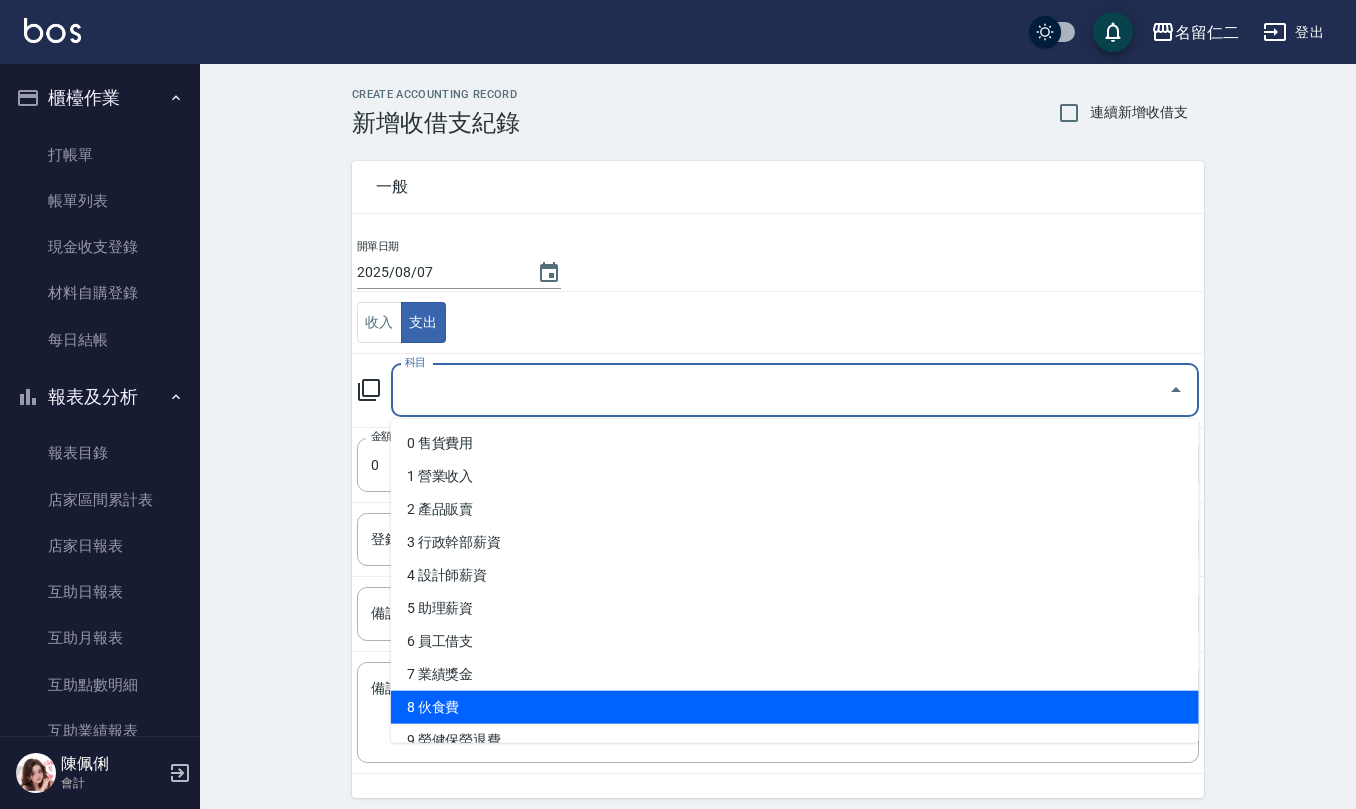 click on "8 伙食費" at bounding box center (795, 707) 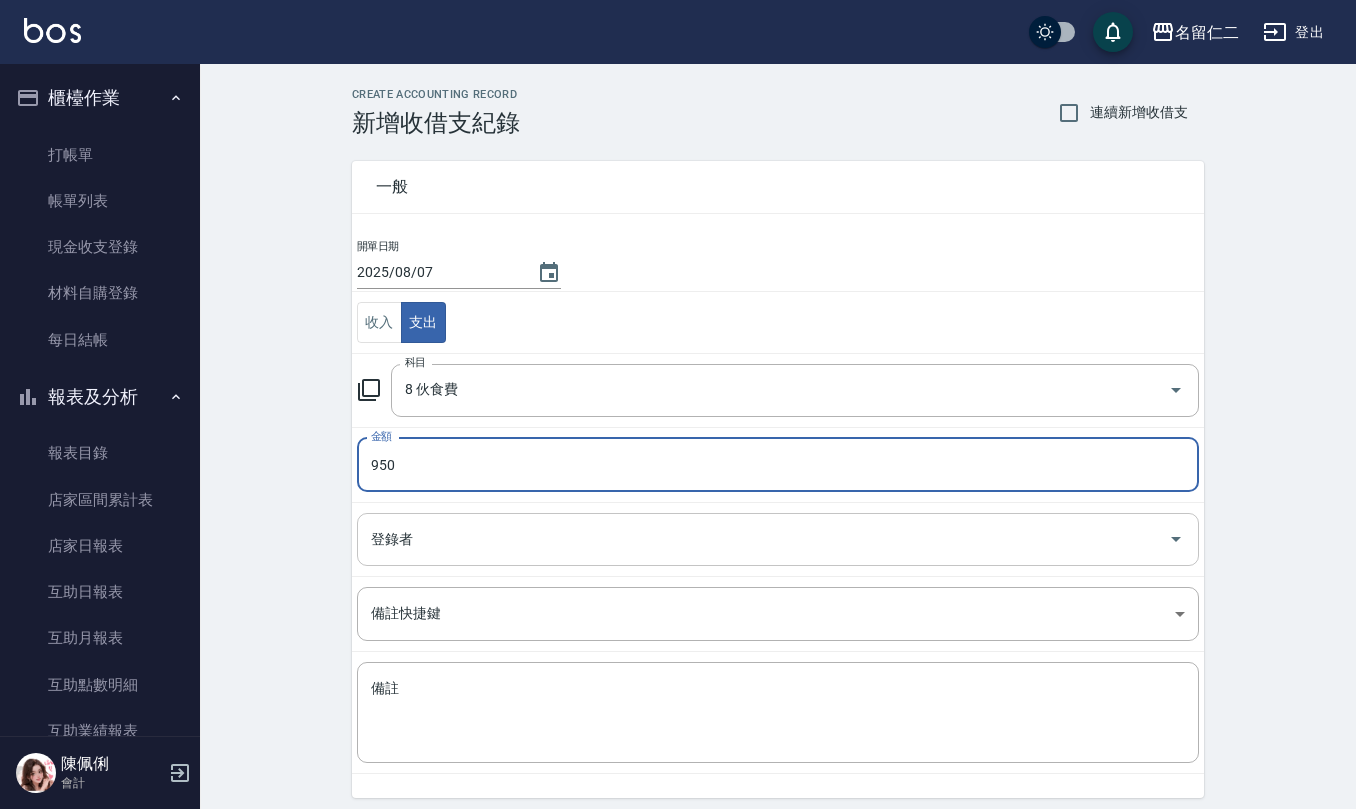 click on "登錄者" at bounding box center (763, 539) 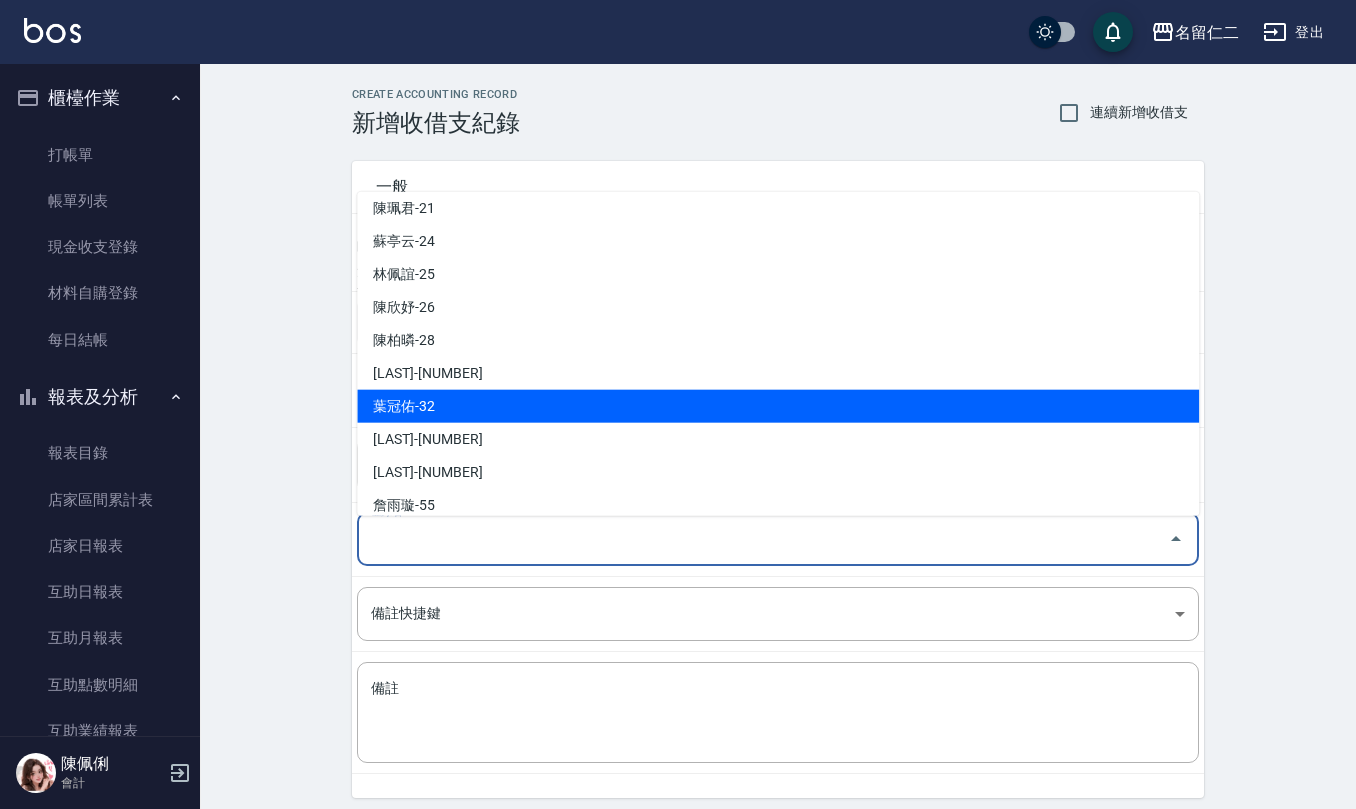 scroll, scrollTop: 846, scrollLeft: 0, axis: vertical 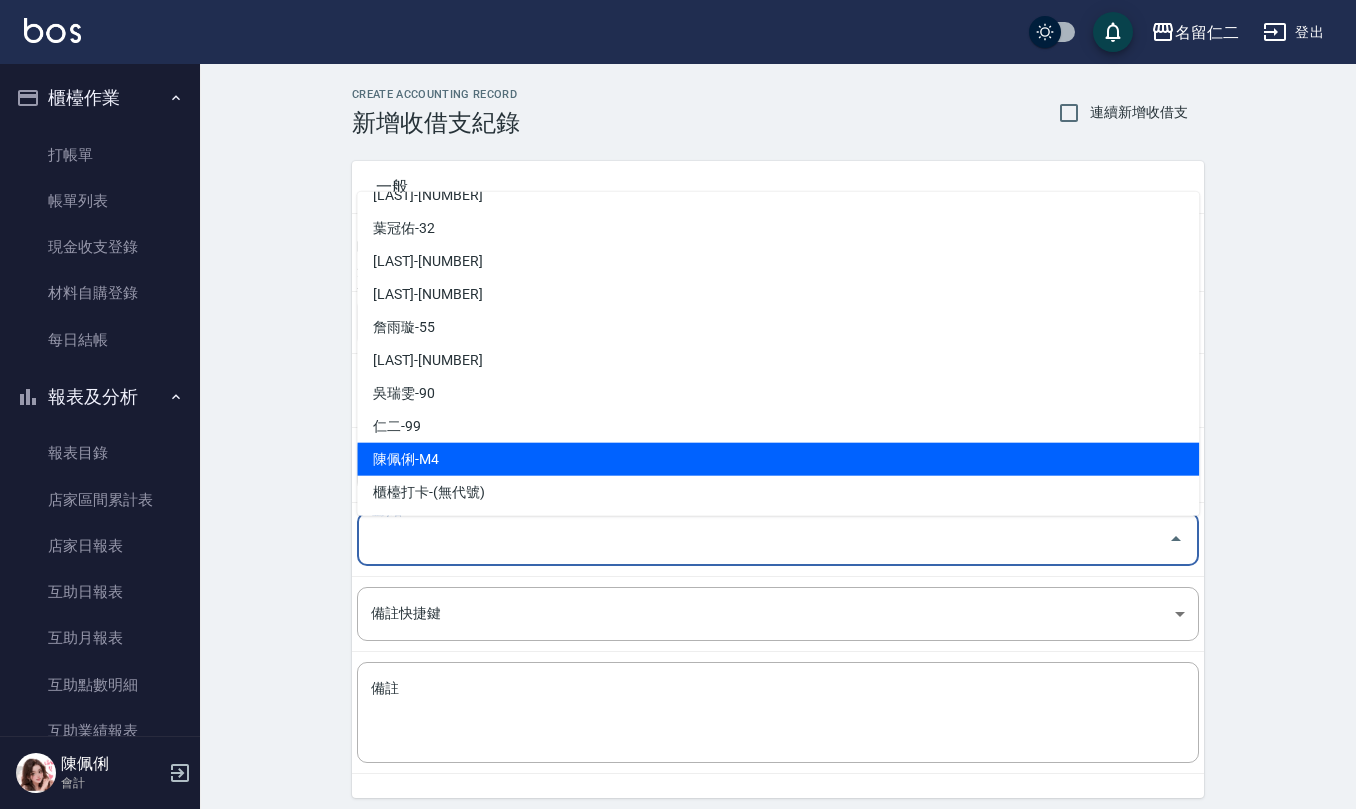 click on "陳佩俐-M4" at bounding box center (778, 459) 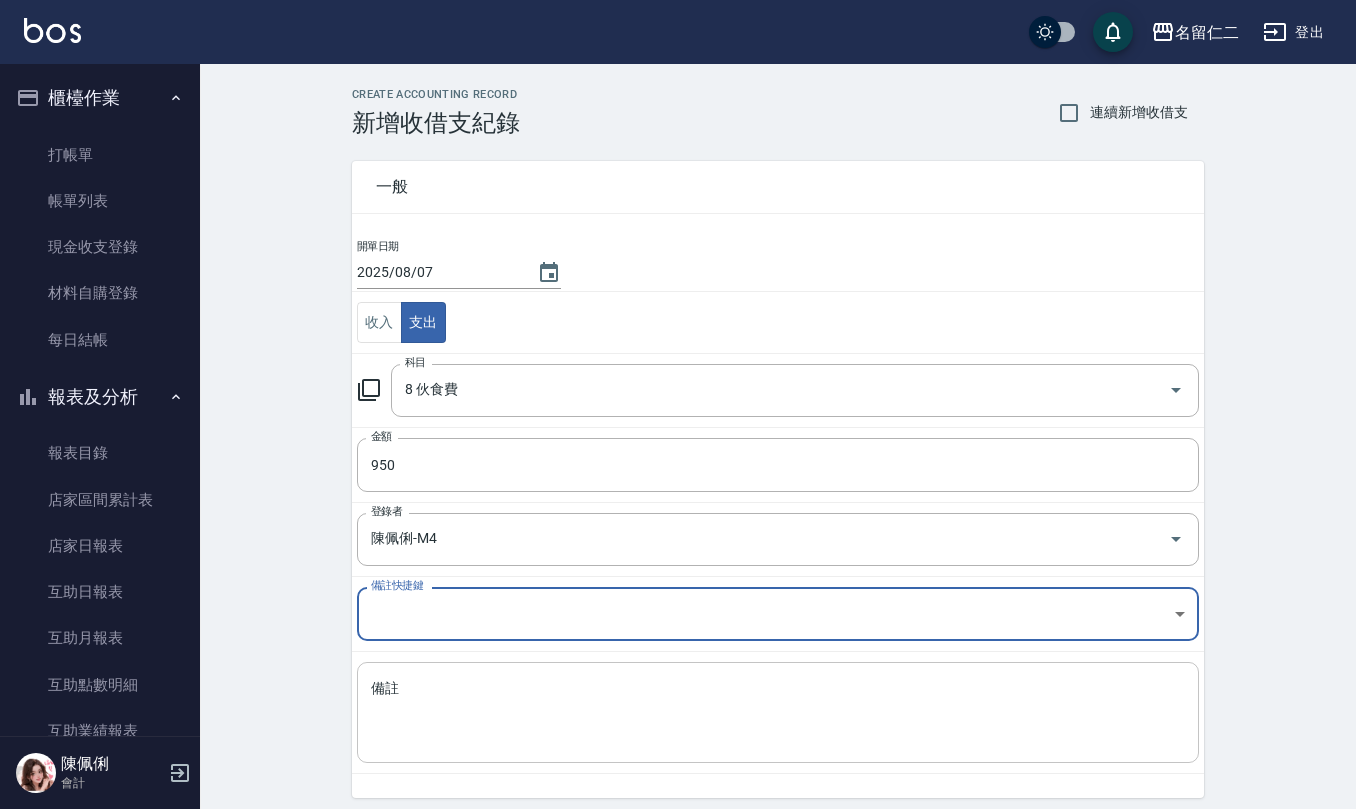 click on "備註" at bounding box center [778, 713] 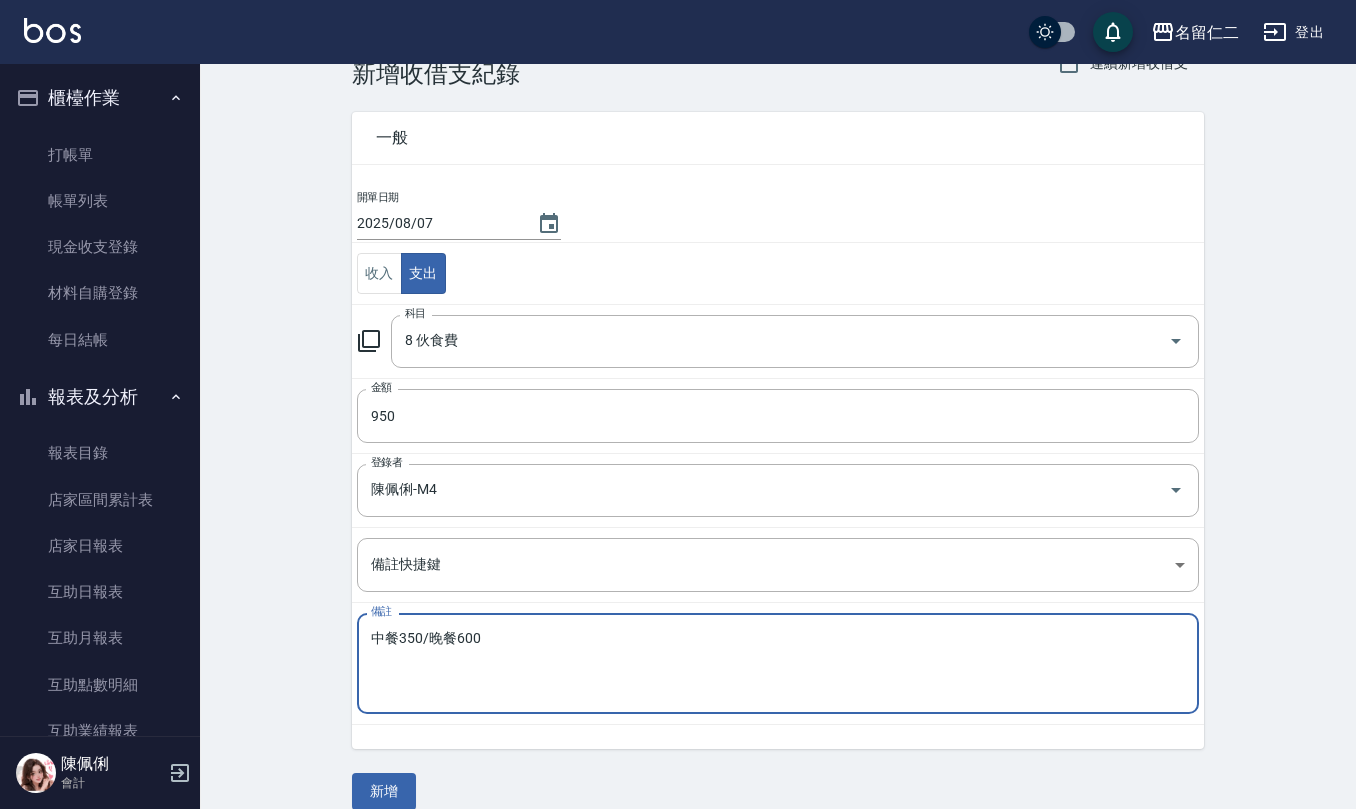 scroll, scrollTop: 76, scrollLeft: 0, axis: vertical 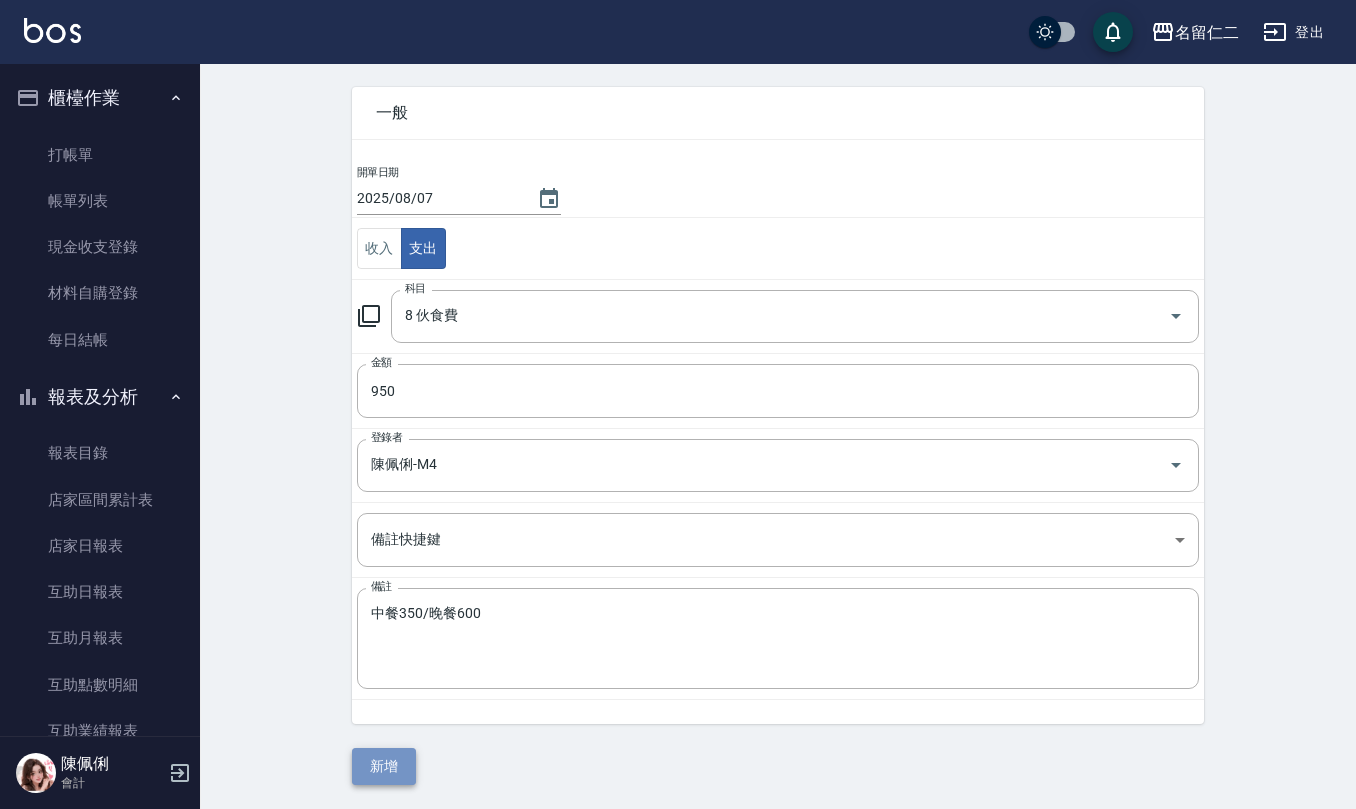 click on "新增" at bounding box center [384, 766] 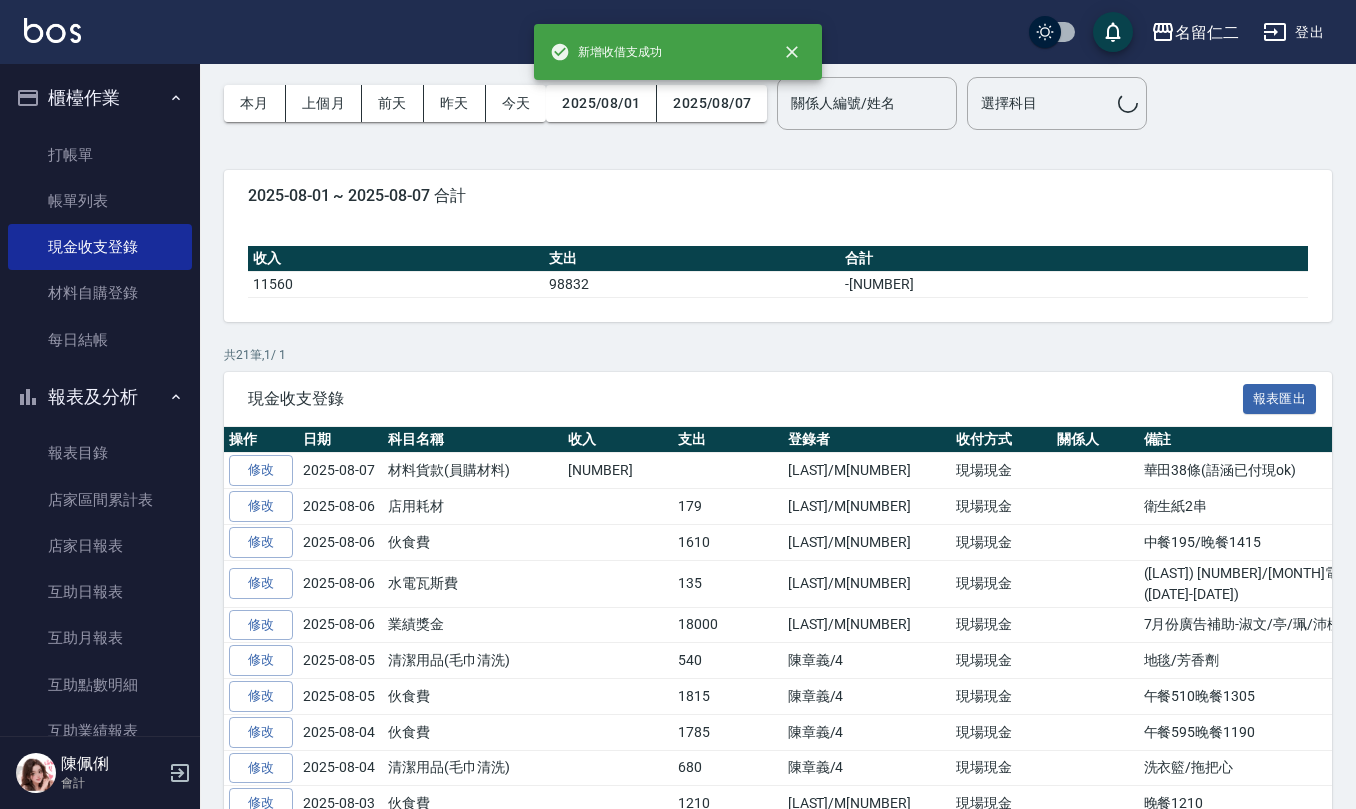 scroll, scrollTop: 0, scrollLeft: 0, axis: both 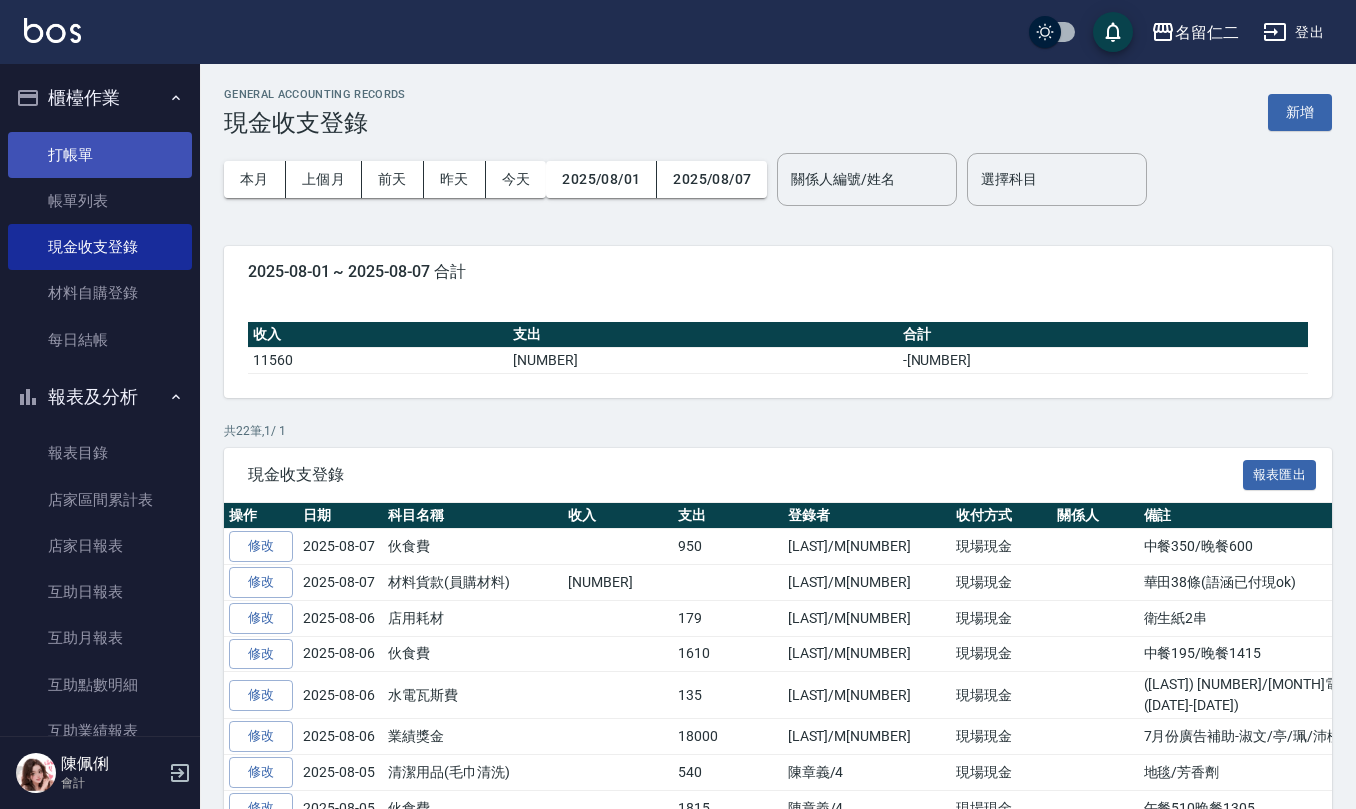 drag, startPoint x: 72, startPoint y: 160, endPoint x: 86, endPoint y: 161, distance: 14.035668 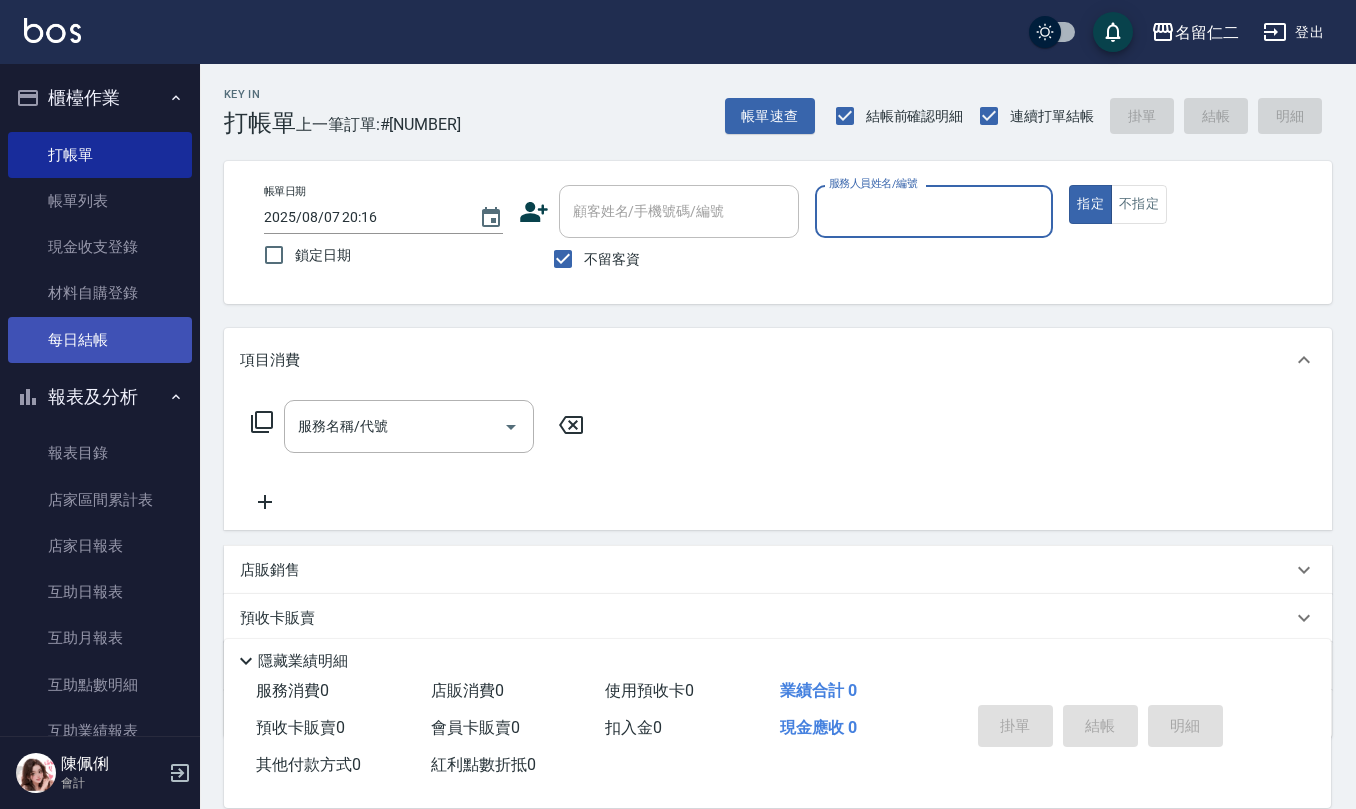 click on "每日結帳" at bounding box center [100, 340] 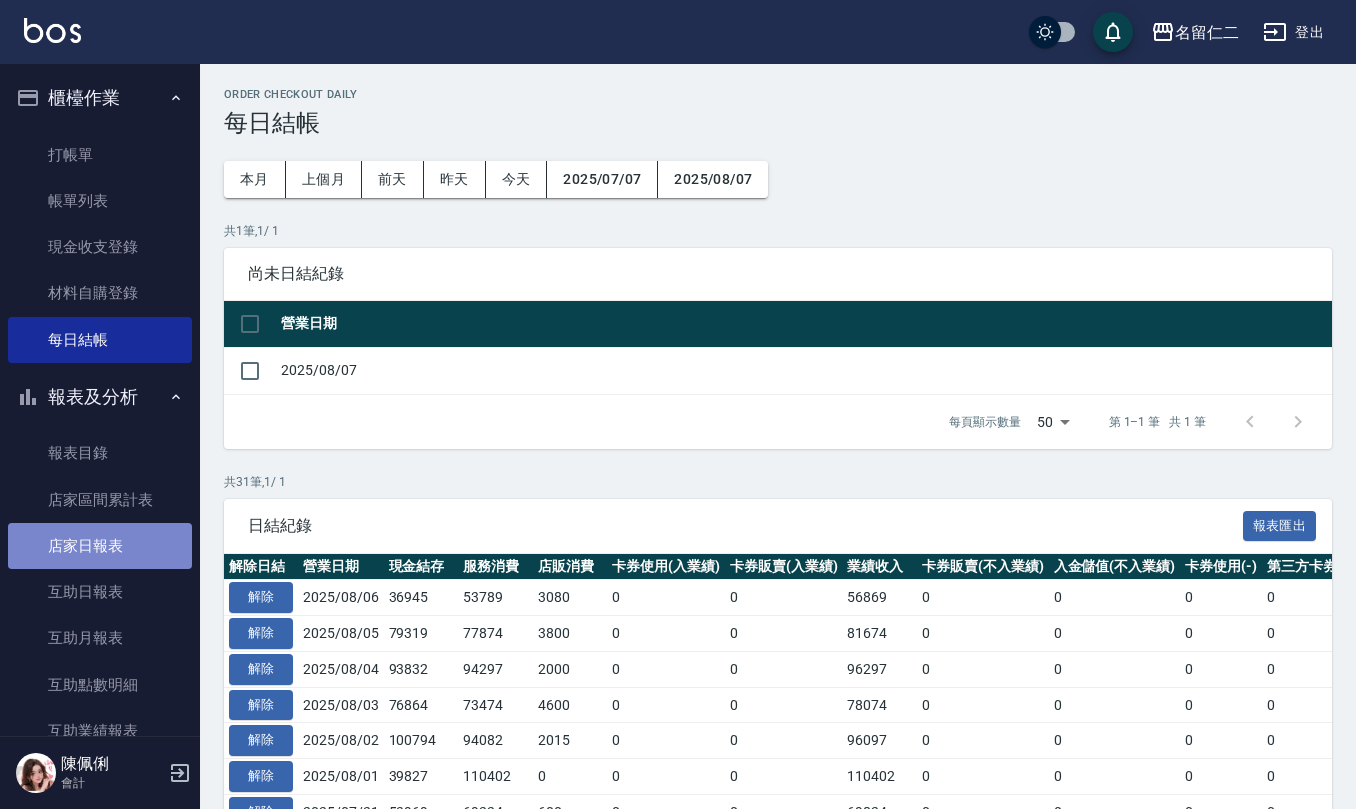 click on "店家日報表" at bounding box center (100, 546) 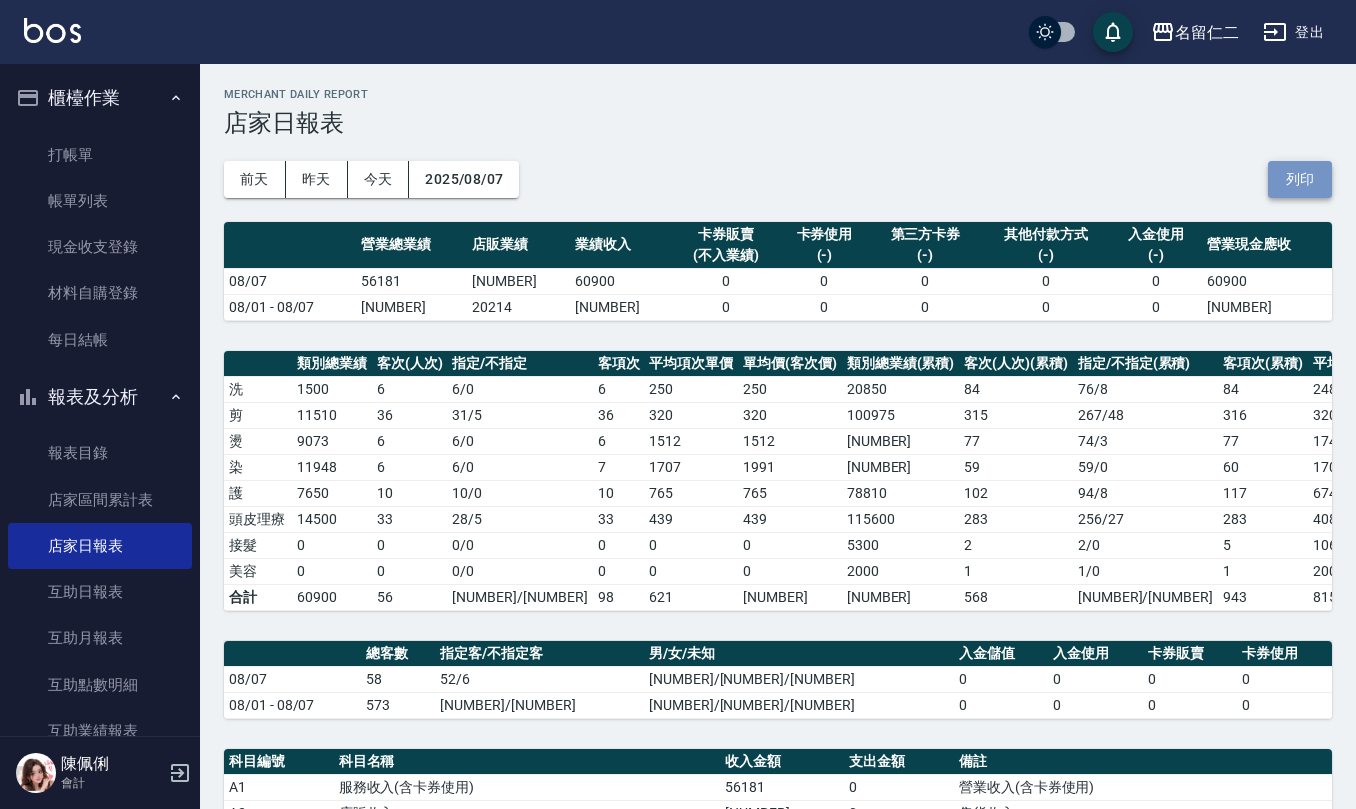 click on "列印" at bounding box center [1300, 179] 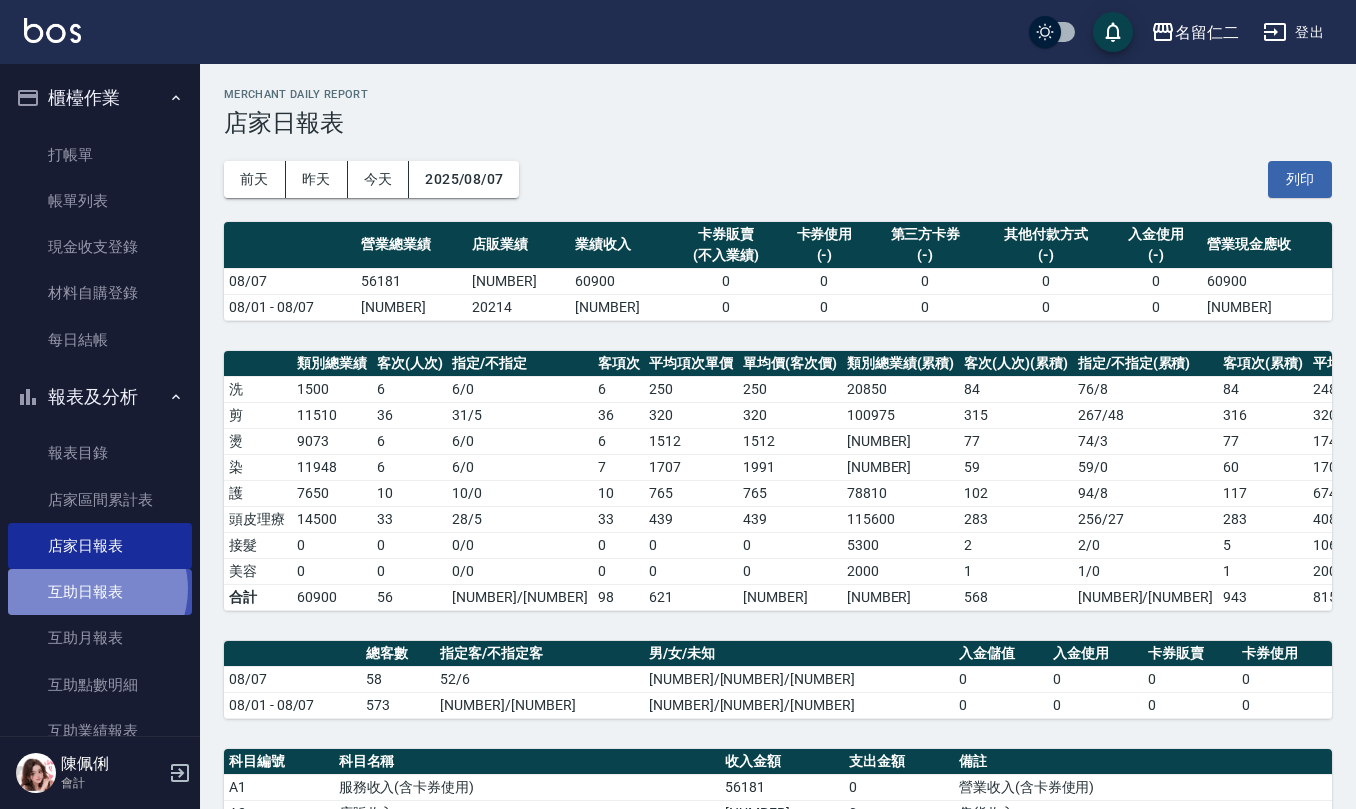 click on "互助日報表" at bounding box center (100, 592) 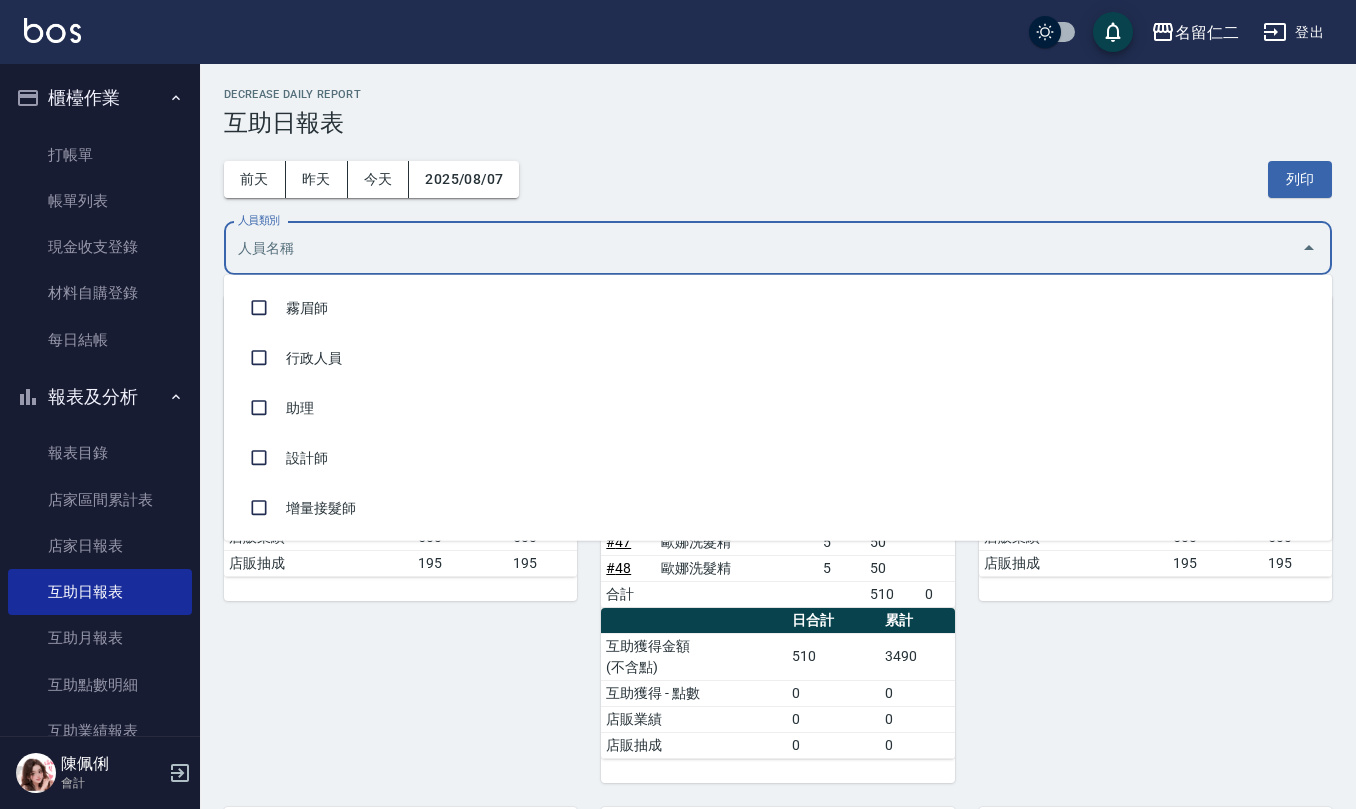 click on "人員類別" at bounding box center [763, 248] 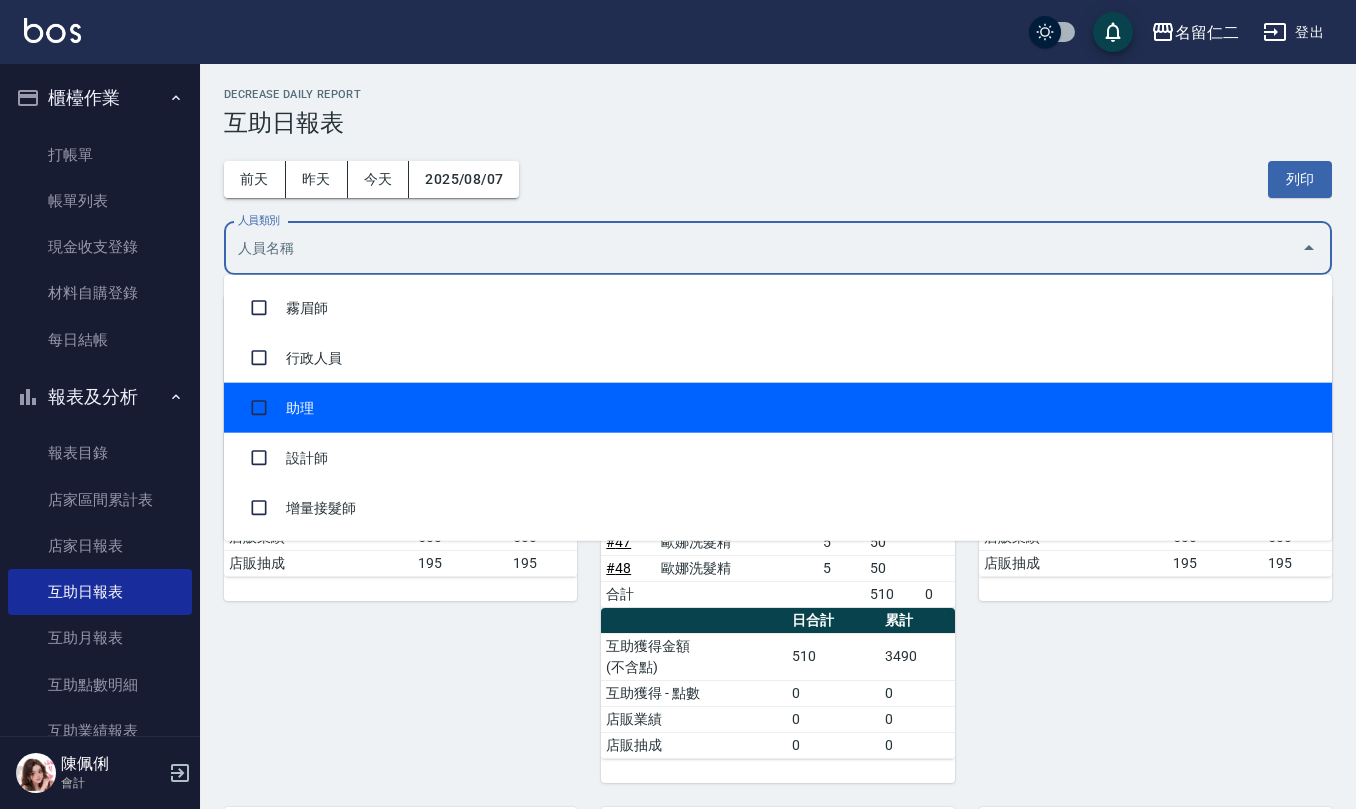 click on "助理" at bounding box center (778, 408) 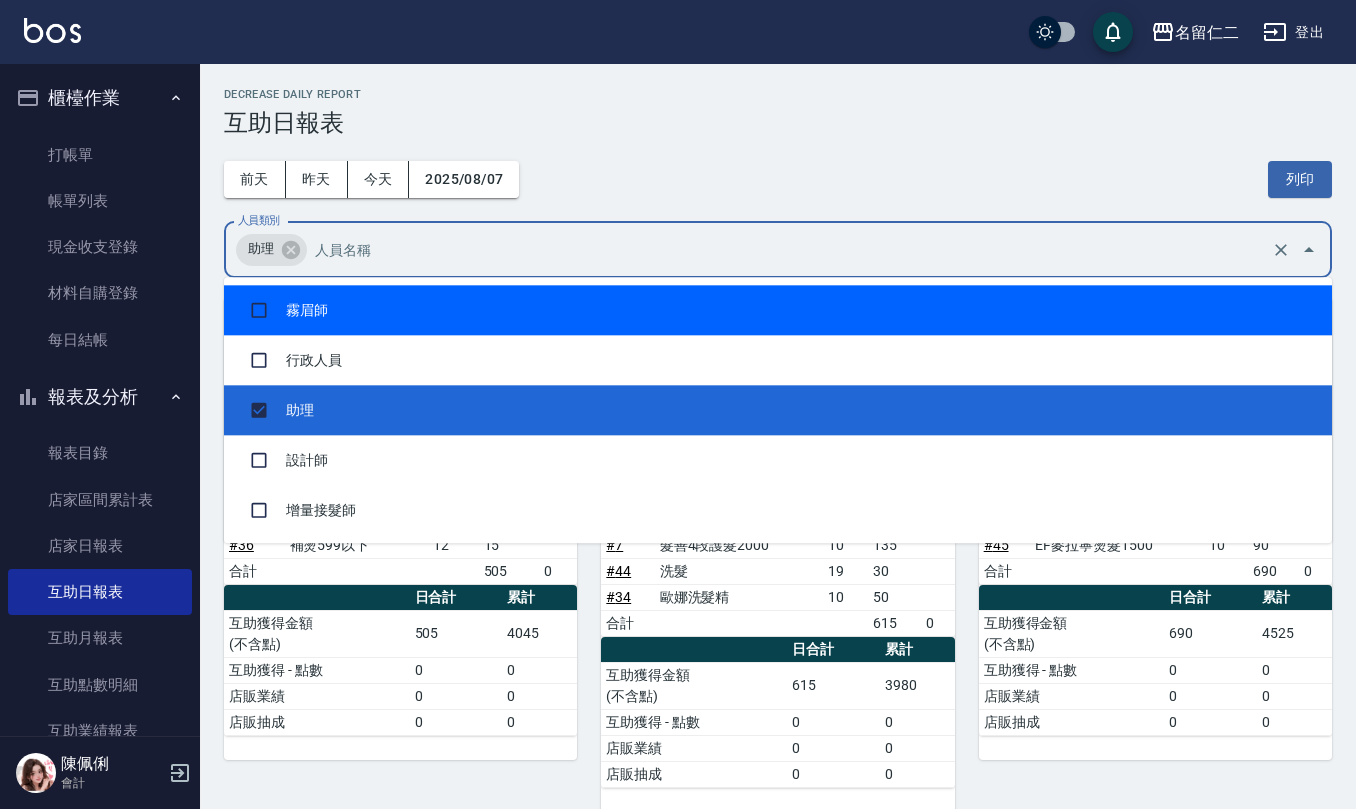 click on "前天 昨天 今天 2025/08/07 列印" at bounding box center (778, 179) 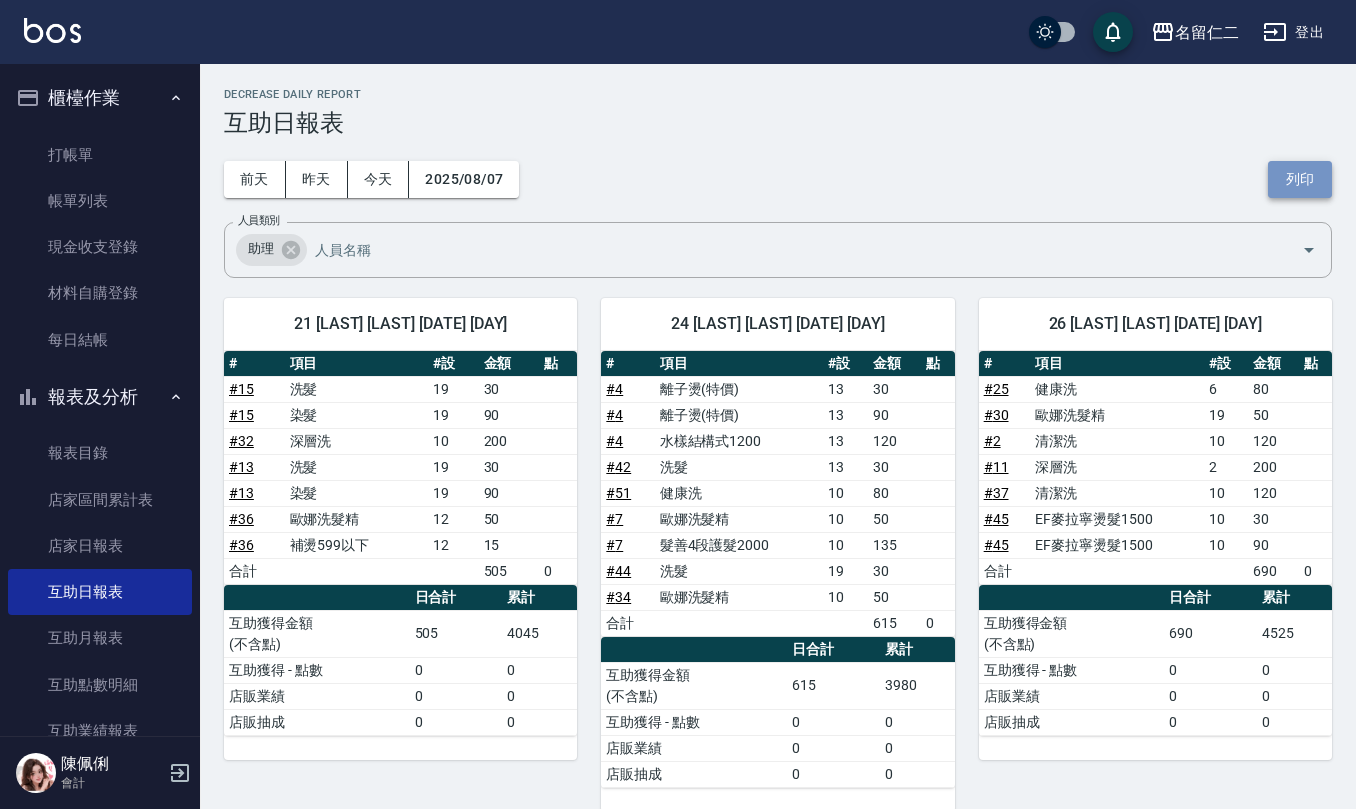 click on "列印" at bounding box center (1300, 179) 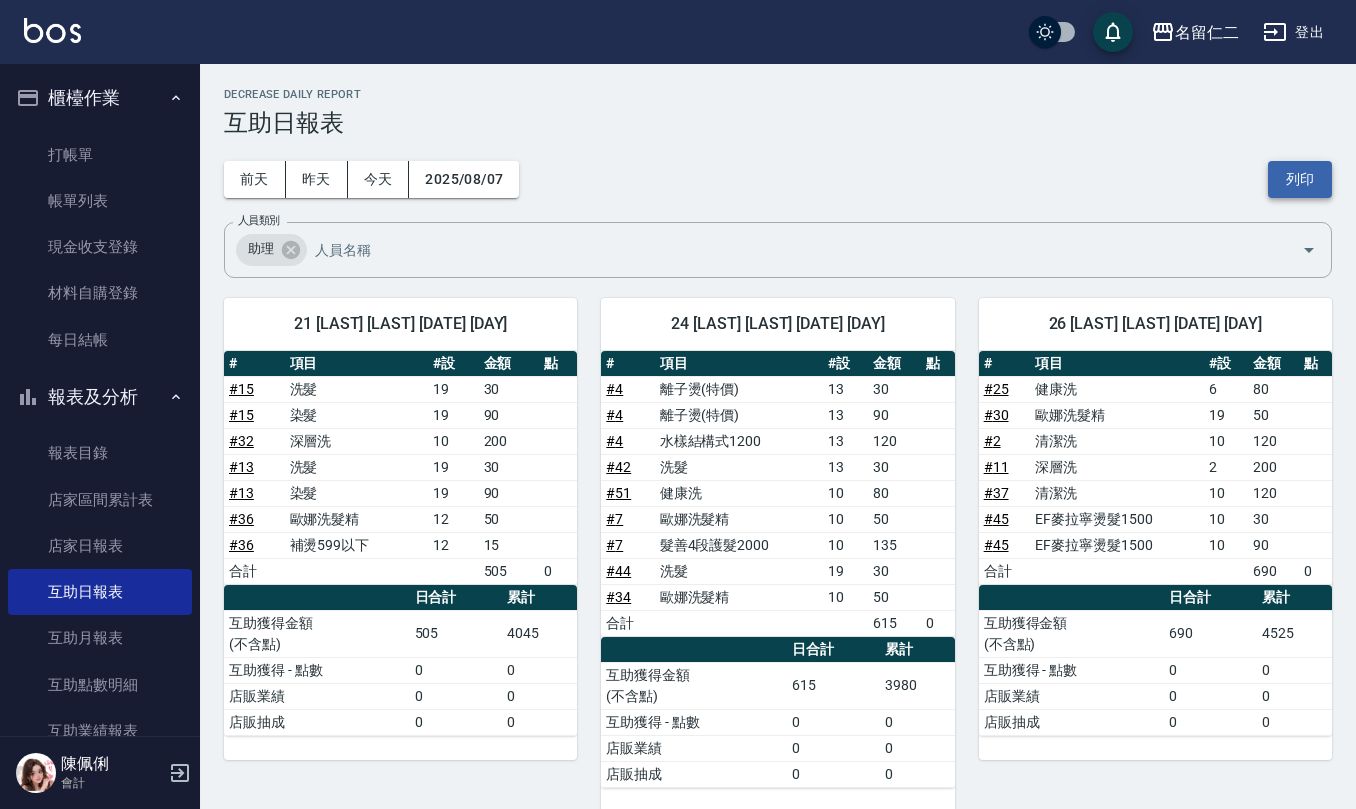 click on "列印" at bounding box center (1300, 179) 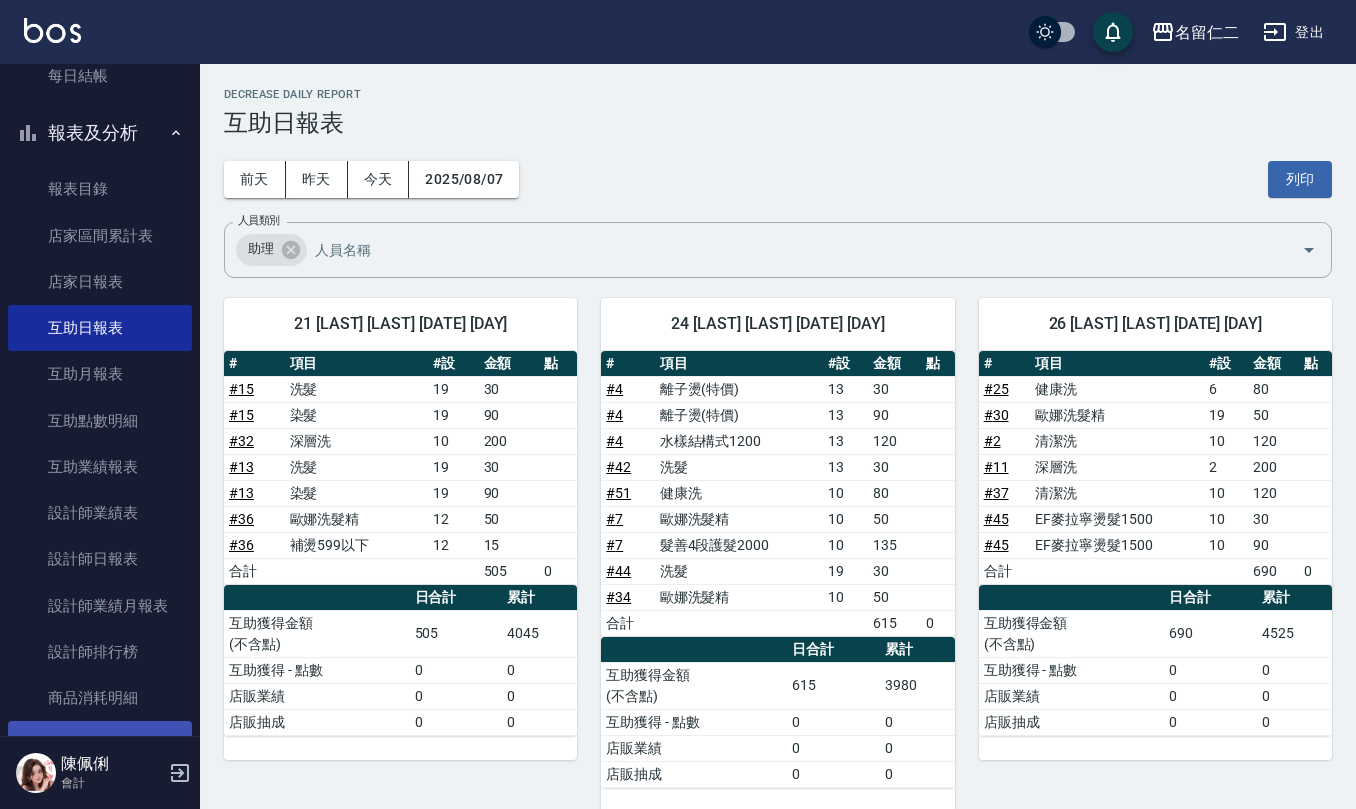 scroll, scrollTop: 400, scrollLeft: 0, axis: vertical 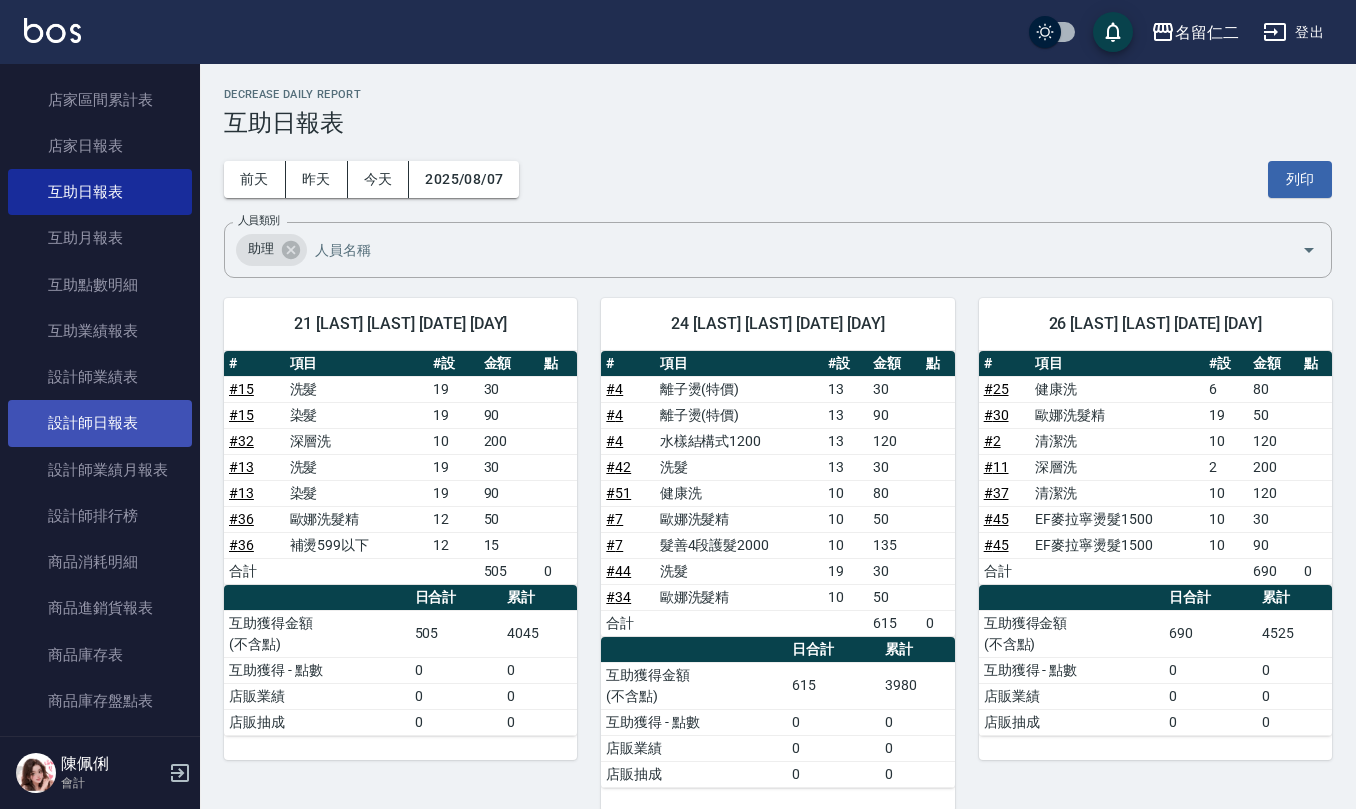click on "設計師日報表" at bounding box center (100, 423) 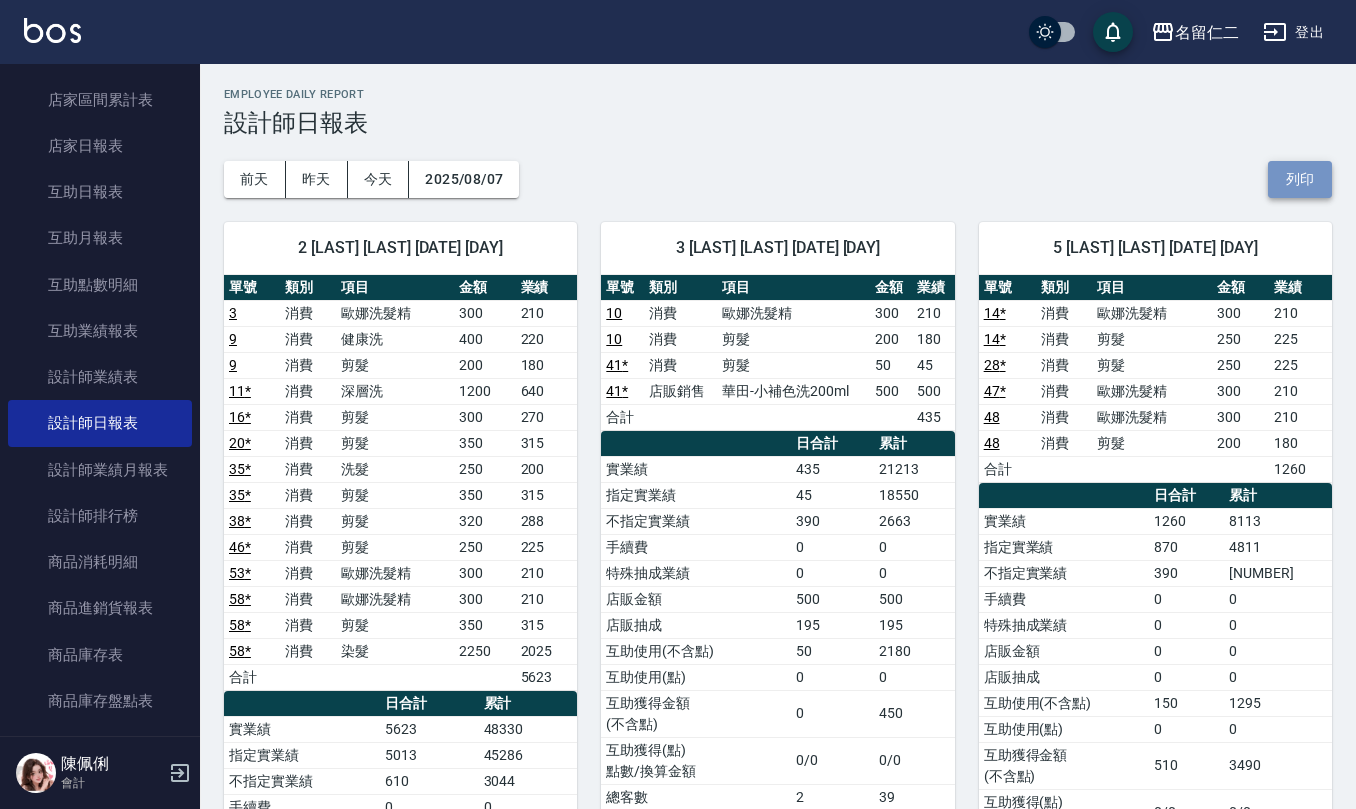 click on "列印" at bounding box center (1300, 179) 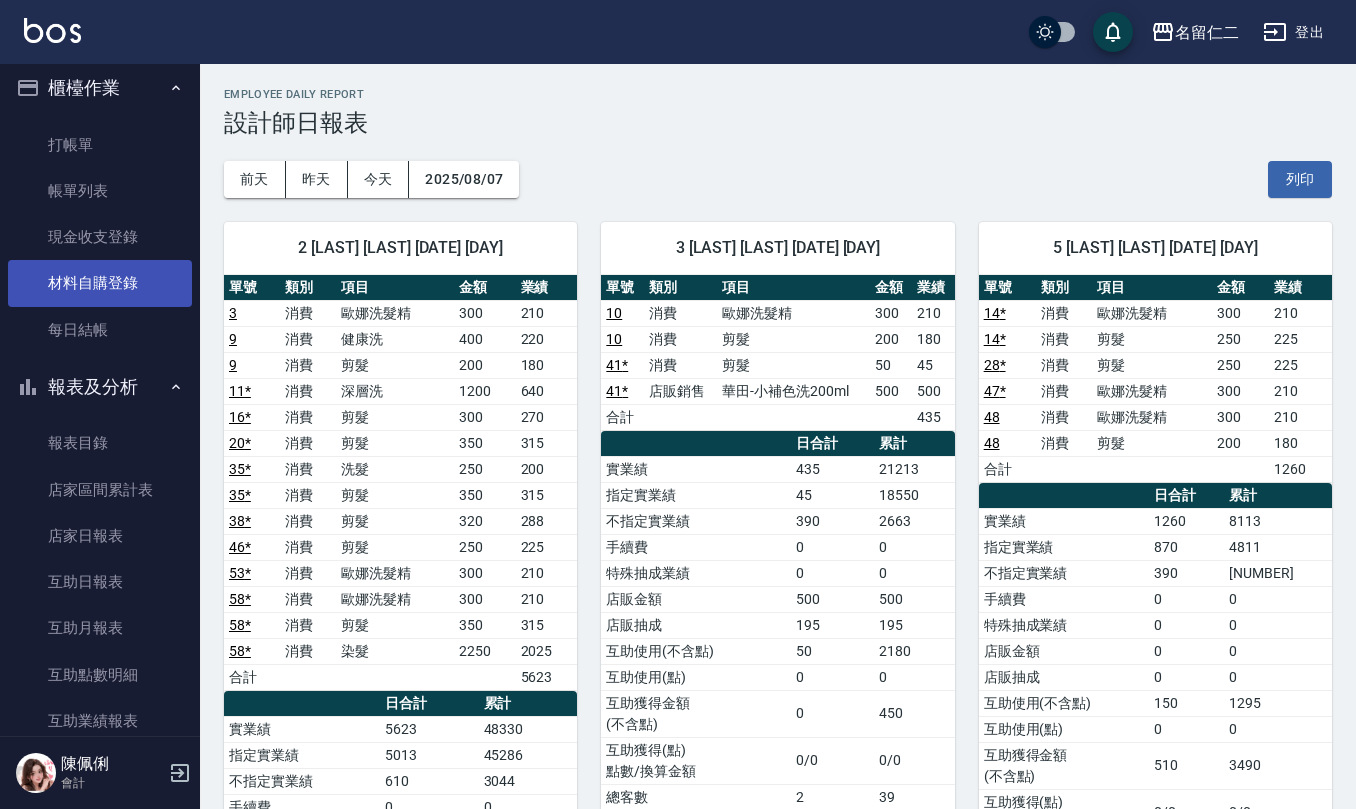 scroll, scrollTop: 0, scrollLeft: 0, axis: both 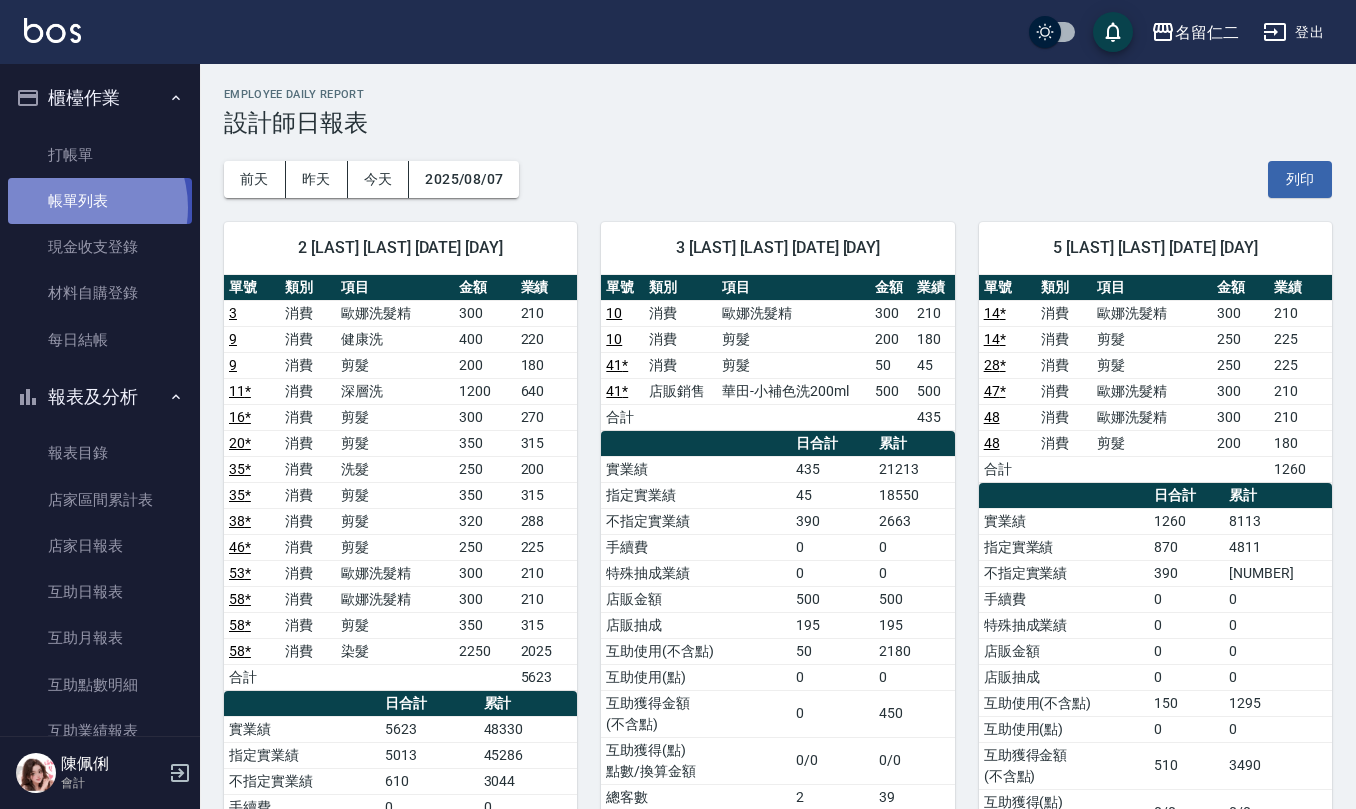 click on "帳單列表" at bounding box center (100, 201) 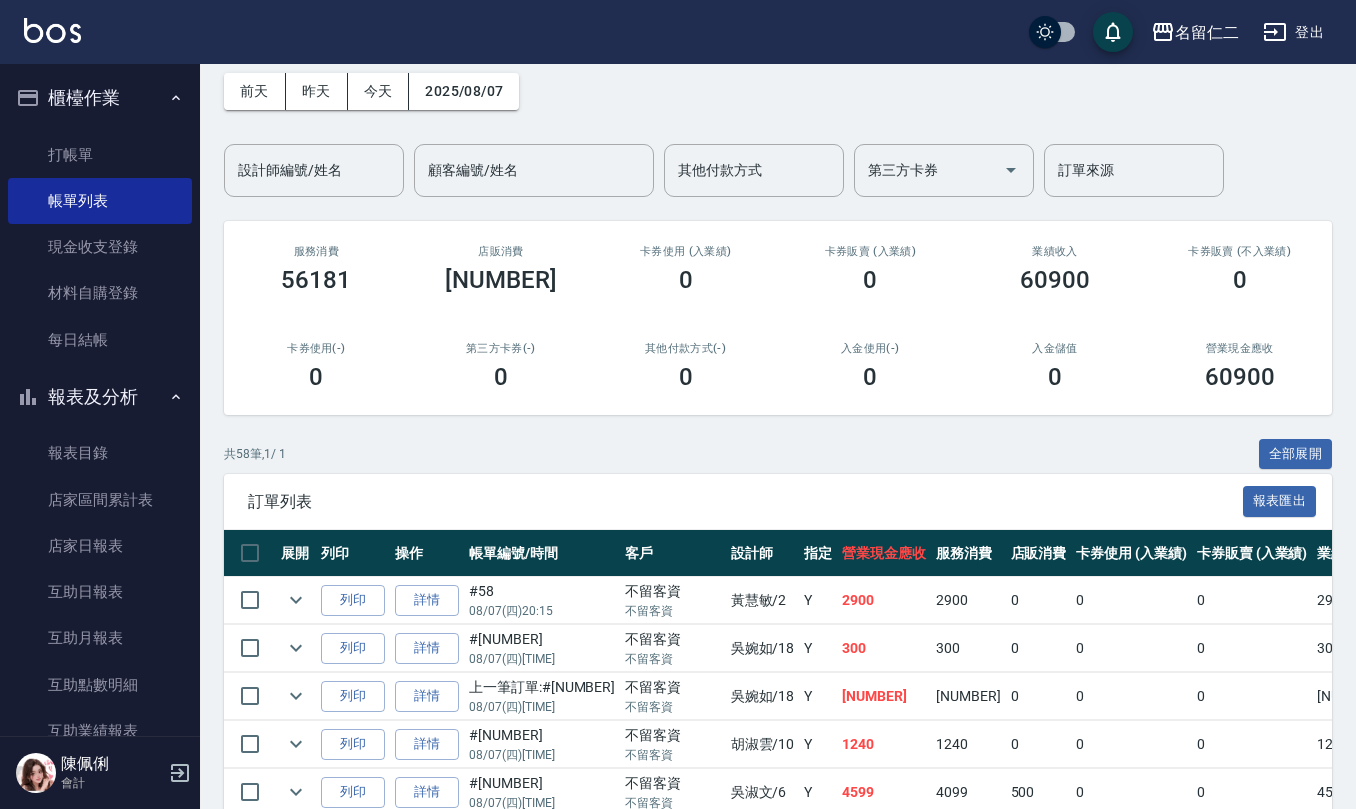scroll, scrollTop: 133, scrollLeft: 0, axis: vertical 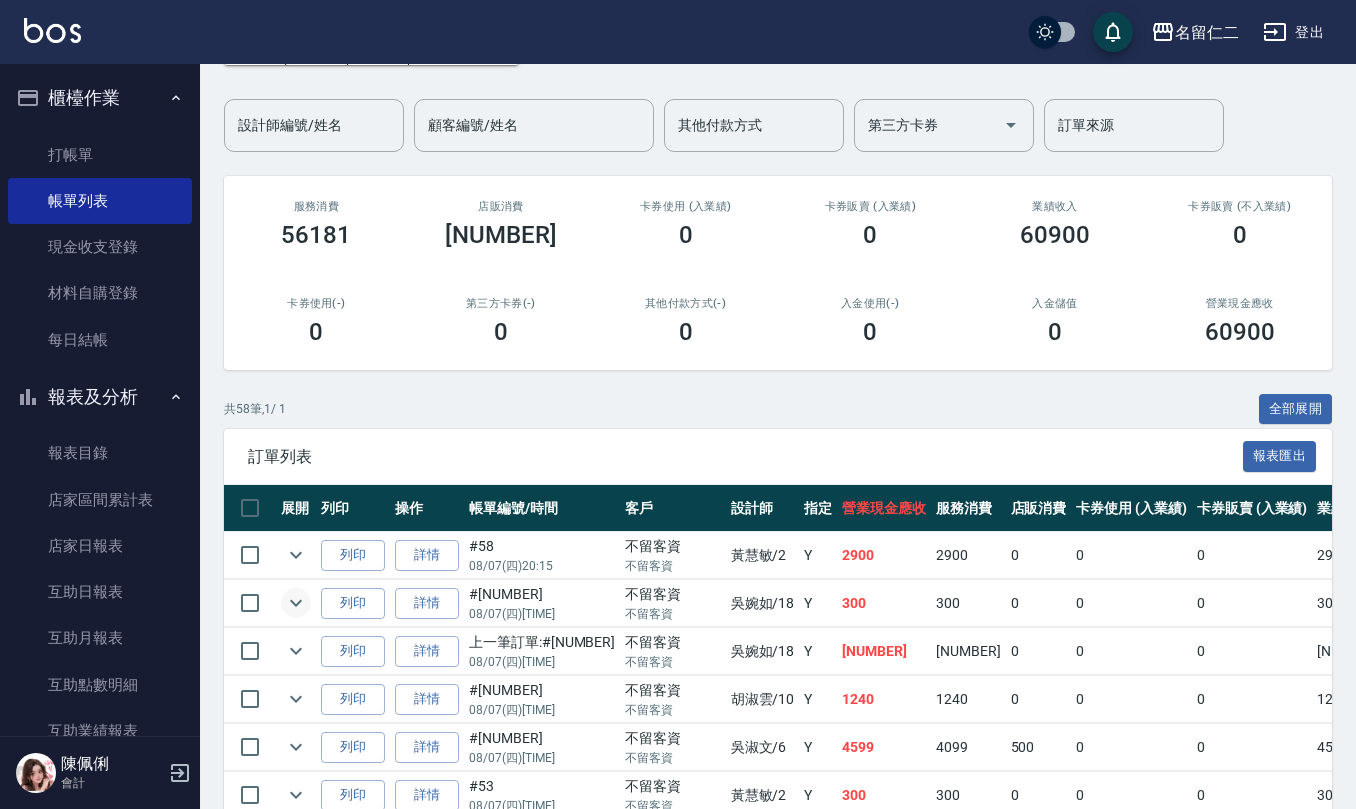 click 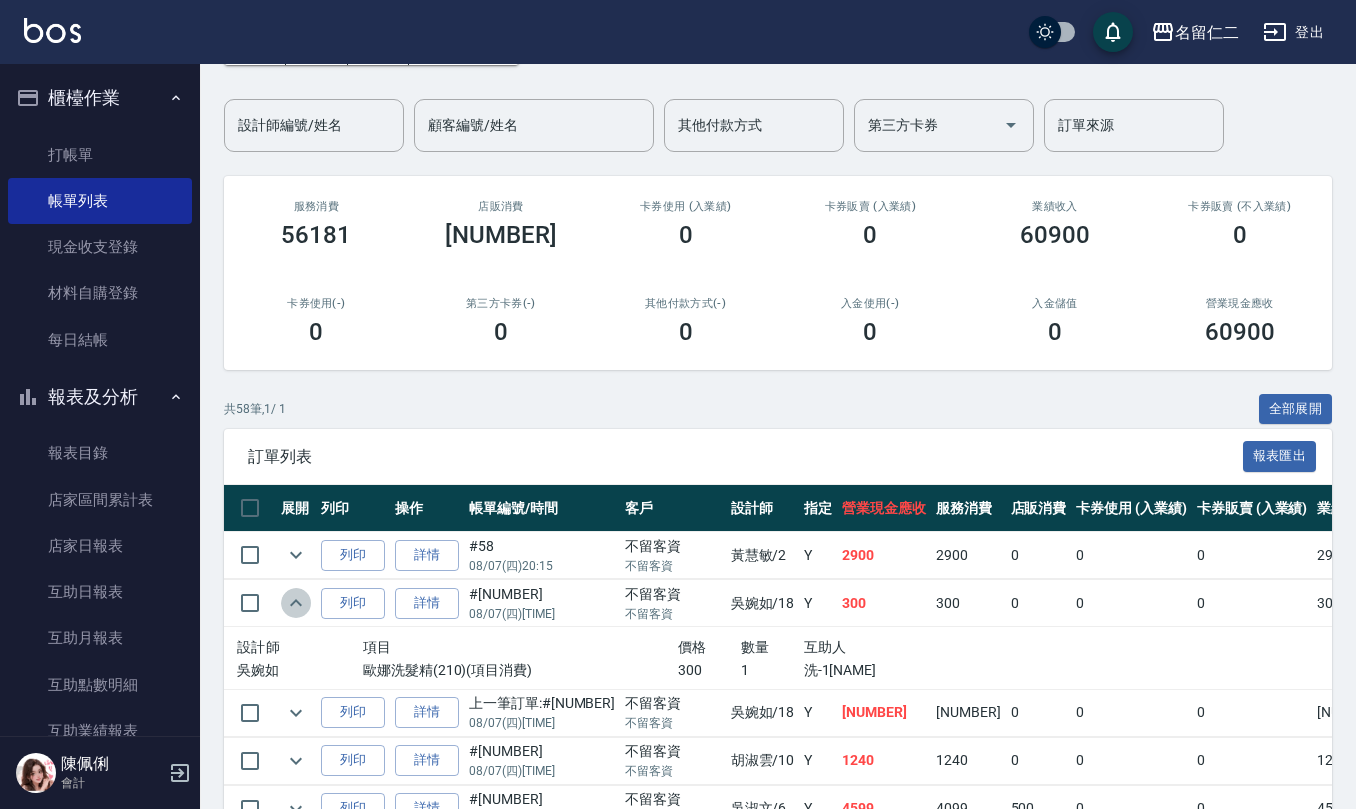 click 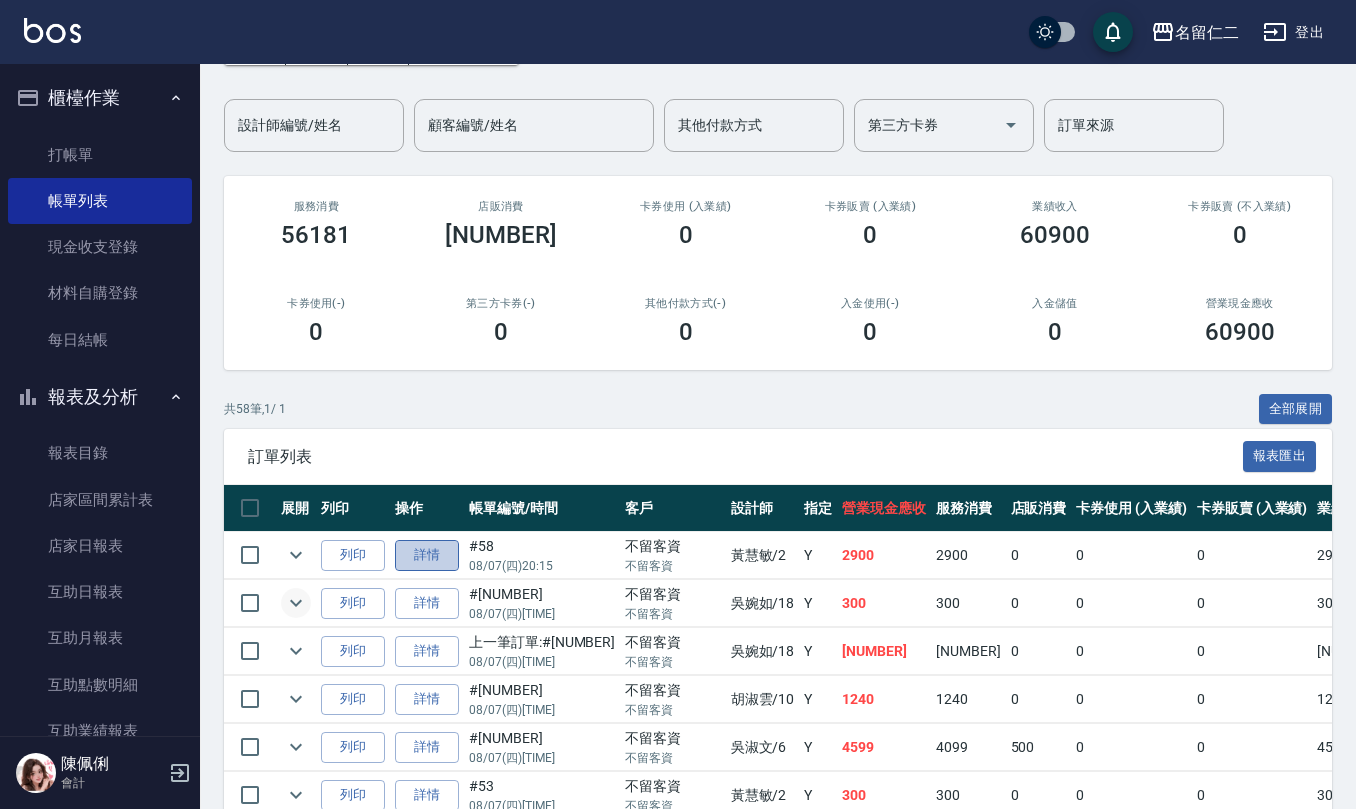 click on "詳情" at bounding box center (427, 555) 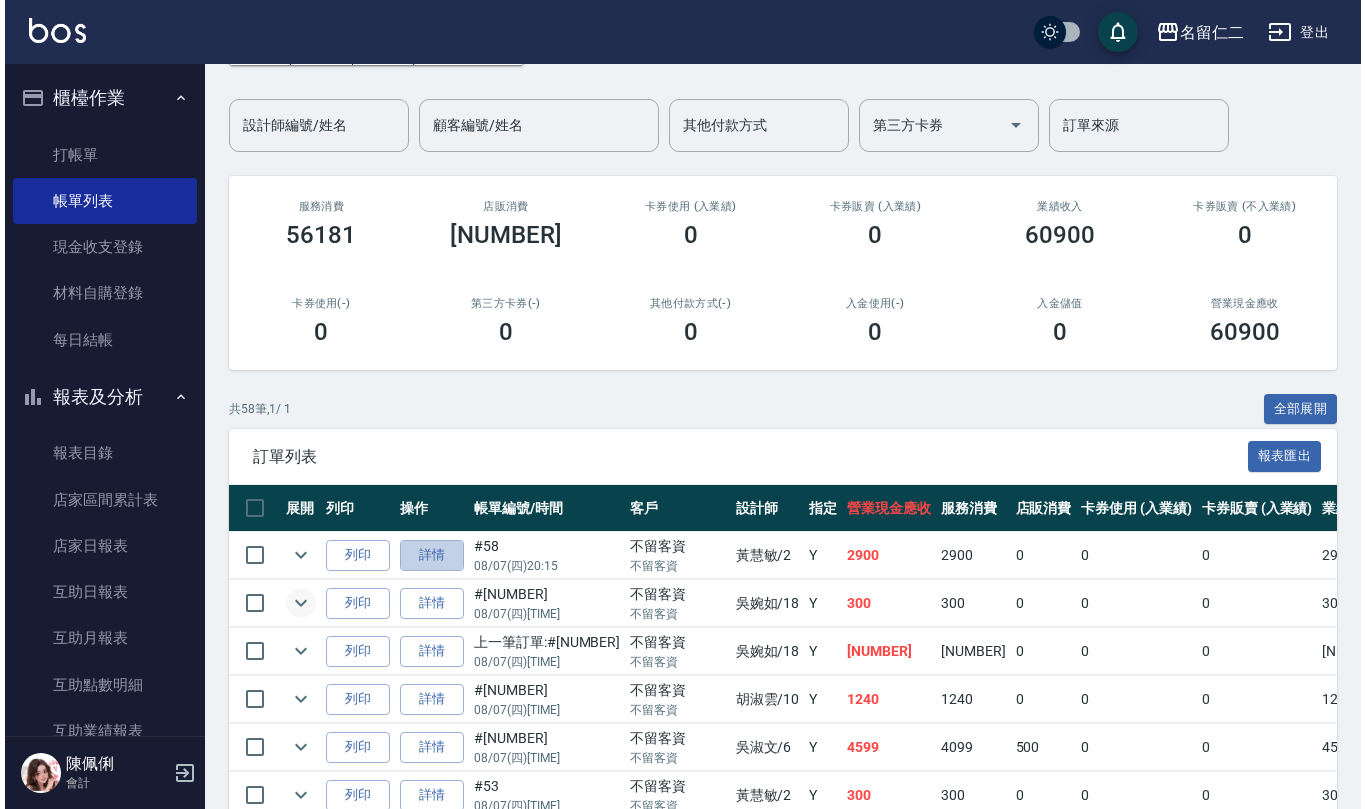 scroll, scrollTop: 0, scrollLeft: 0, axis: both 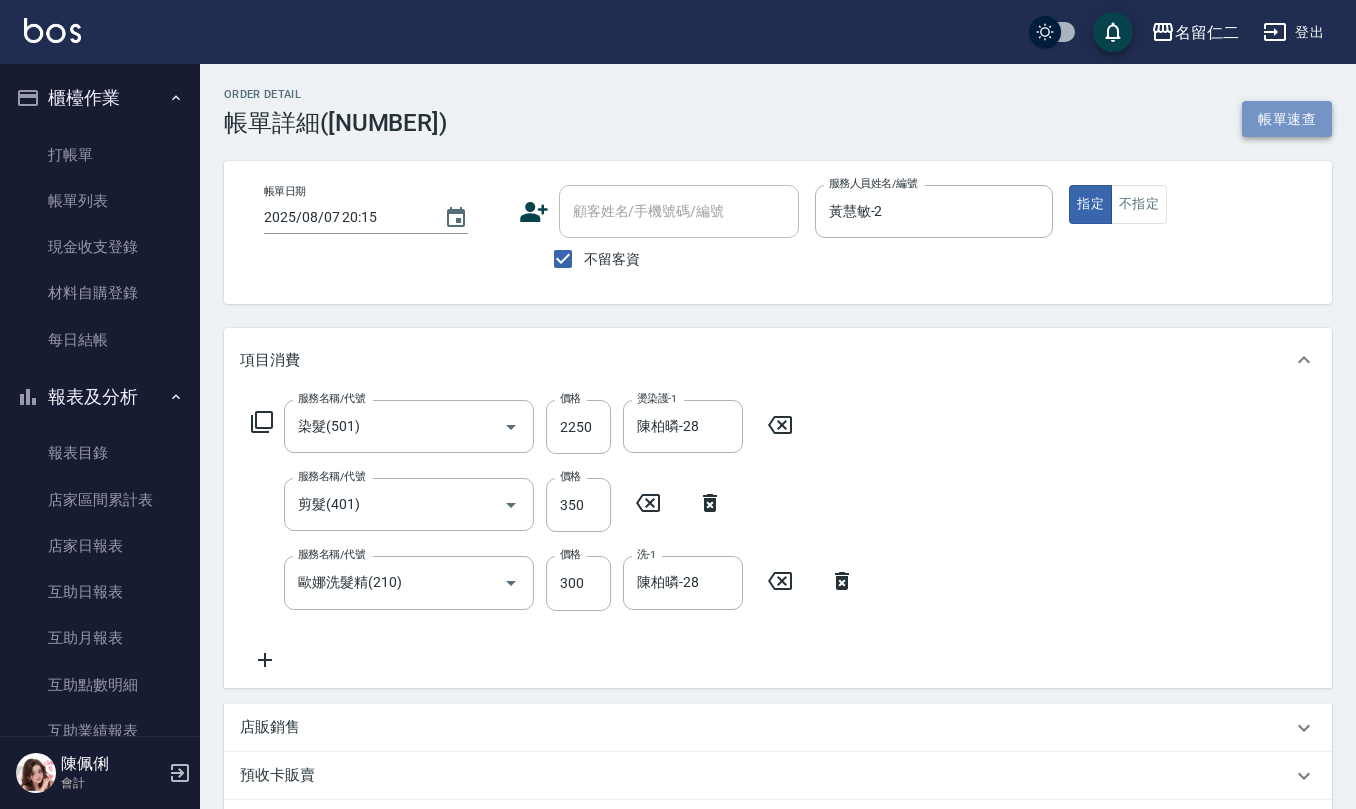 click on "帳單速查" at bounding box center [1287, 119] 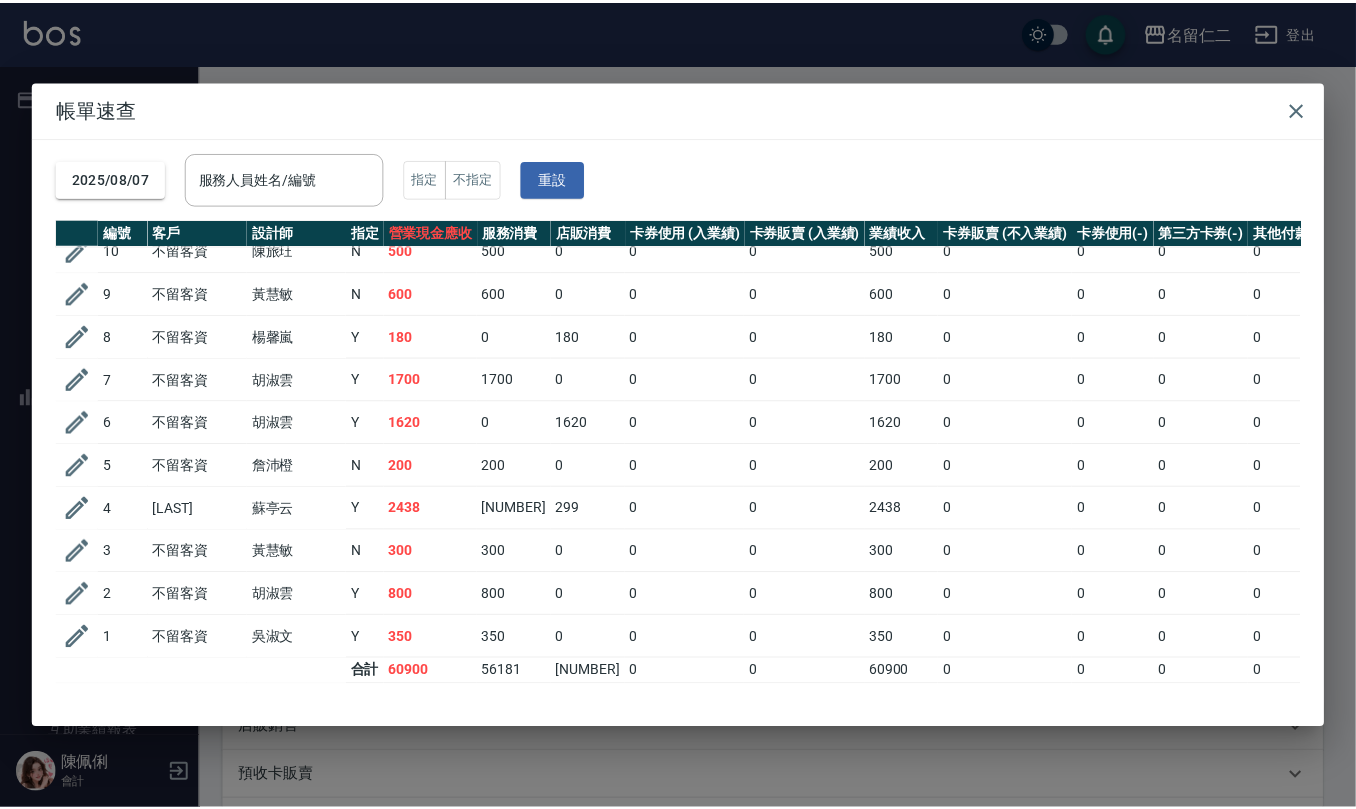 scroll, scrollTop: 1861, scrollLeft: 0, axis: vertical 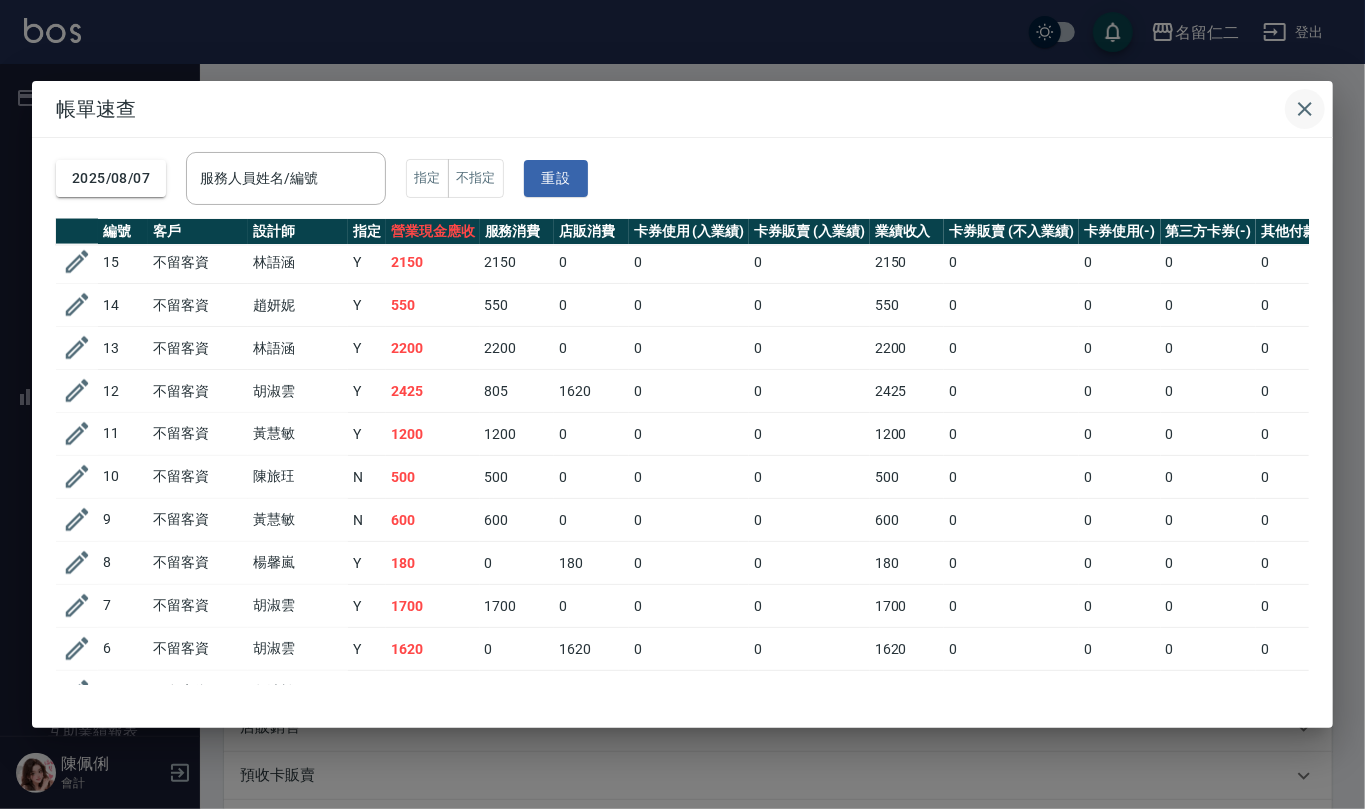 click 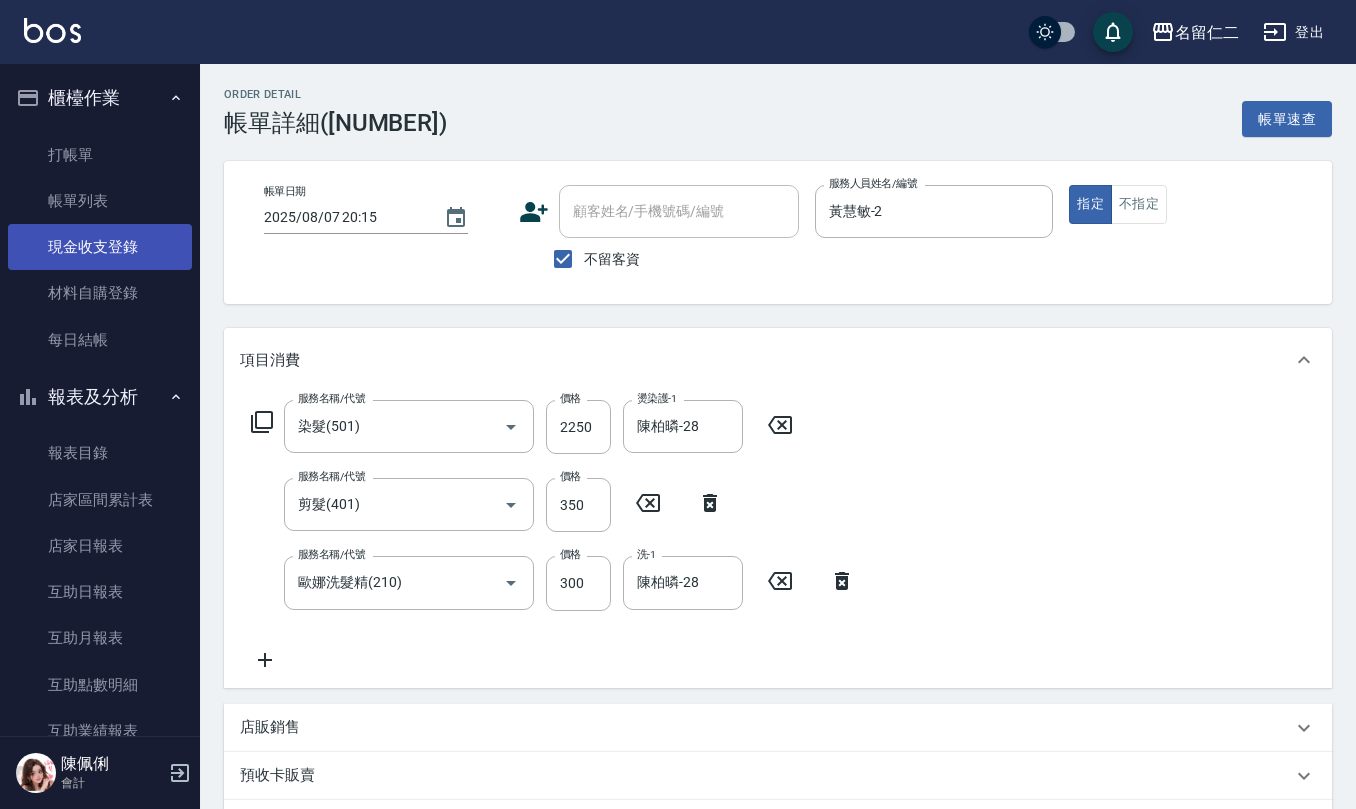 click on "現金收支登錄" at bounding box center (100, 247) 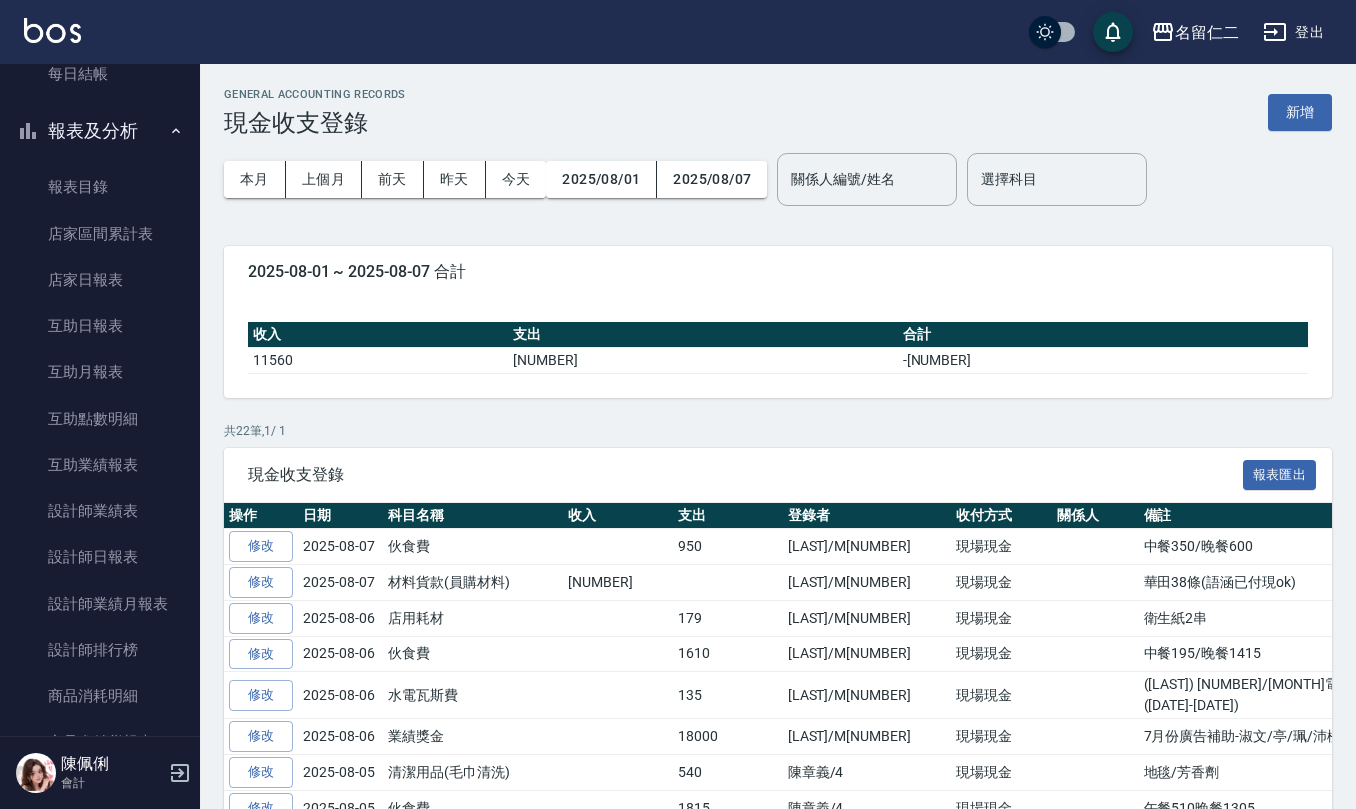 scroll, scrollTop: 0, scrollLeft: 0, axis: both 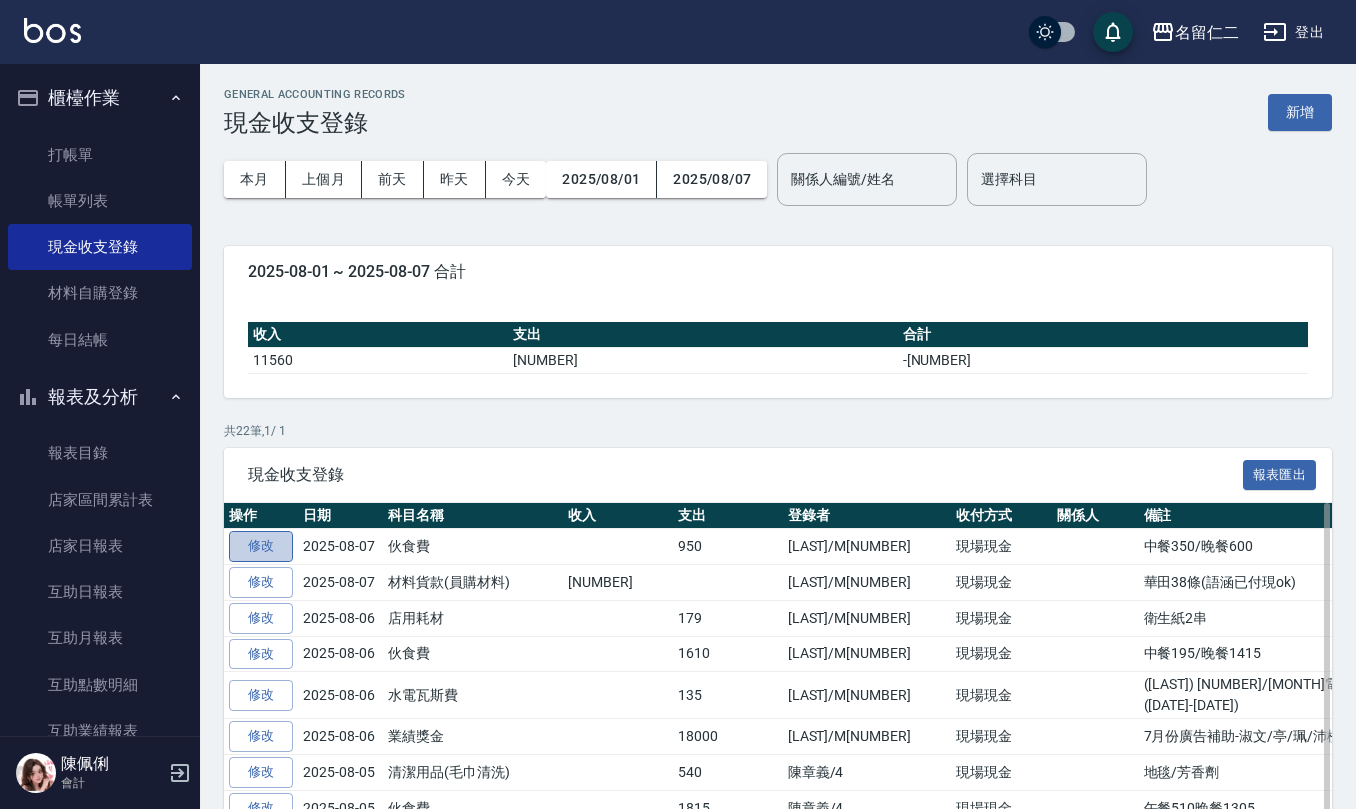 click on "修改" at bounding box center (261, 546) 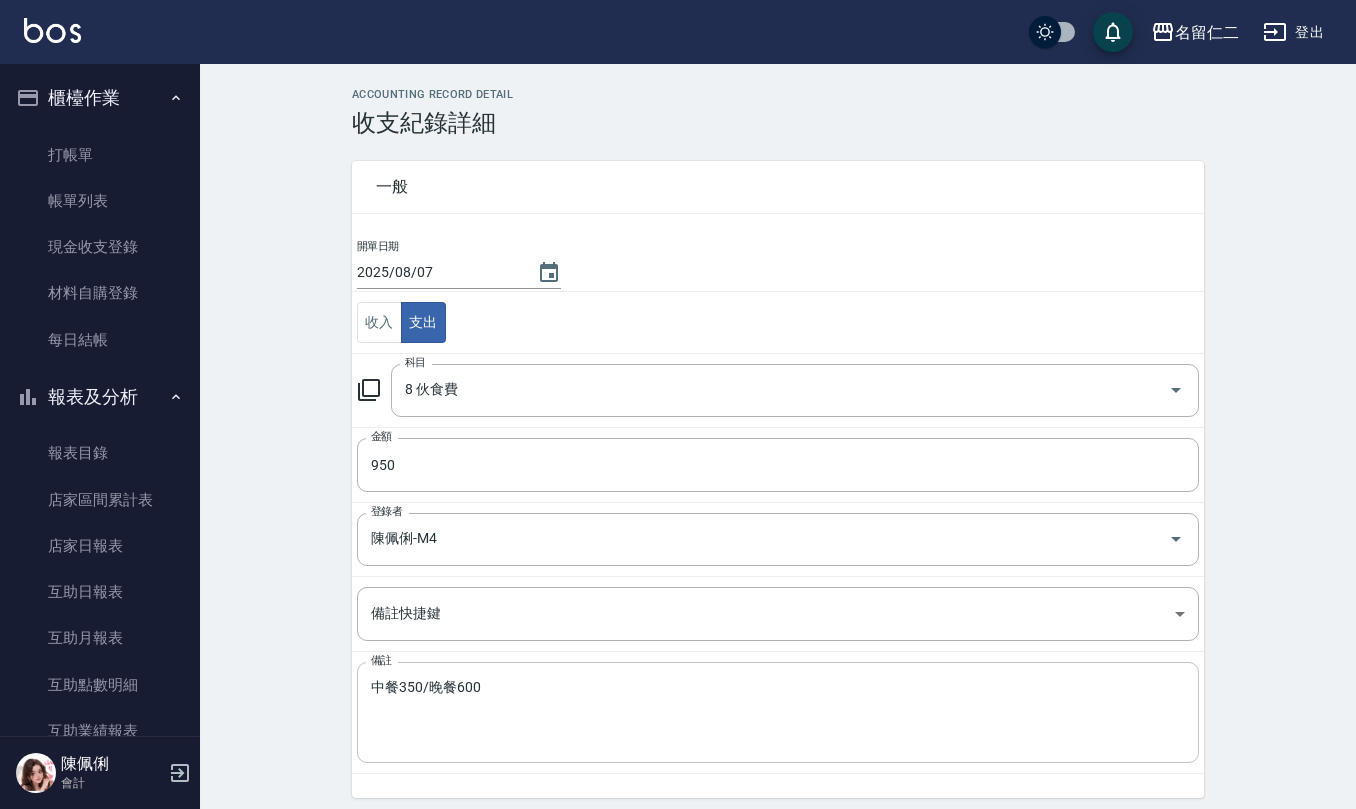 click on "中餐350/晚餐600" at bounding box center (778, 713) 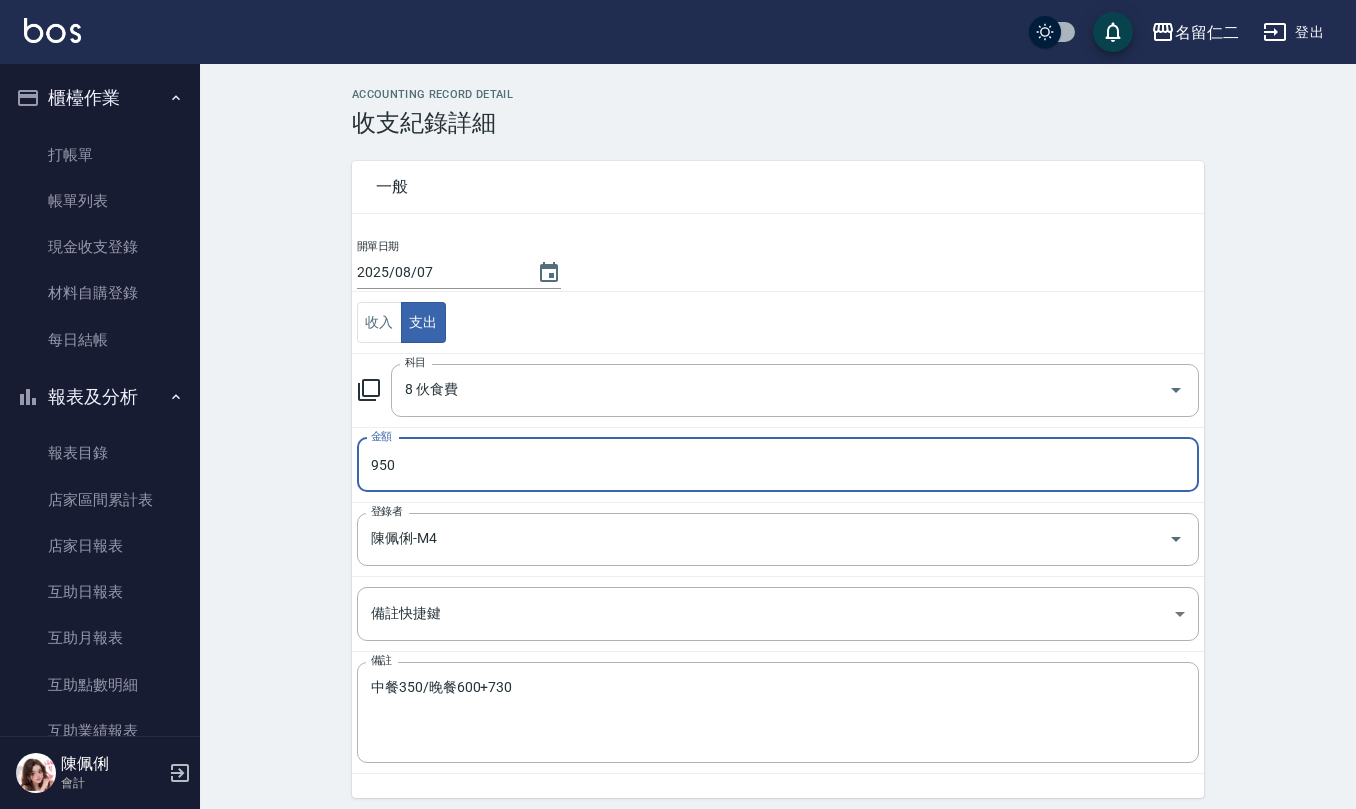 click on "950" at bounding box center [778, 465] 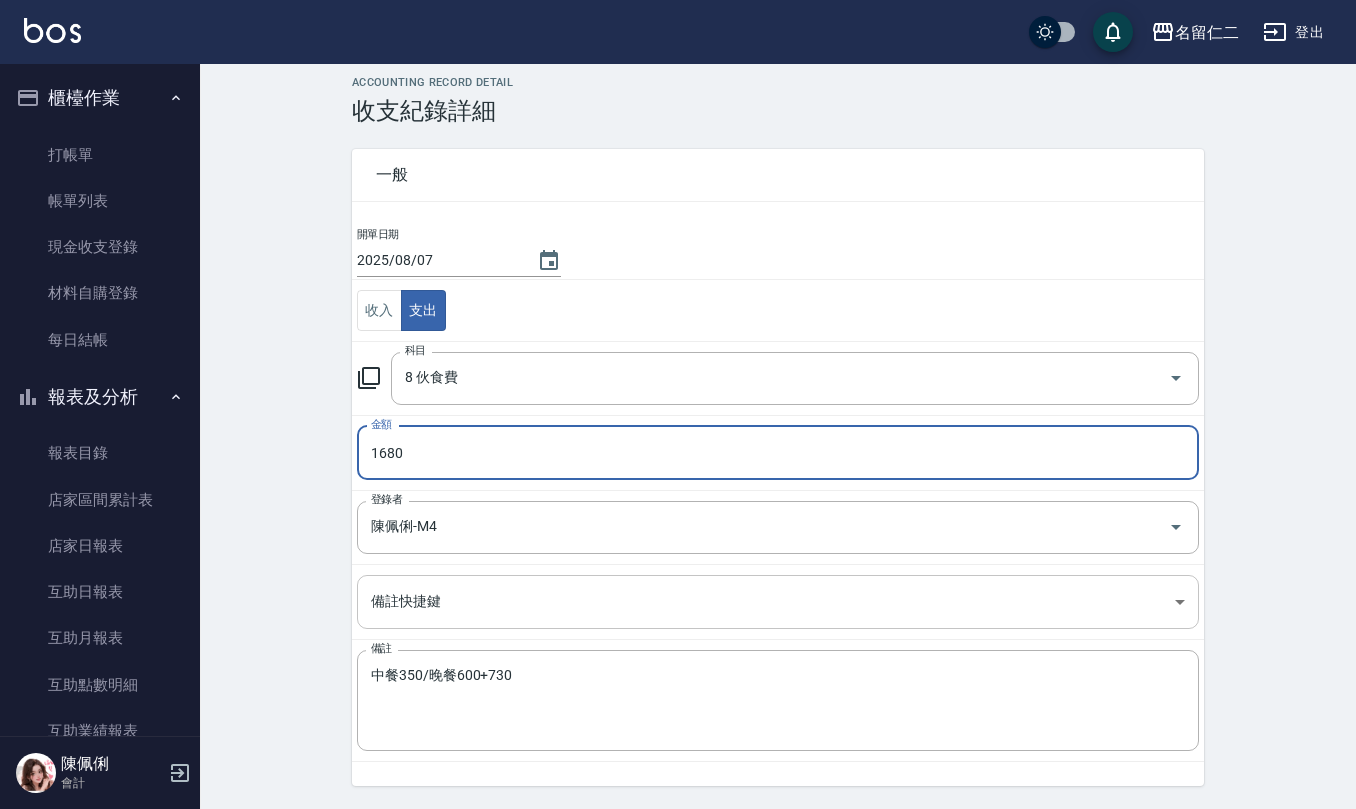 scroll, scrollTop: 52, scrollLeft: 0, axis: vertical 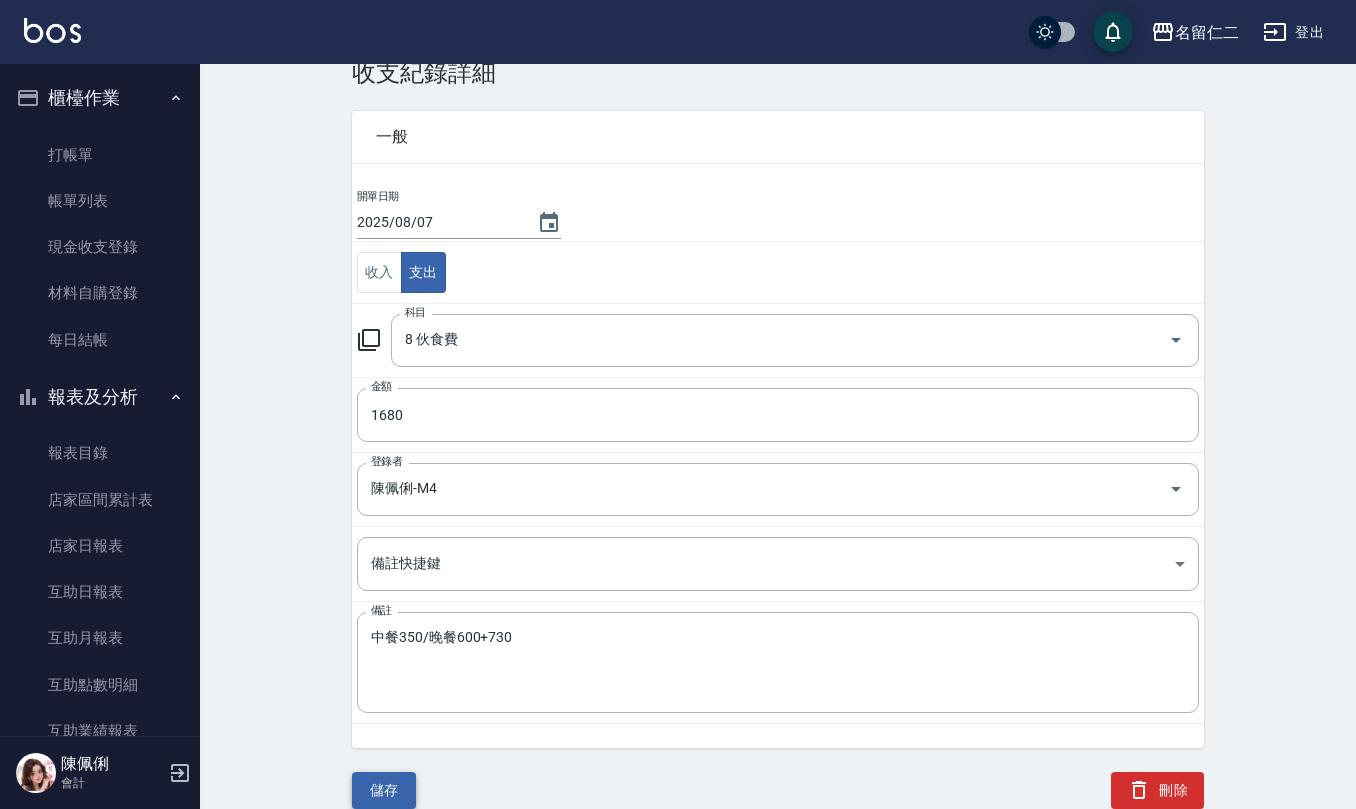 click on "儲存" at bounding box center [384, 790] 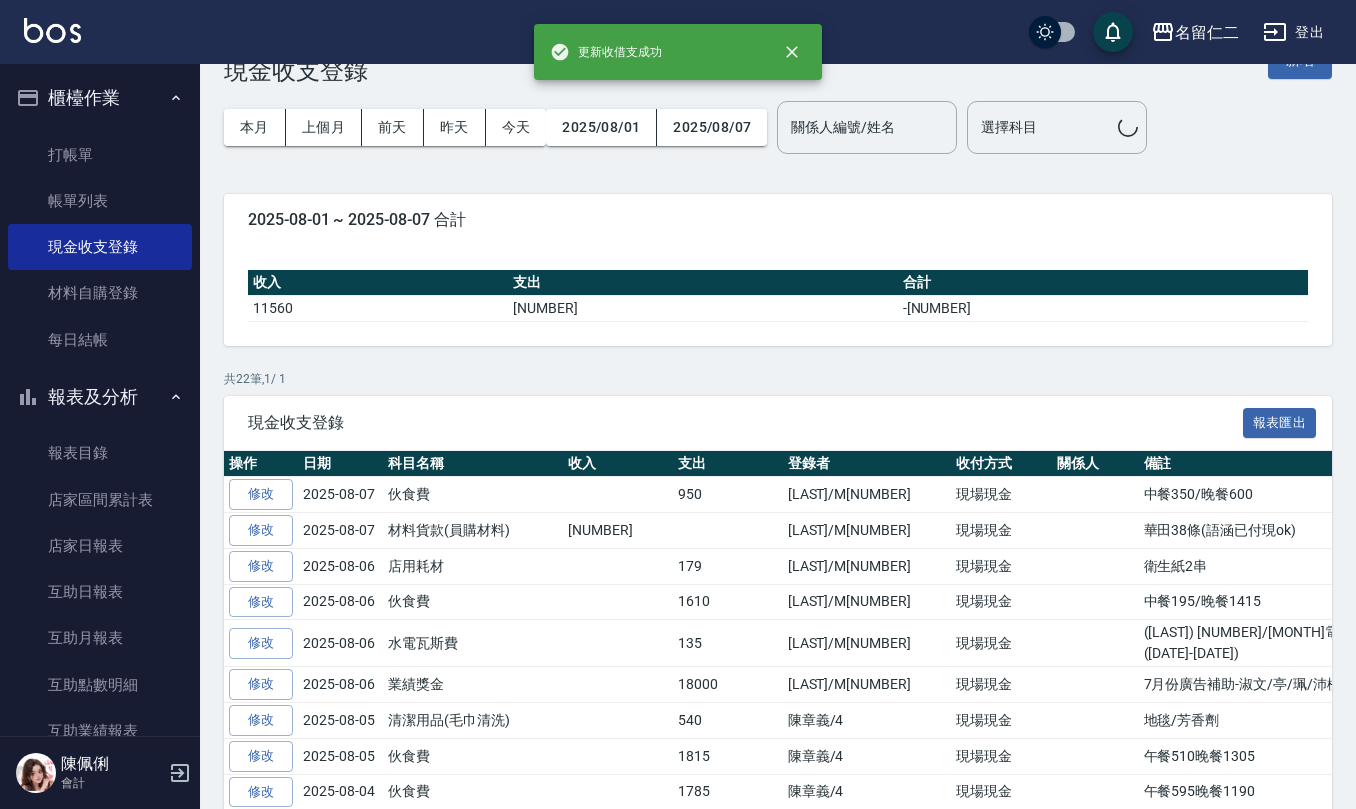 scroll, scrollTop: 0, scrollLeft: 0, axis: both 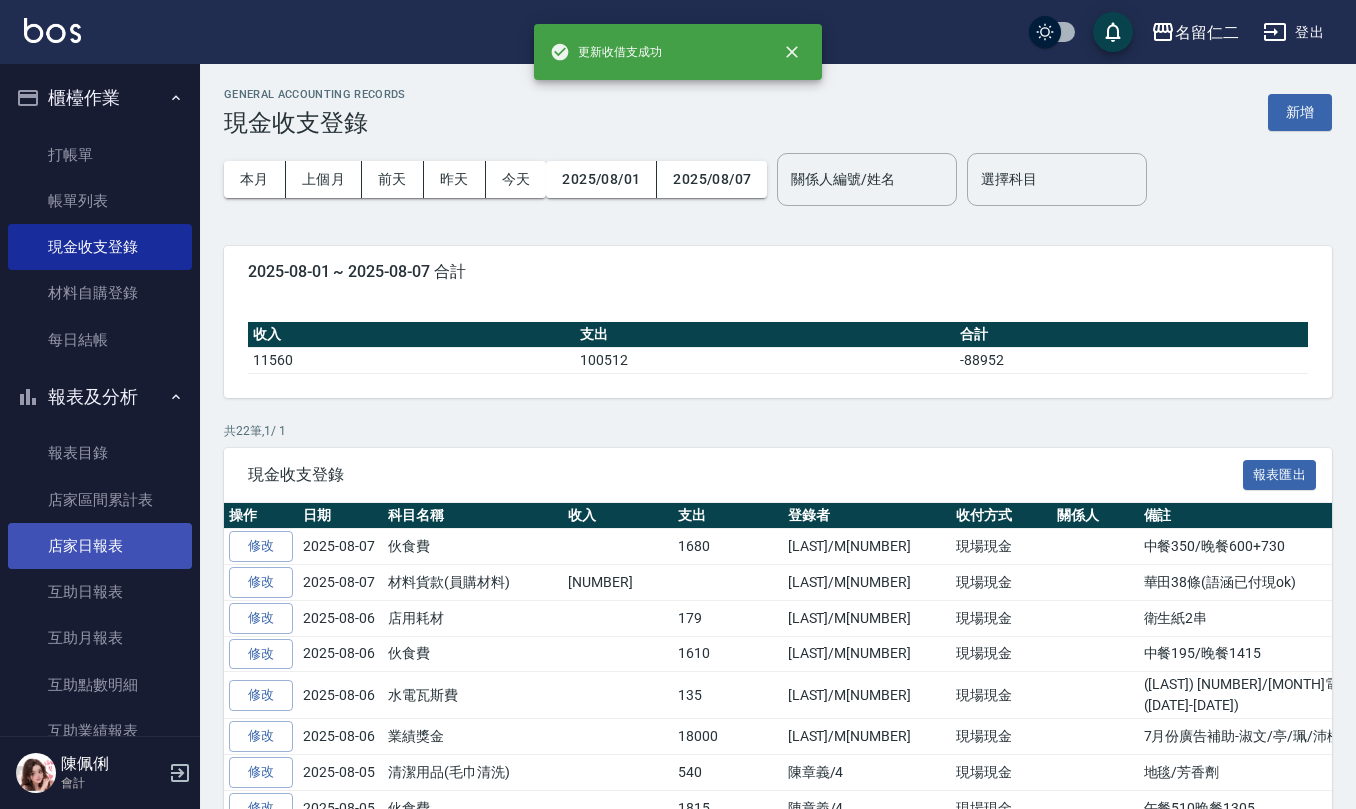 click on "店家日報表" at bounding box center (100, 546) 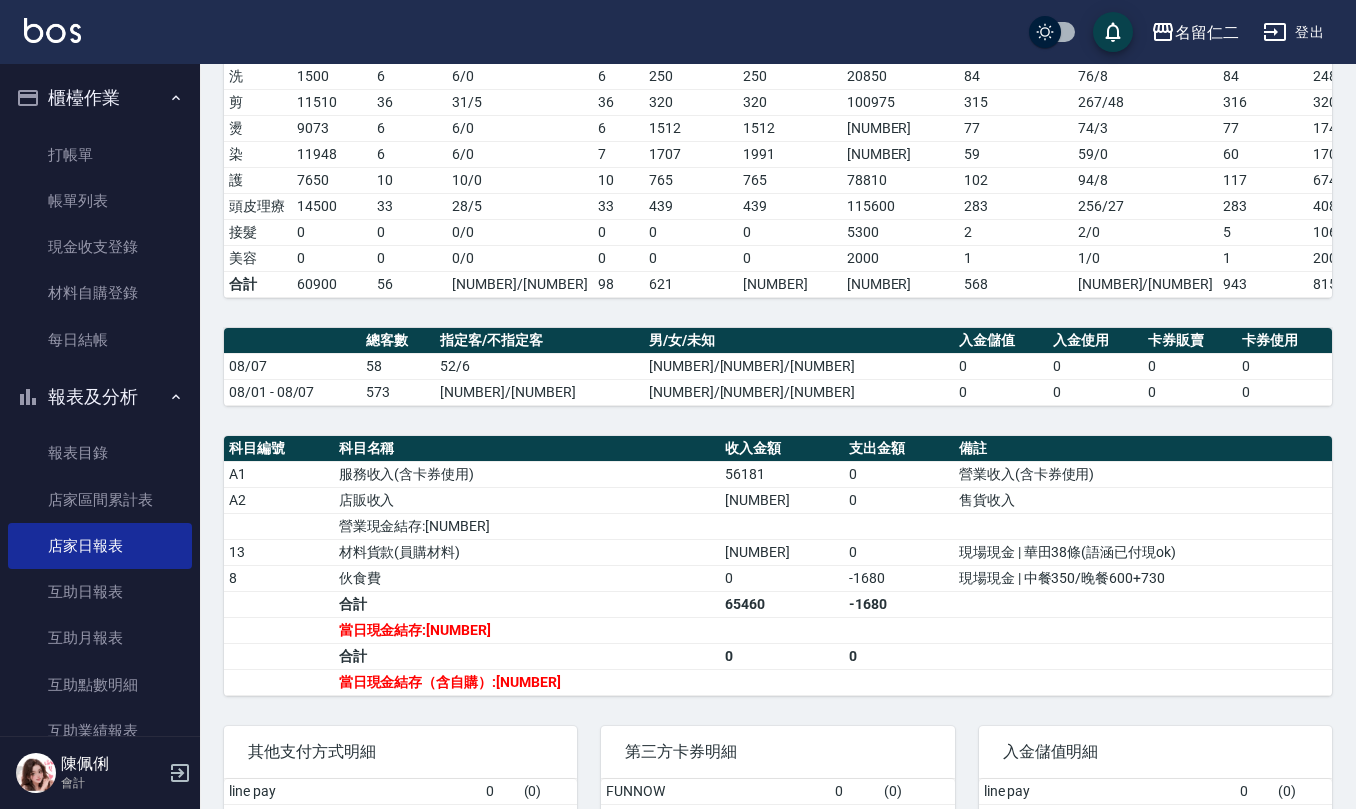 scroll, scrollTop: 266, scrollLeft: 0, axis: vertical 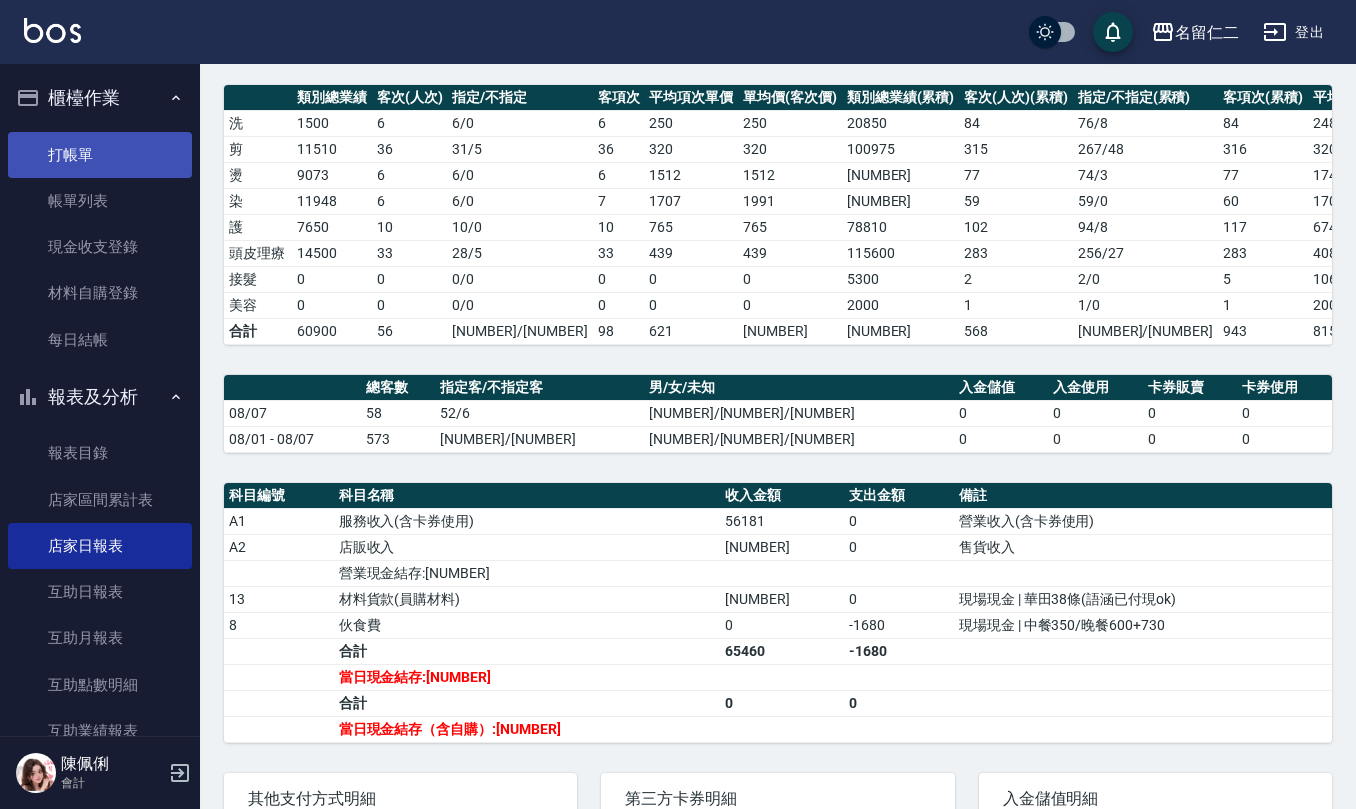 click on "打帳單" at bounding box center (100, 155) 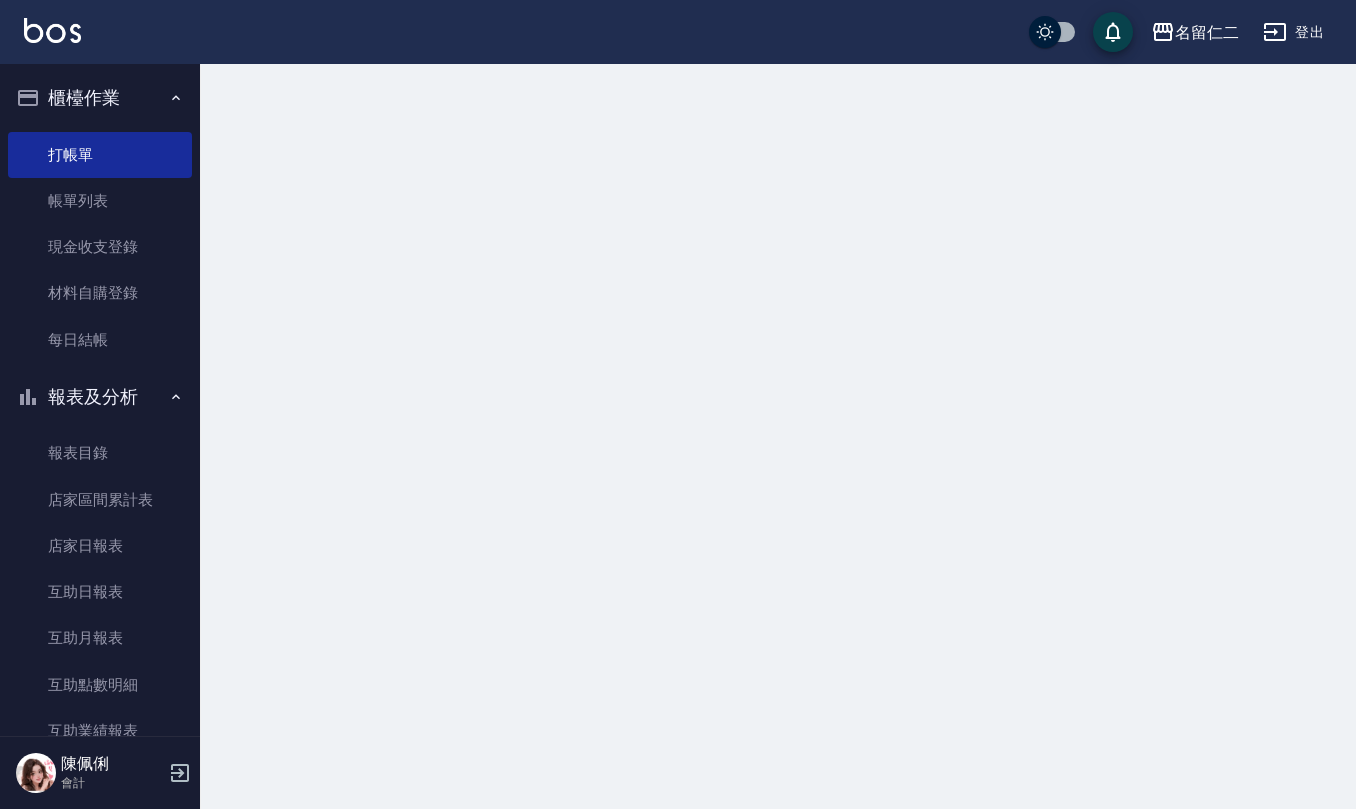 scroll, scrollTop: 0, scrollLeft: 0, axis: both 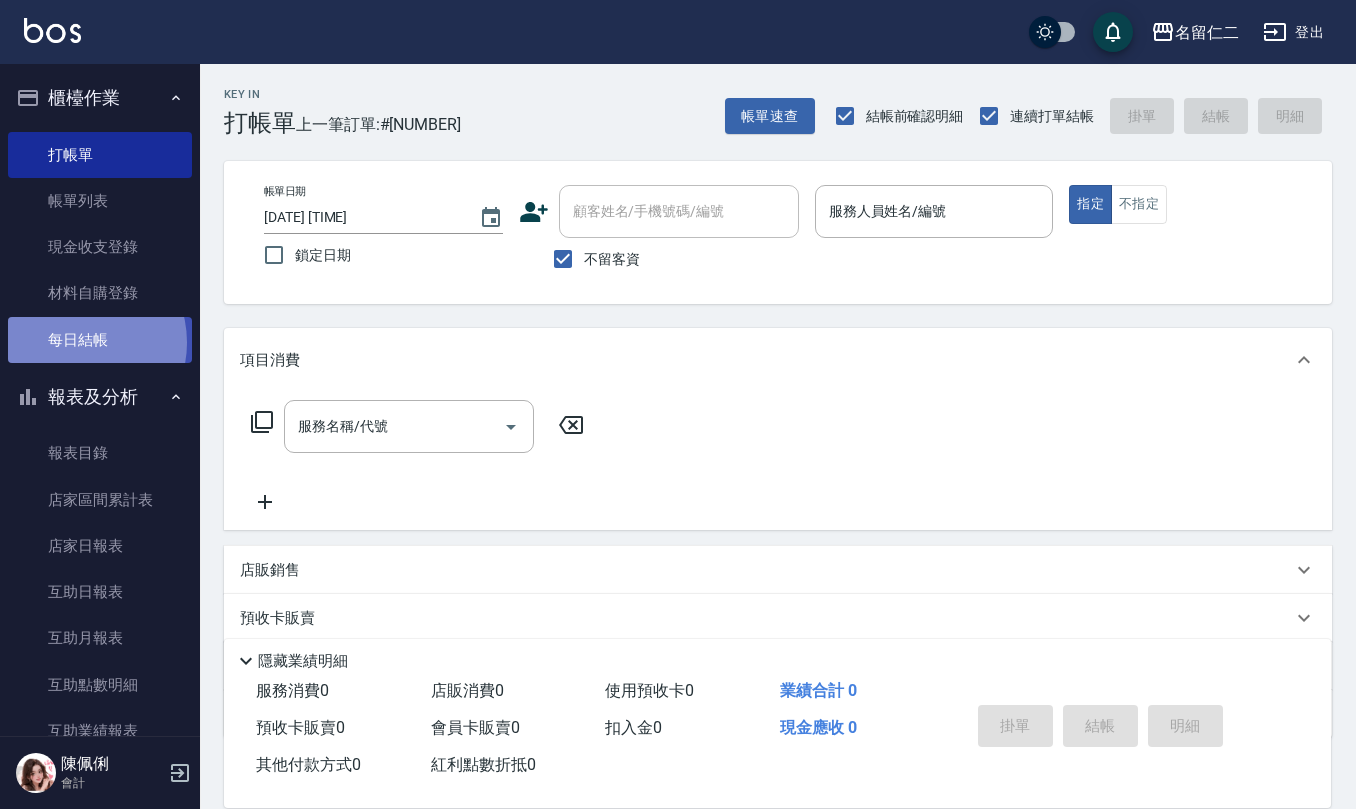 click on "每日結帳" at bounding box center (100, 340) 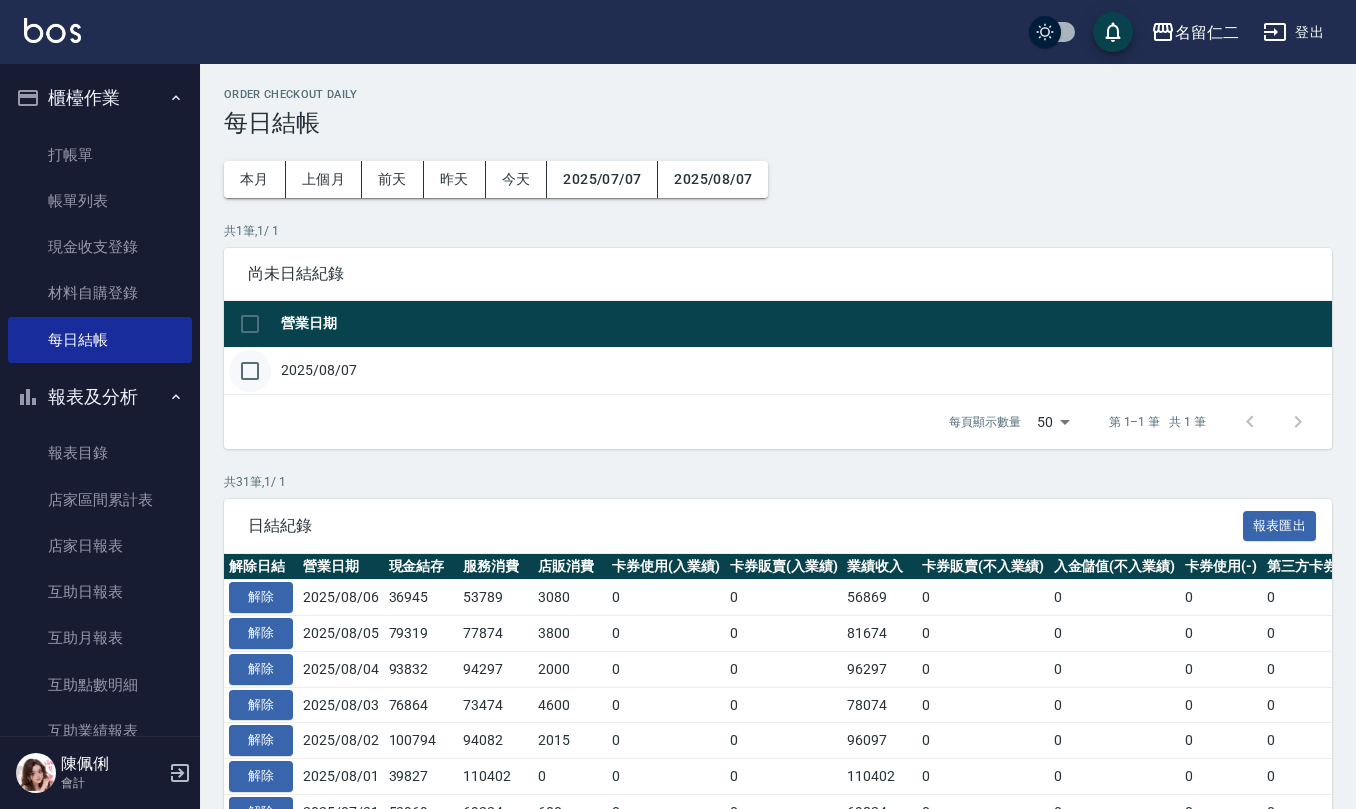 click at bounding box center (250, 371) 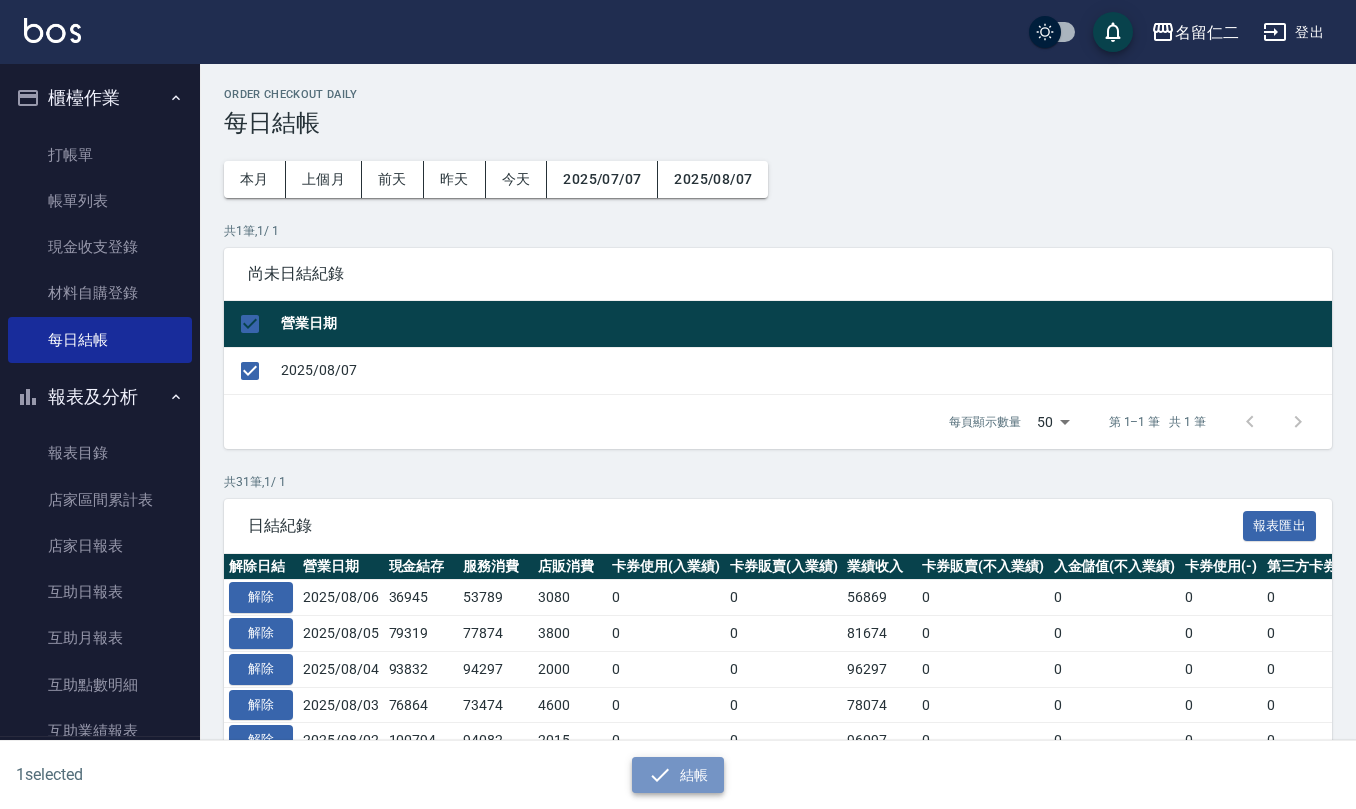 click 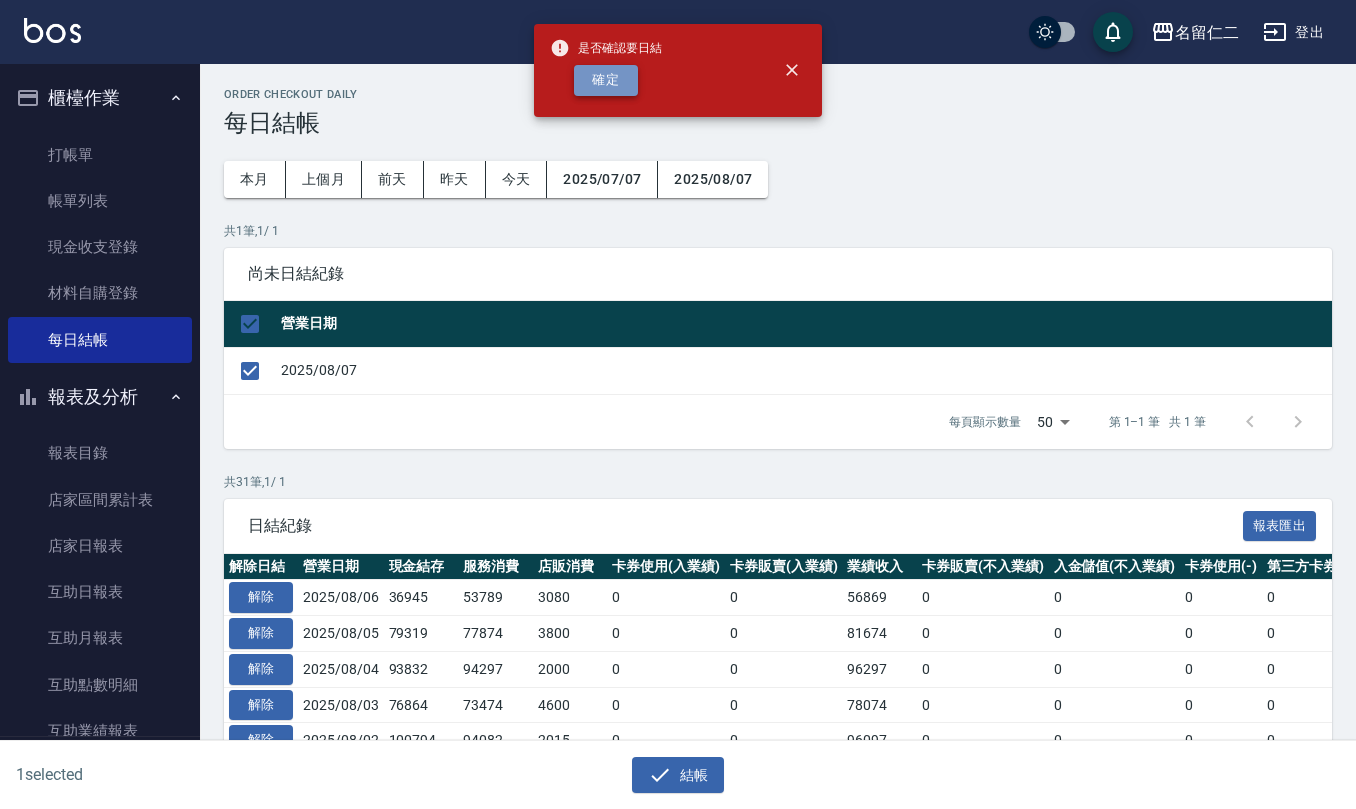 click on "確定" at bounding box center (606, 80) 